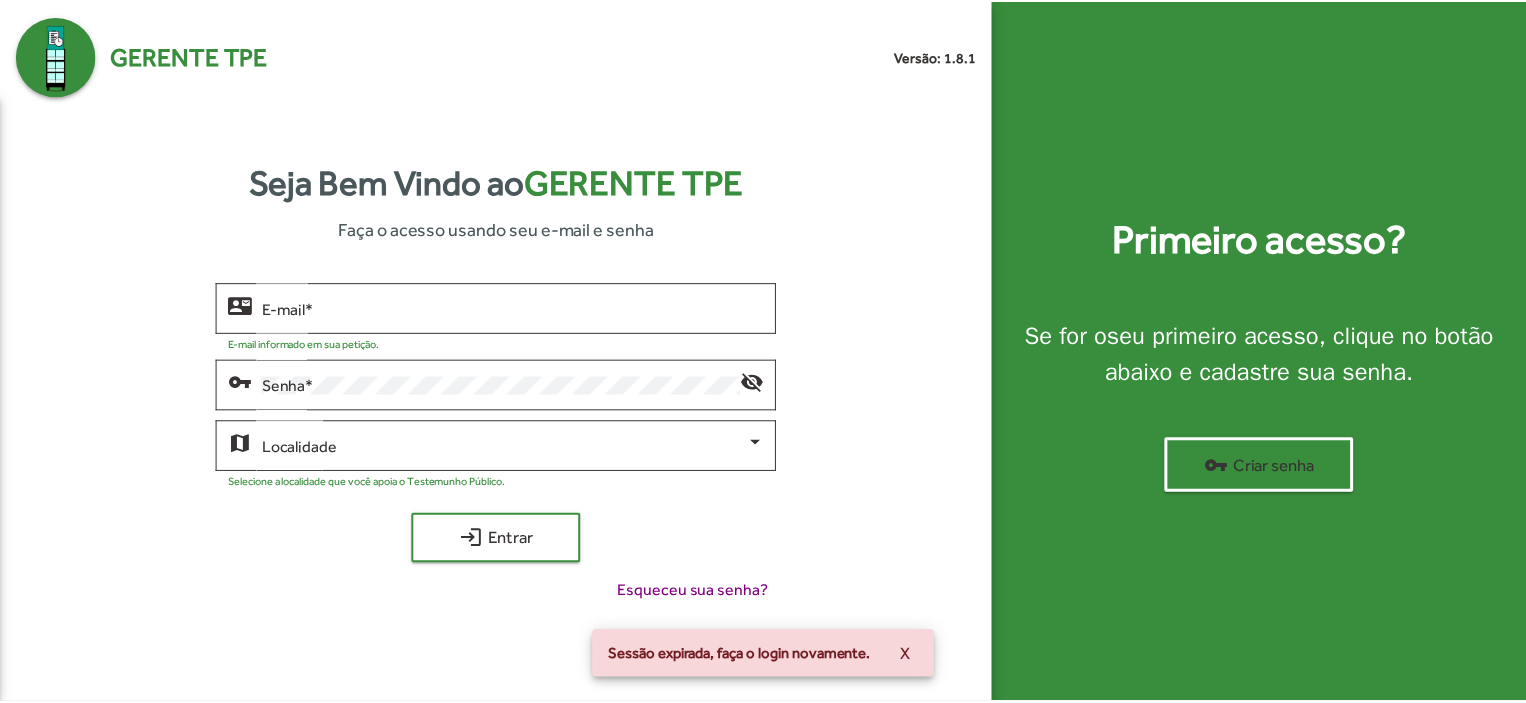 scroll, scrollTop: 0, scrollLeft: 0, axis: both 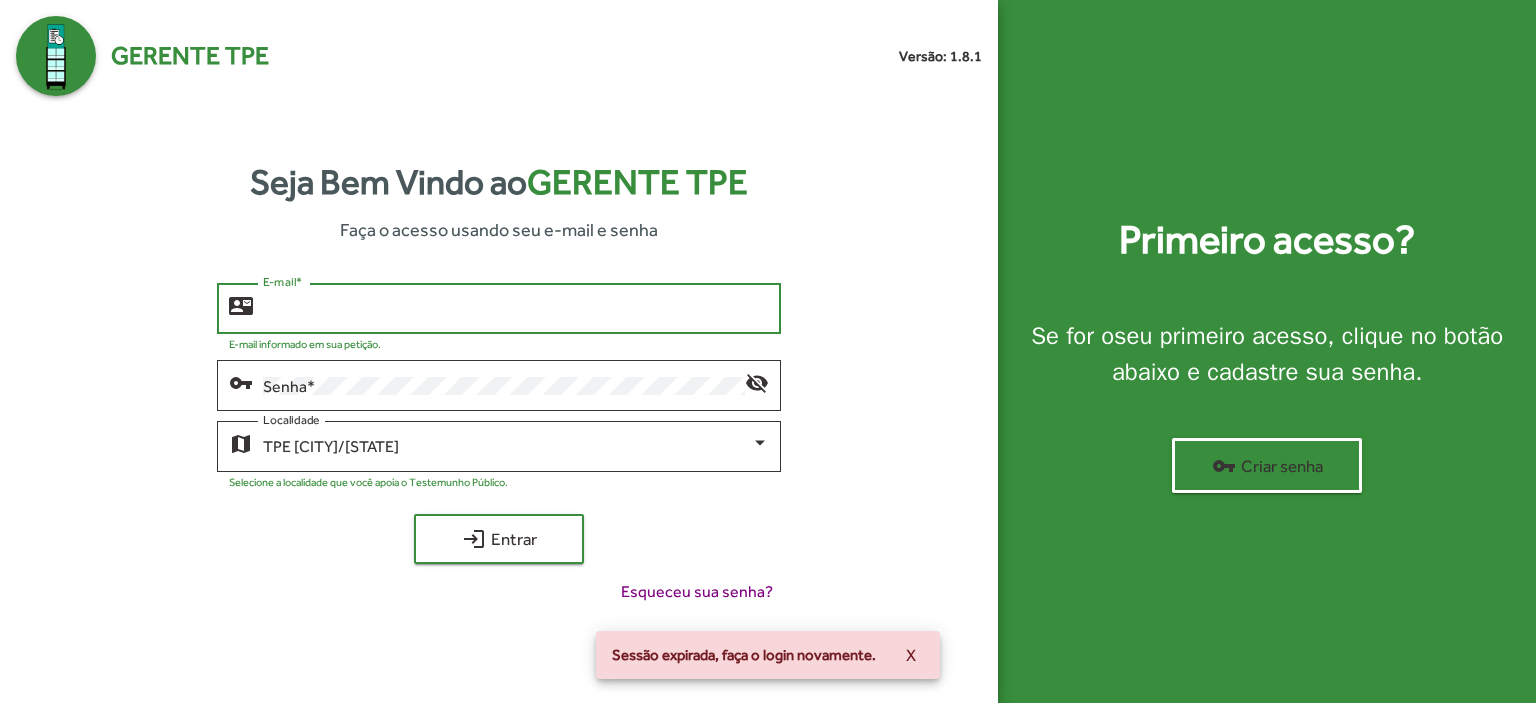 click on "E-mail   *" at bounding box center [516, 309] 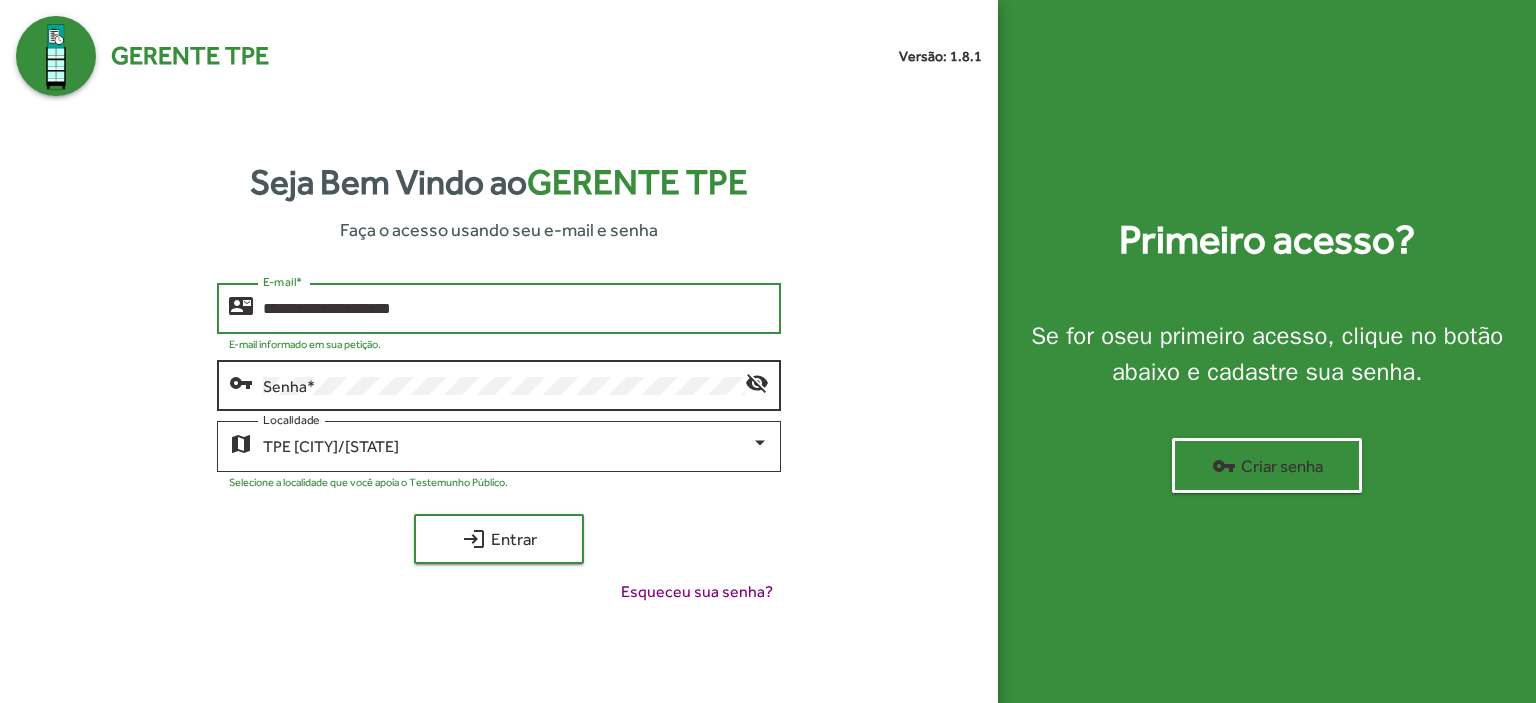 type on "**********" 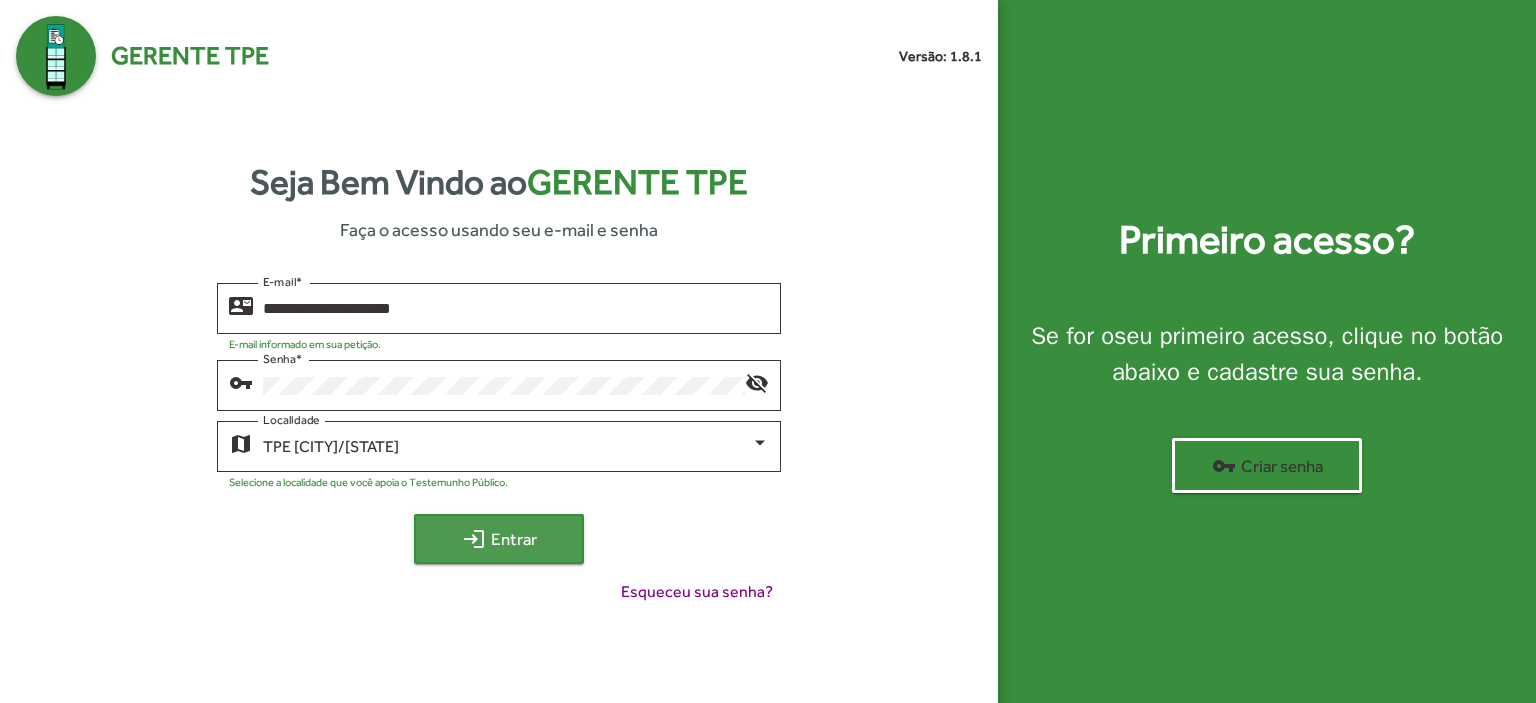 click on "login  Entrar" 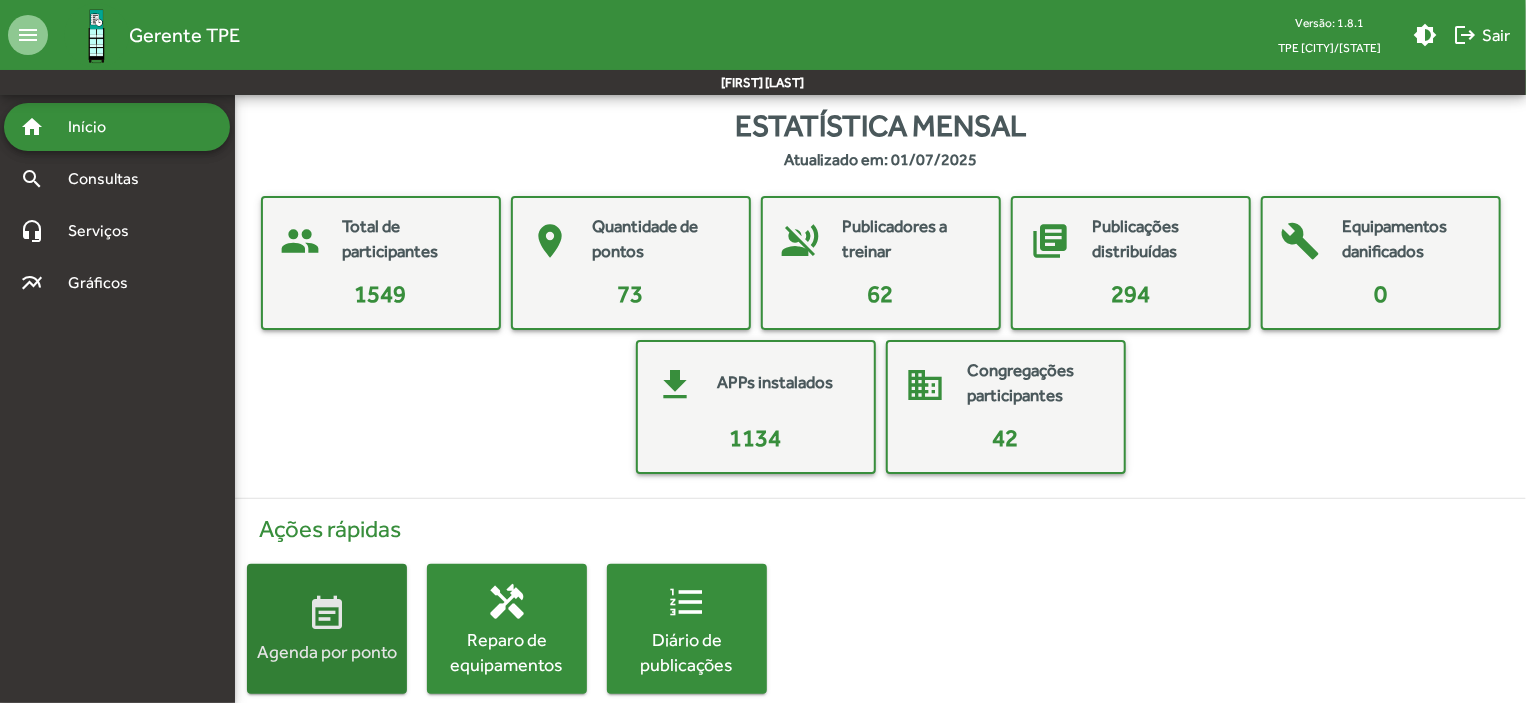 click on "event_note  Agenda por ponto" 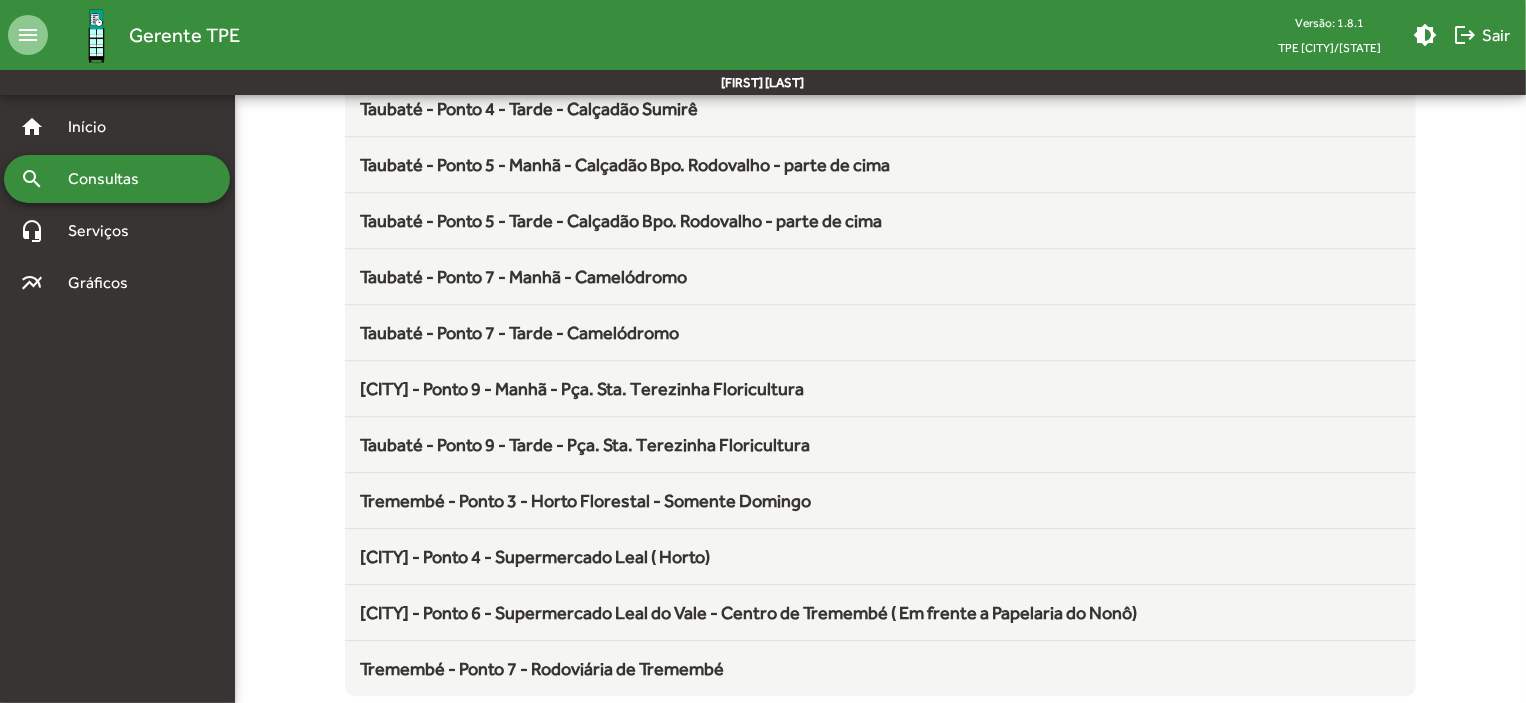 scroll, scrollTop: 2636, scrollLeft: 0, axis: vertical 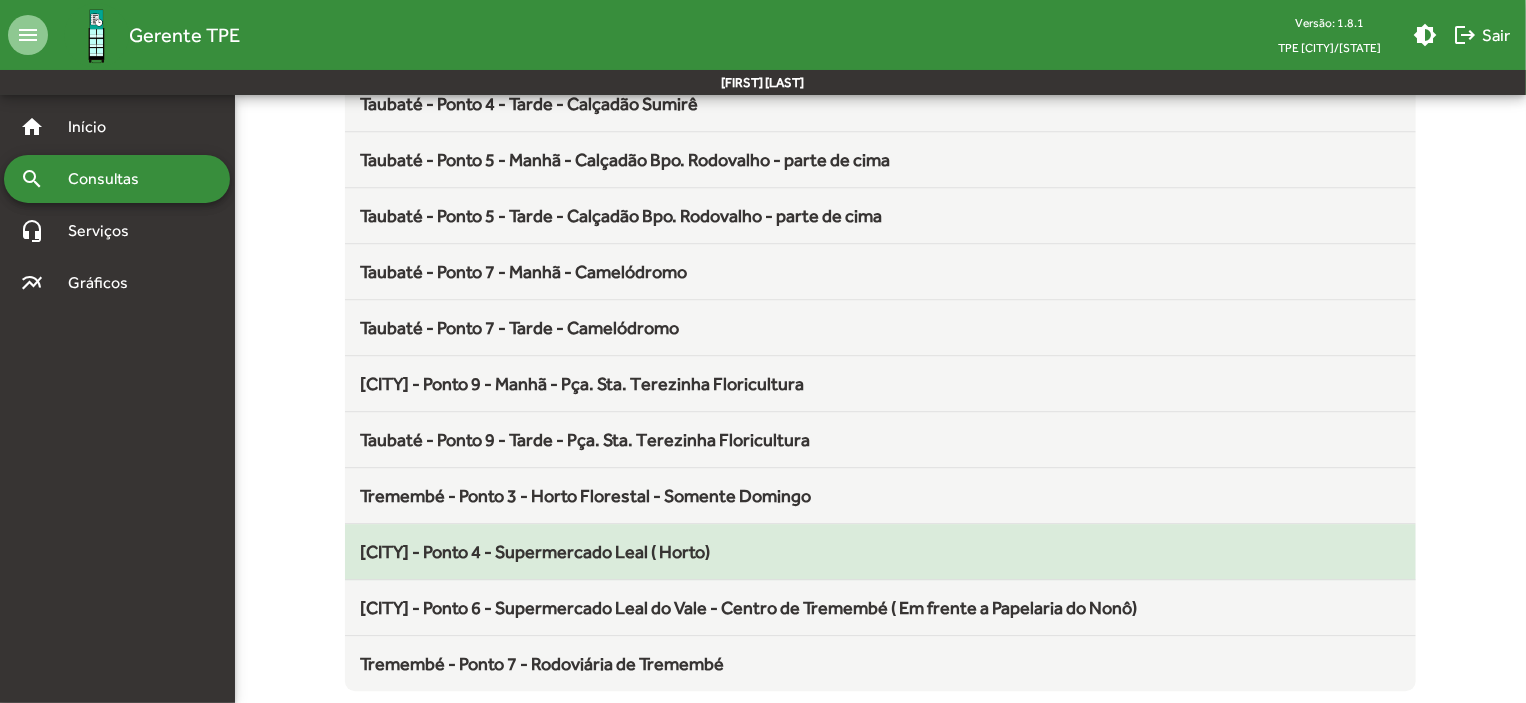 click on "[CITY] - Ponto 4 - Supermercado Leal ( Horto)" 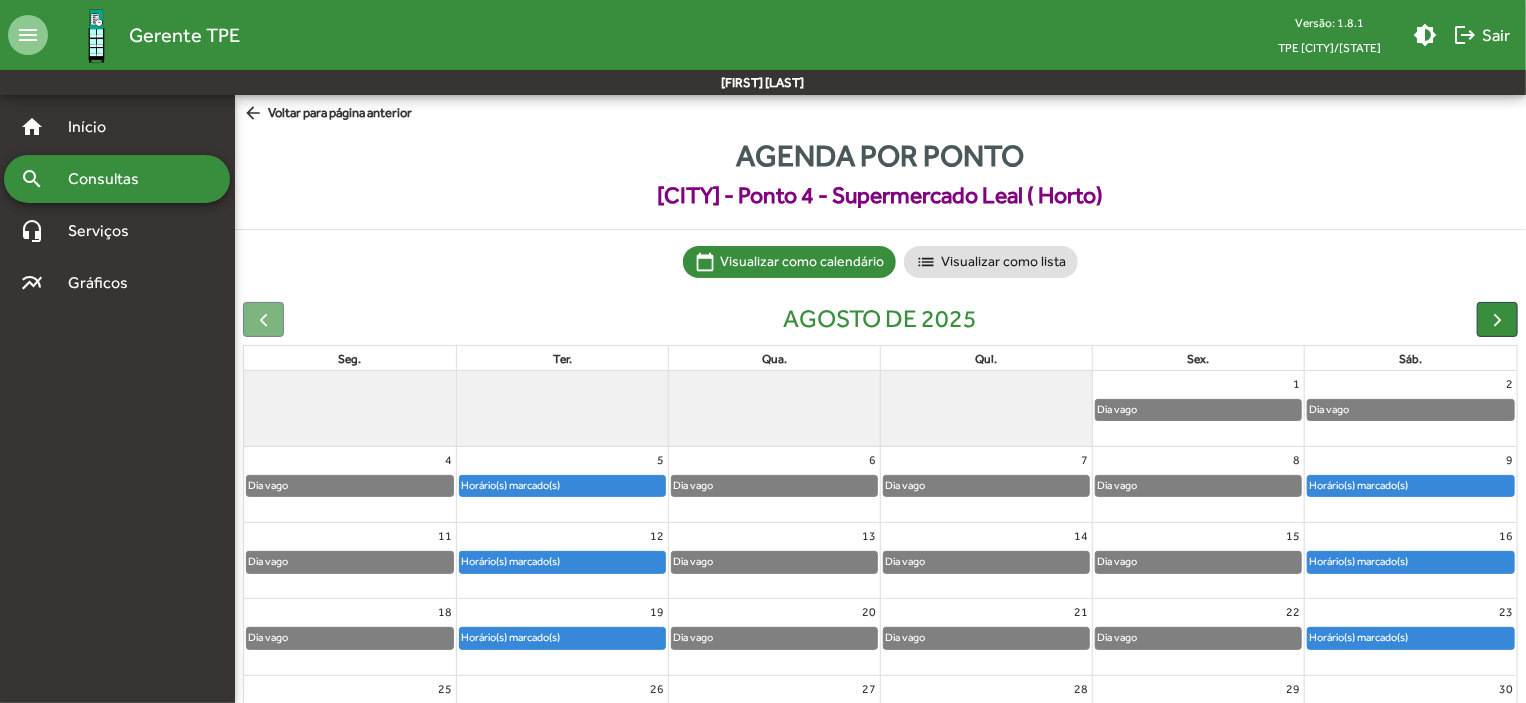 click on "Horário(s) marcado(s)" 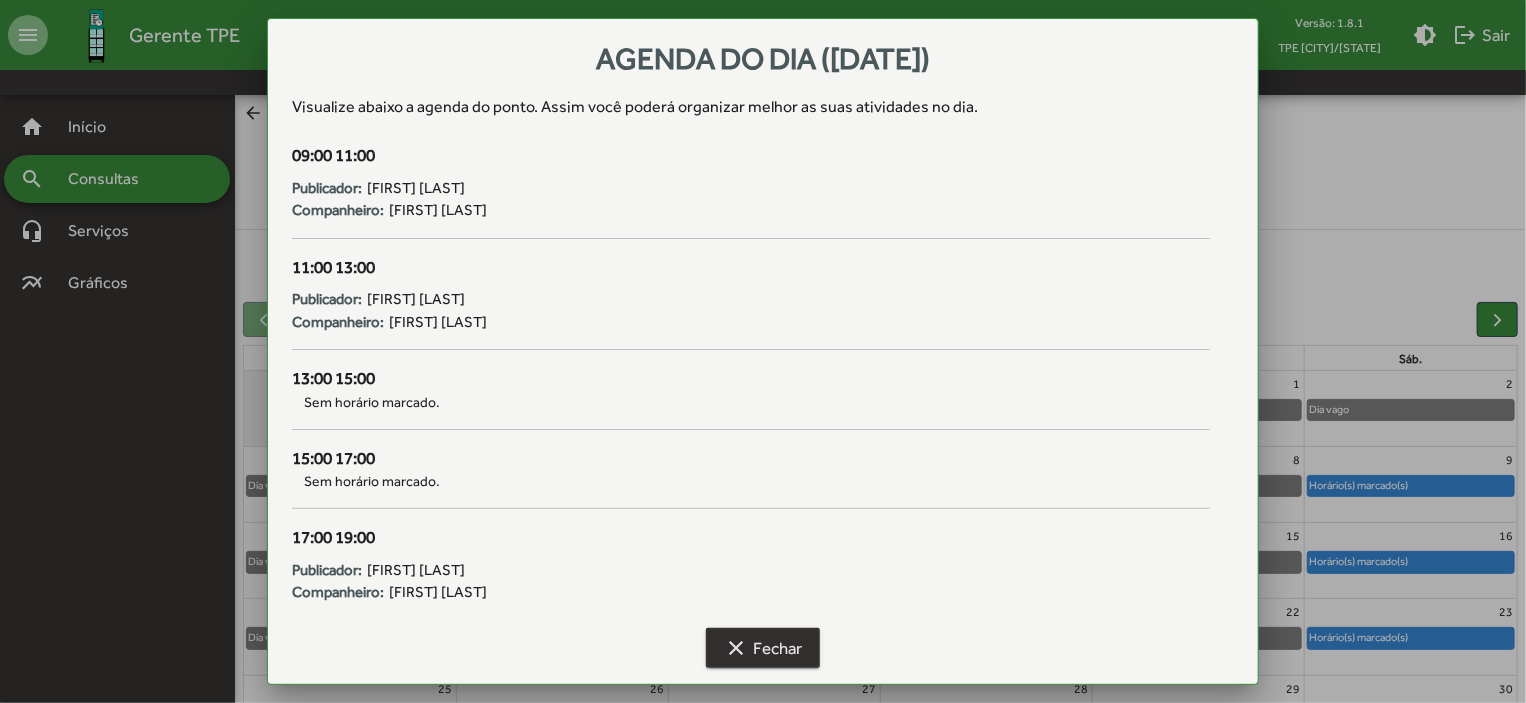 click on "clear  Fechar" at bounding box center [763, 648] 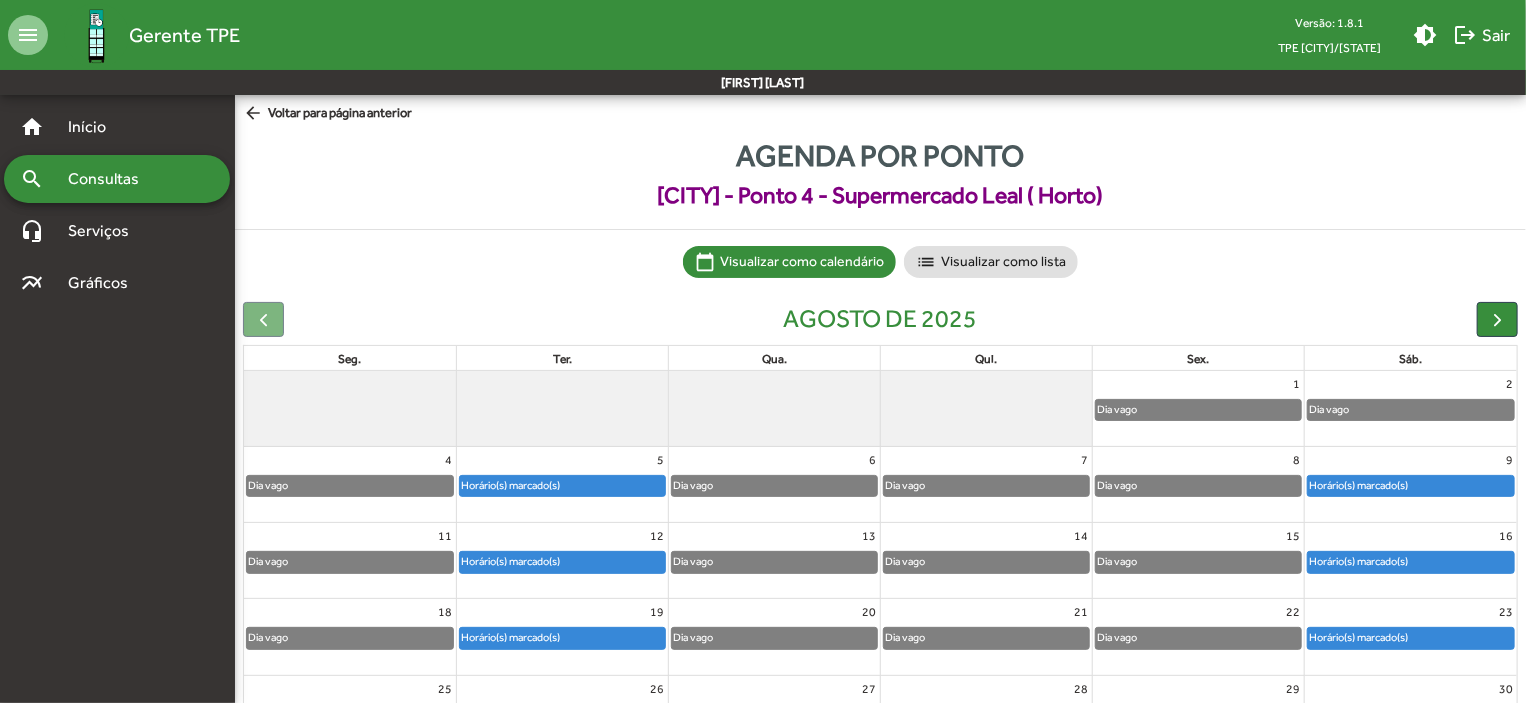 click on "Dia vago" 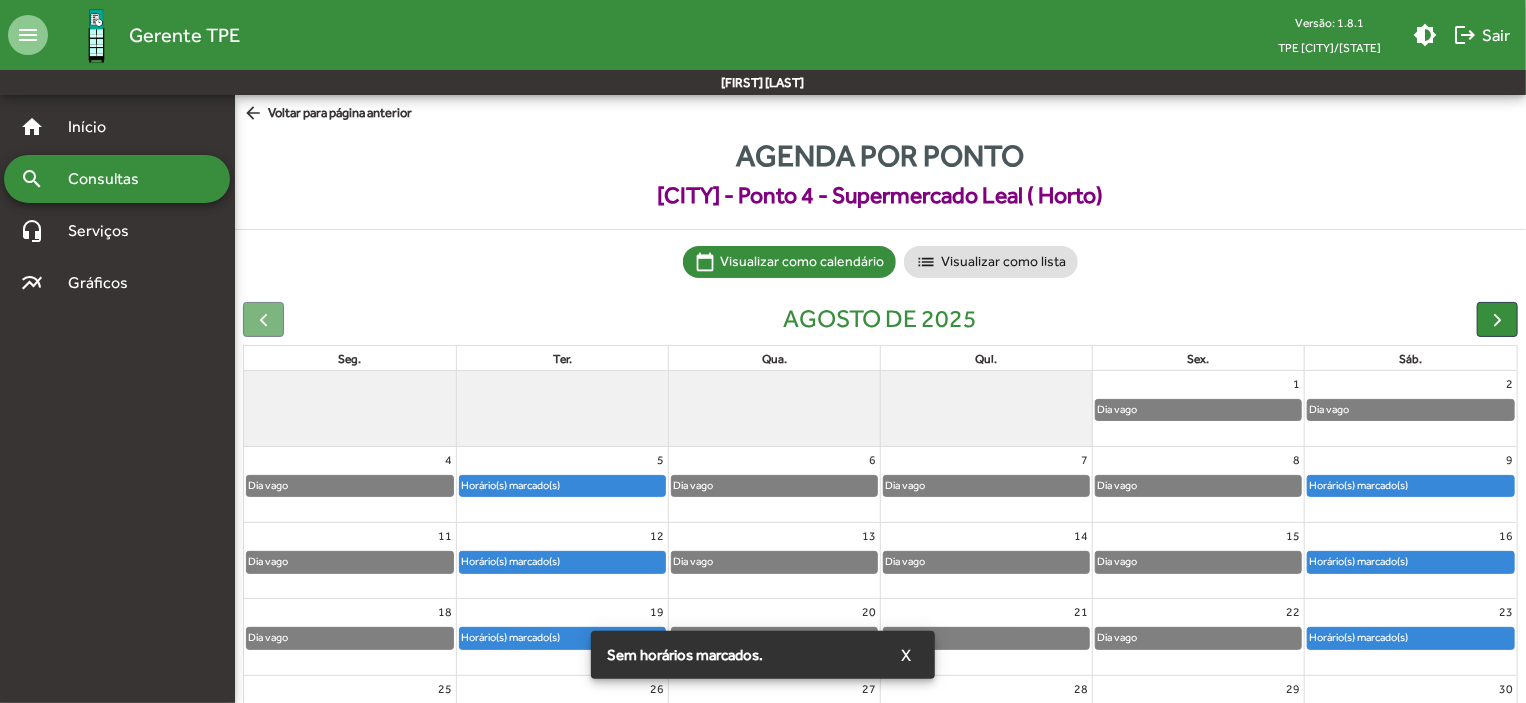 click on "Dia vago" 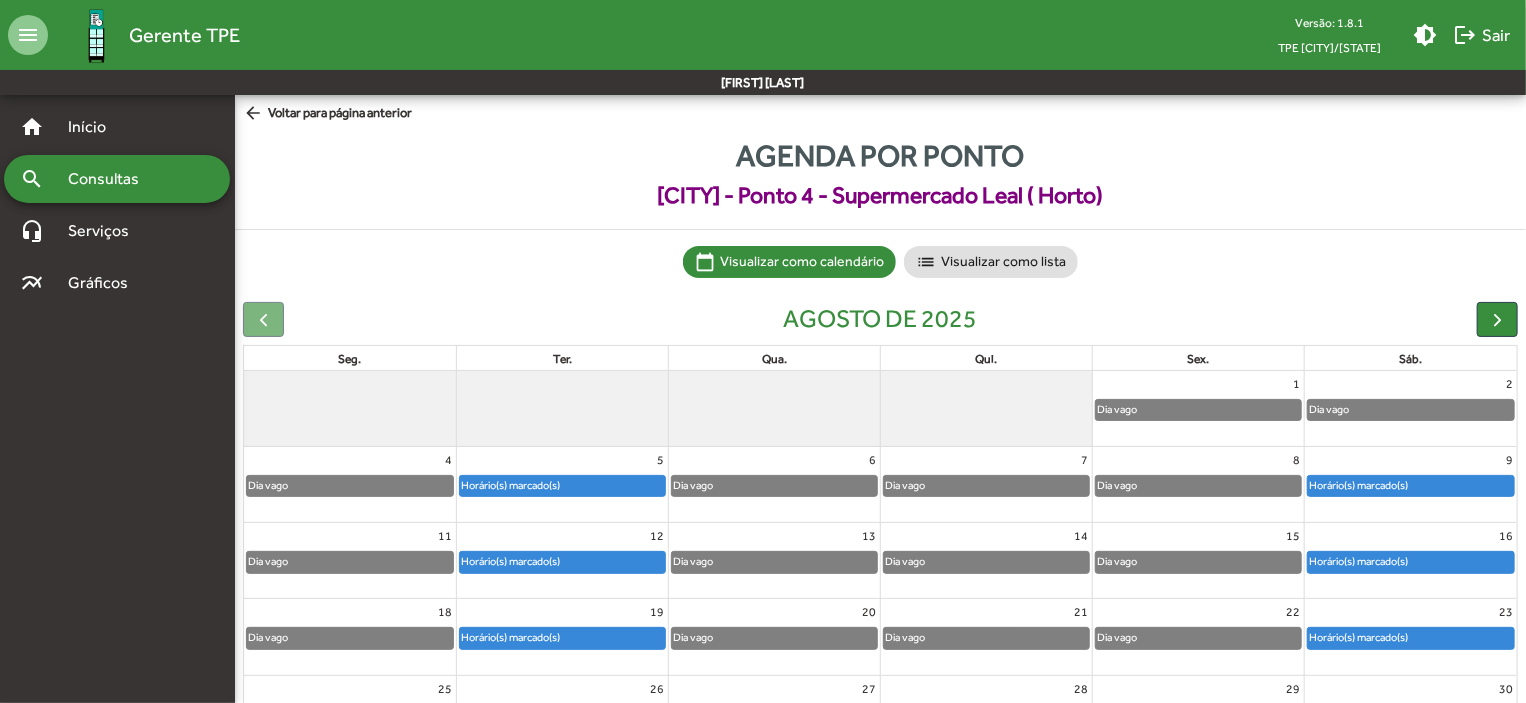 drag, startPoint x: 844, startPoint y: 700, endPoint x: 764, endPoint y: 651, distance: 93.813644 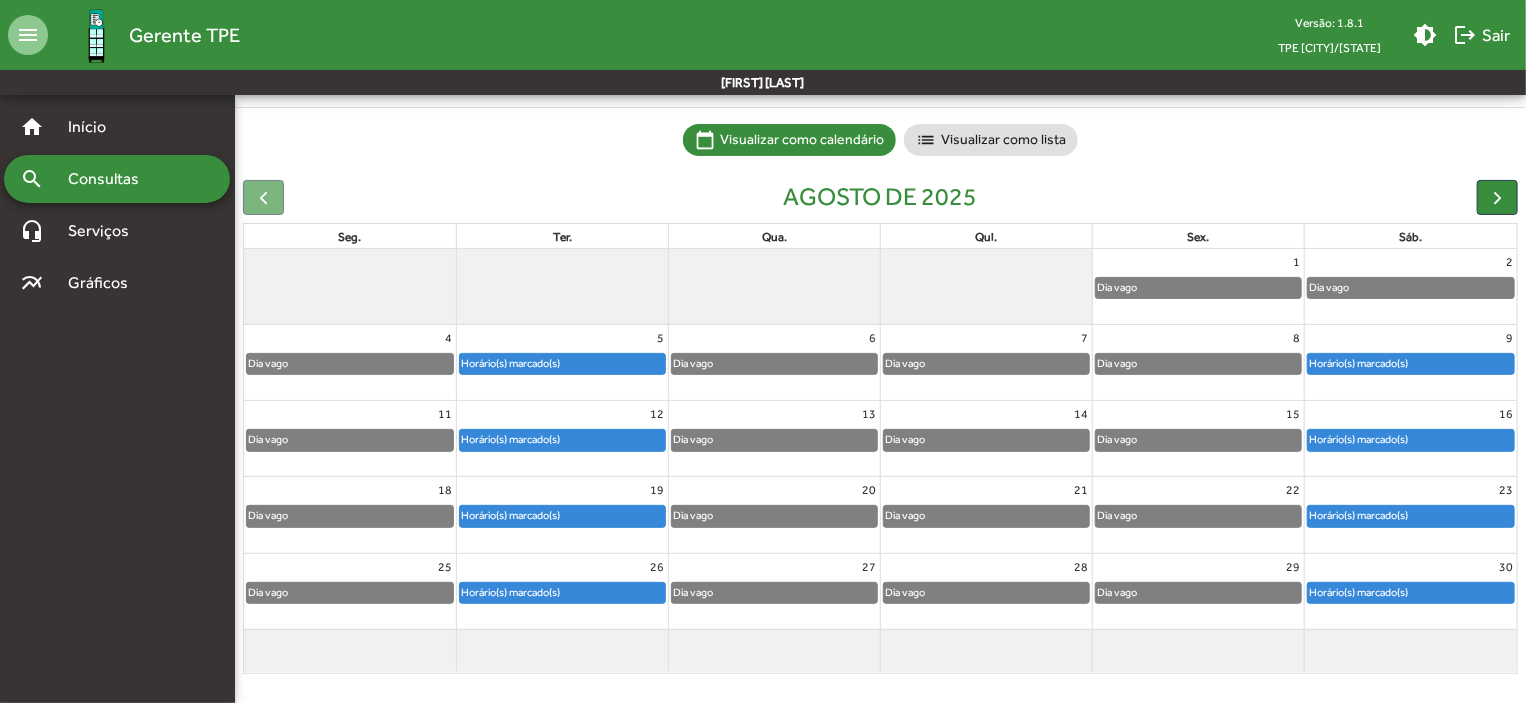 scroll, scrollTop: 124, scrollLeft: 0, axis: vertical 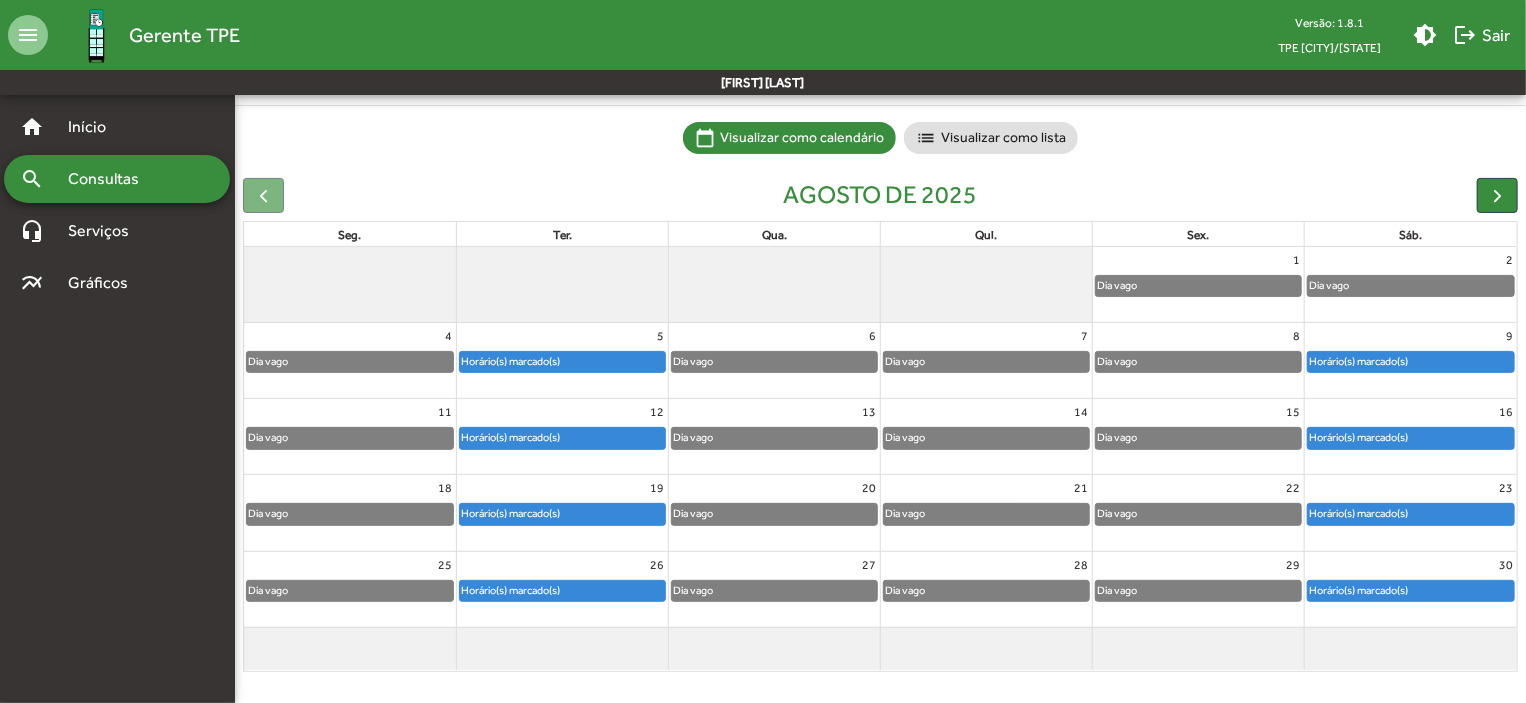 click on "Horário(s) marcado(s)" 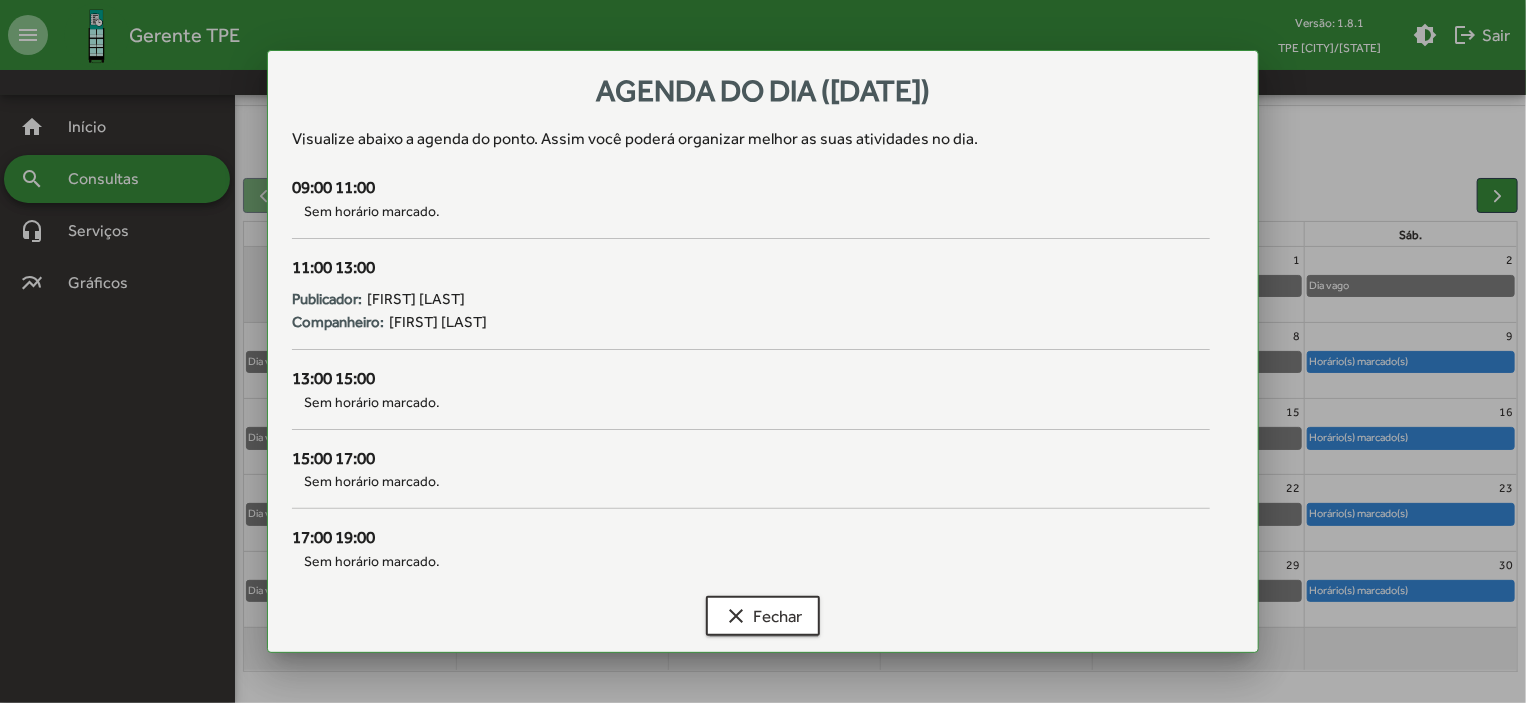scroll, scrollTop: 0, scrollLeft: 0, axis: both 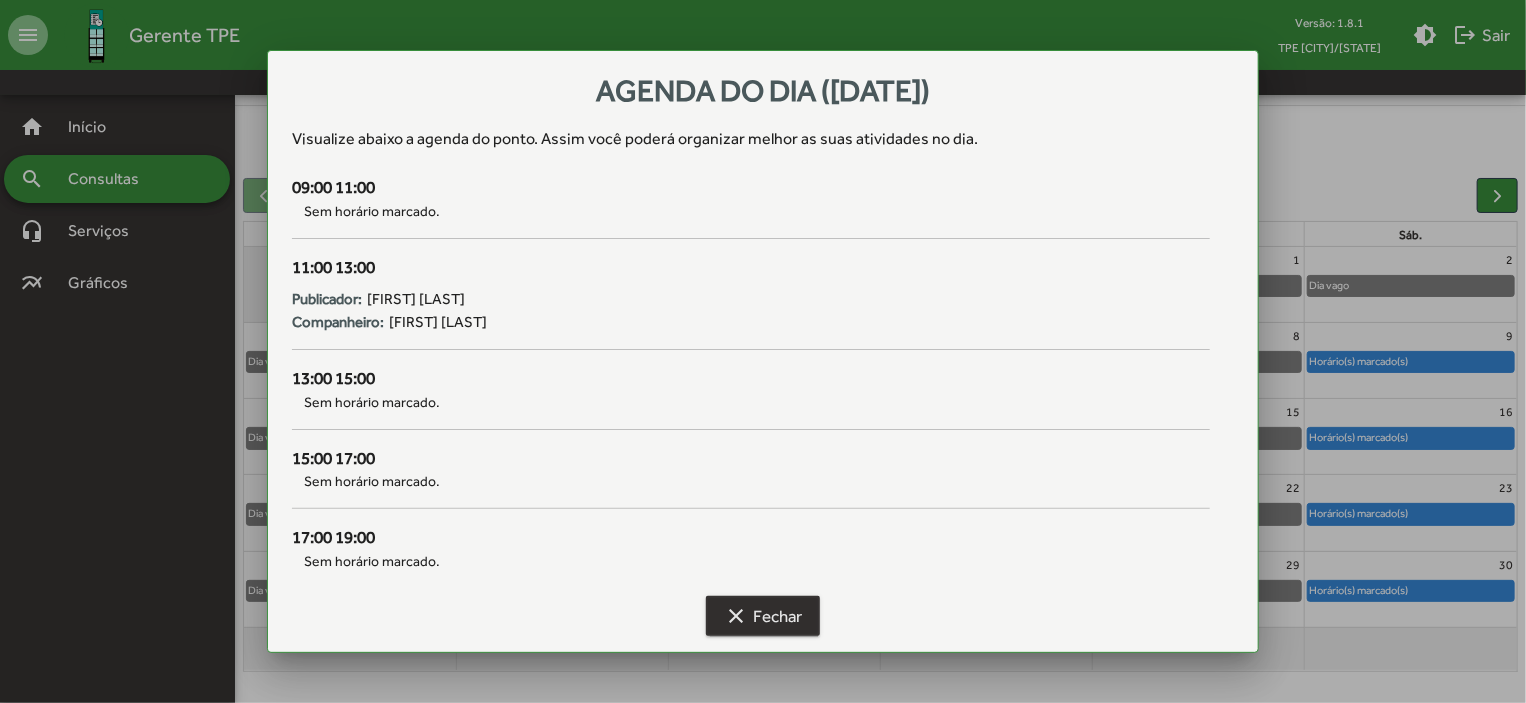 click on "clear  Fechar" at bounding box center [763, 616] 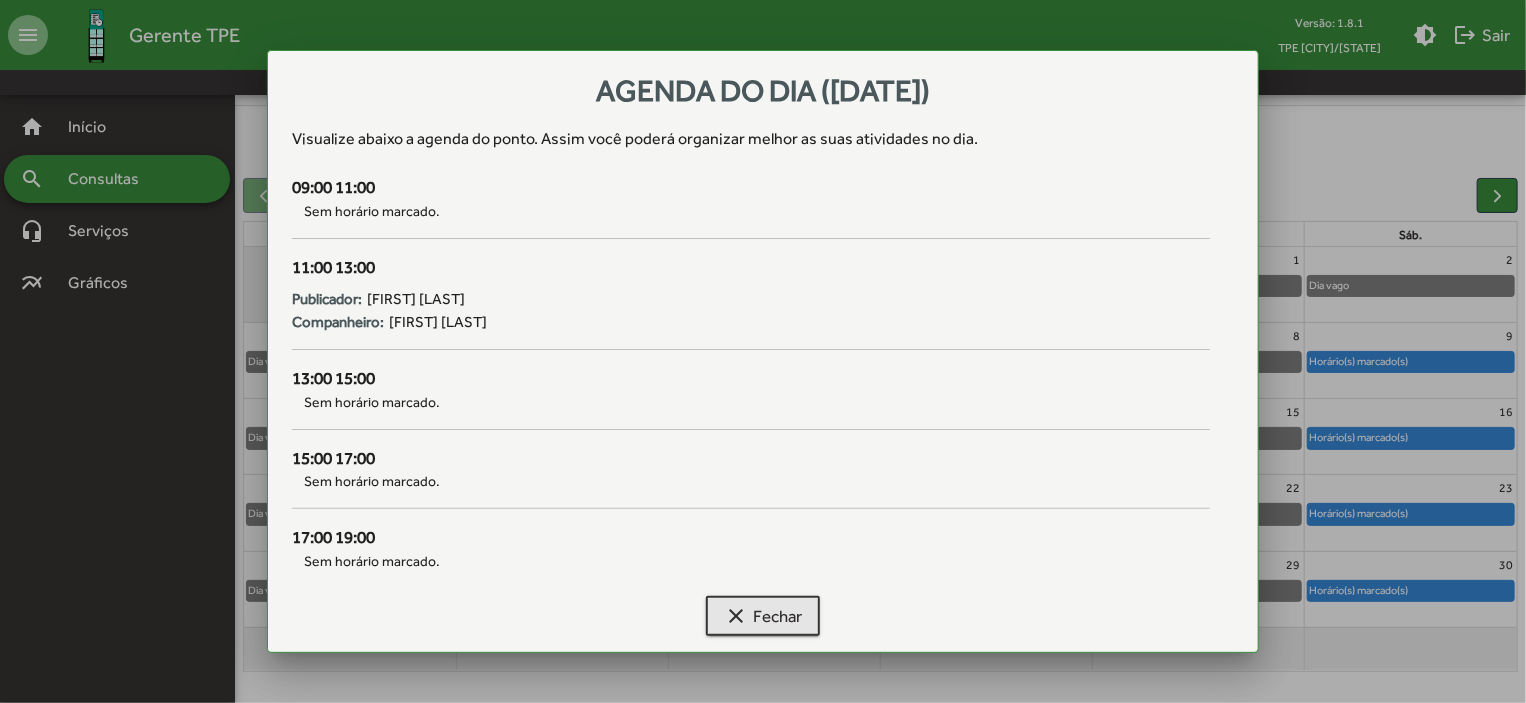 scroll, scrollTop: 124, scrollLeft: 0, axis: vertical 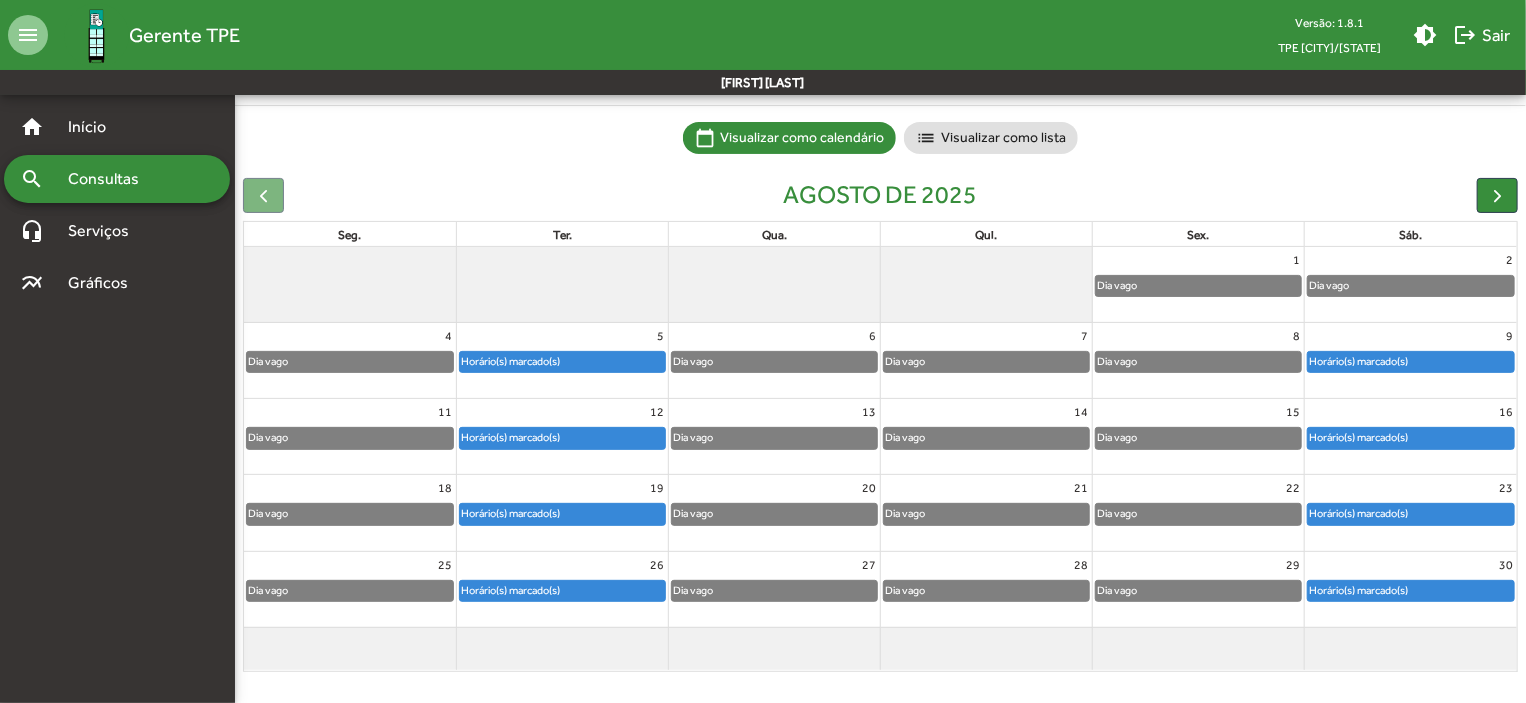 click on "Horário(s) marcado(s)" 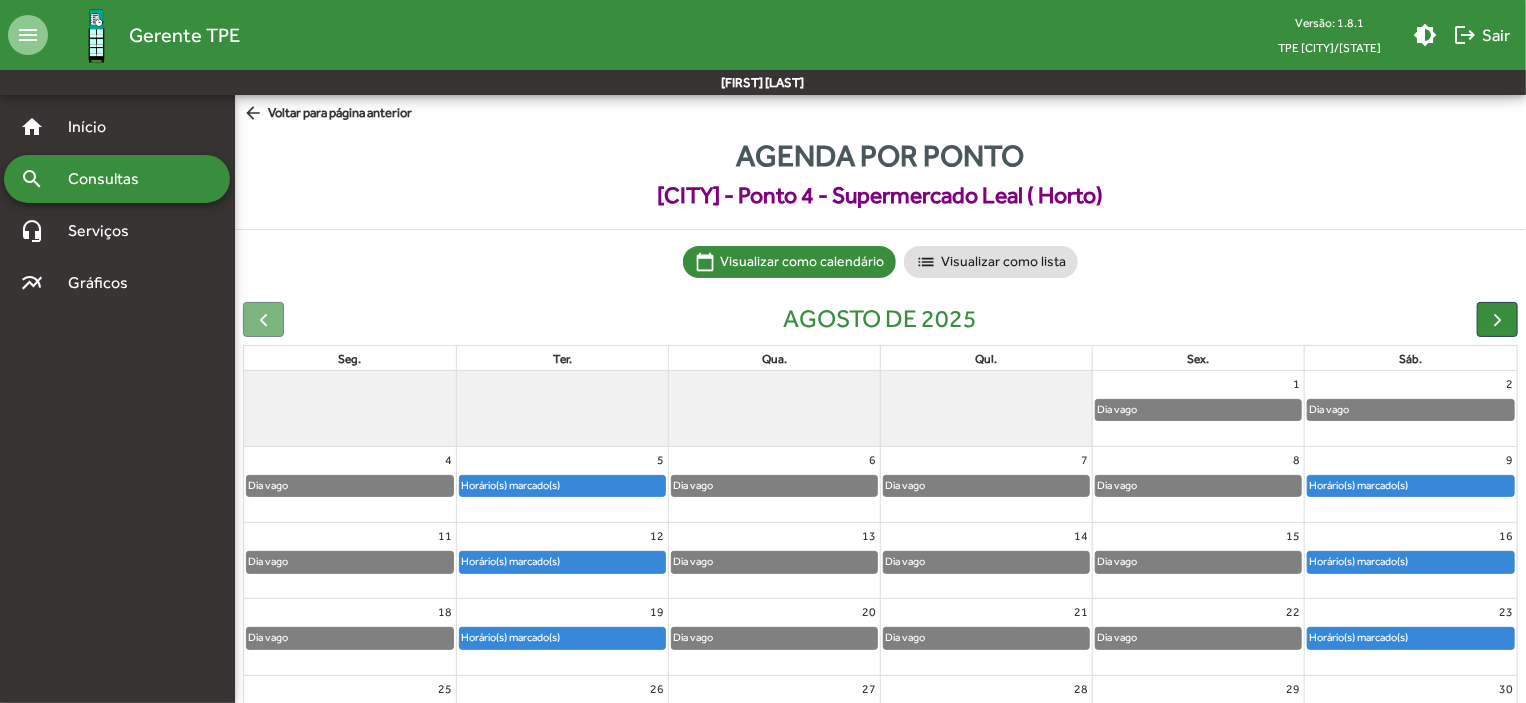 scroll, scrollTop: 124, scrollLeft: 0, axis: vertical 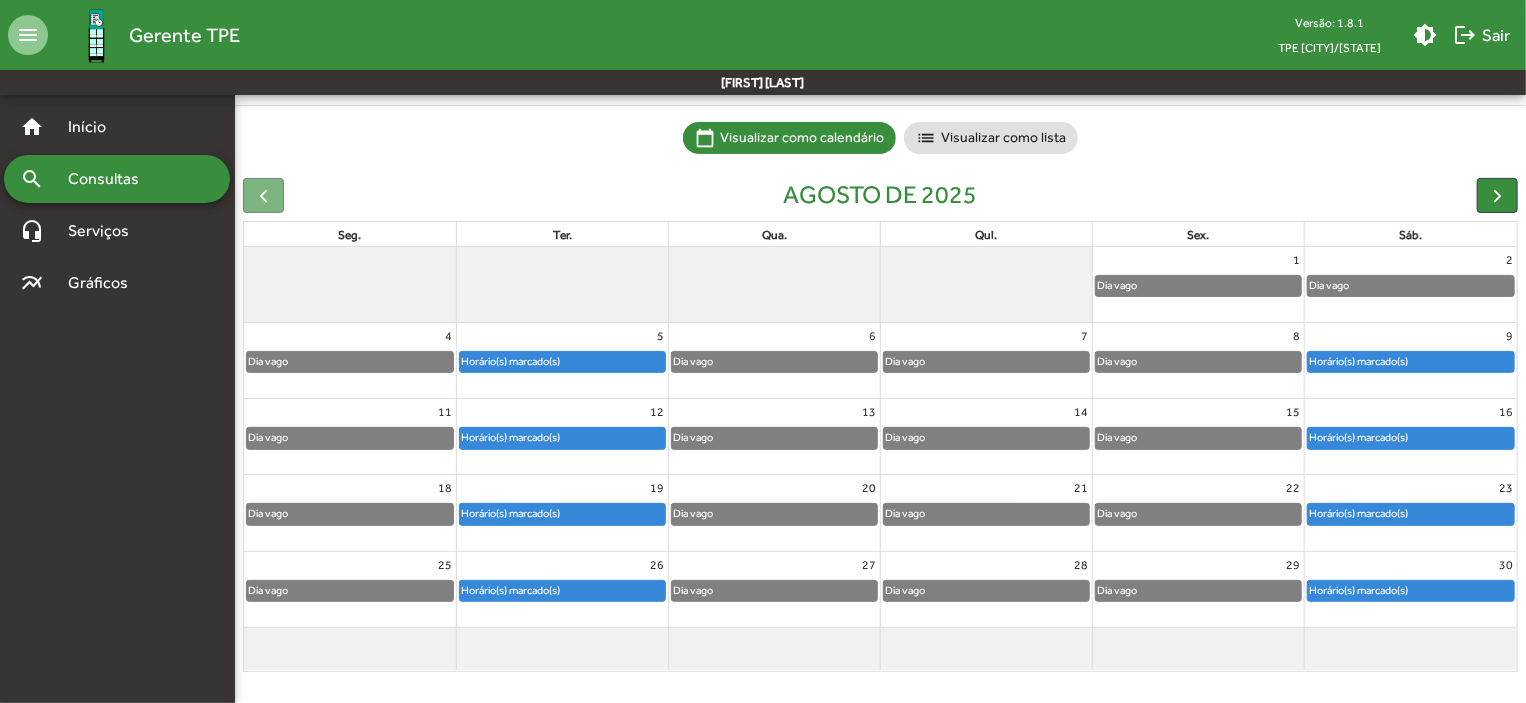 click on "Horário(s) marcado(s)" 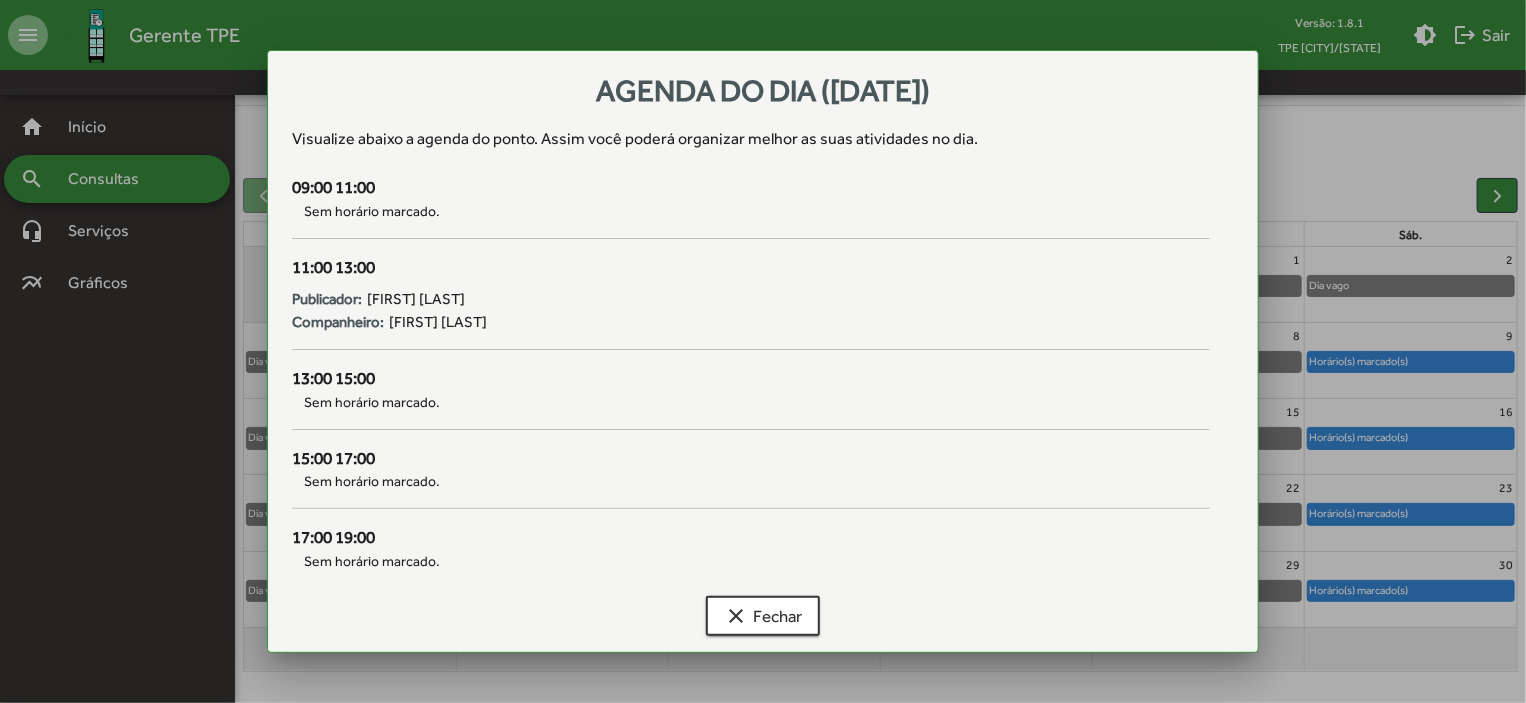 click at bounding box center (763, 351) 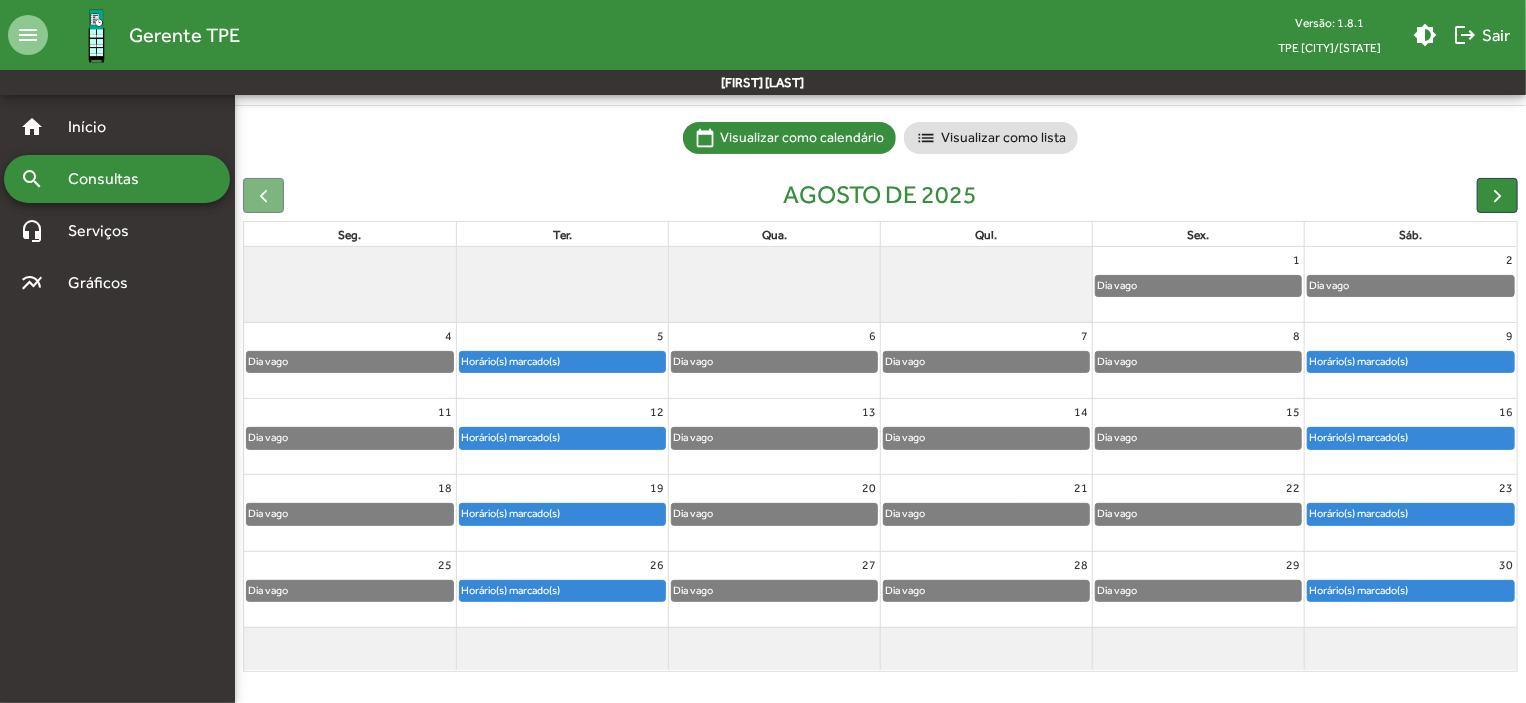 click on "Horário(s) marcado(s)" 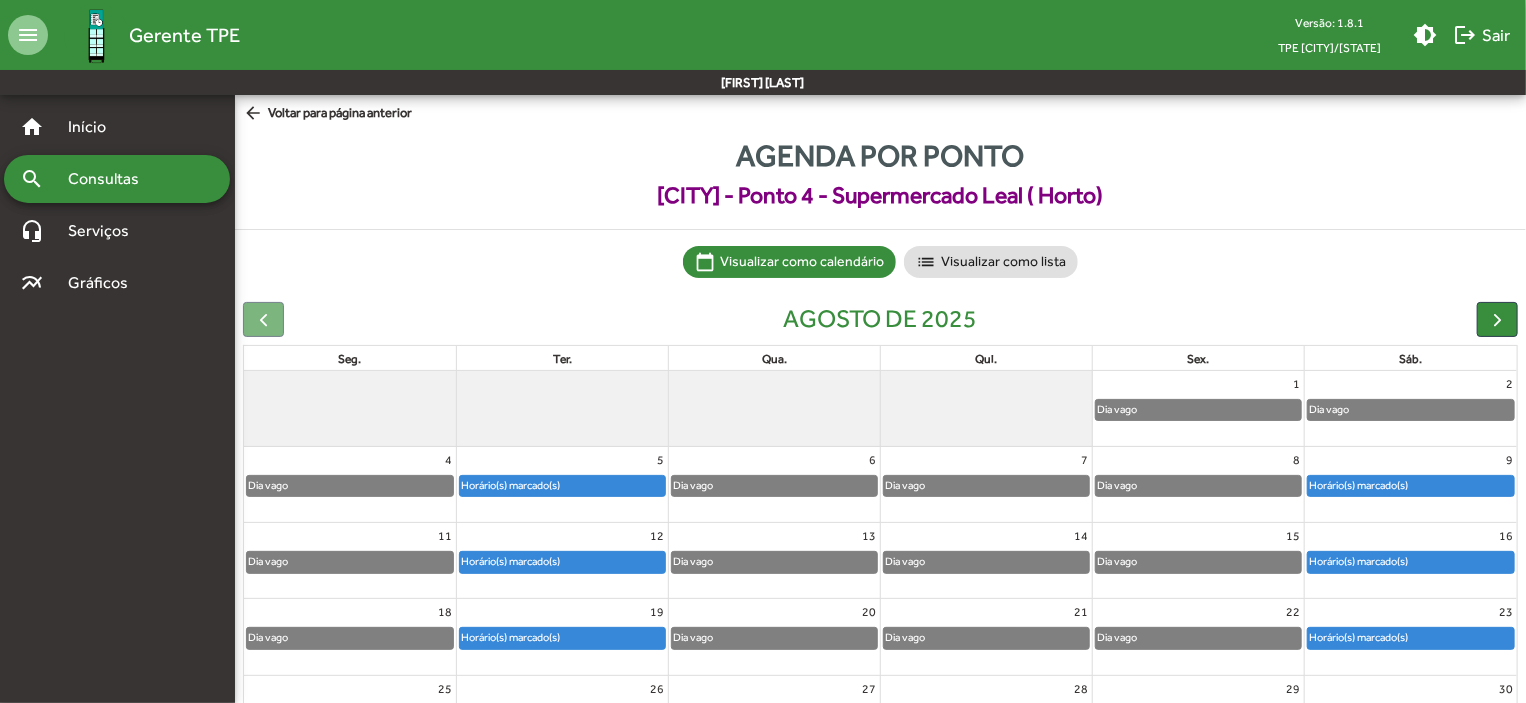 scroll, scrollTop: 124, scrollLeft: 0, axis: vertical 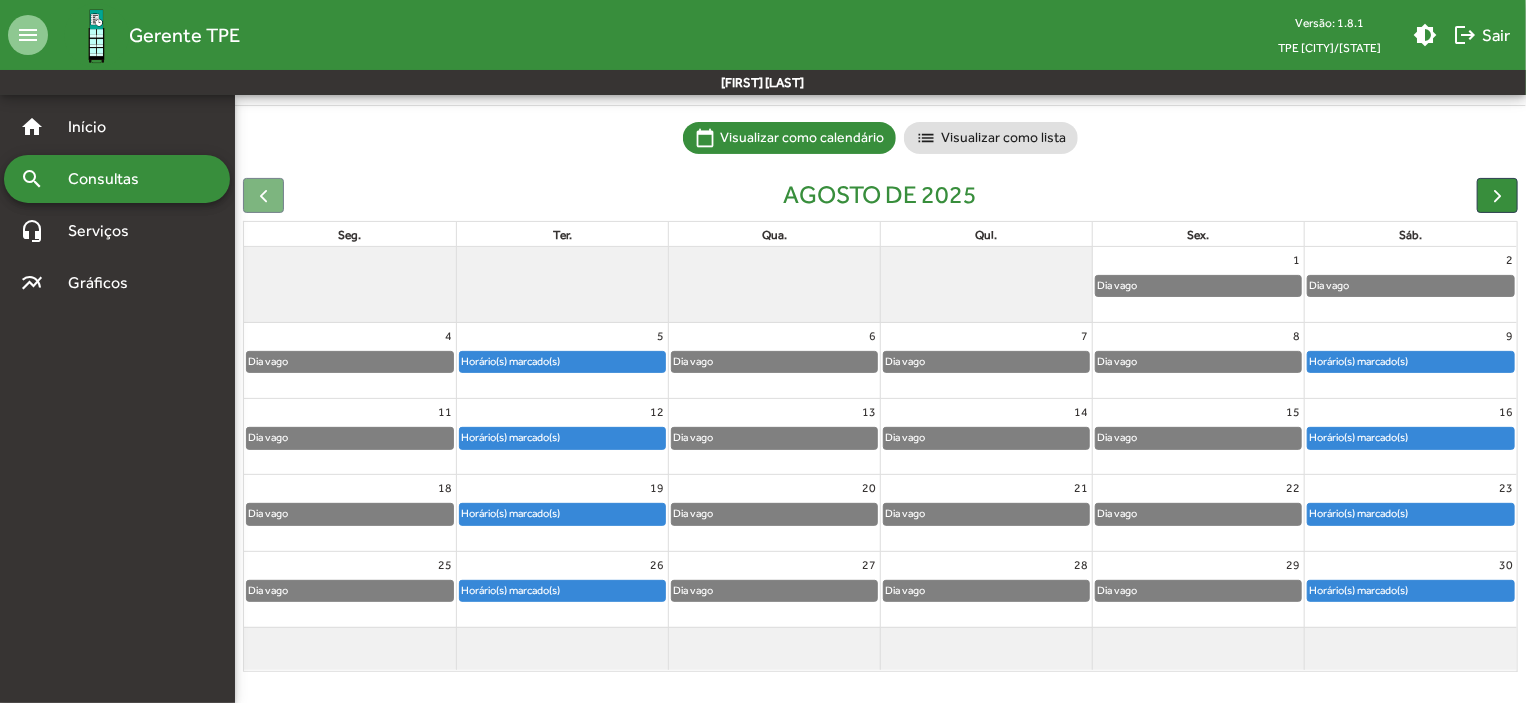 click on "Horário(s) marcado(s)" 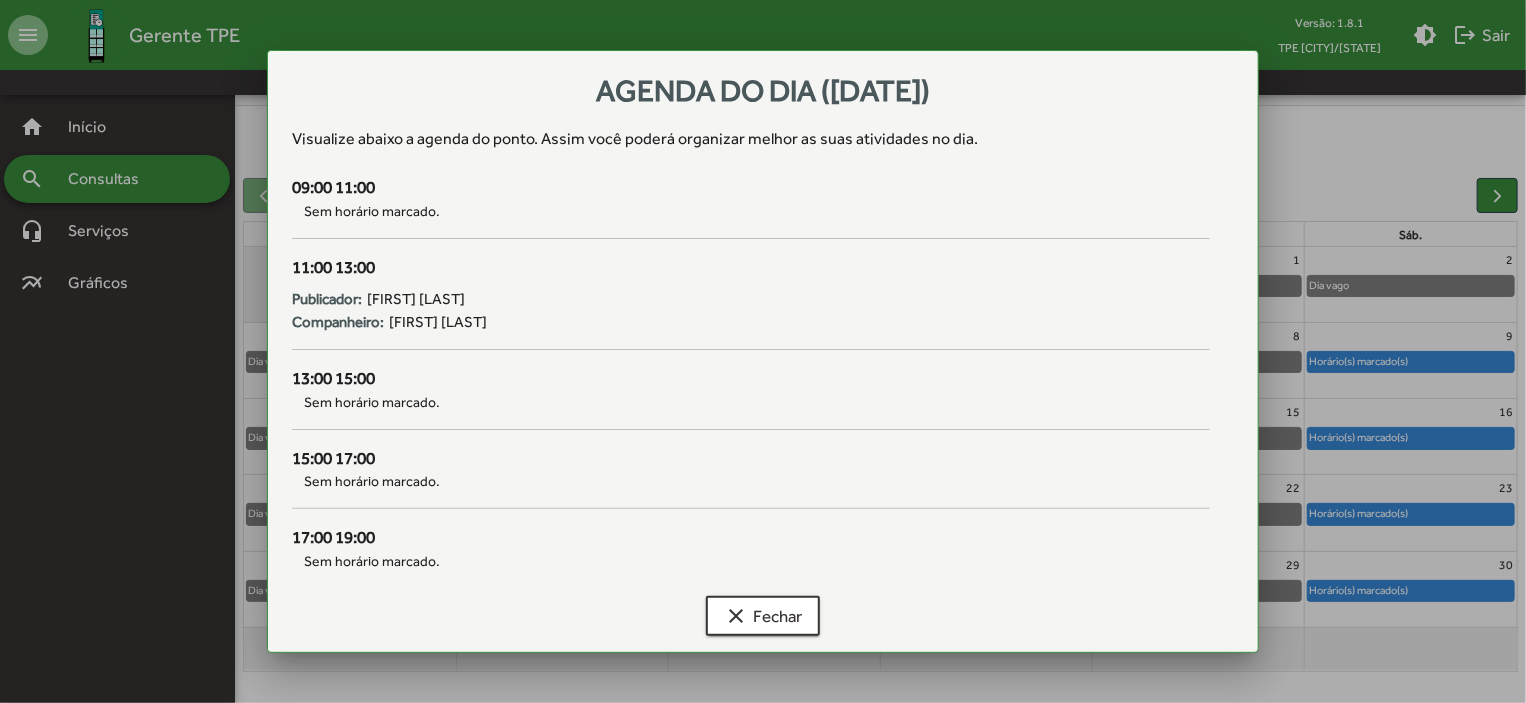 scroll, scrollTop: 0, scrollLeft: 0, axis: both 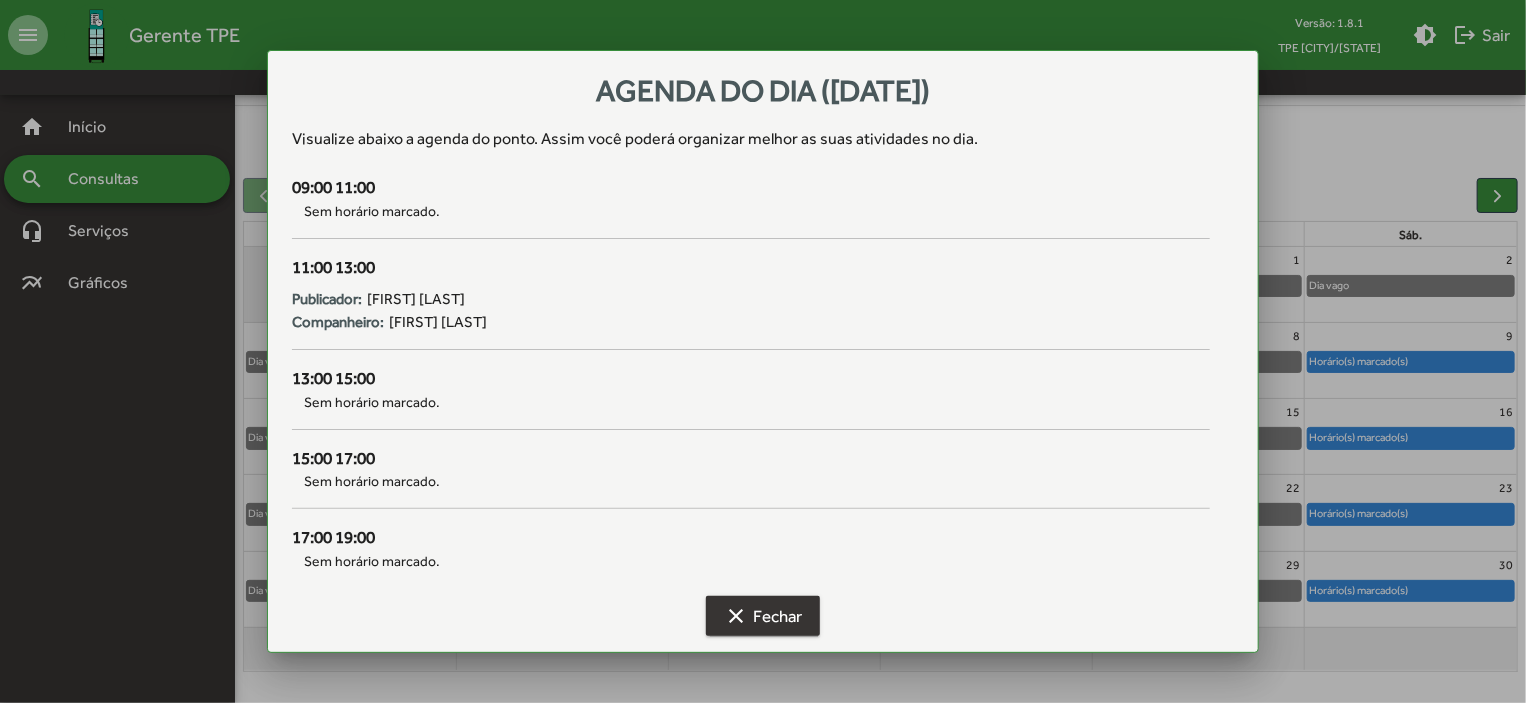click on "clear  Fechar" at bounding box center [763, 616] 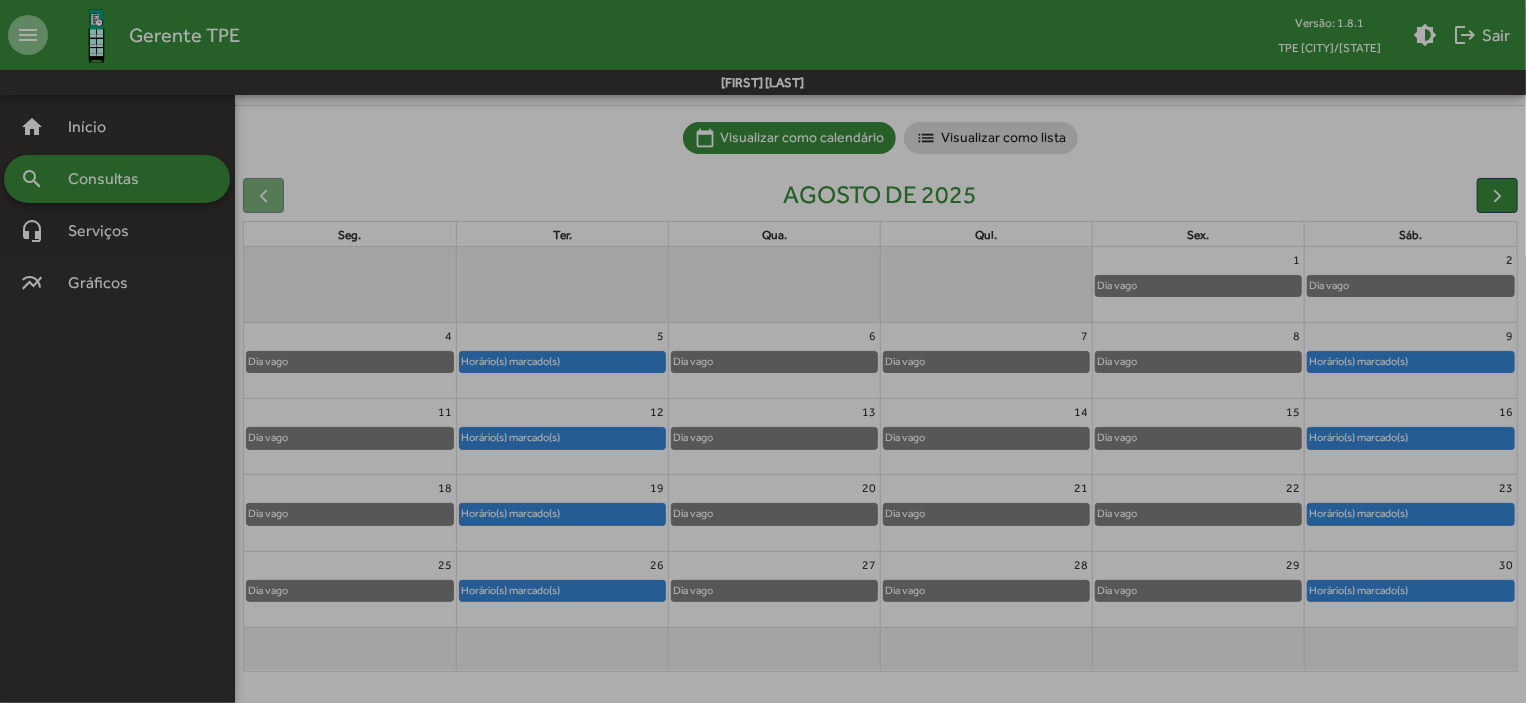 click on "clear  Fechar" at bounding box center (763, 616) 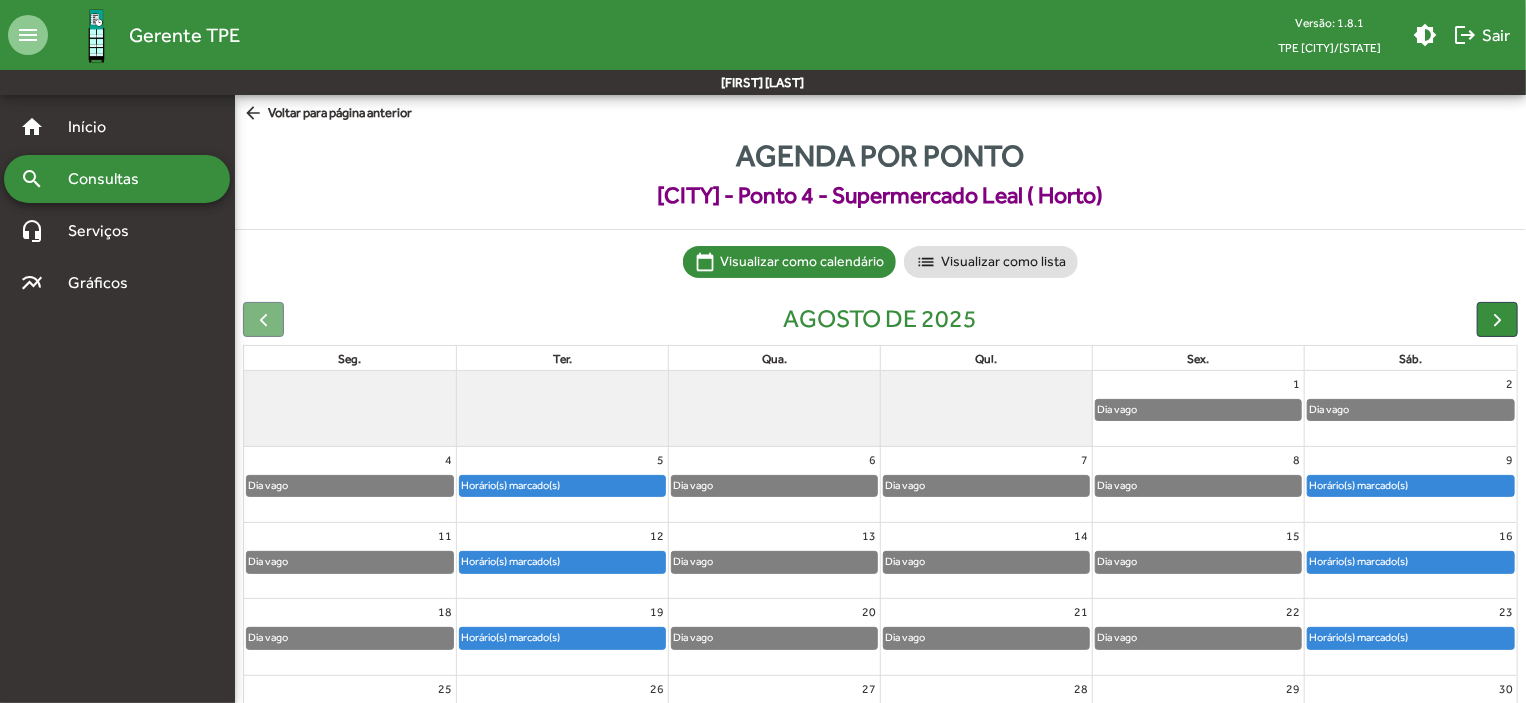 scroll, scrollTop: 124, scrollLeft: 0, axis: vertical 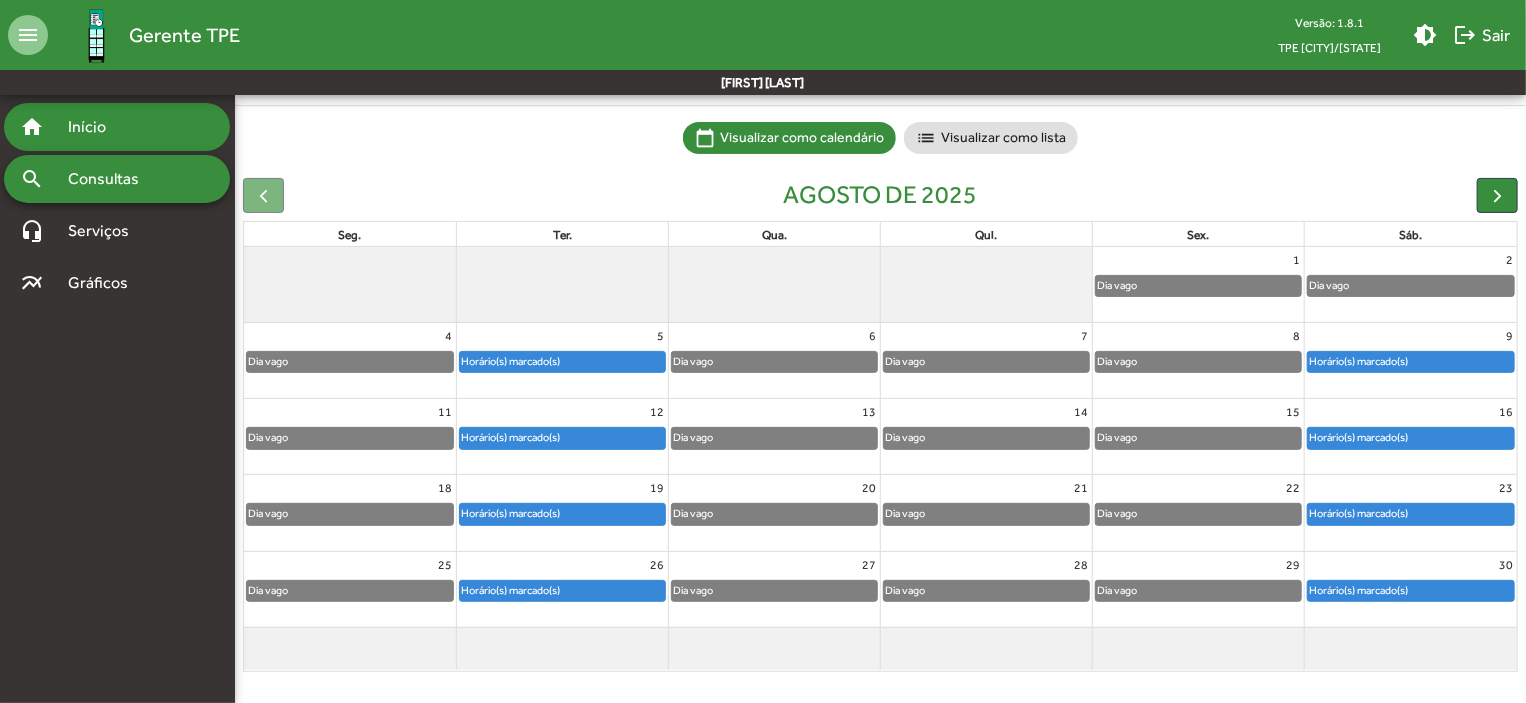 click on "home Início" at bounding box center (117, 127) 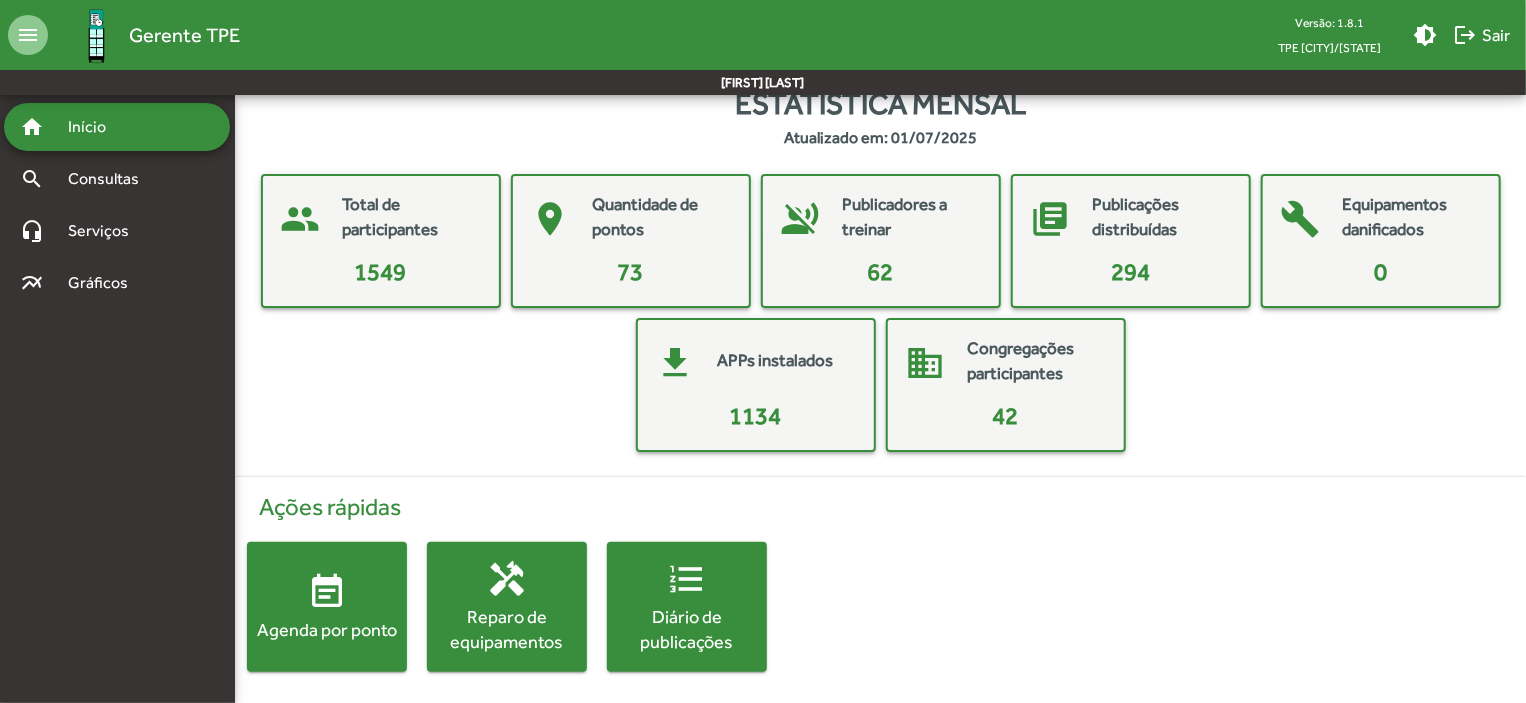 scroll, scrollTop: 28, scrollLeft: 0, axis: vertical 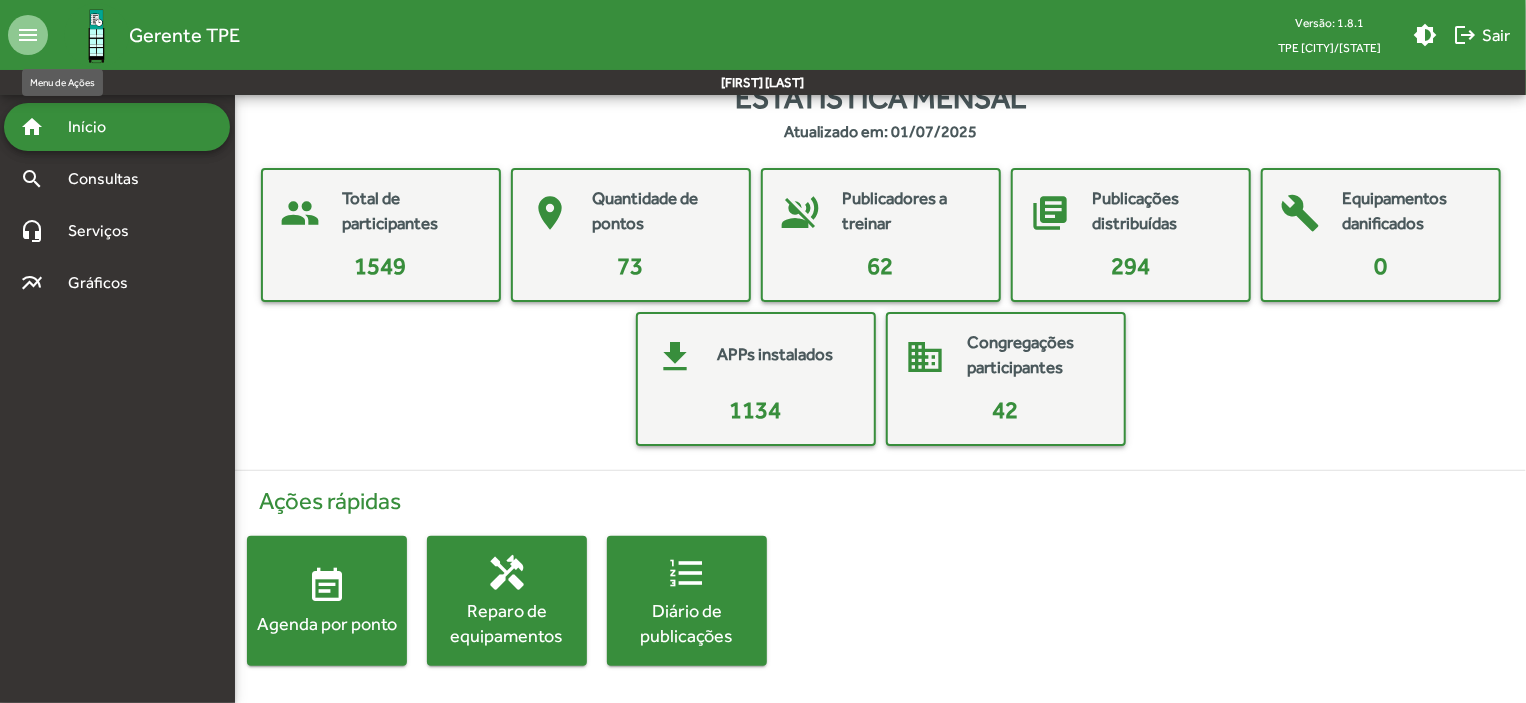 click on "menu" 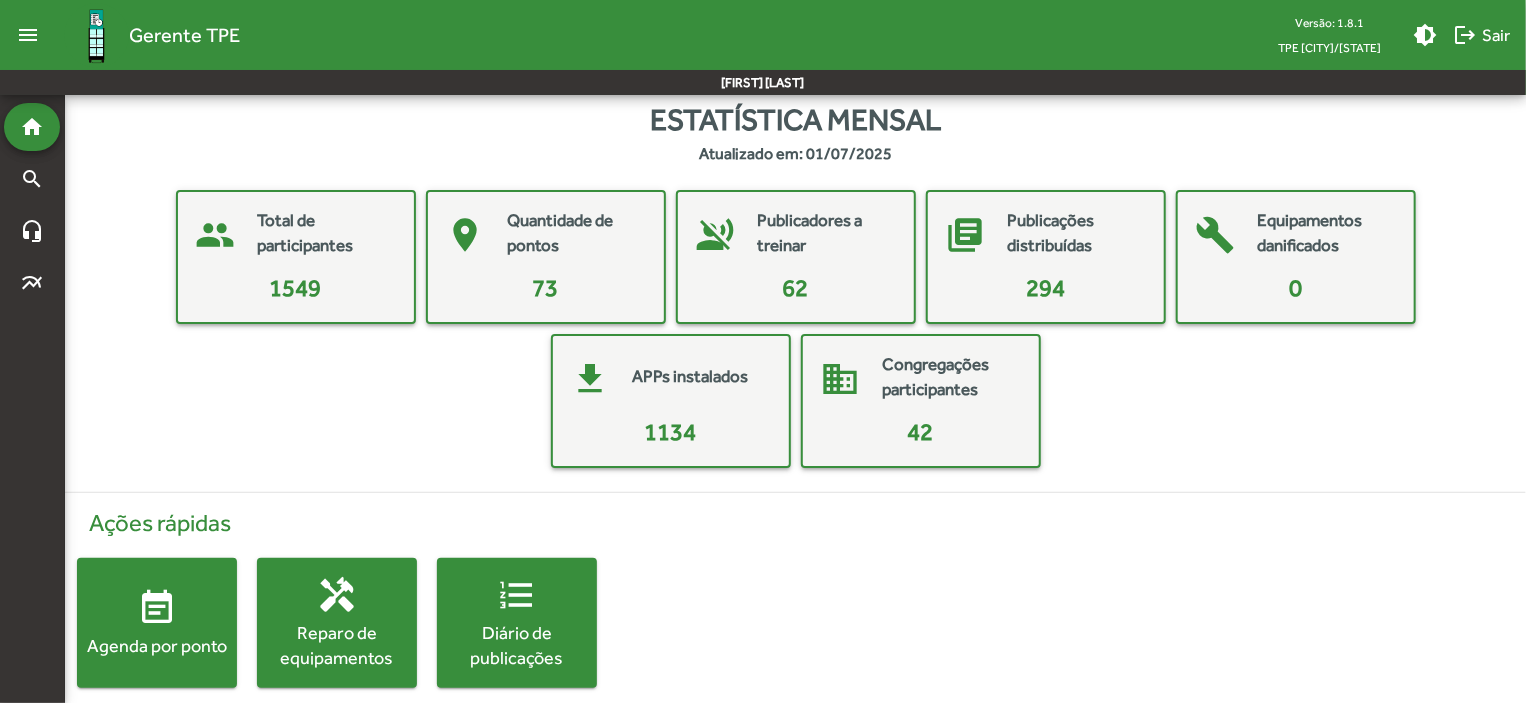 scroll, scrollTop: 0, scrollLeft: 0, axis: both 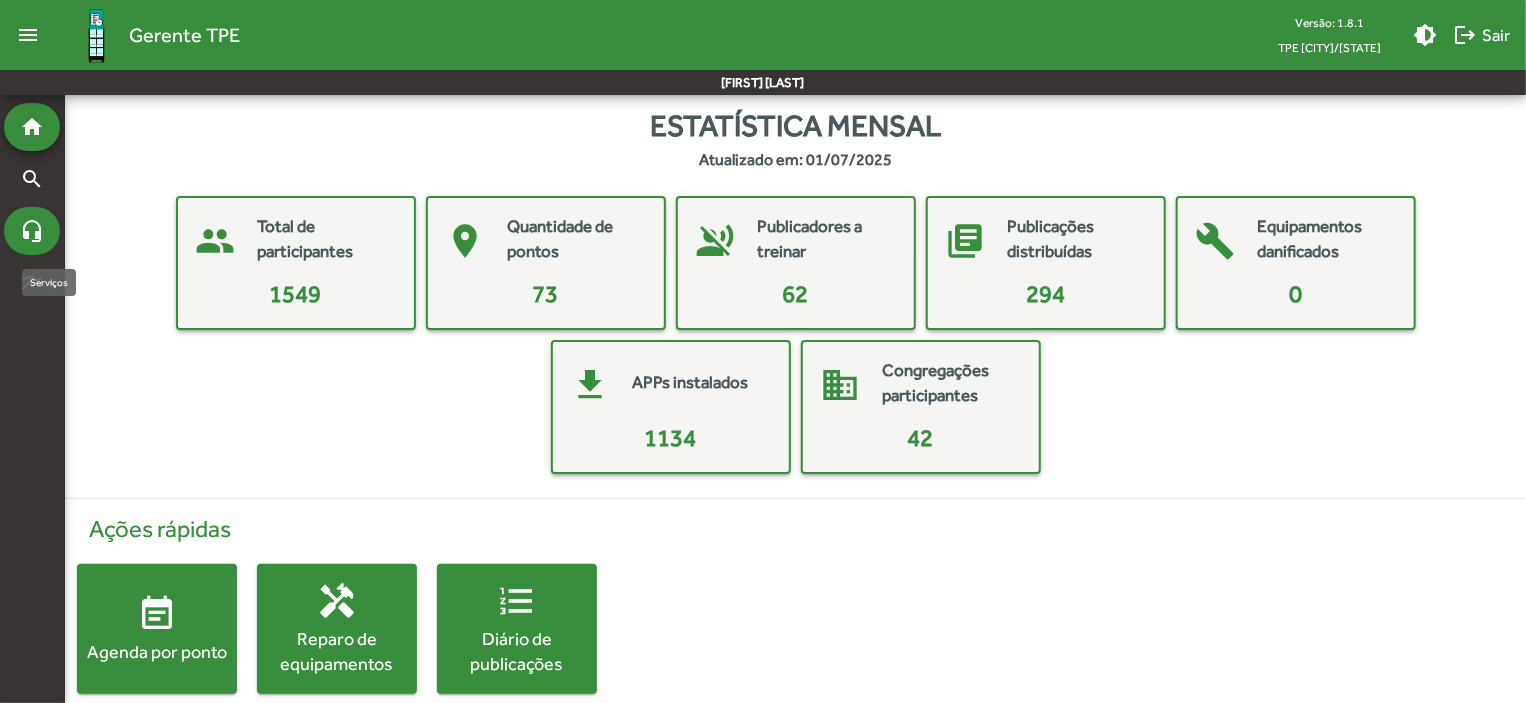 click on "headset_mic" at bounding box center [32, 231] 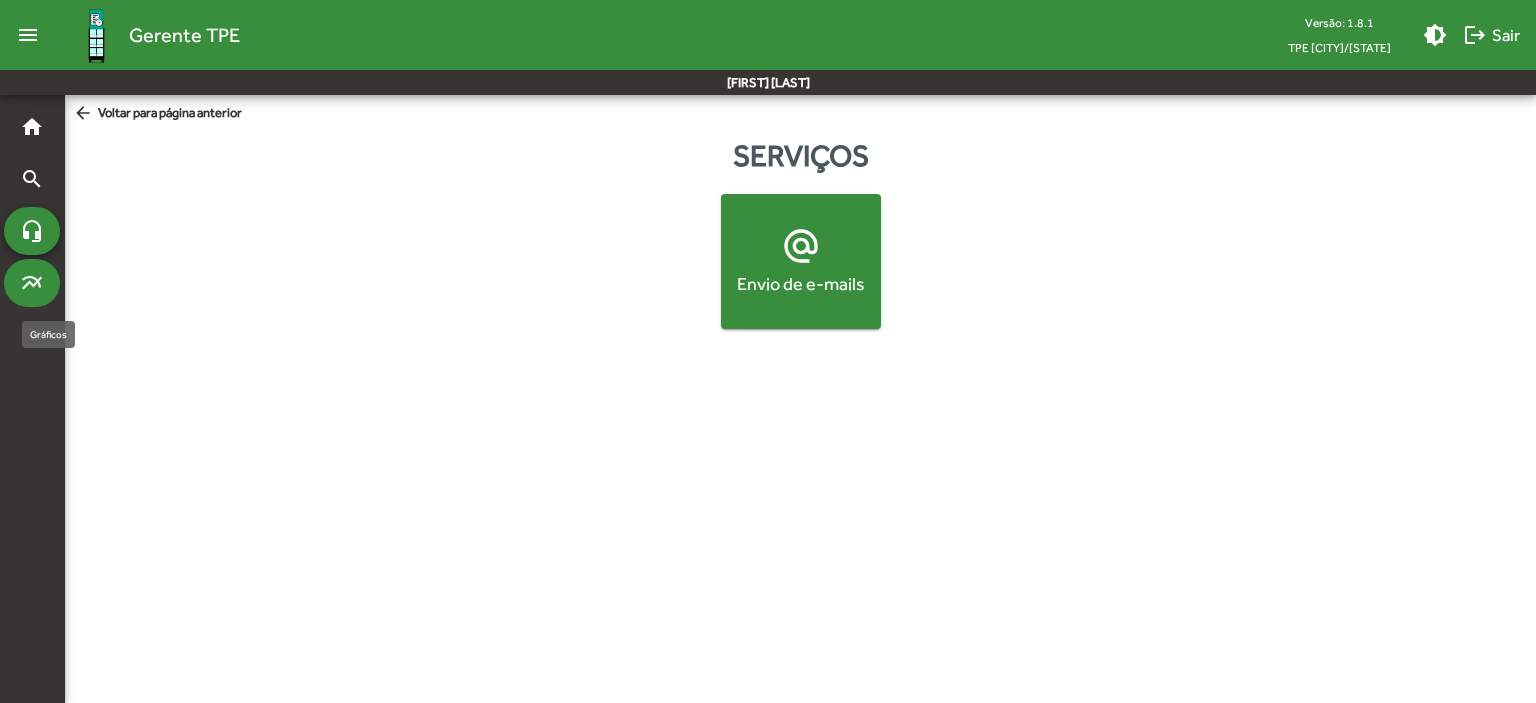 click on "multiline_chart" at bounding box center (32, 283) 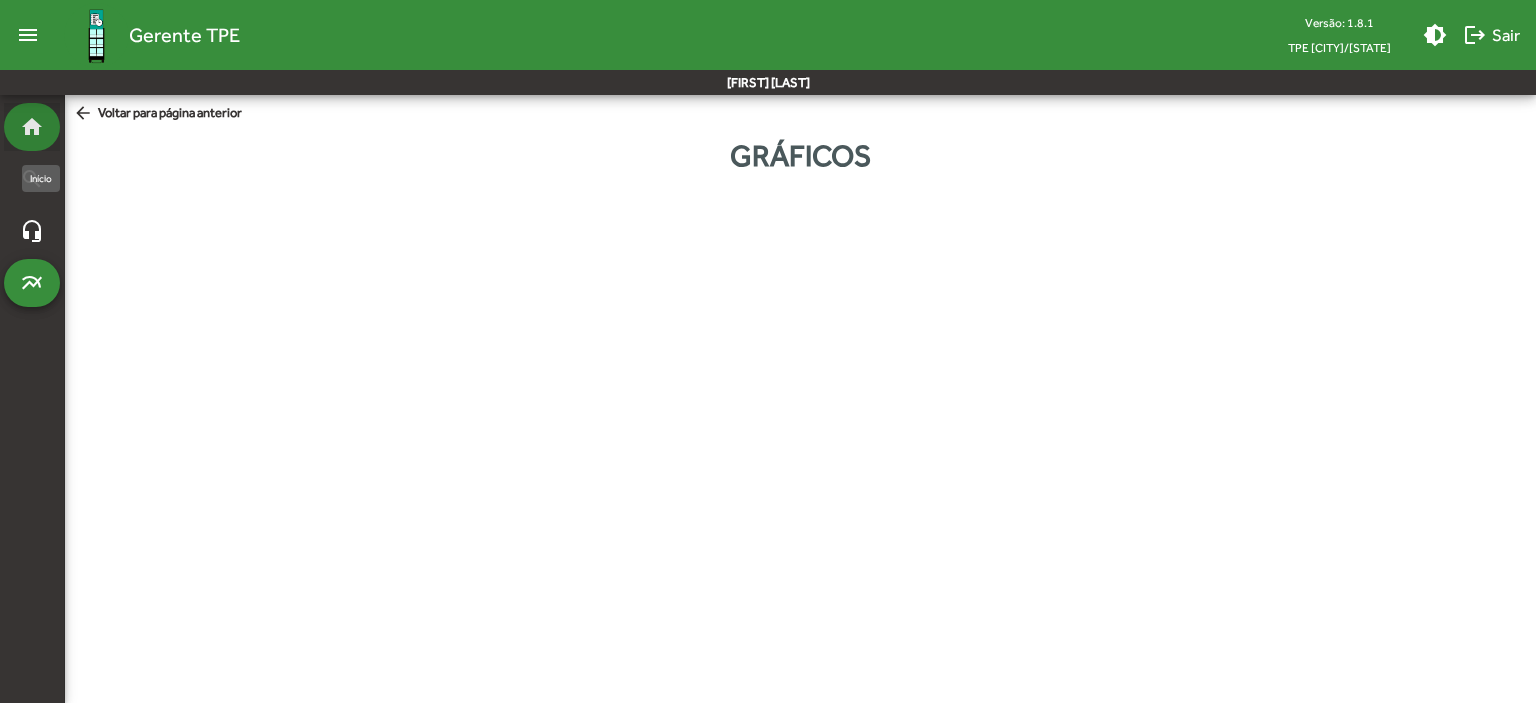 click on "home" at bounding box center (32, 127) 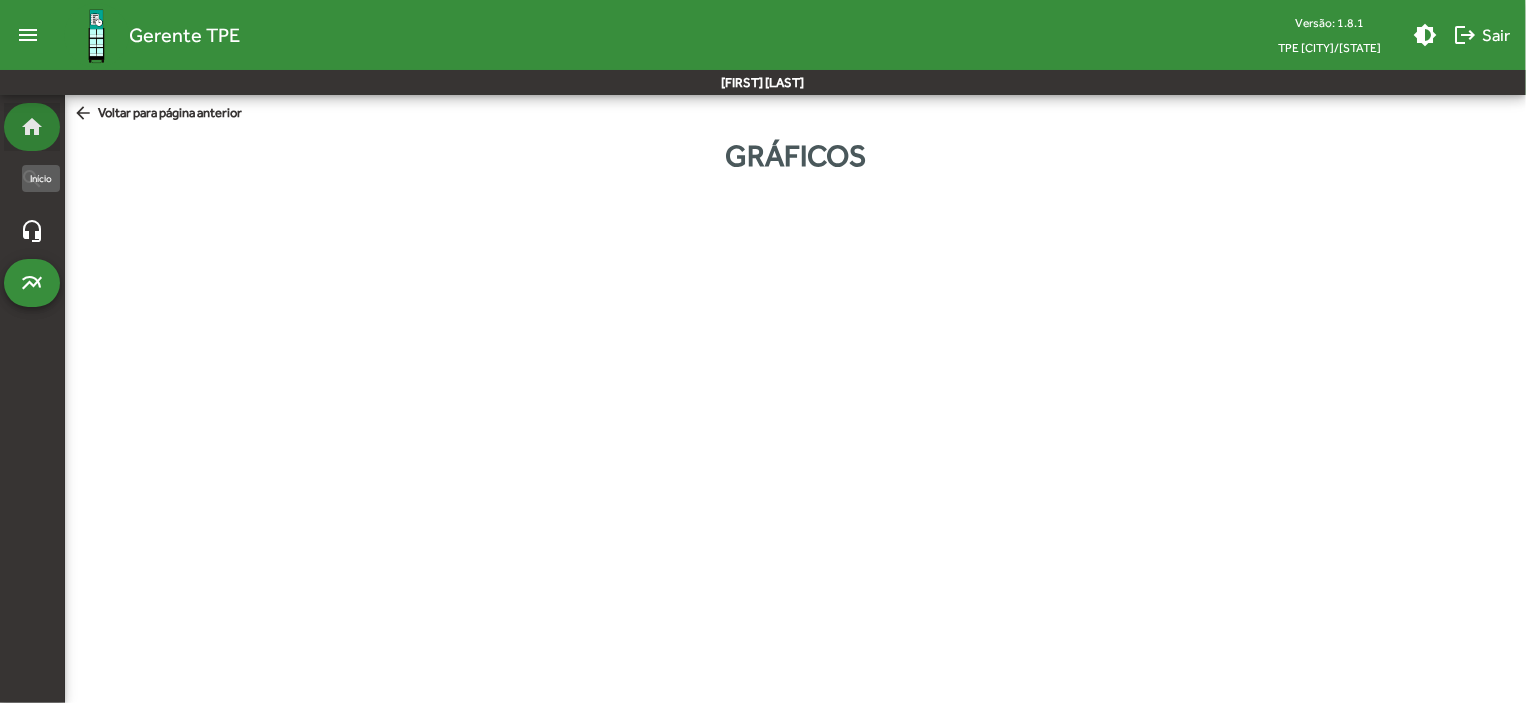 click on "home" at bounding box center (32, 127) 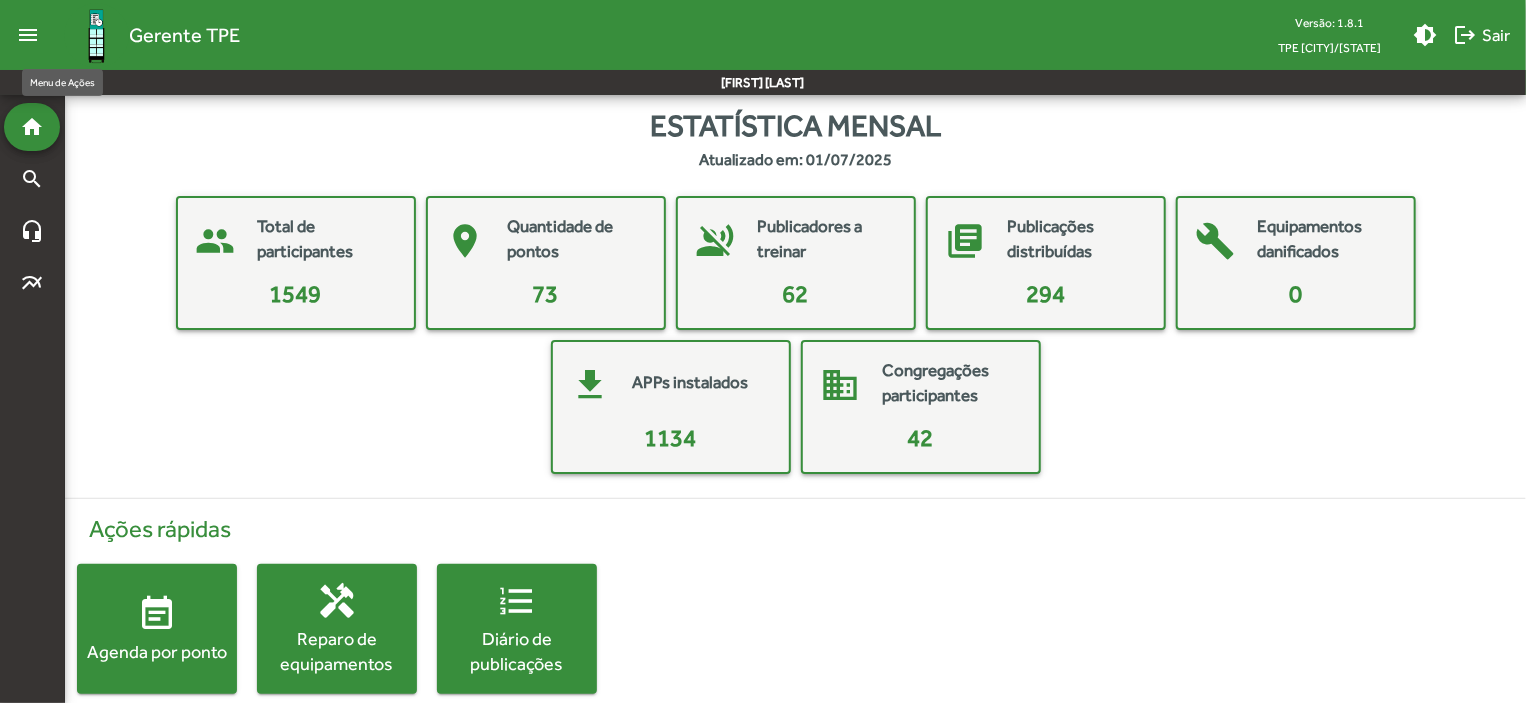 click on "menu" 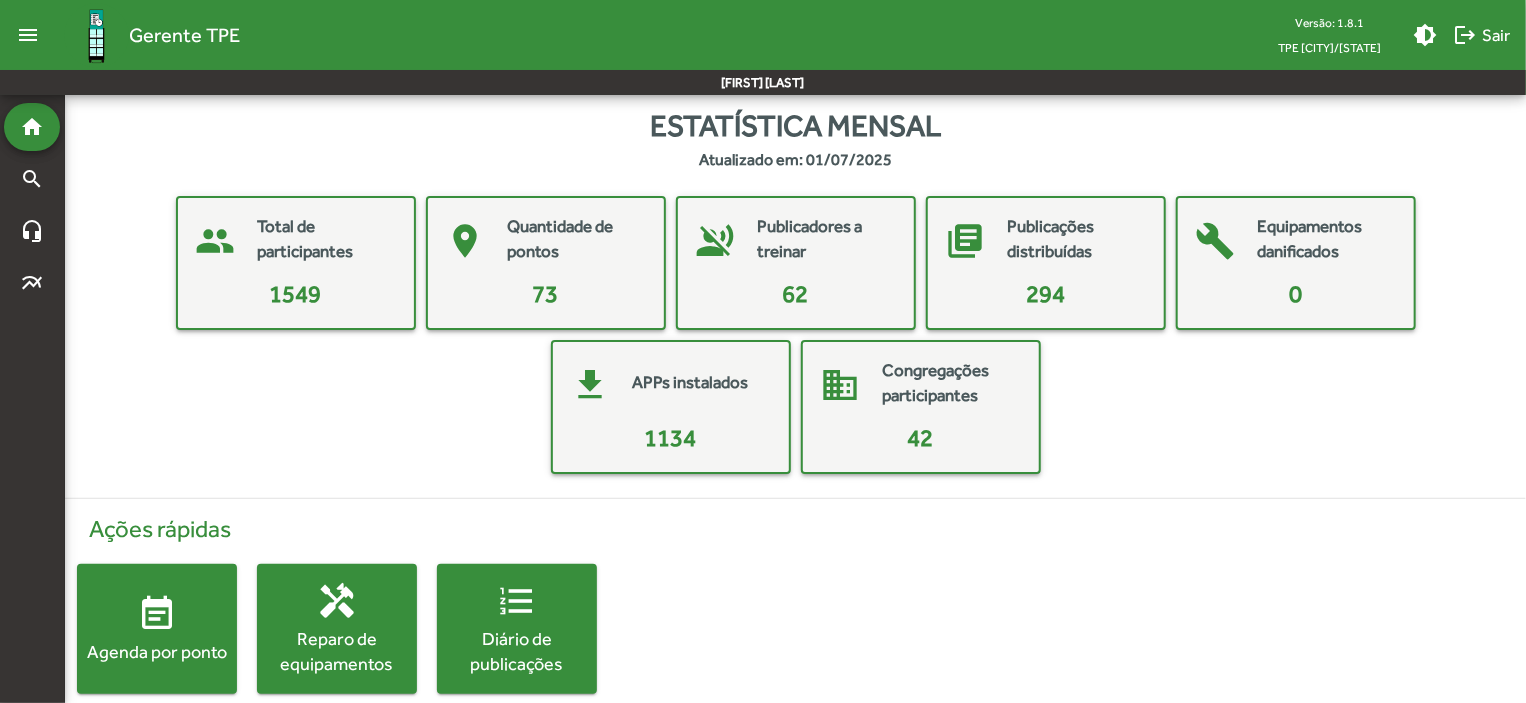 scroll, scrollTop: 28, scrollLeft: 0, axis: vertical 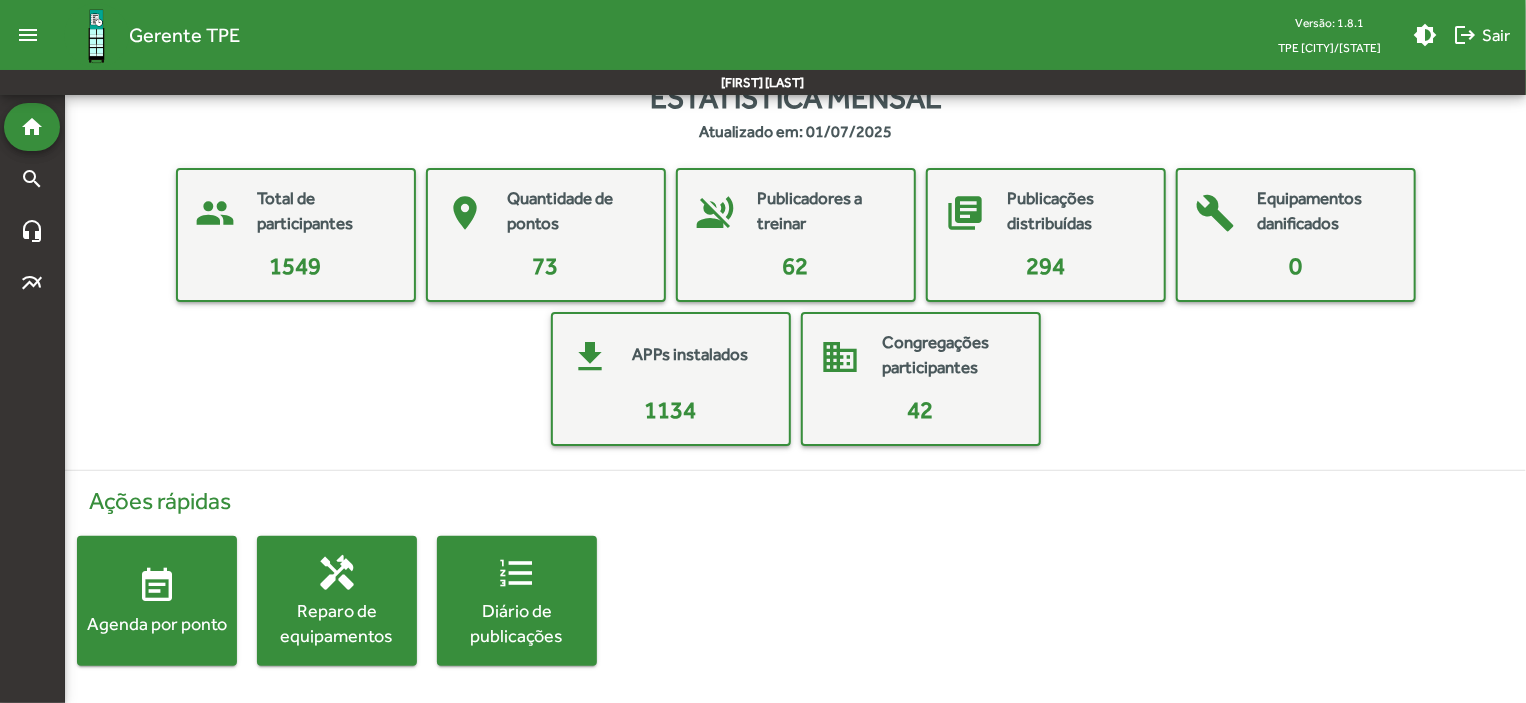 click on "event_note  Agenda por ponto" 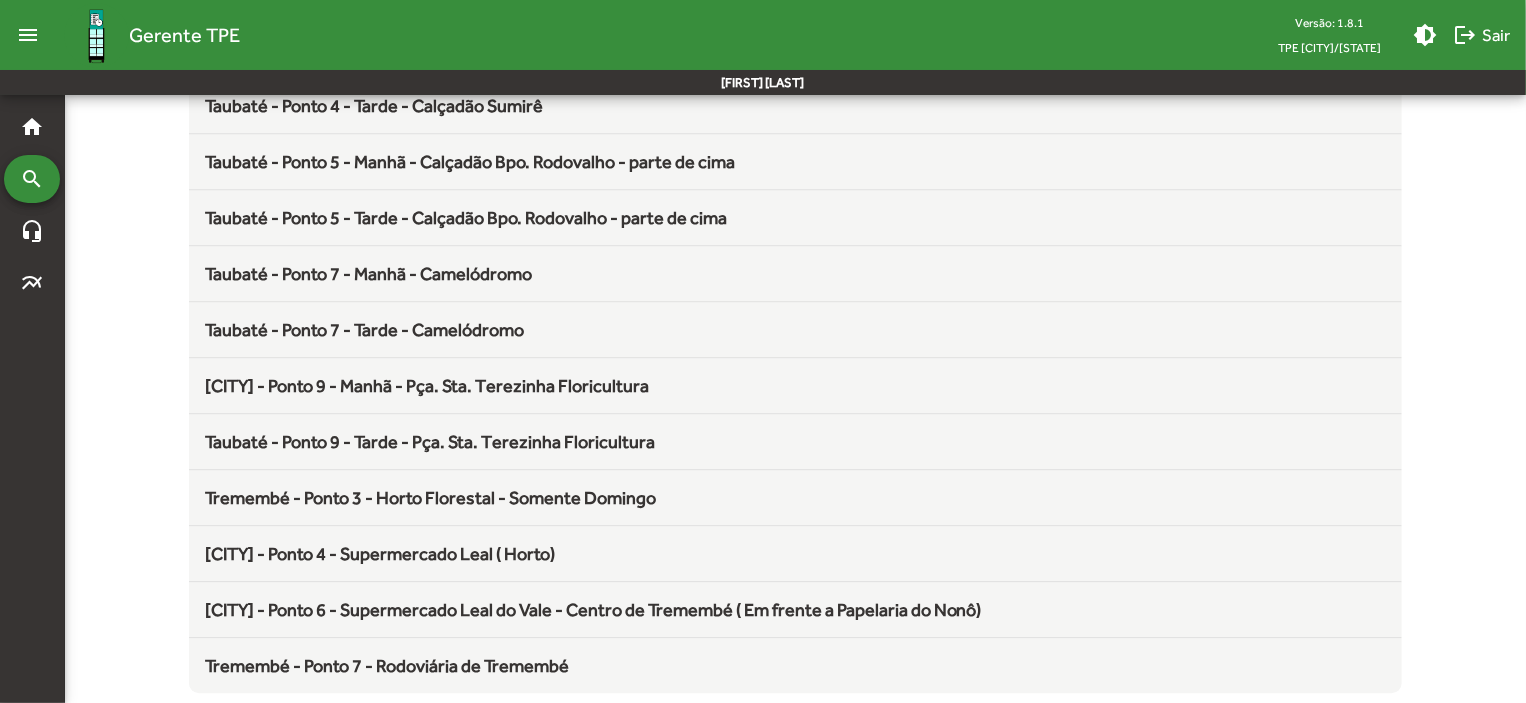 scroll, scrollTop: 2636, scrollLeft: 0, axis: vertical 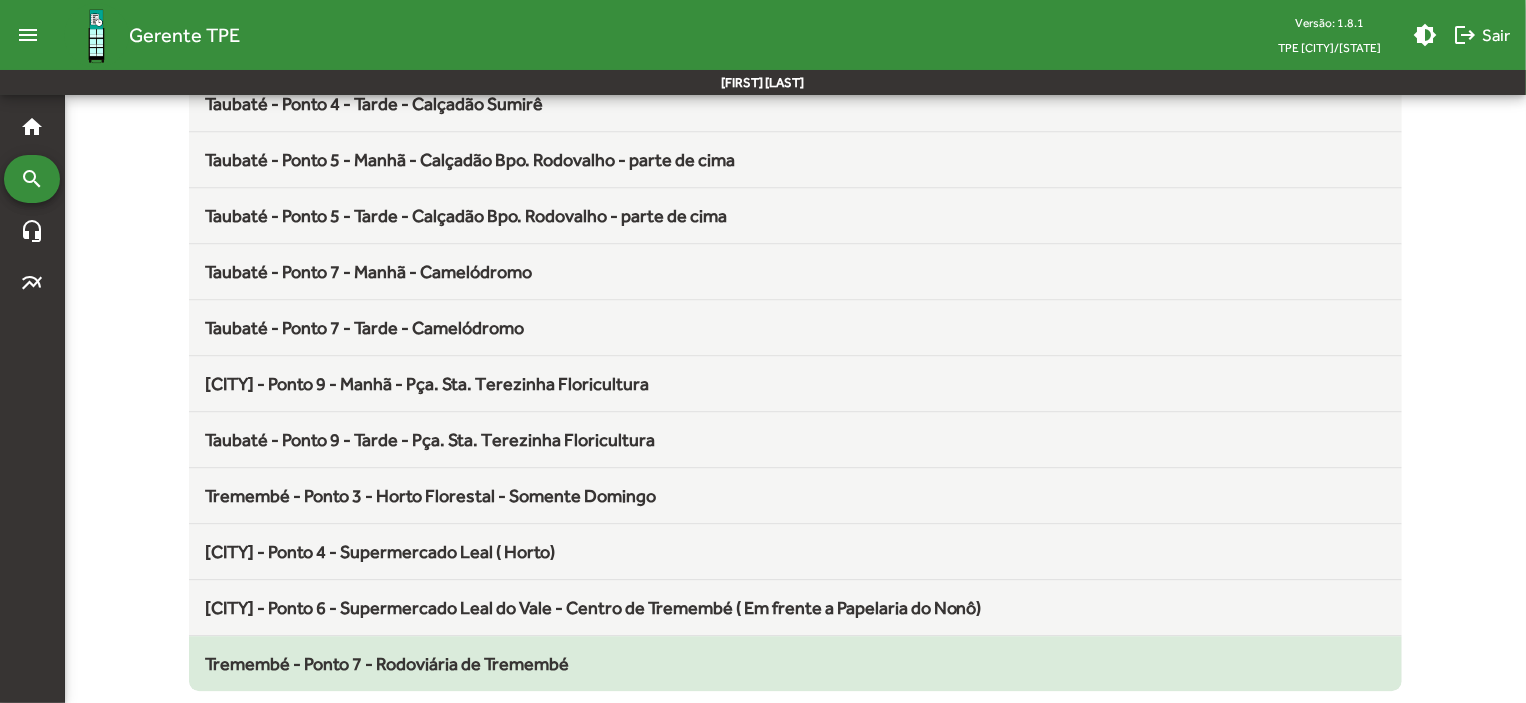 click on "Tremembé - Ponto 7 - Rodoviária de Tremembé" 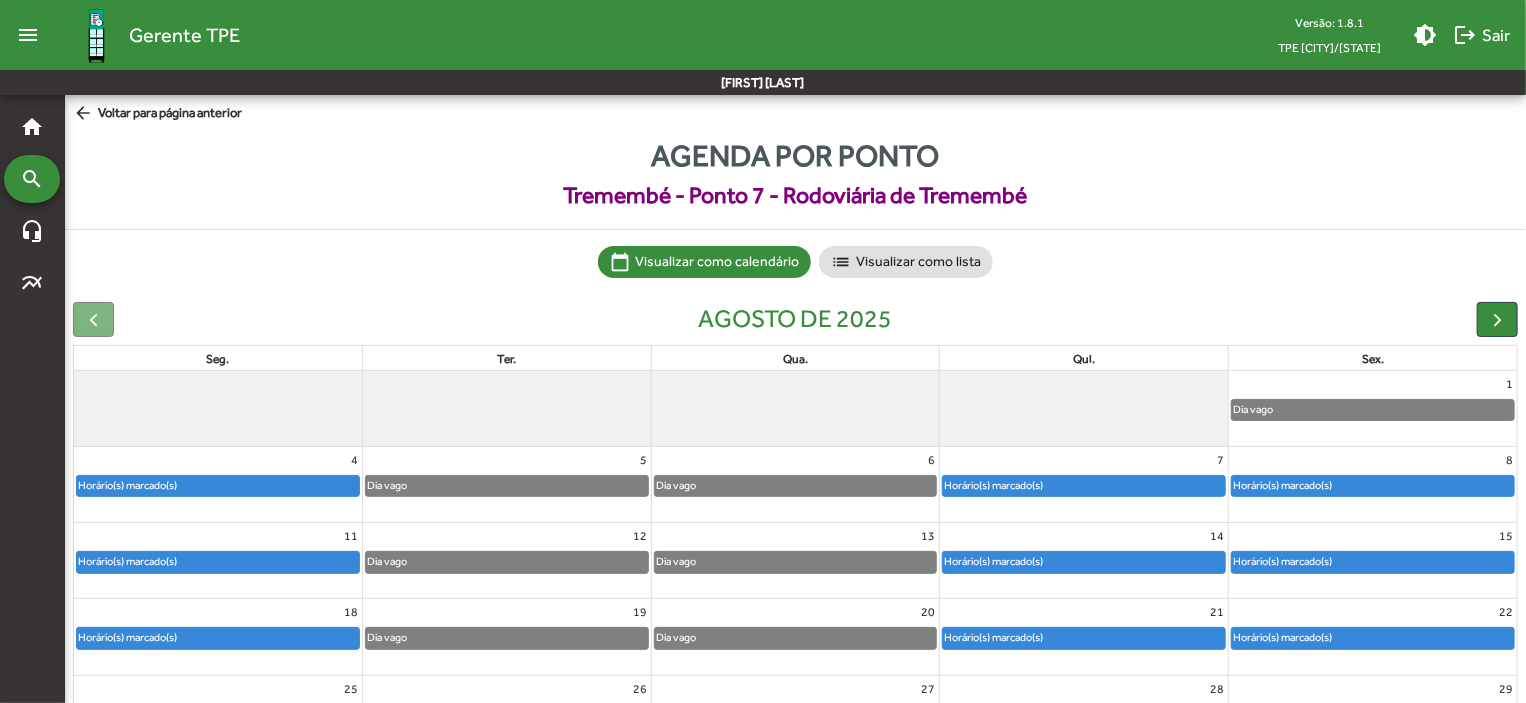 click on "Horário(s) marcado(s)" 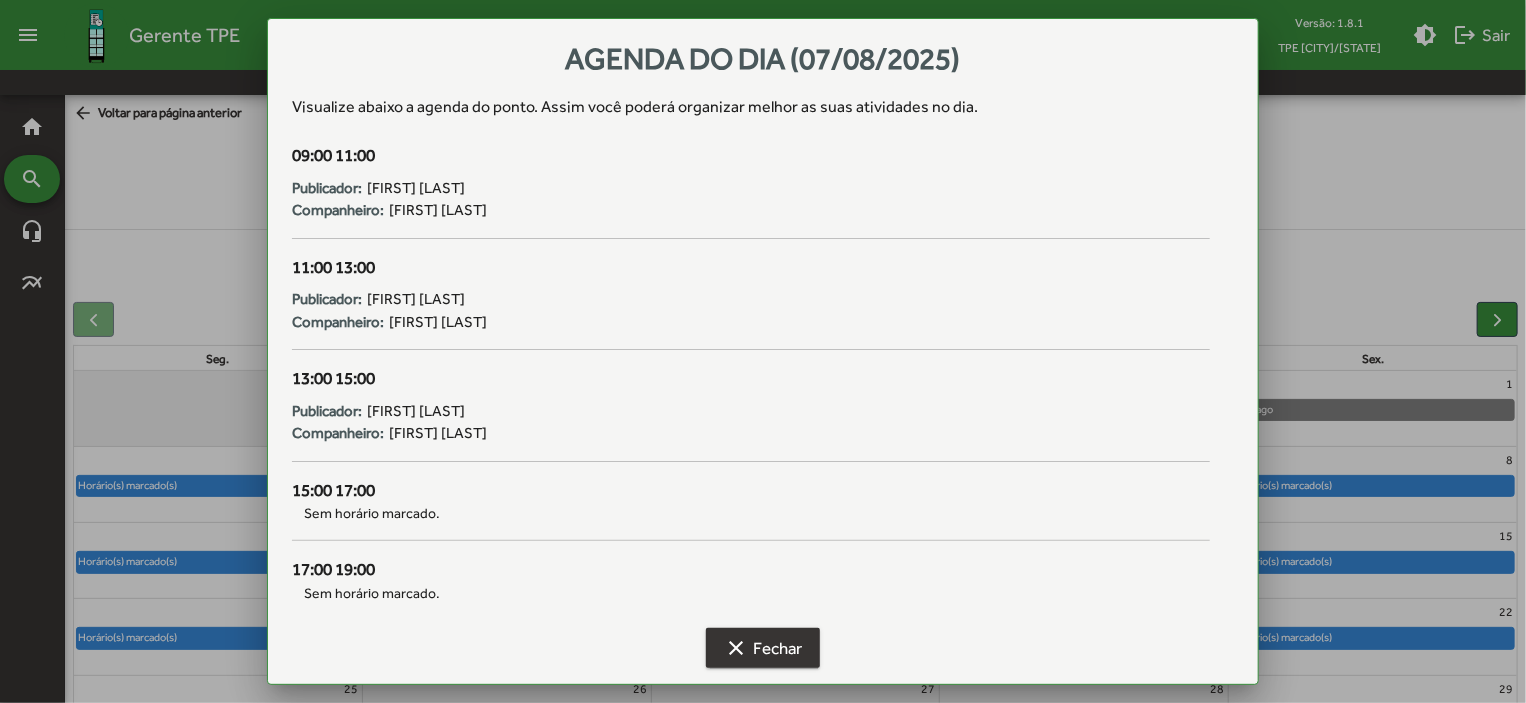 click on "clear  Fechar" at bounding box center (763, 648) 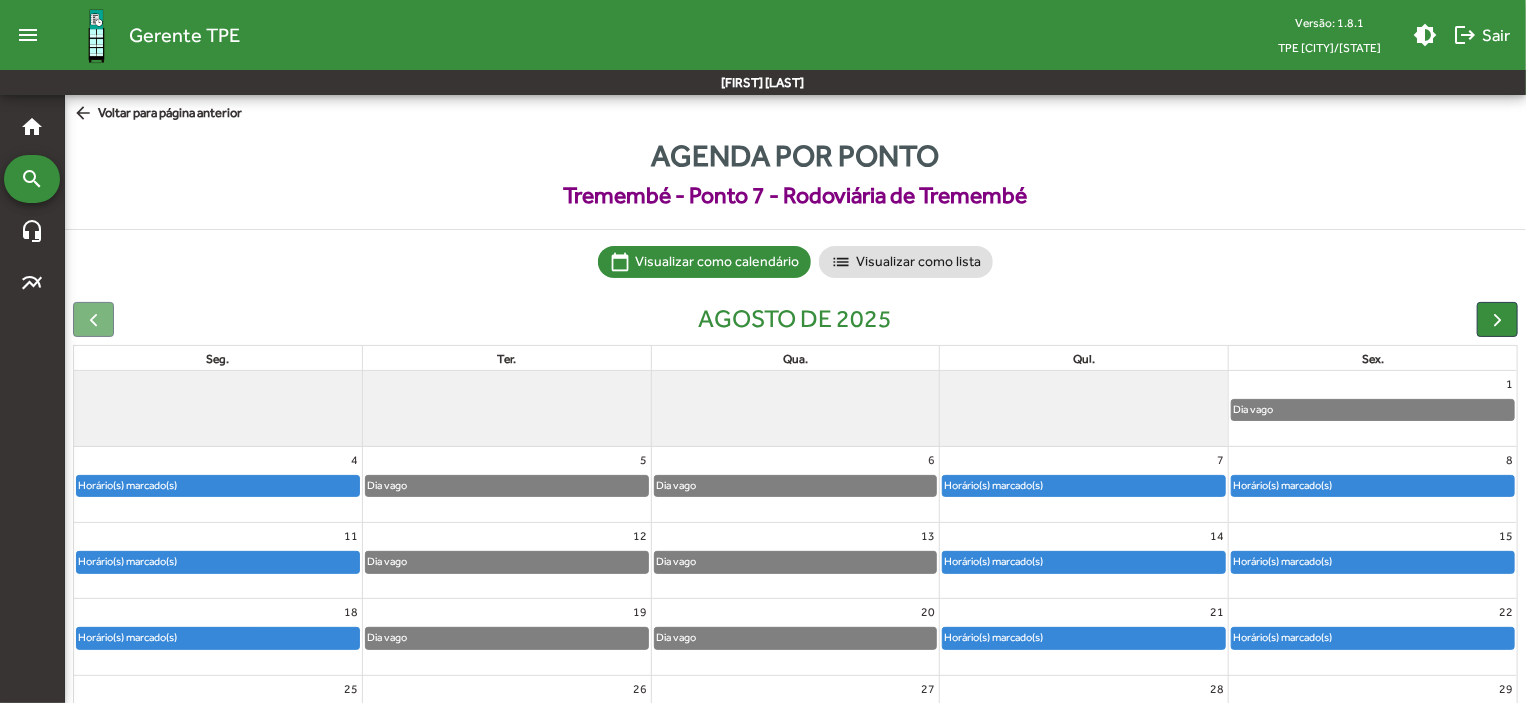 click on "Horário(s) marcado(s)" 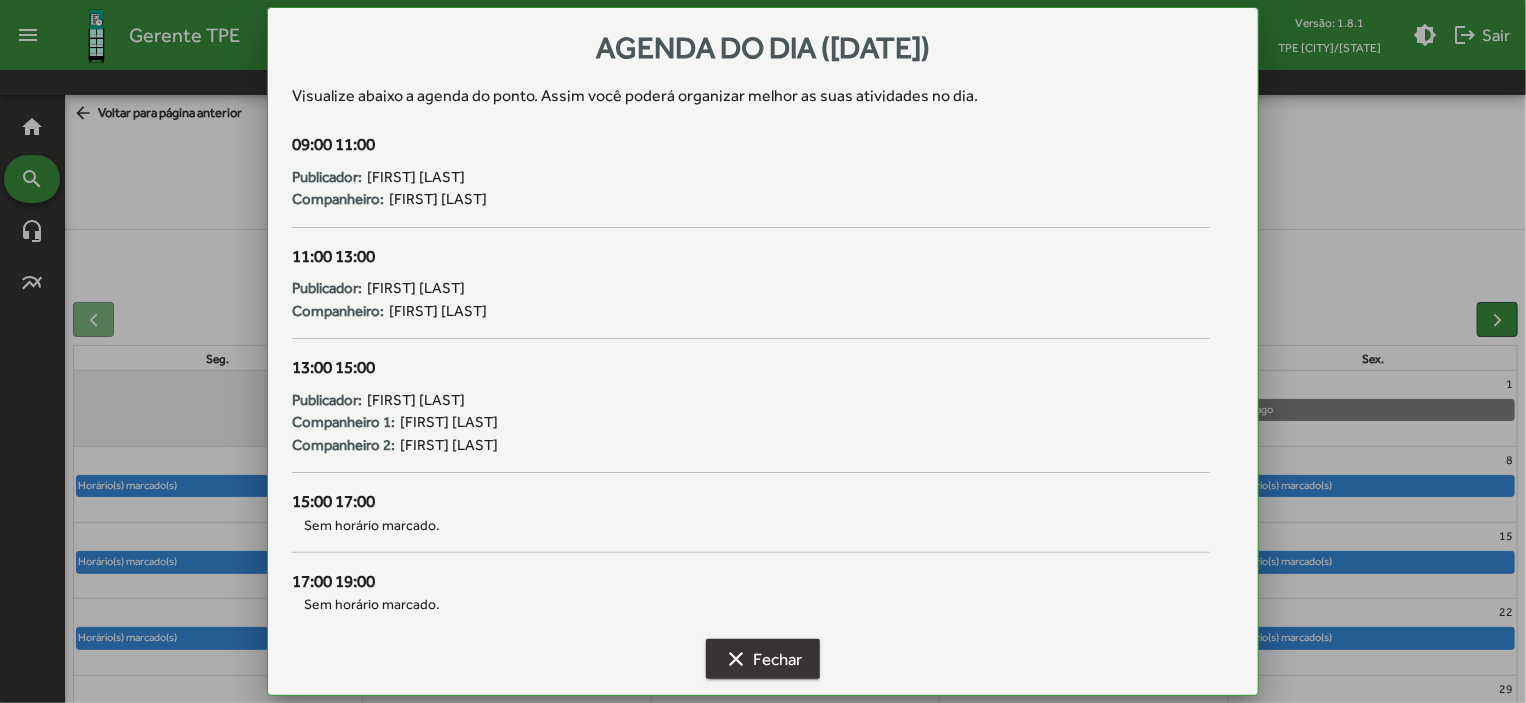 click on "clear  Fechar" at bounding box center (763, 659) 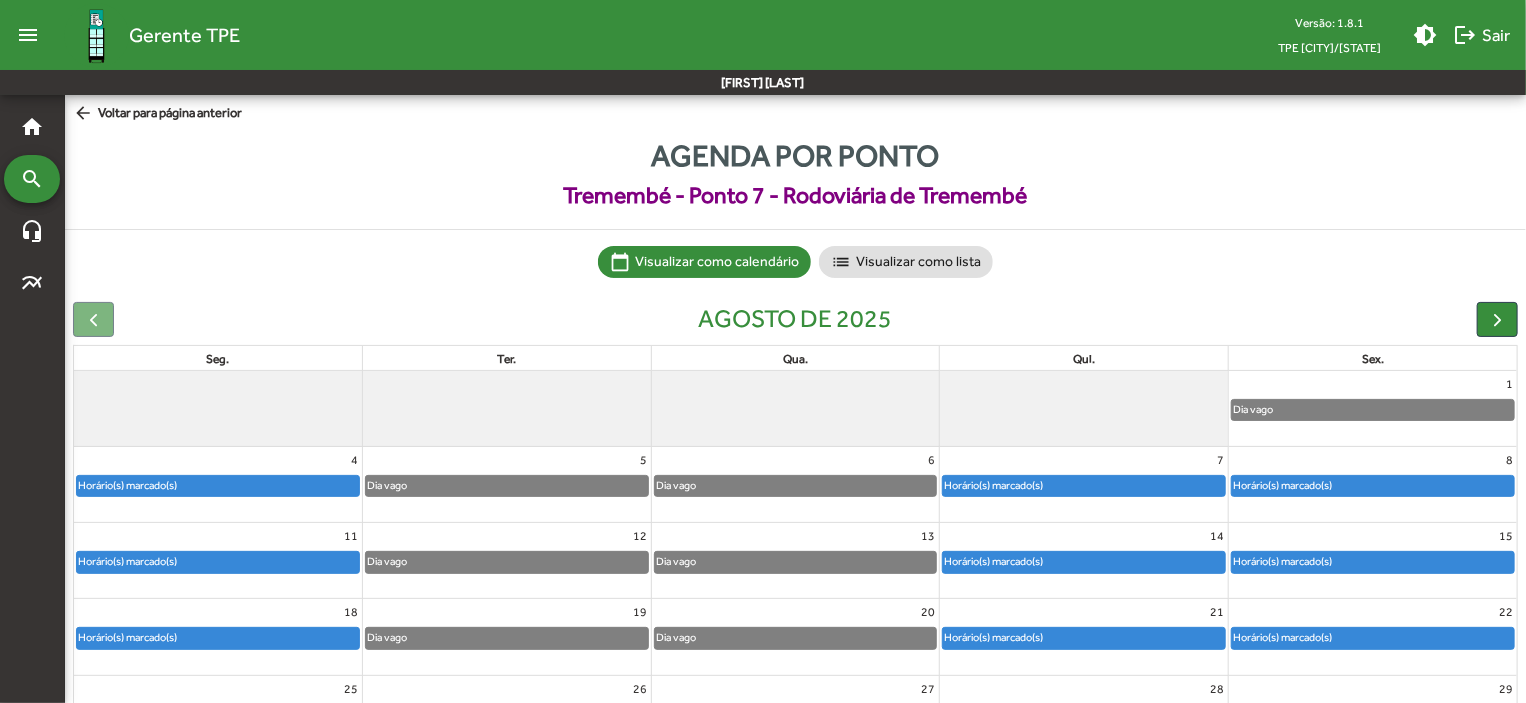 click on "Horário(s) marcado(s)" 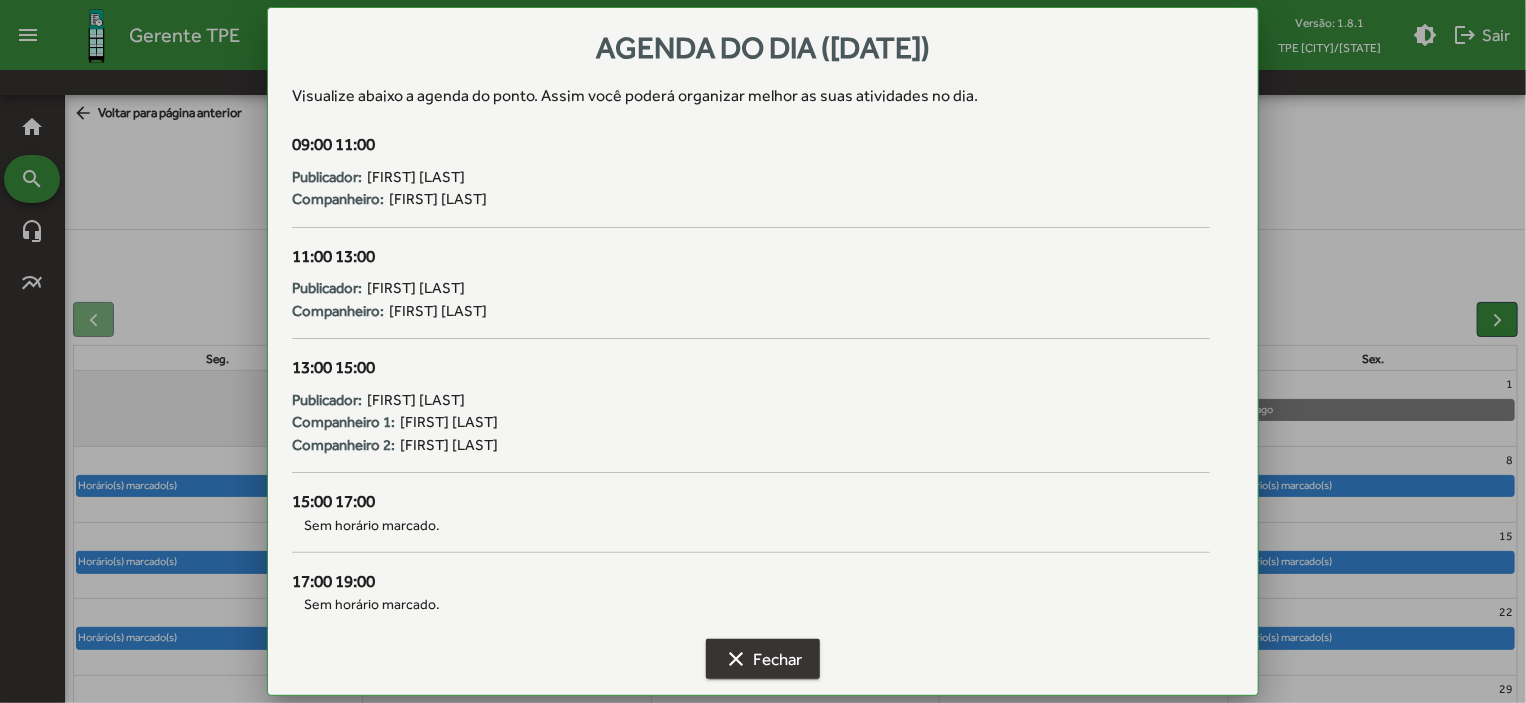 click on "clear  Fechar" at bounding box center (763, 659) 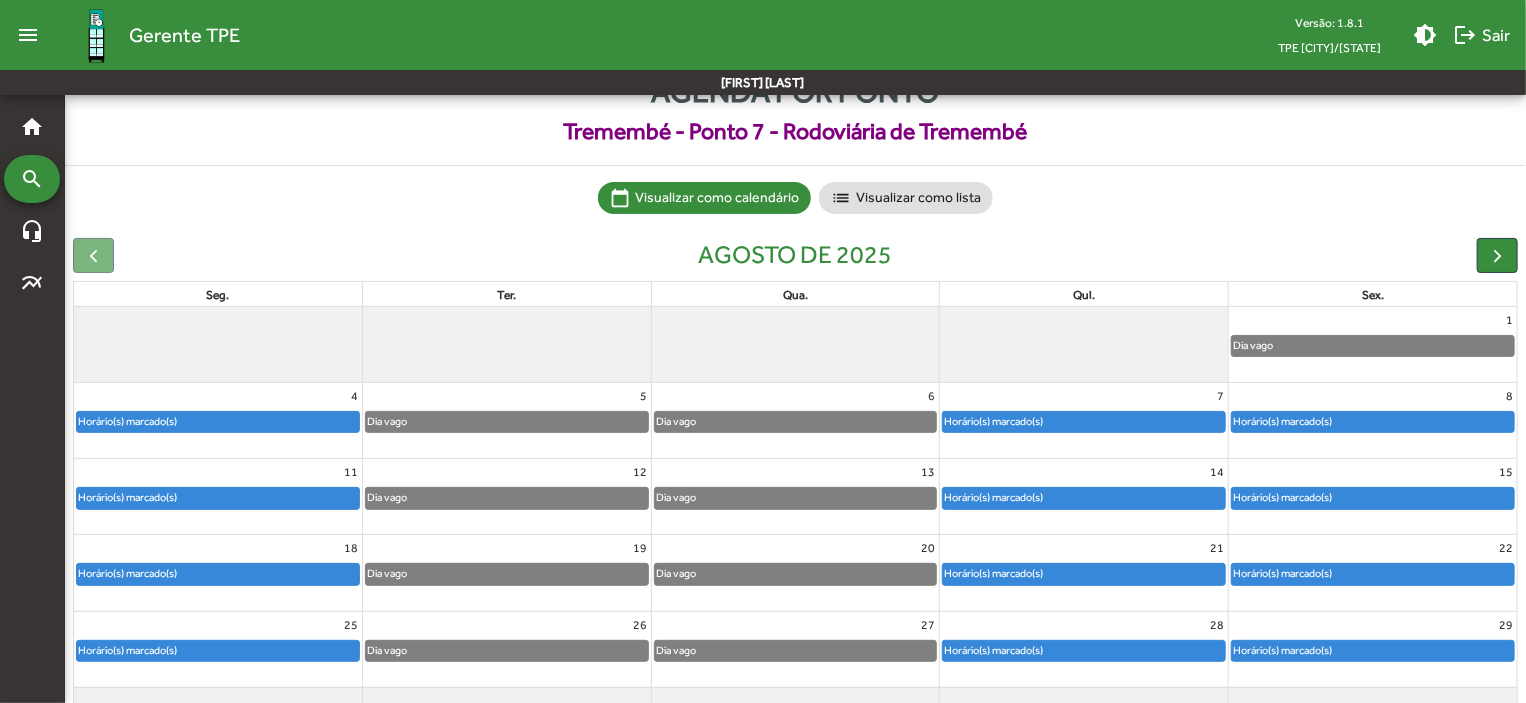 scroll, scrollTop: 124, scrollLeft: 0, axis: vertical 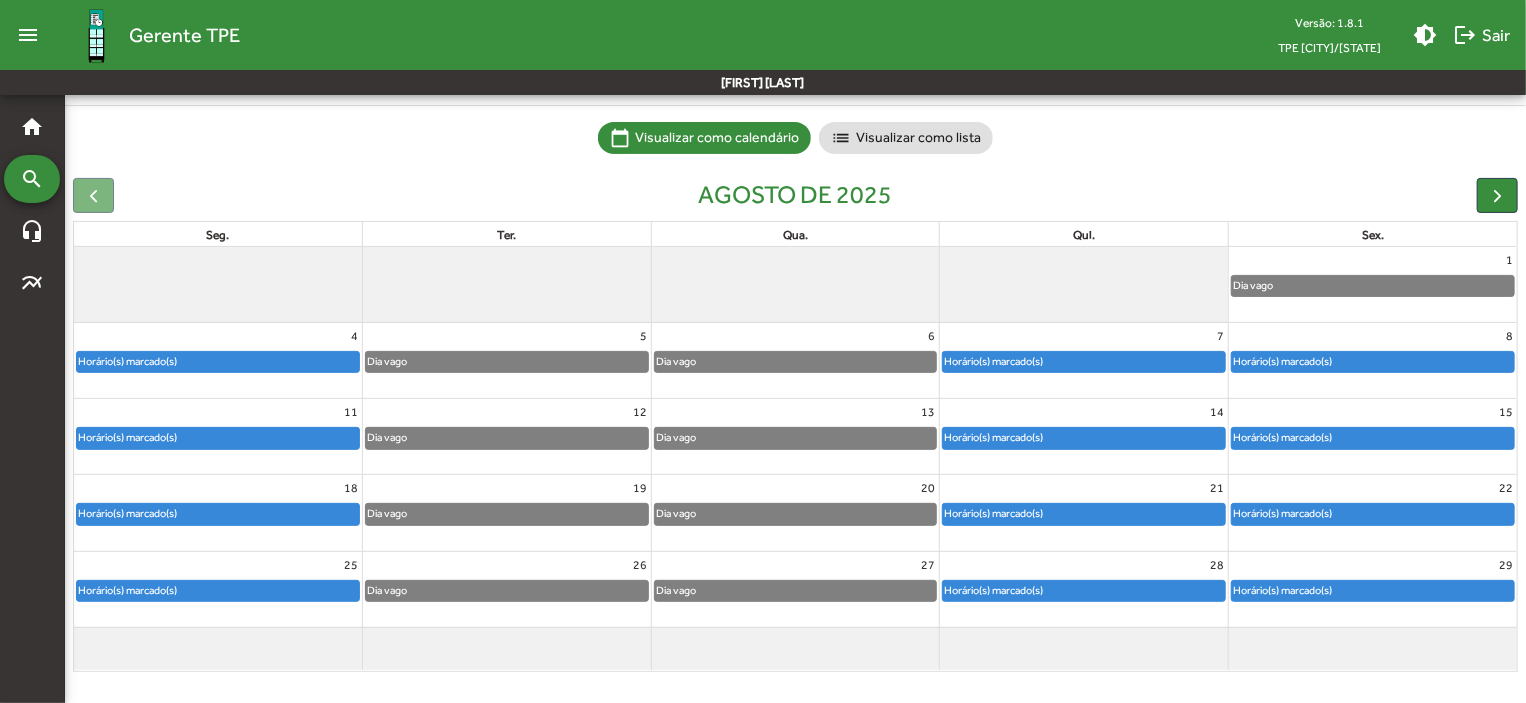 click on "Horário(s) marcado(s)" 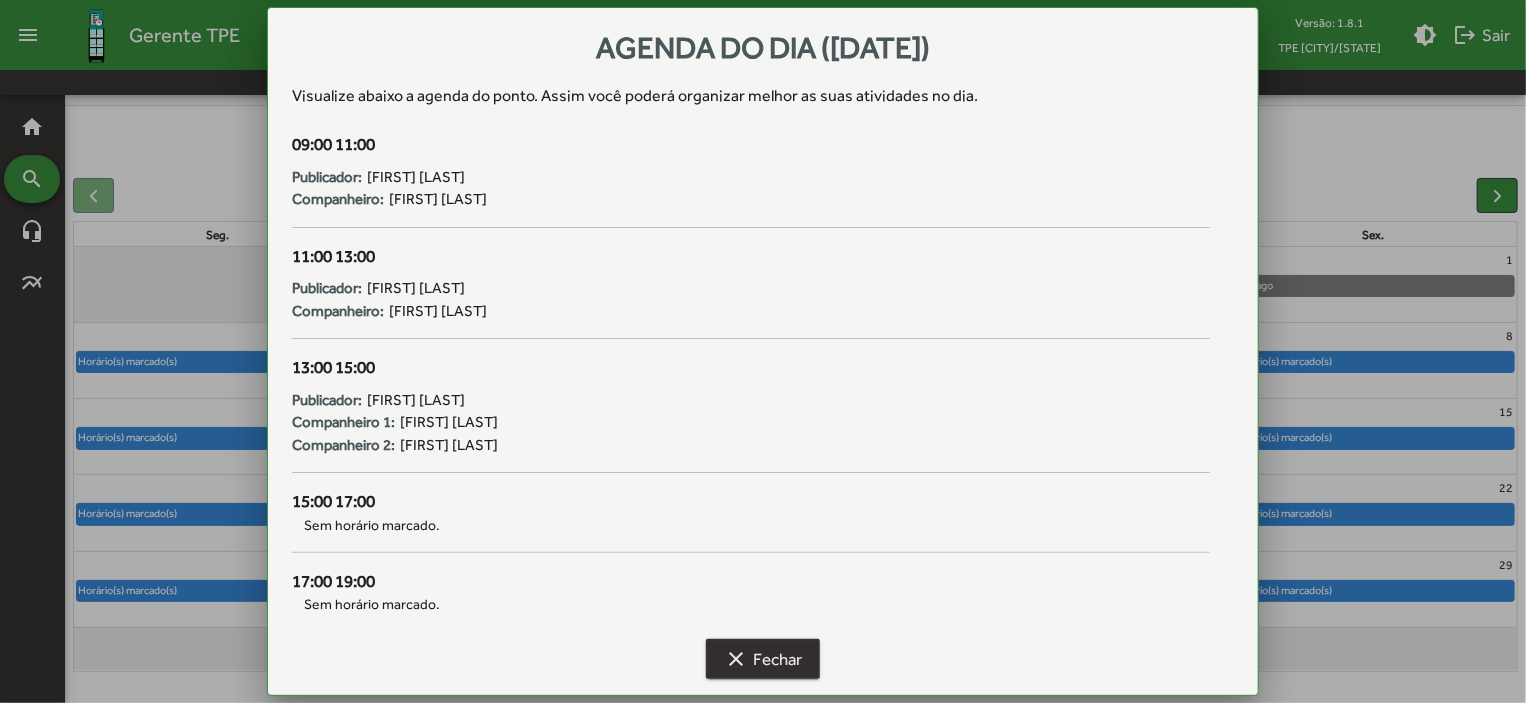 click on "clear" at bounding box center (736, 659) 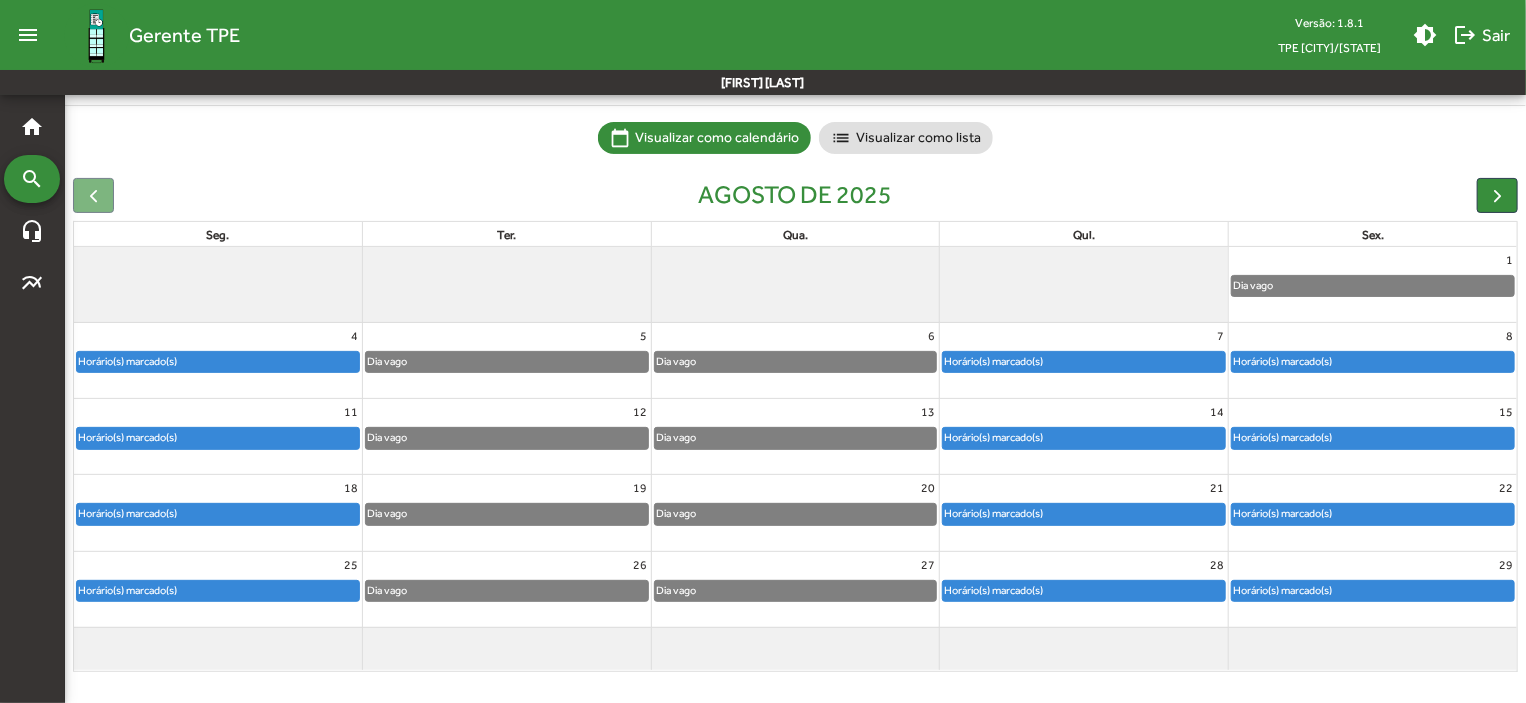 click on "Horário(s) marcado(s)" 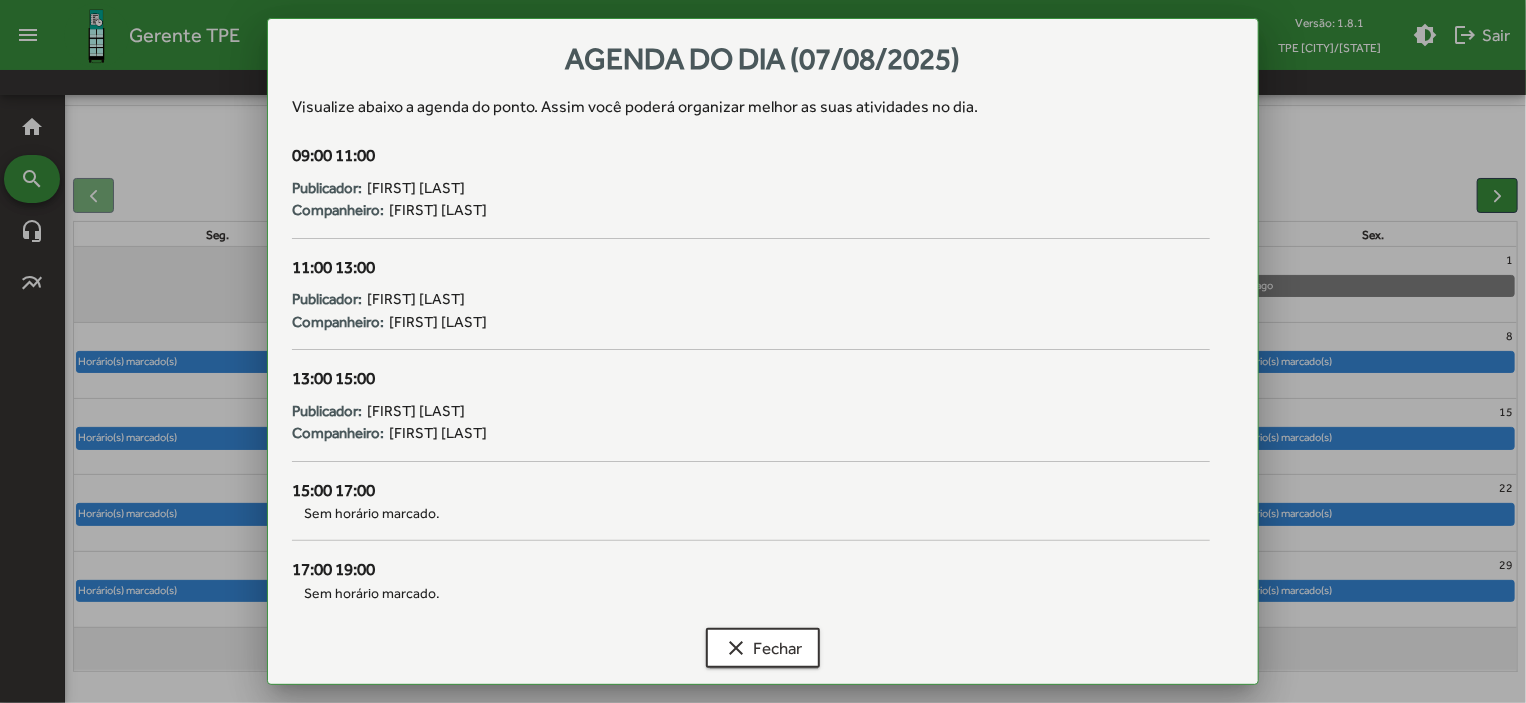 scroll, scrollTop: 0, scrollLeft: 0, axis: both 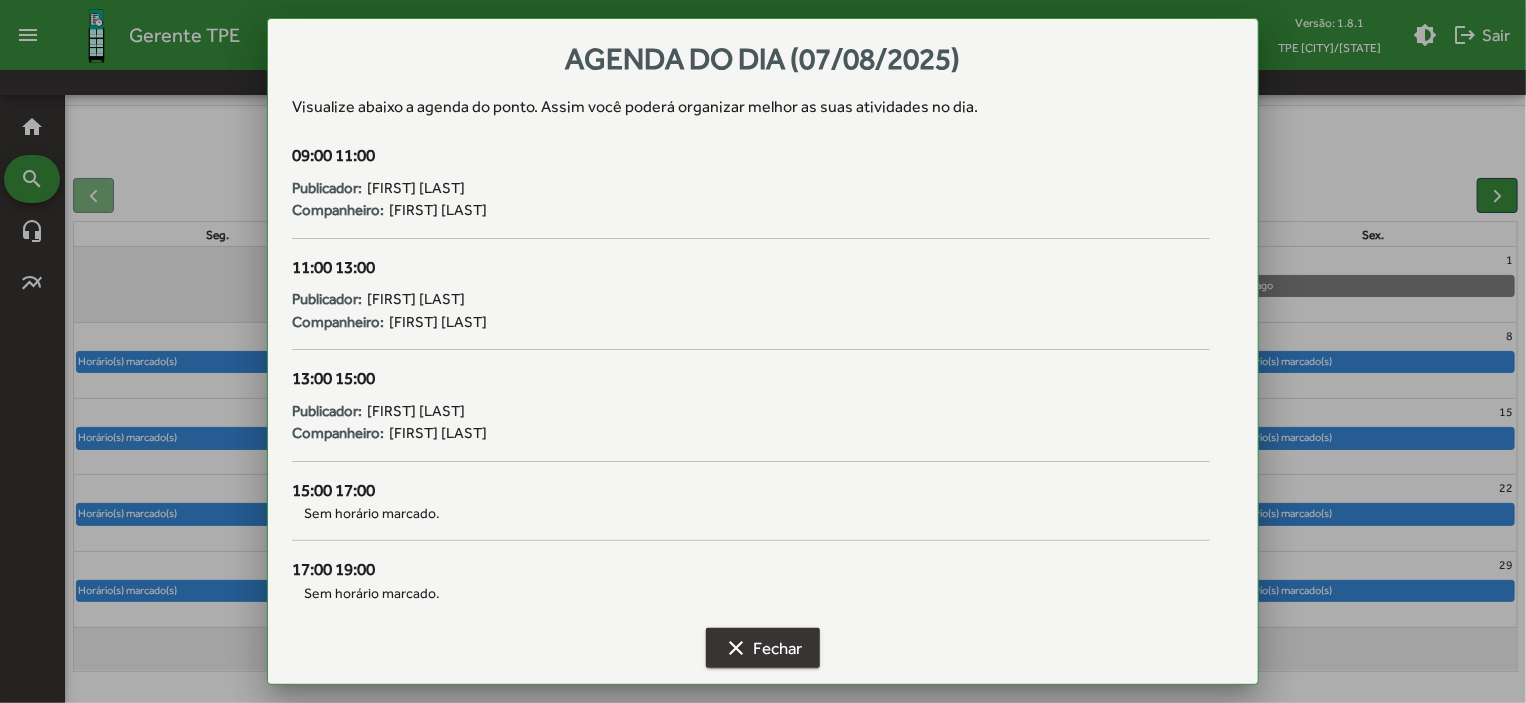 click on "clear  Fechar" at bounding box center [763, 648] 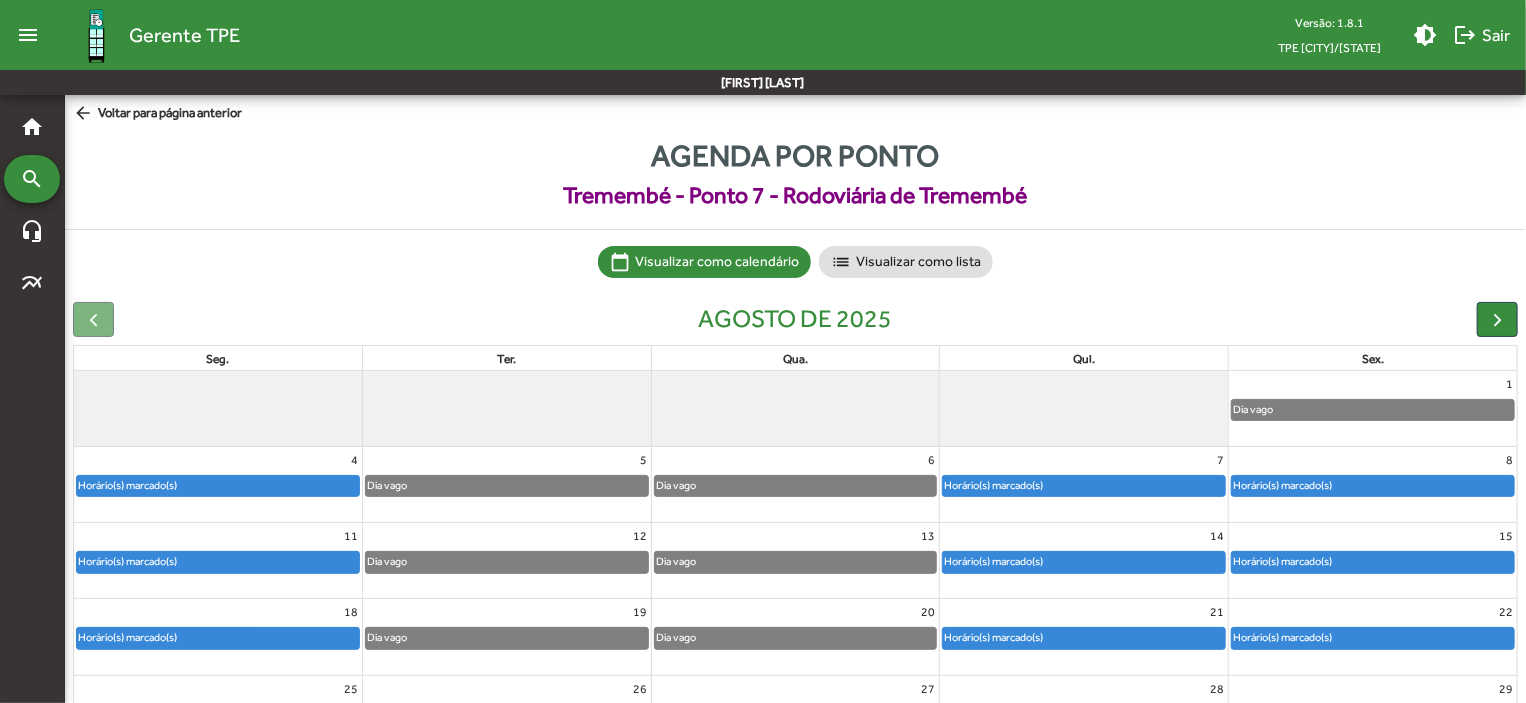 scroll, scrollTop: 124, scrollLeft: 0, axis: vertical 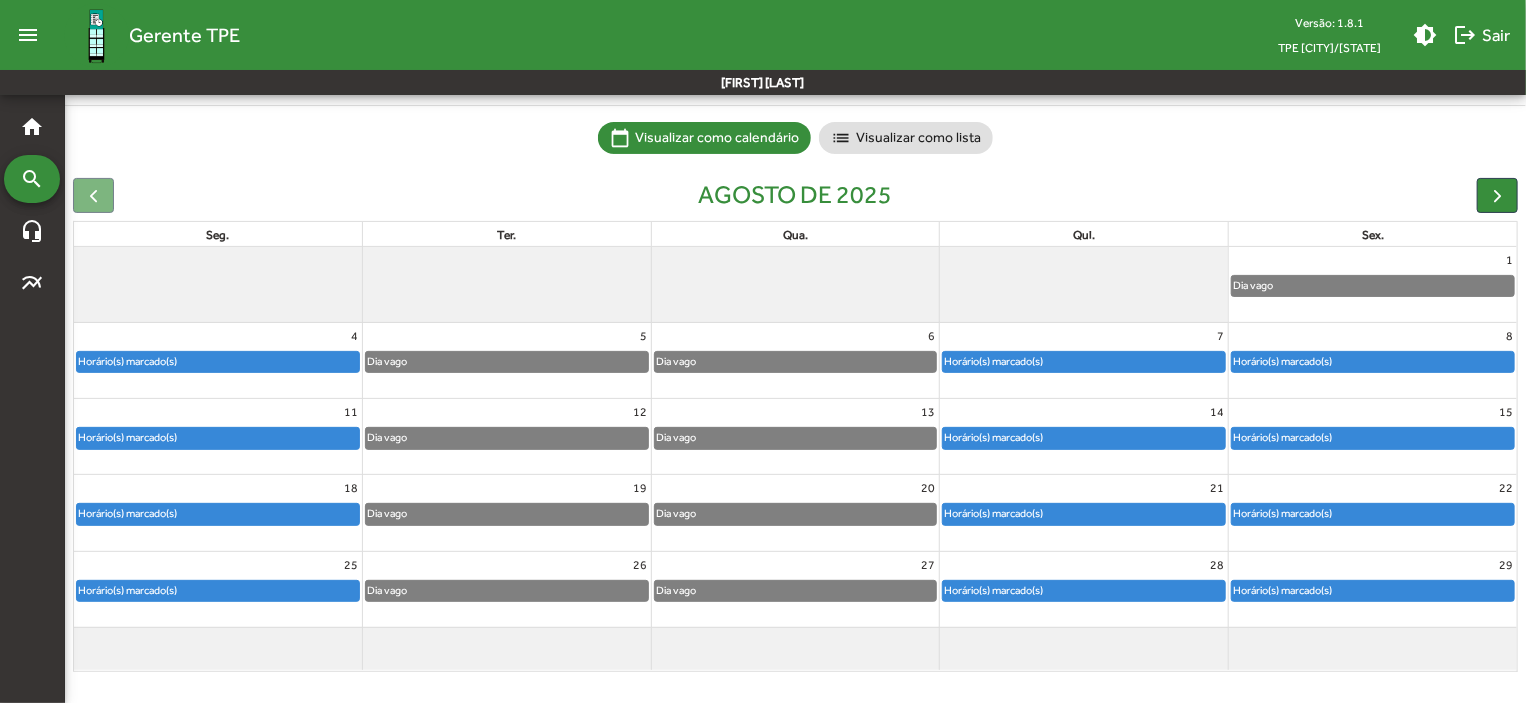 click on "Horário(s) marcado(s)" 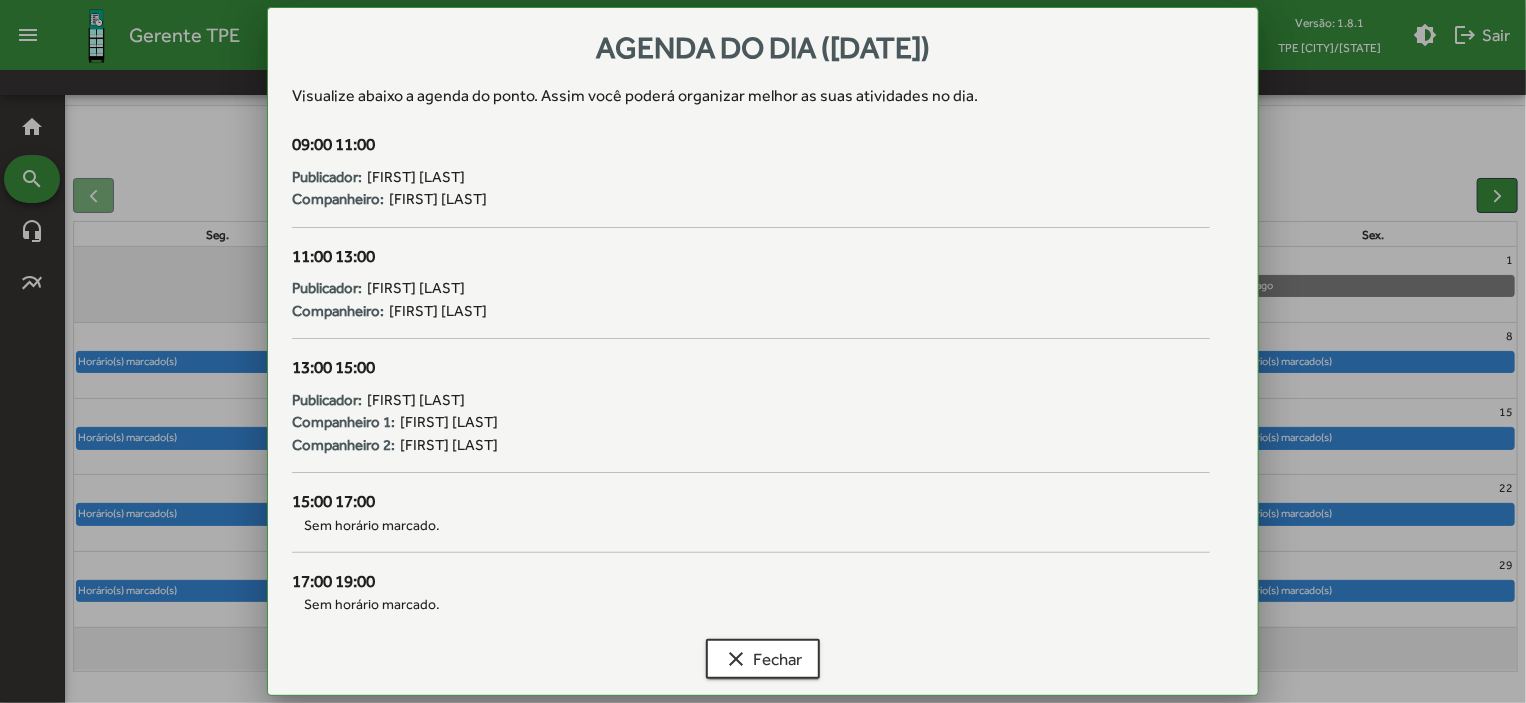 scroll, scrollTop: 0, scrollLeft: 0, axis: both 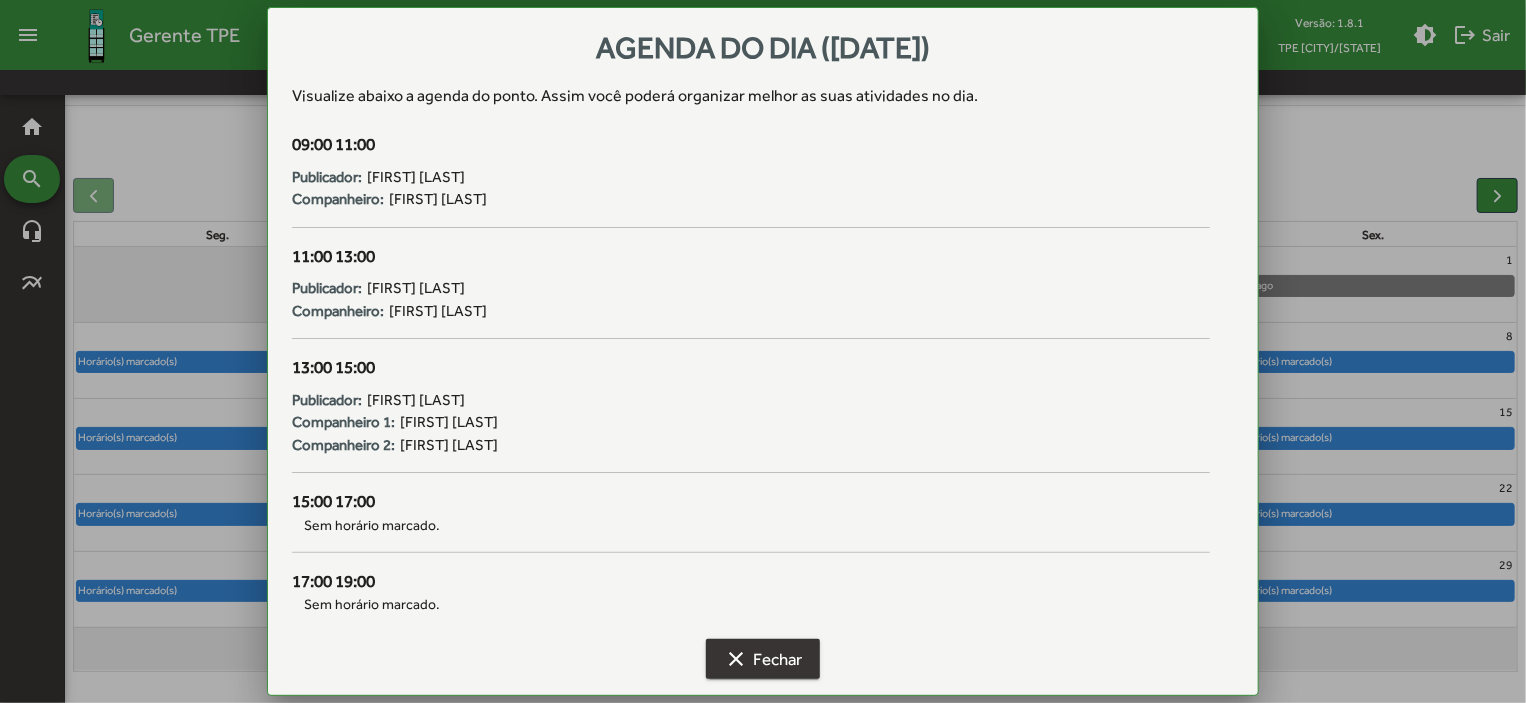 click on "clear  Fechar" at bounding box center [763, 659] 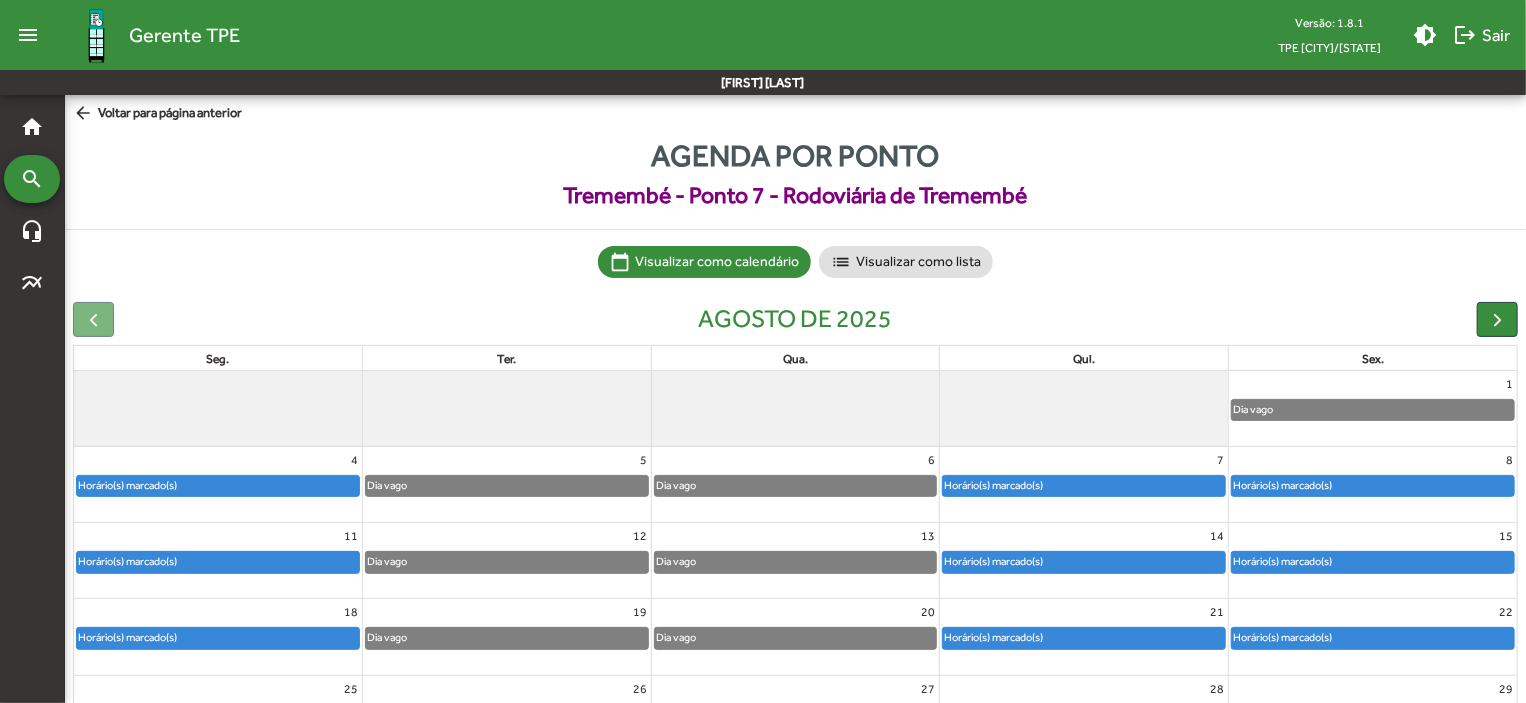 scroll, scrollTop: 124, scrollLeft: 0, axis: vertical 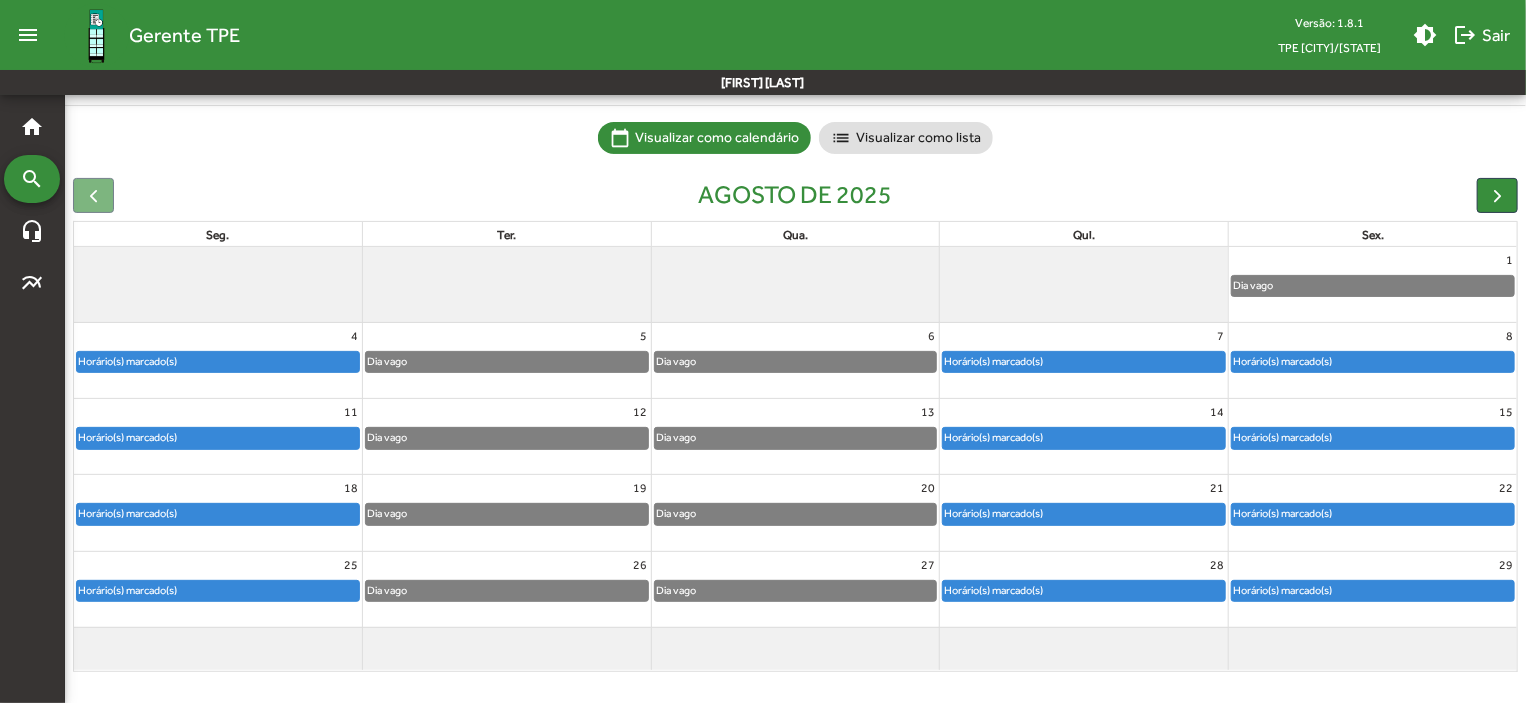 click on "Horário(s) marcado(s)" 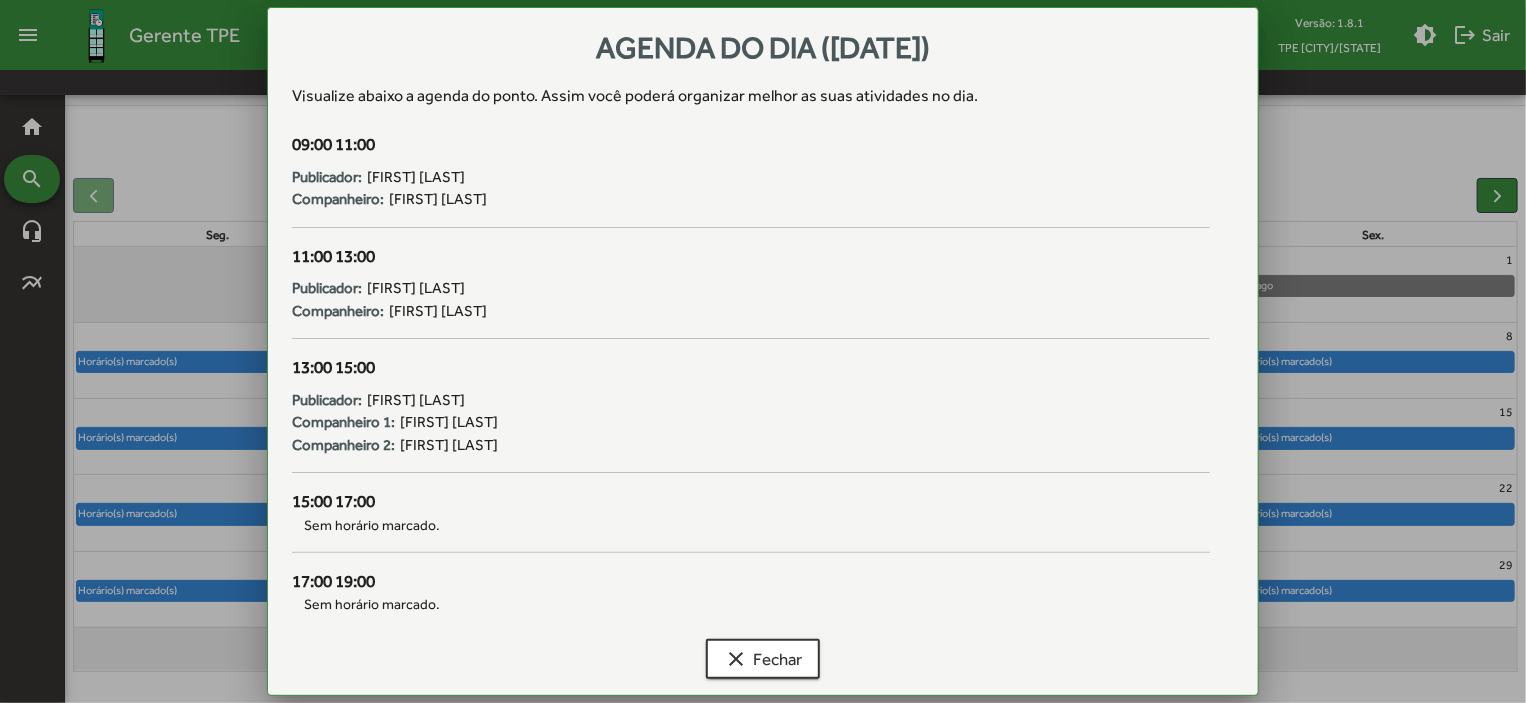 click on "clear  Fechar" at bounding box center (763, 663) 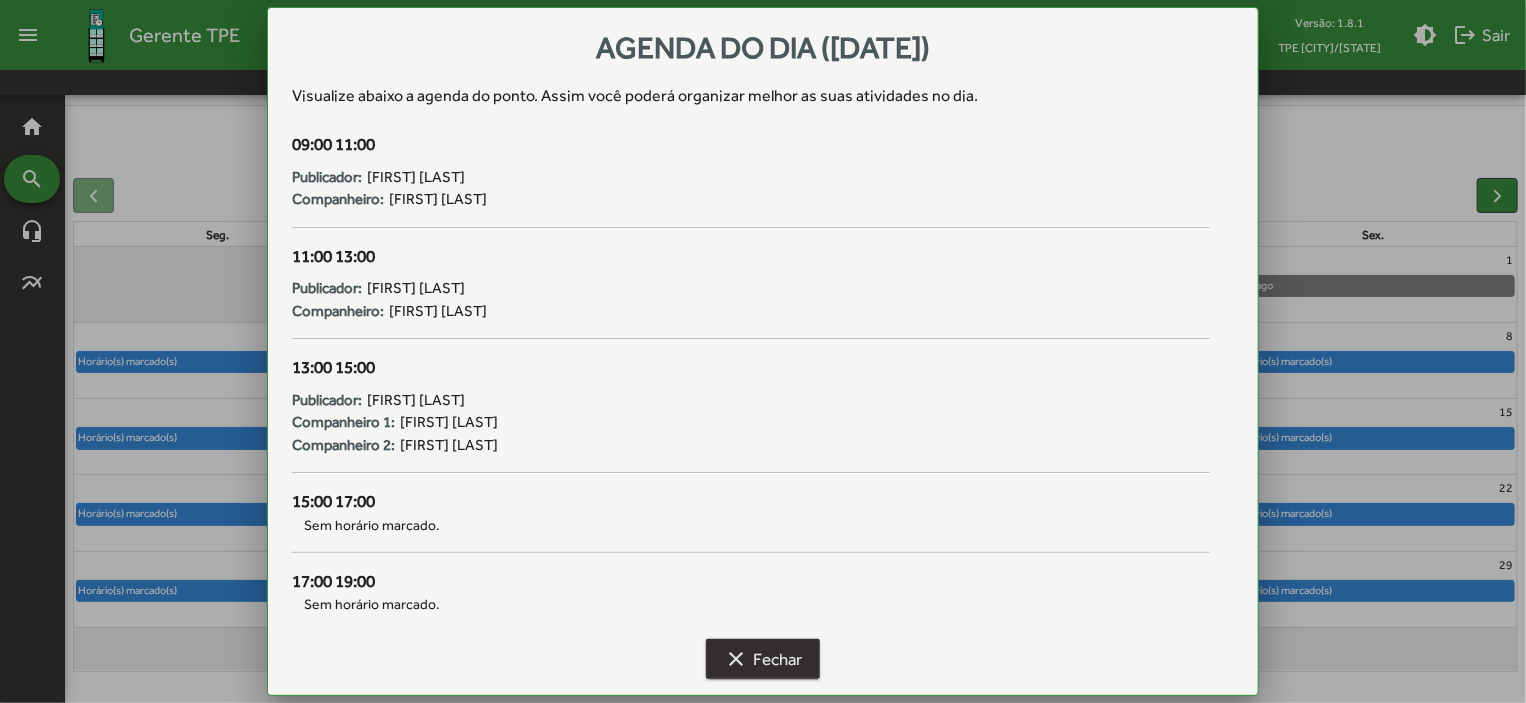 click on "clear  Fechar" at bounding box center [763, 659] 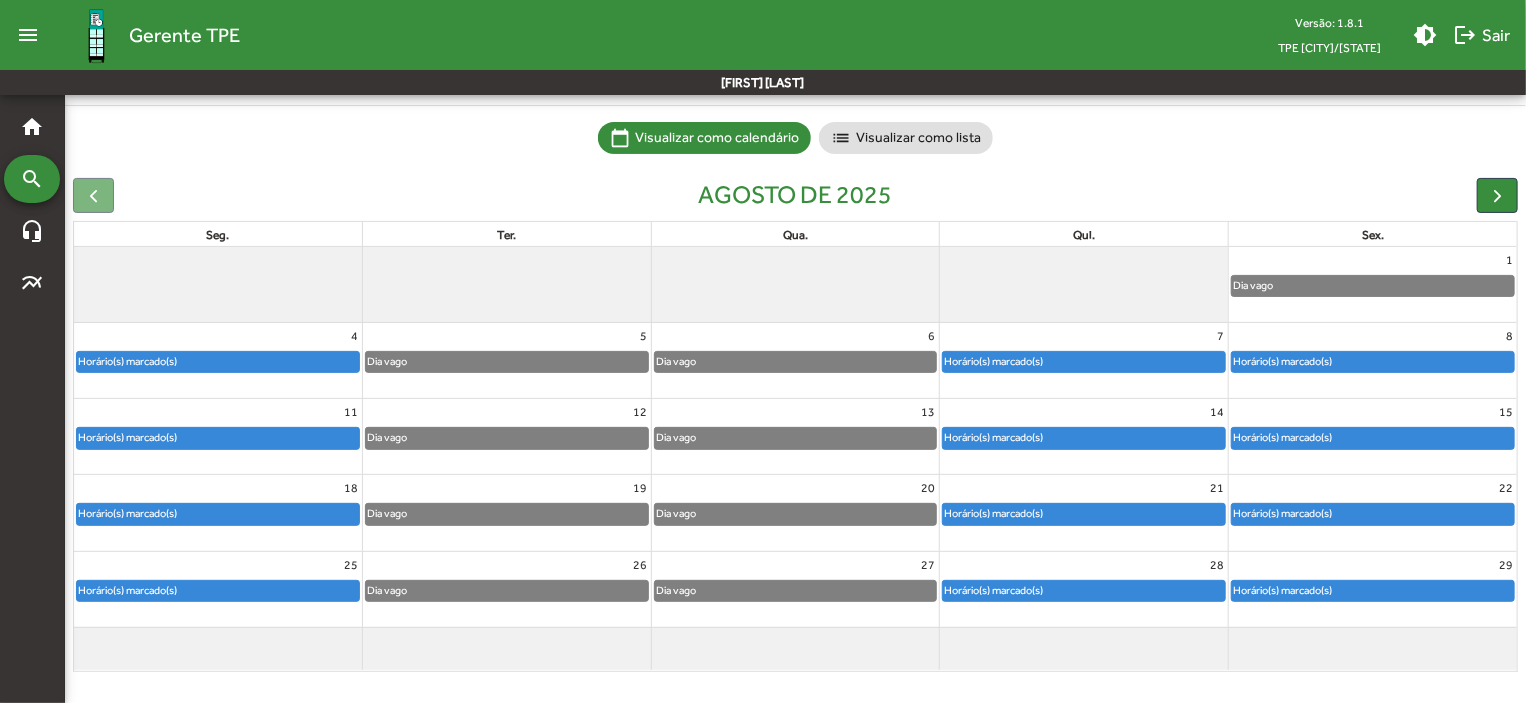 click on "Horário(s) marcado(s)" 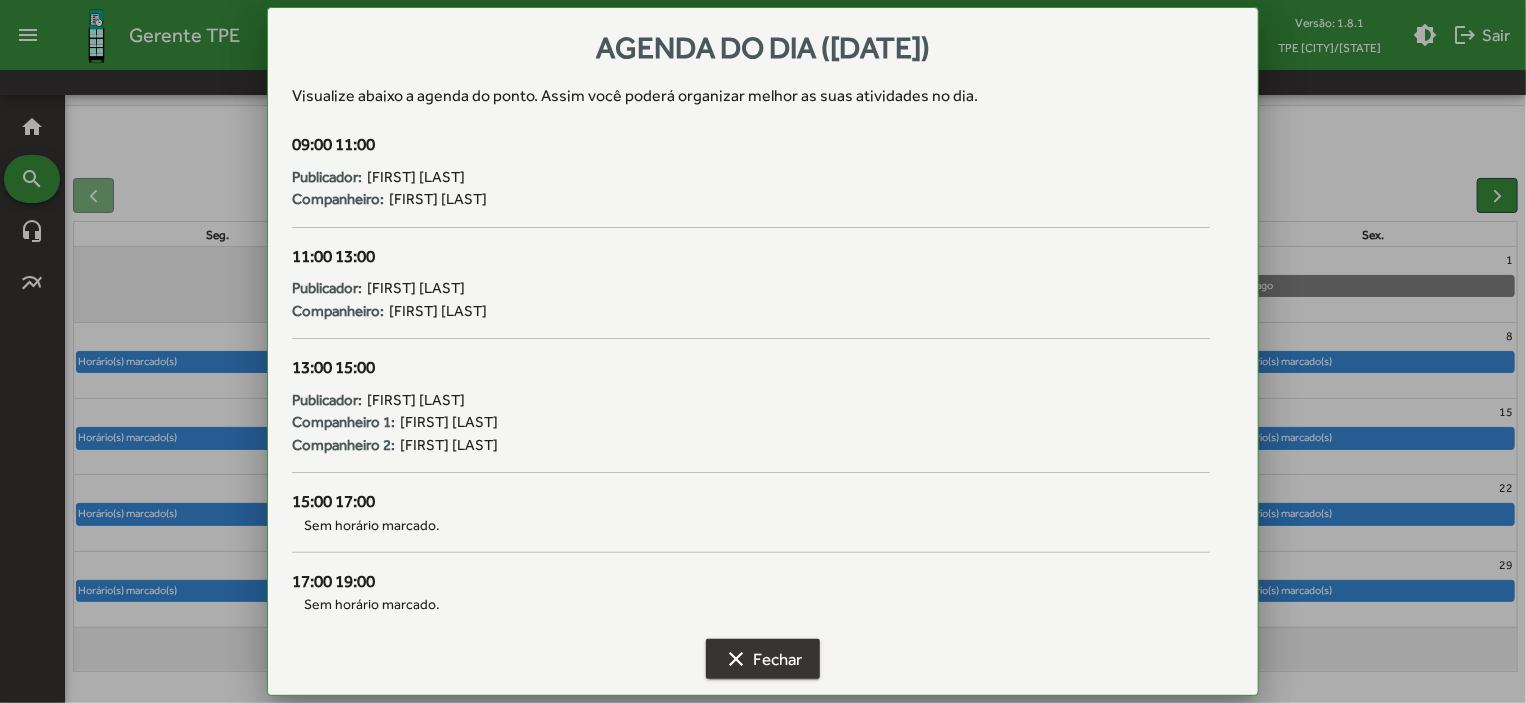 click on "clear" at bounding box center [736, 659] 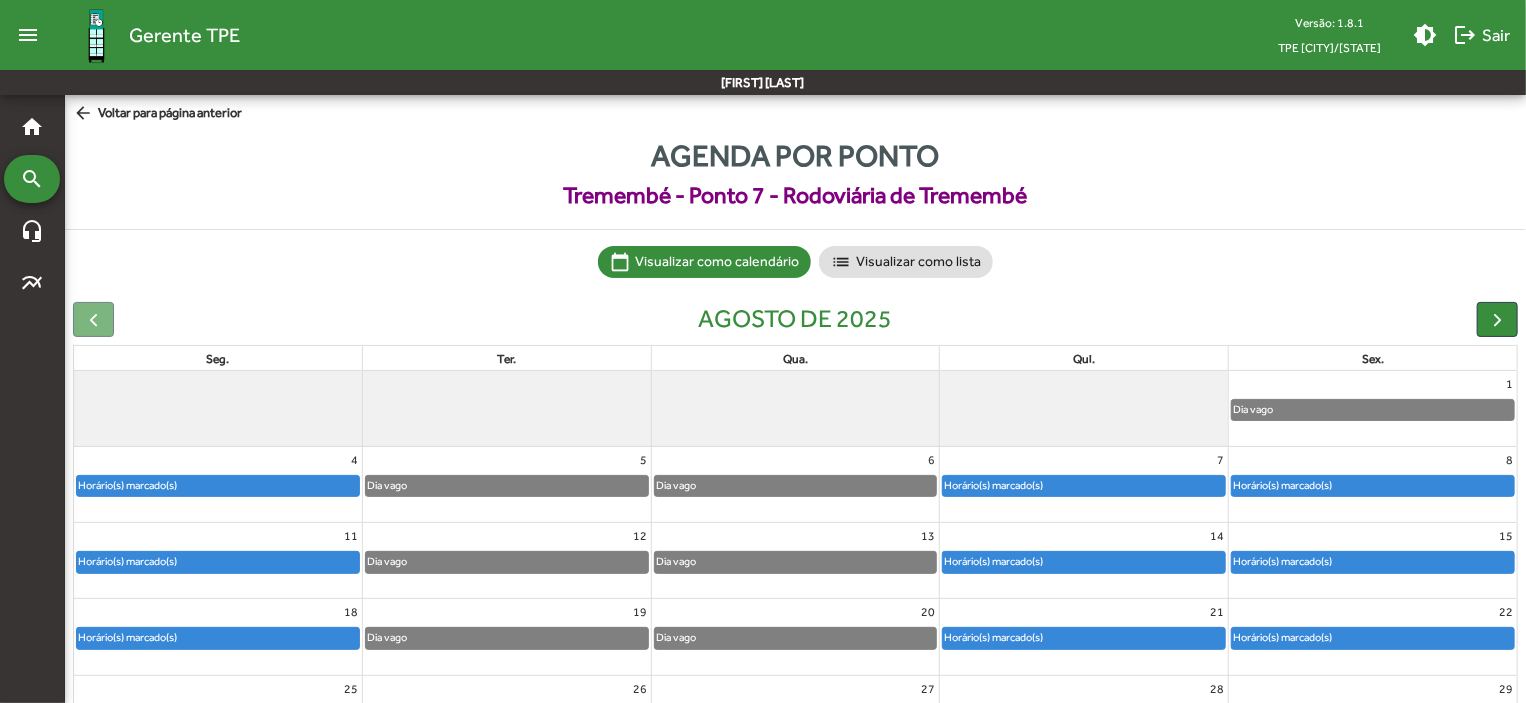 scroll, scrollTop: 124, scrollLeft: 0, axis: vertical 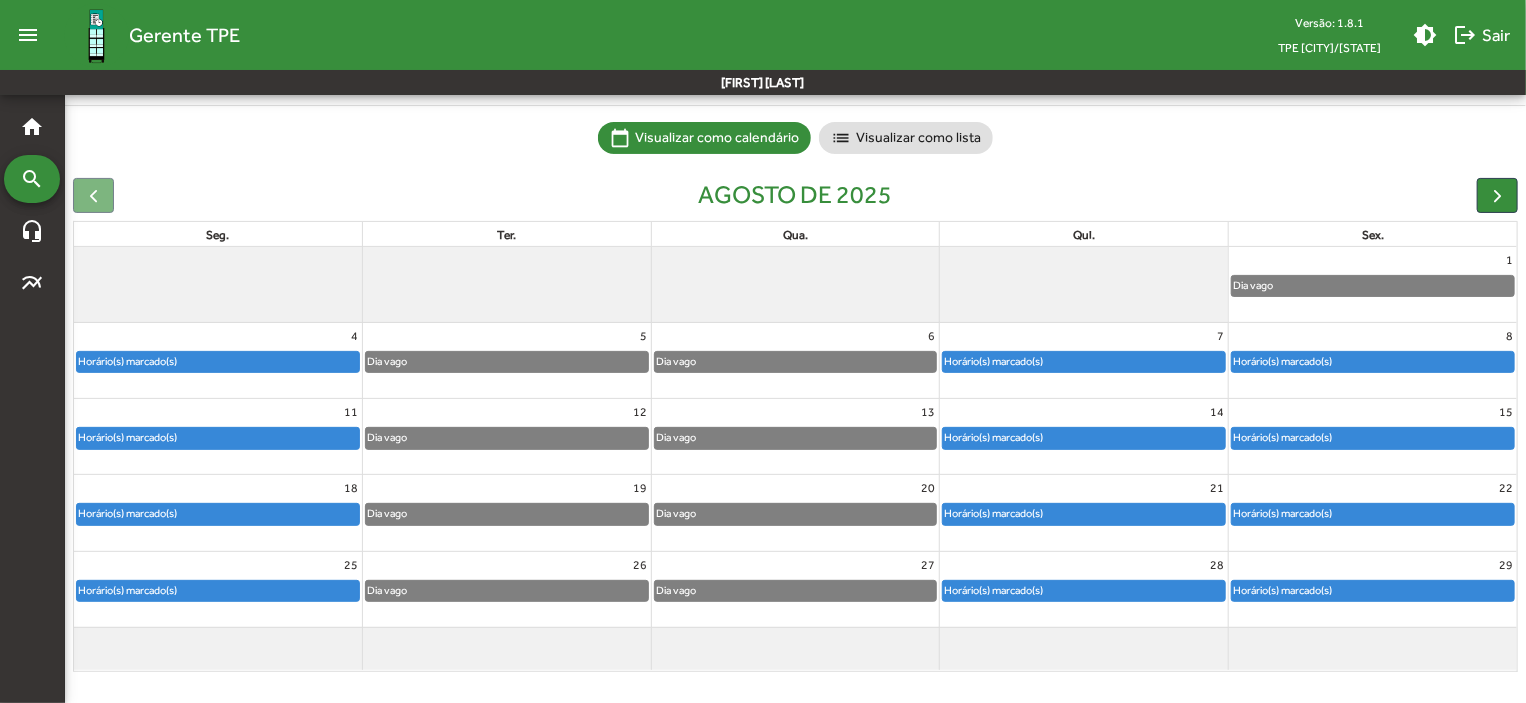 click on "Horário(s) marcado(s)" 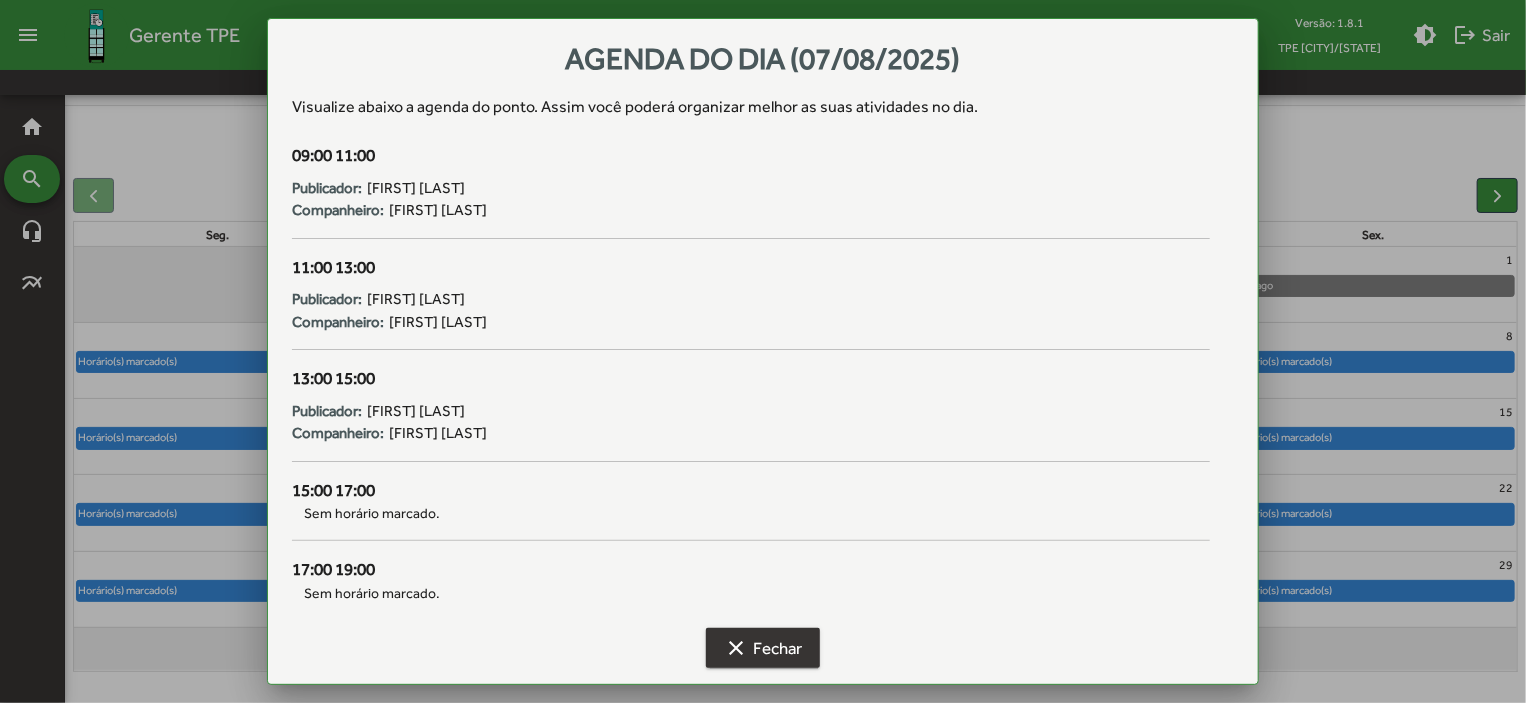 click on "clear  Fechar" at bounding box center [763, 648] 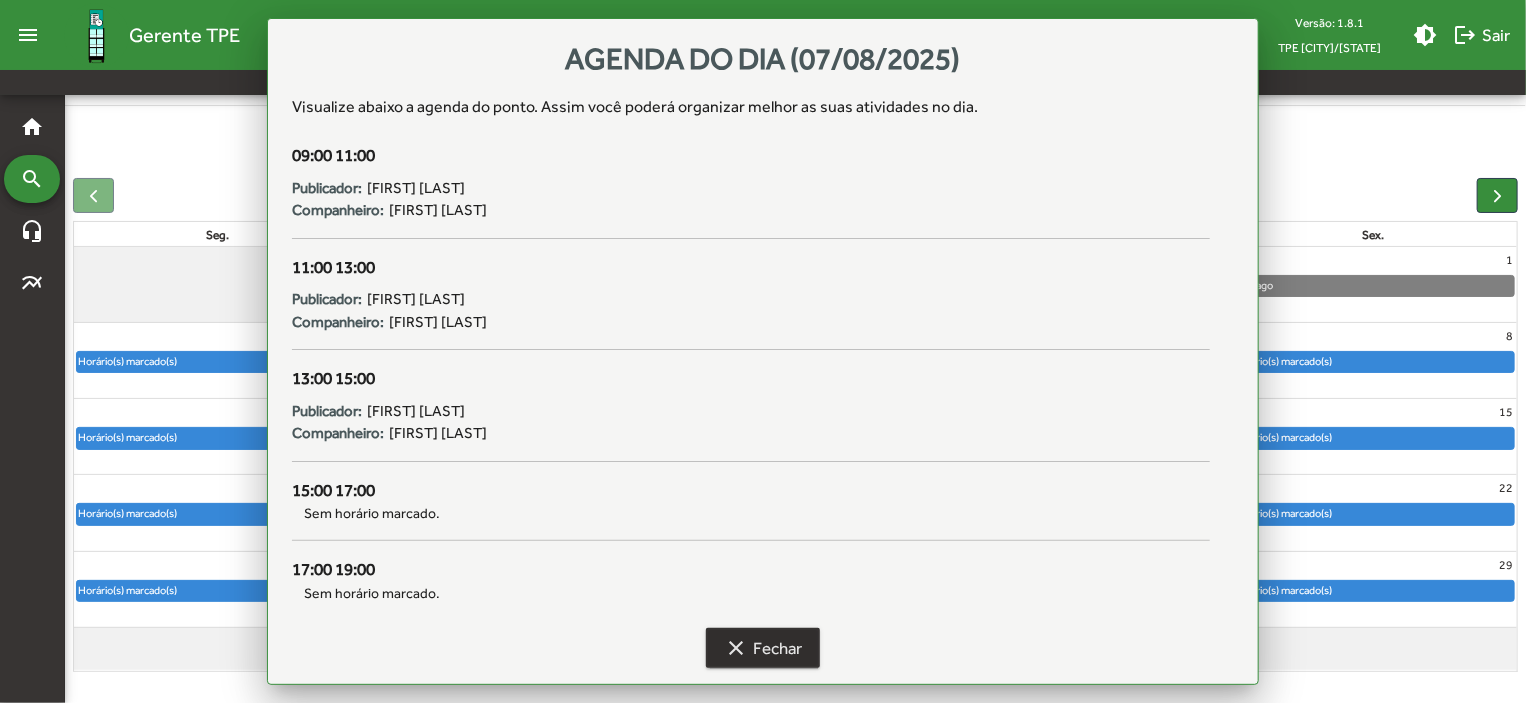 scroll, scrollTop: 124, scrollLeft: 0, axis: vertical 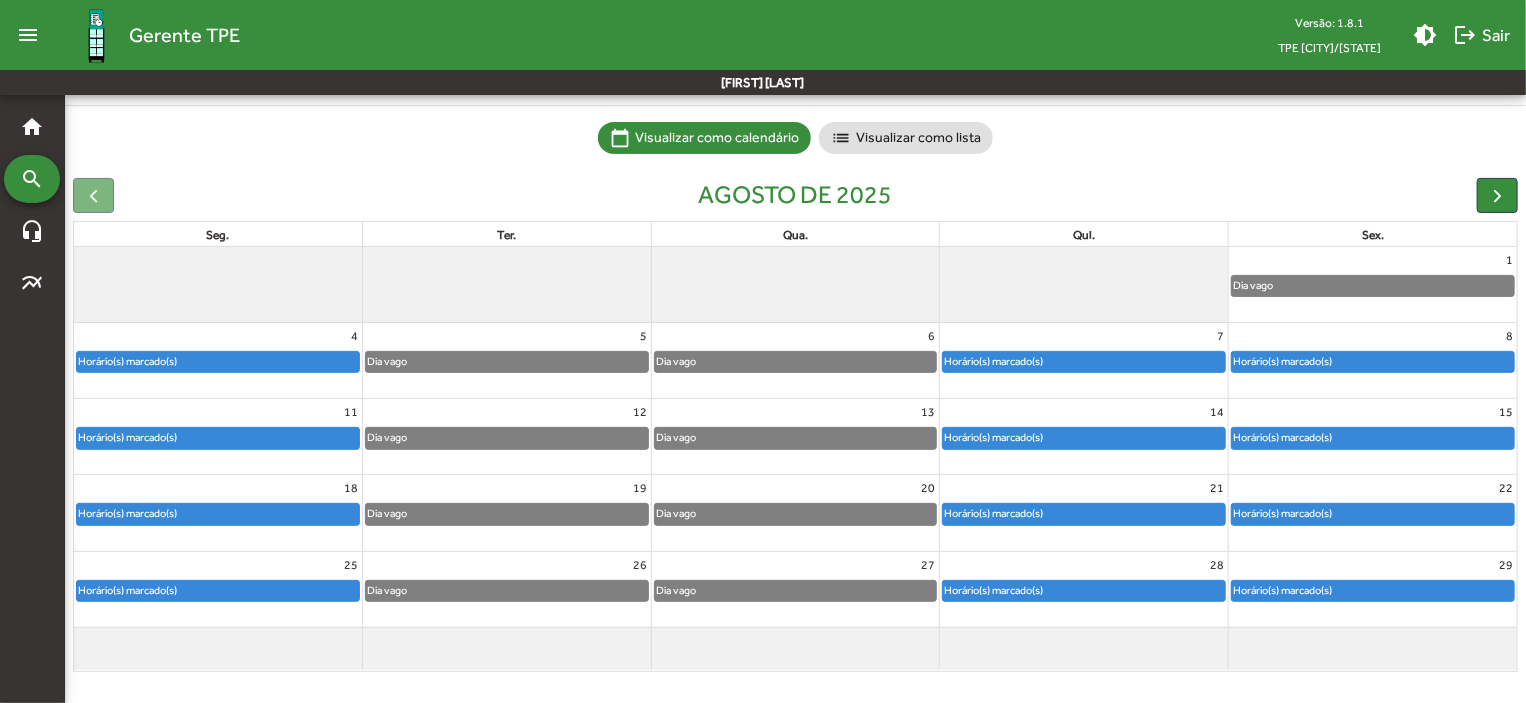 click on "Horário(s) marcado(s)" 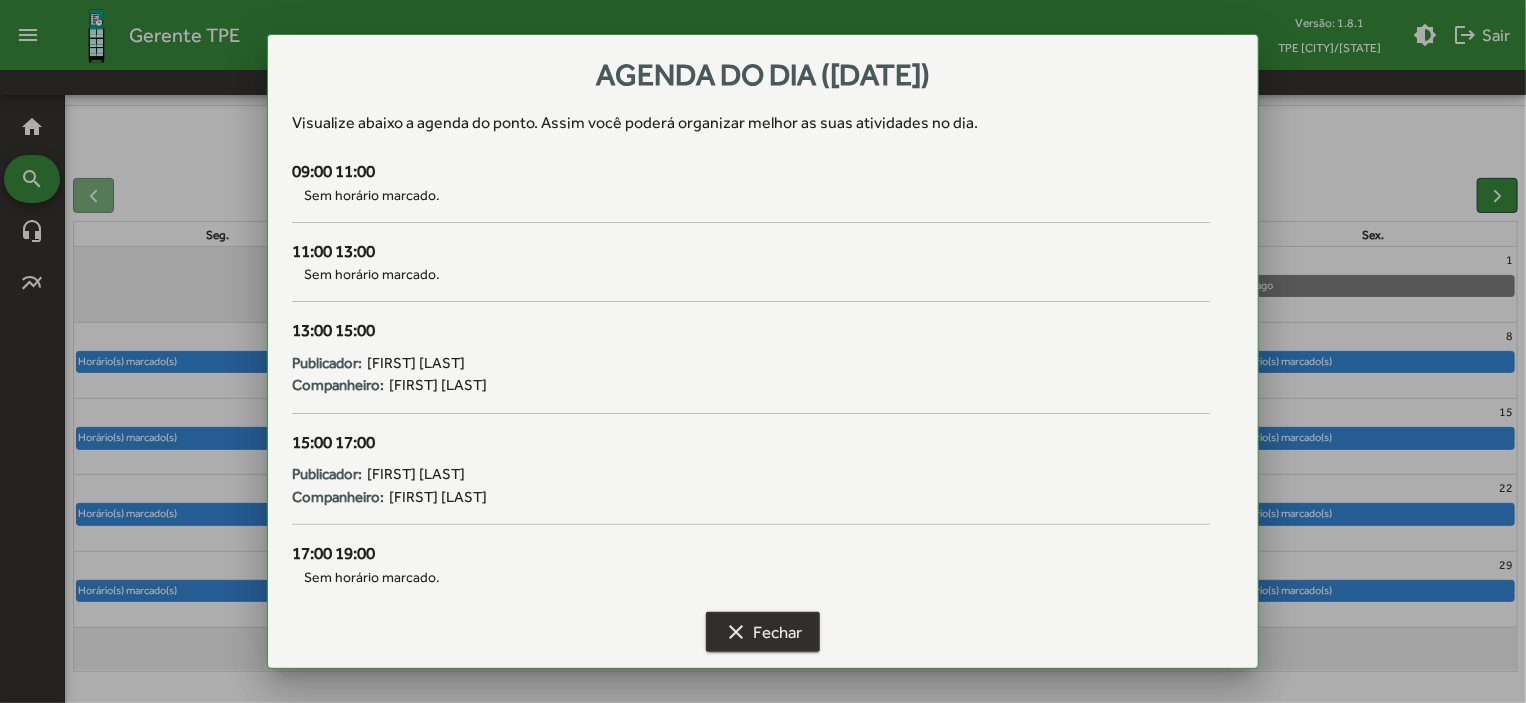 click on "clear  Fechar" at bounding box center (763, 632) 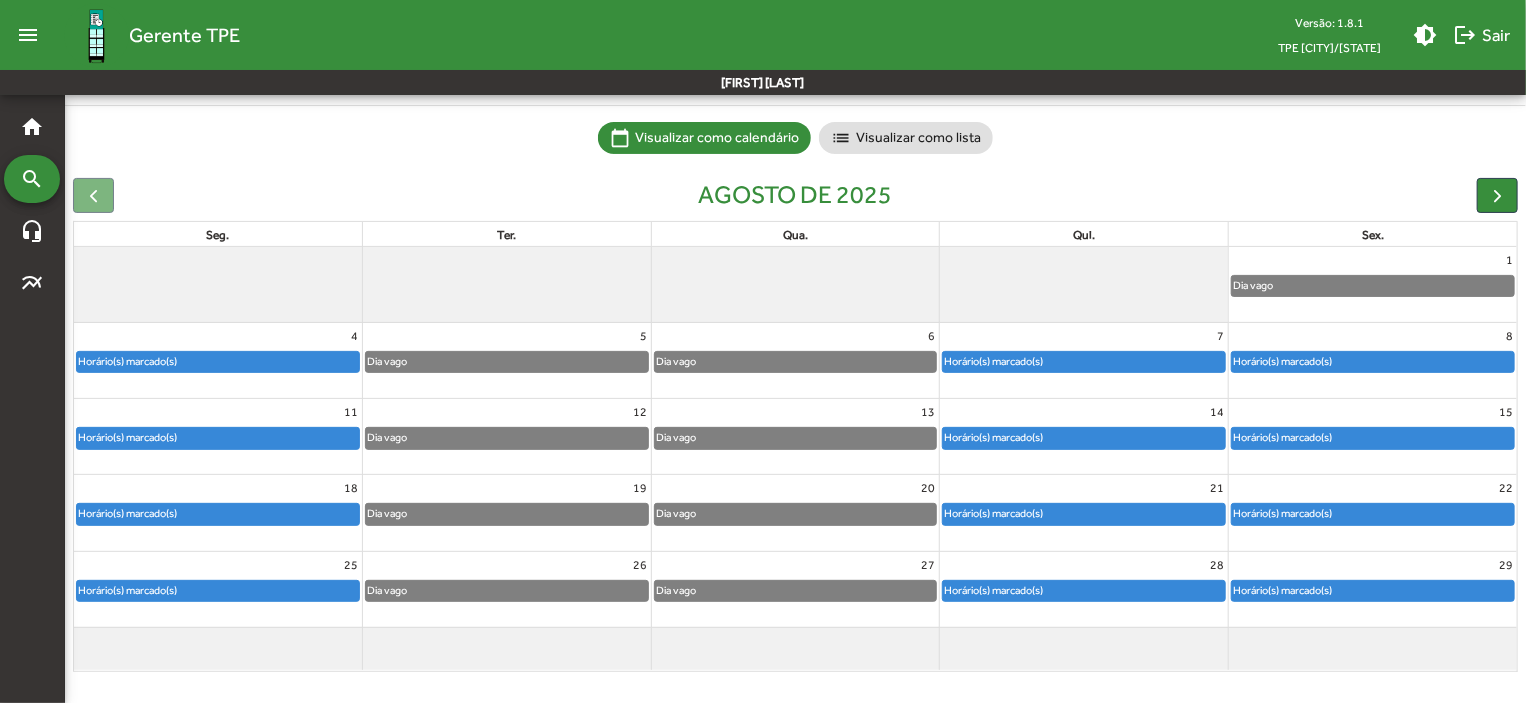 click on "Horário(s) marcado(s)" 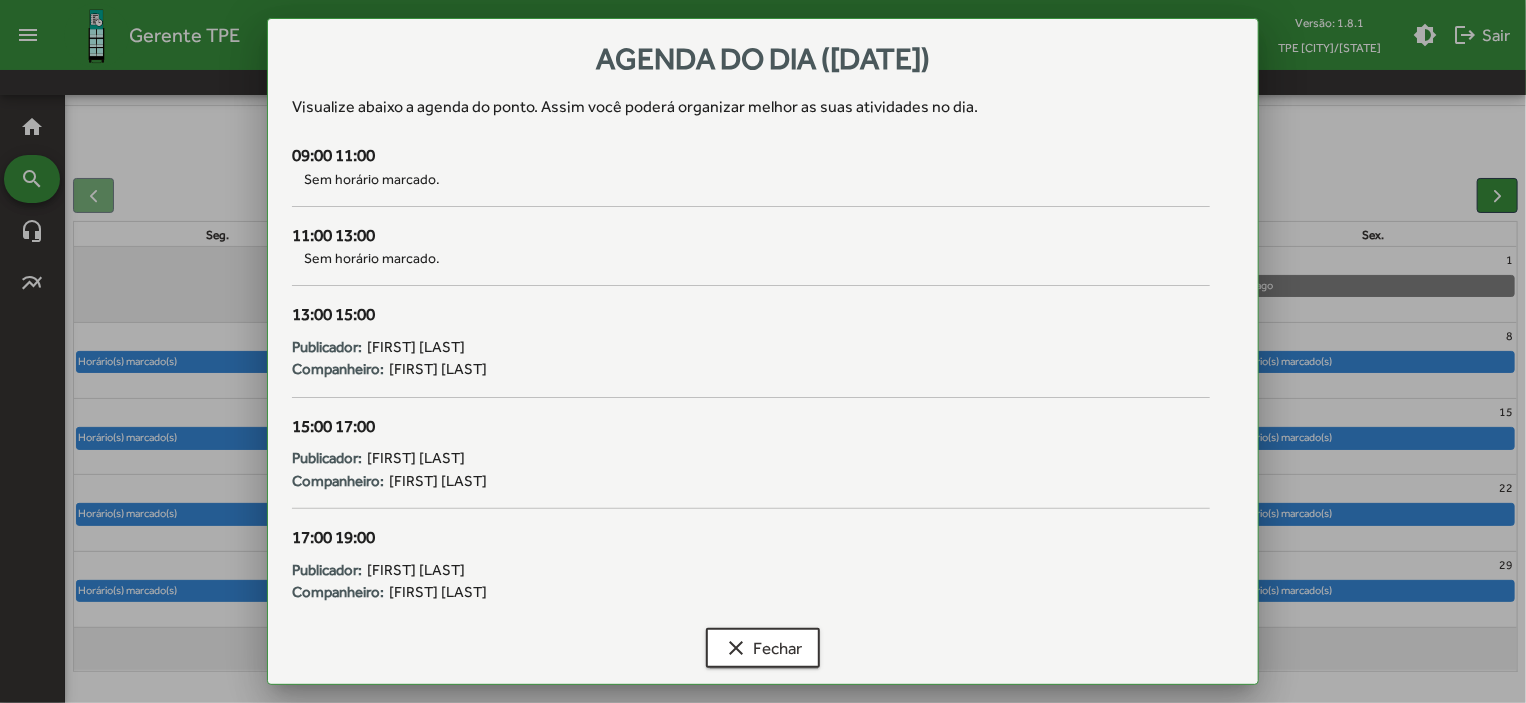 click at bounding box center [763, 351] 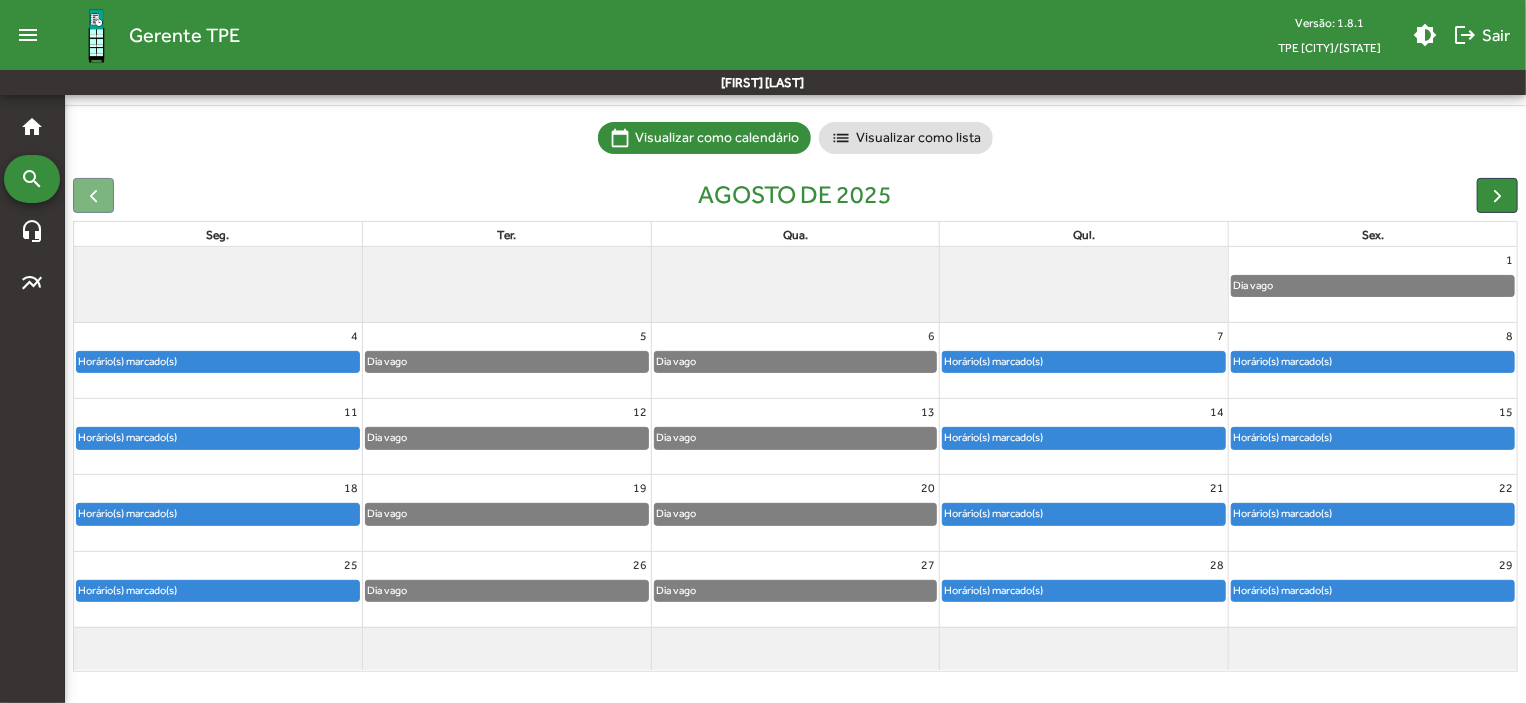 click on "Horário(s) marcado(s)" 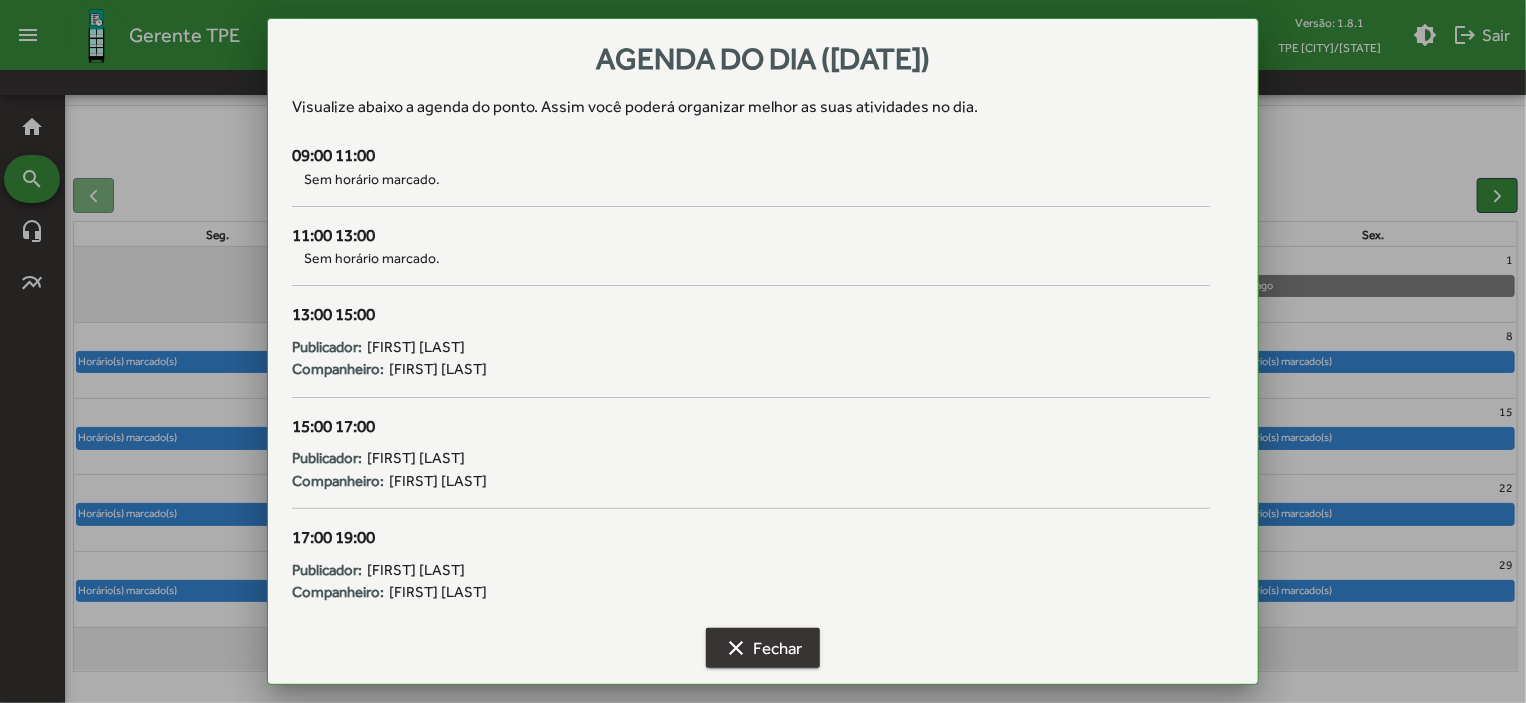 click on "clear  Fechar" at bounding box center [763, 648] 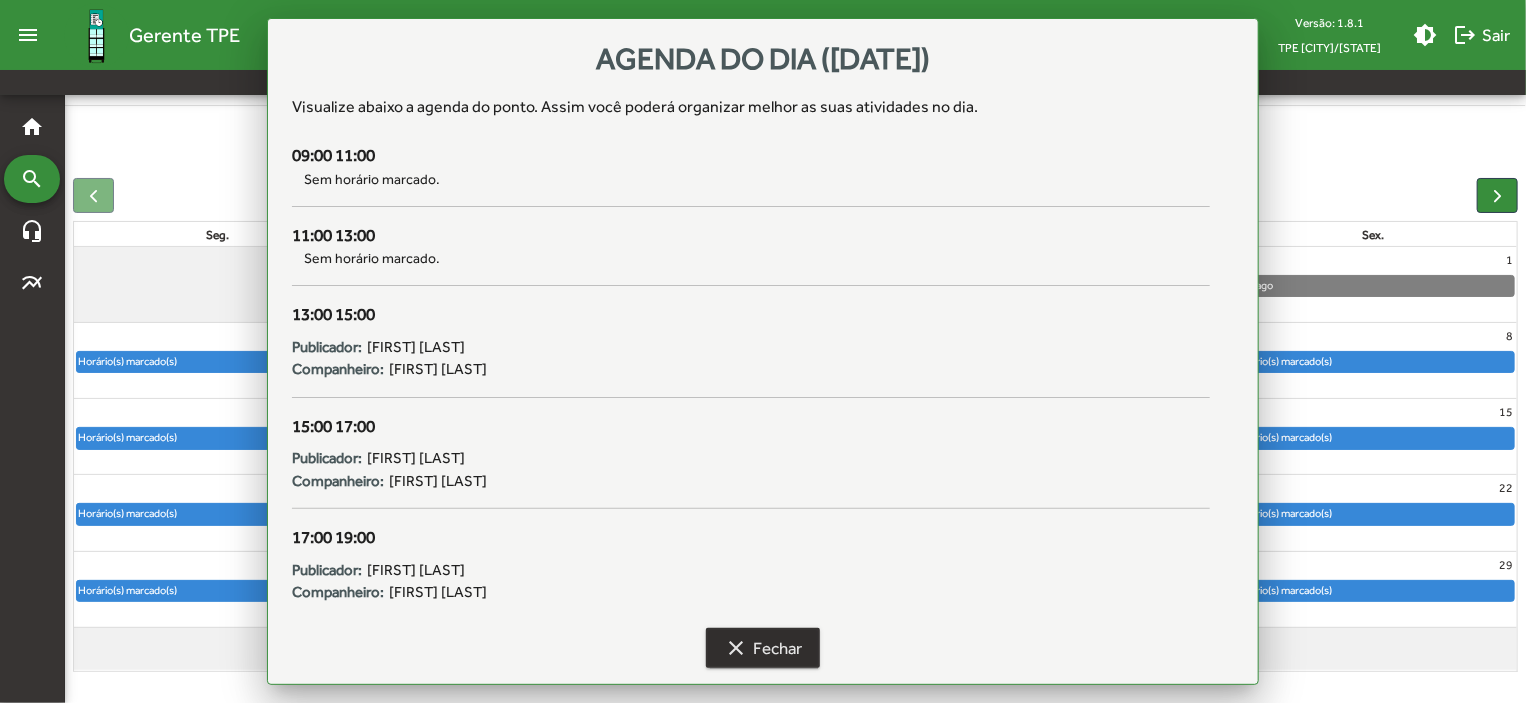 click on "clear  Fechar" at bounding box center [763, 648] 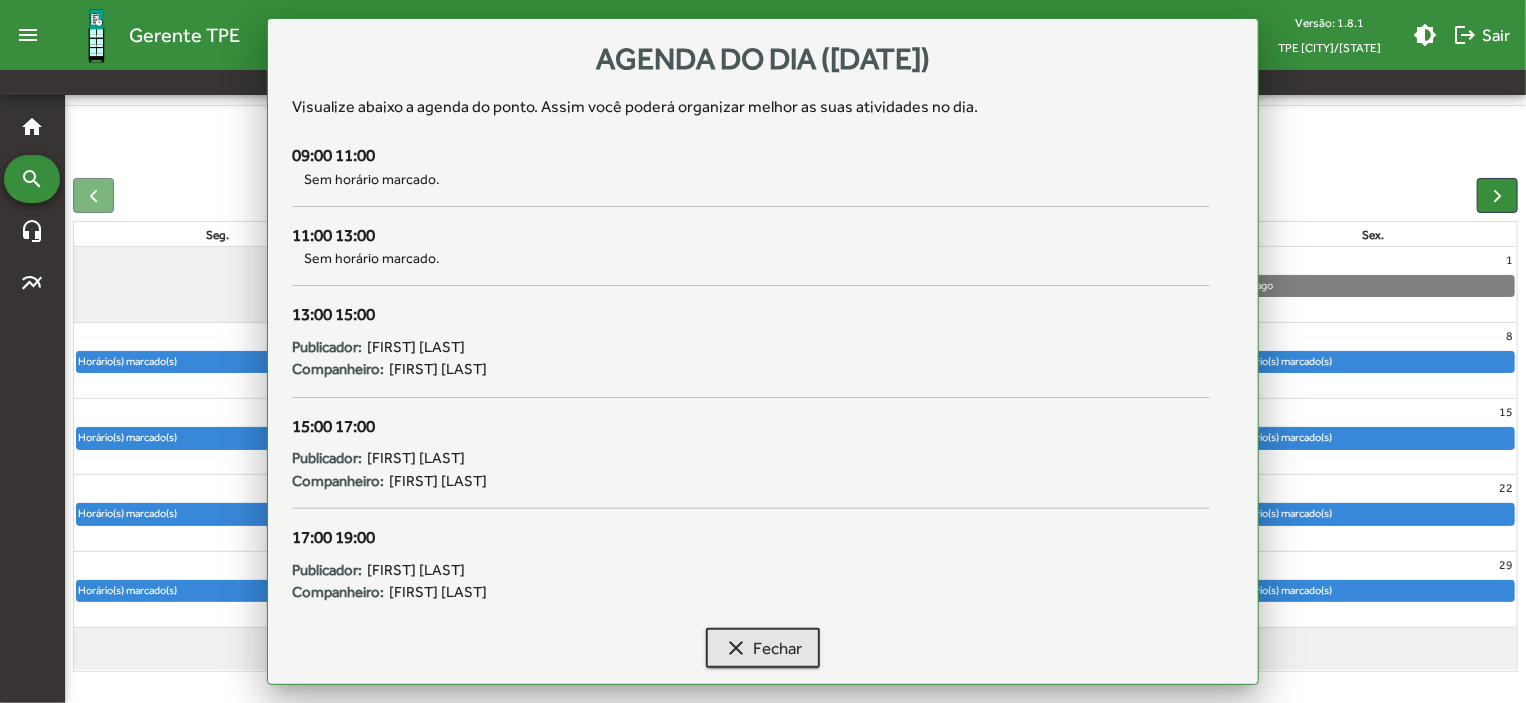 scroll, scrollTop: 124, scrollLeft: 0, axis: vertical 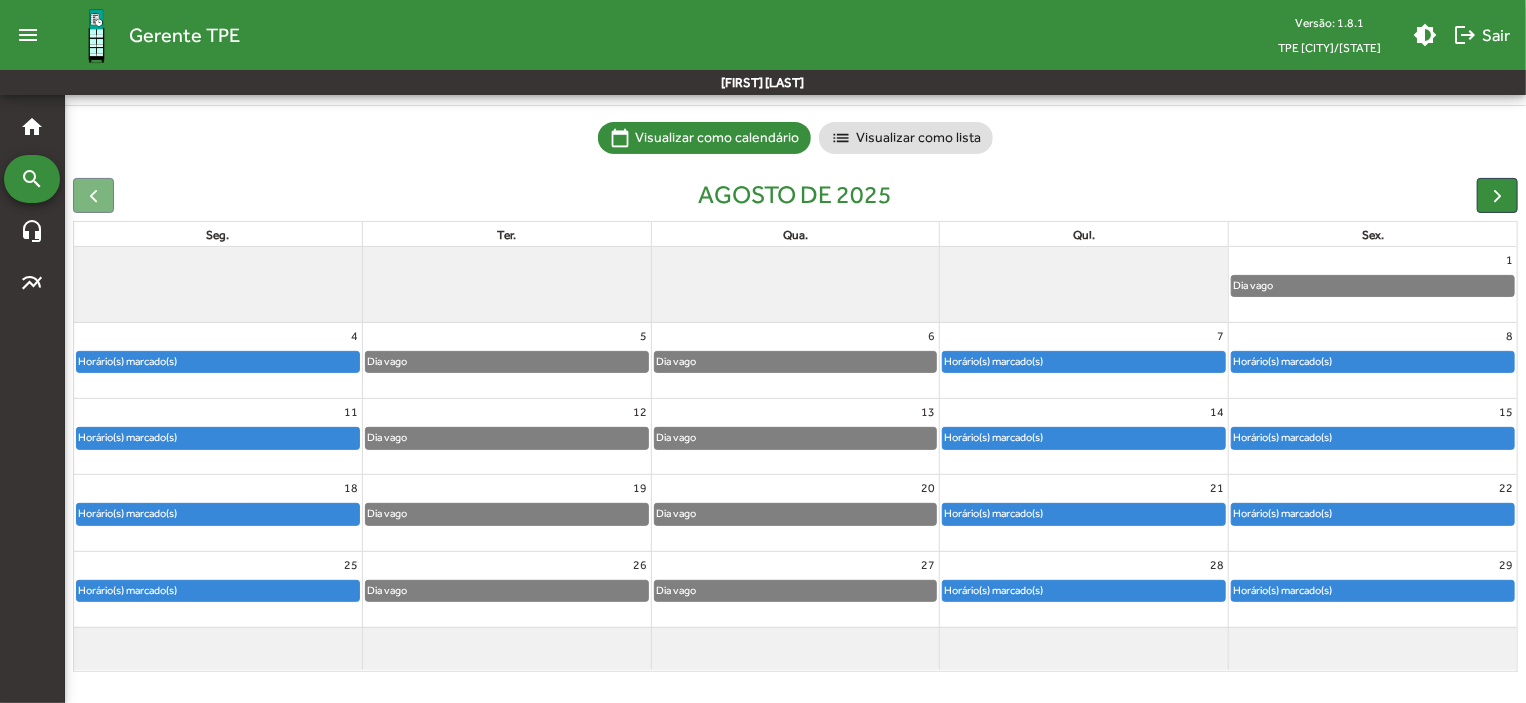 click on "Horário(s) marcado(s)" 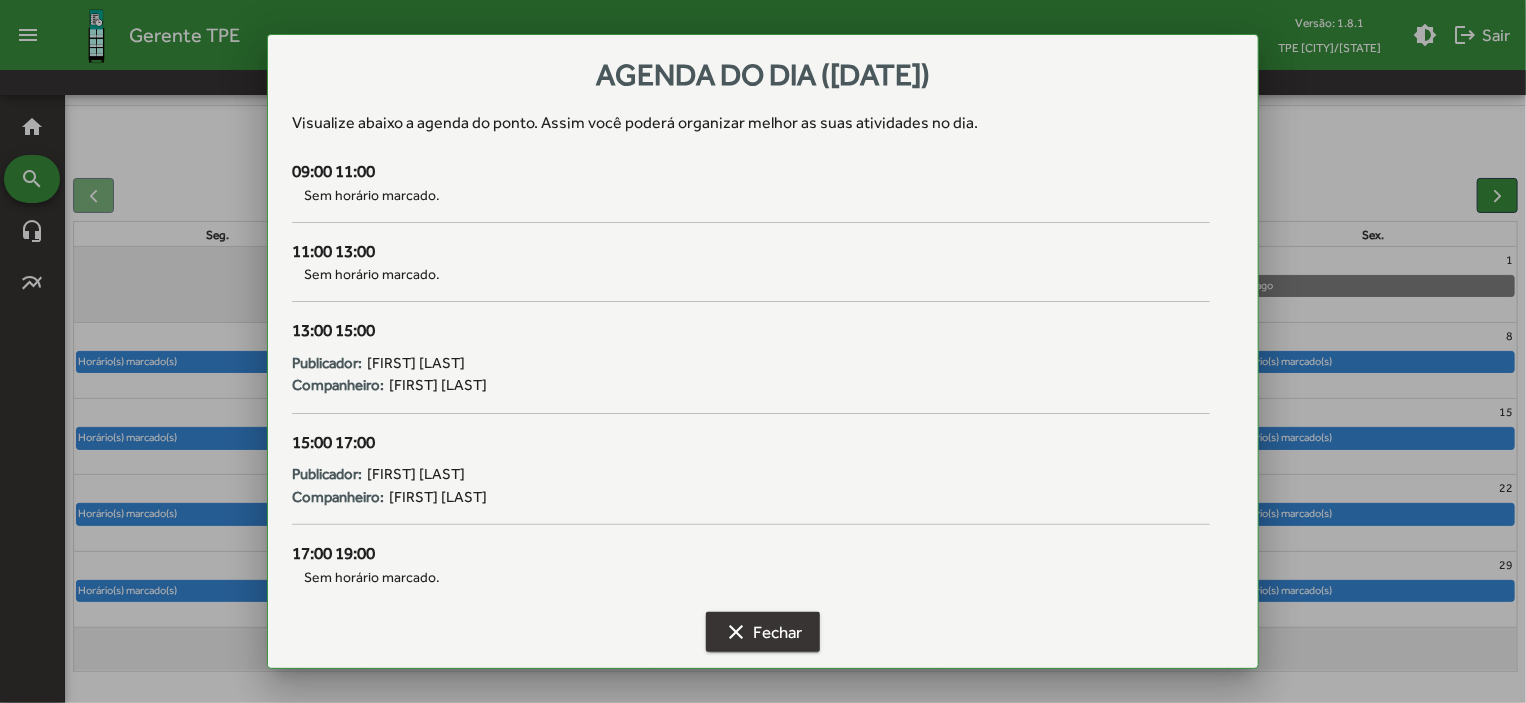 click on "clear  Fechar" at bounding box center (763, 632) 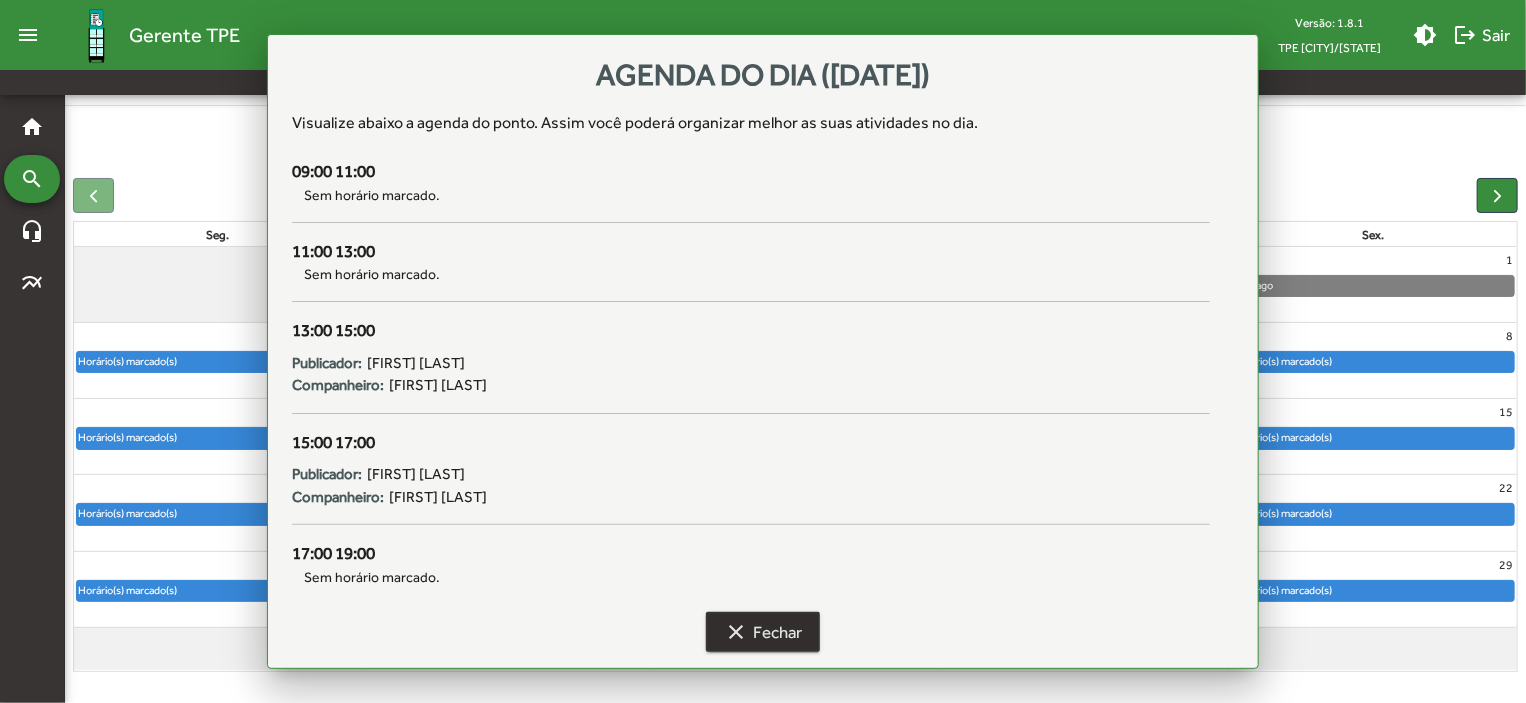 scroll, scrollTop: 124, scrollLeft: 0, axis: vertical 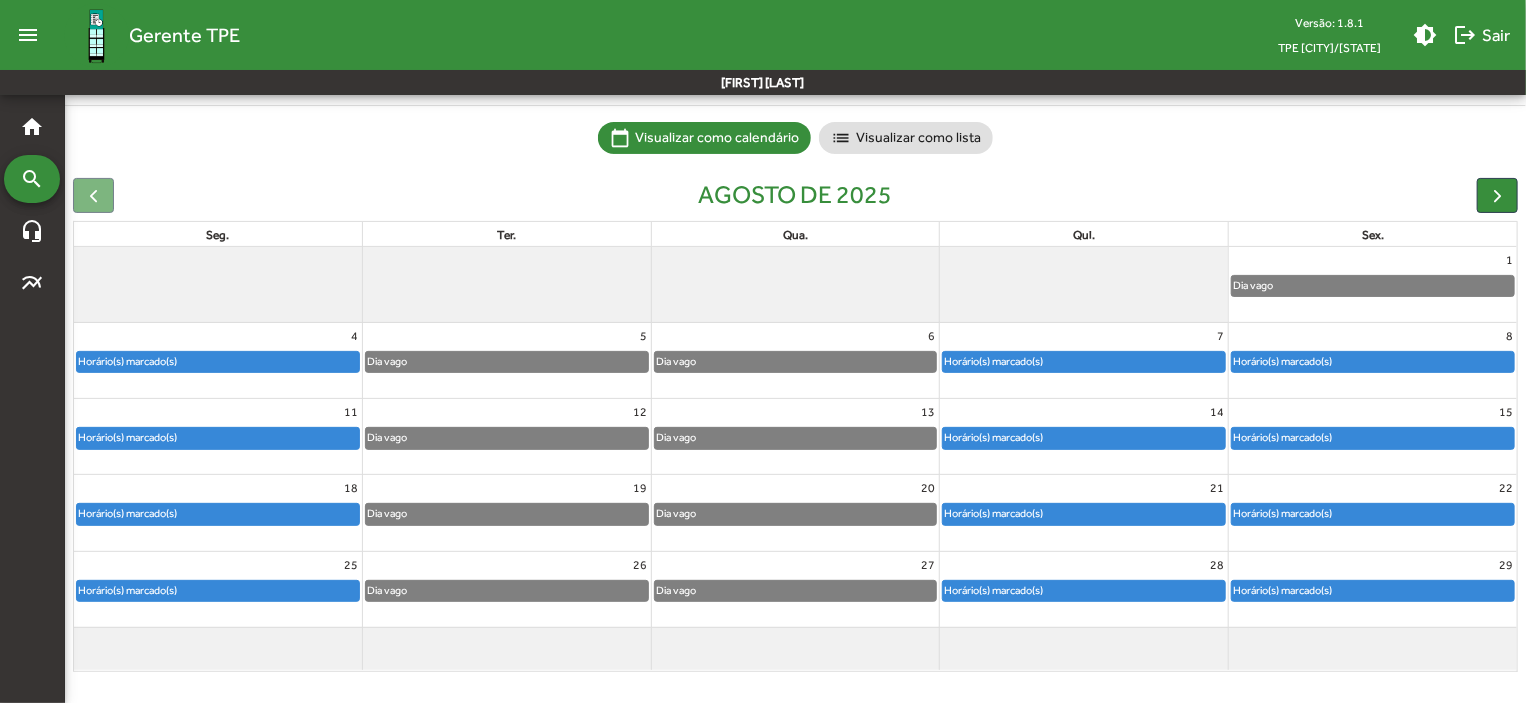 click on "Horário(s) marcado(s)" 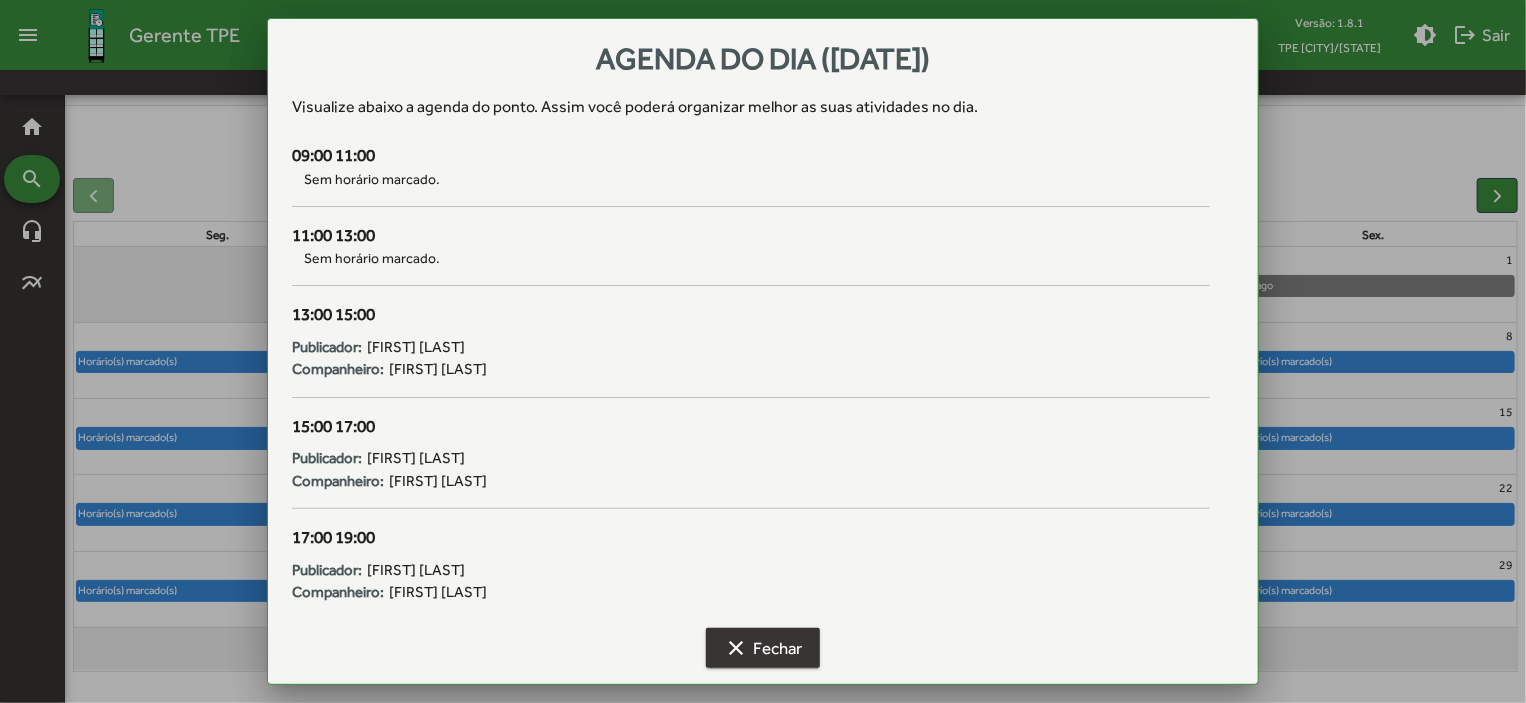click on "clear  Fechar" at bounding box center [763, 648] 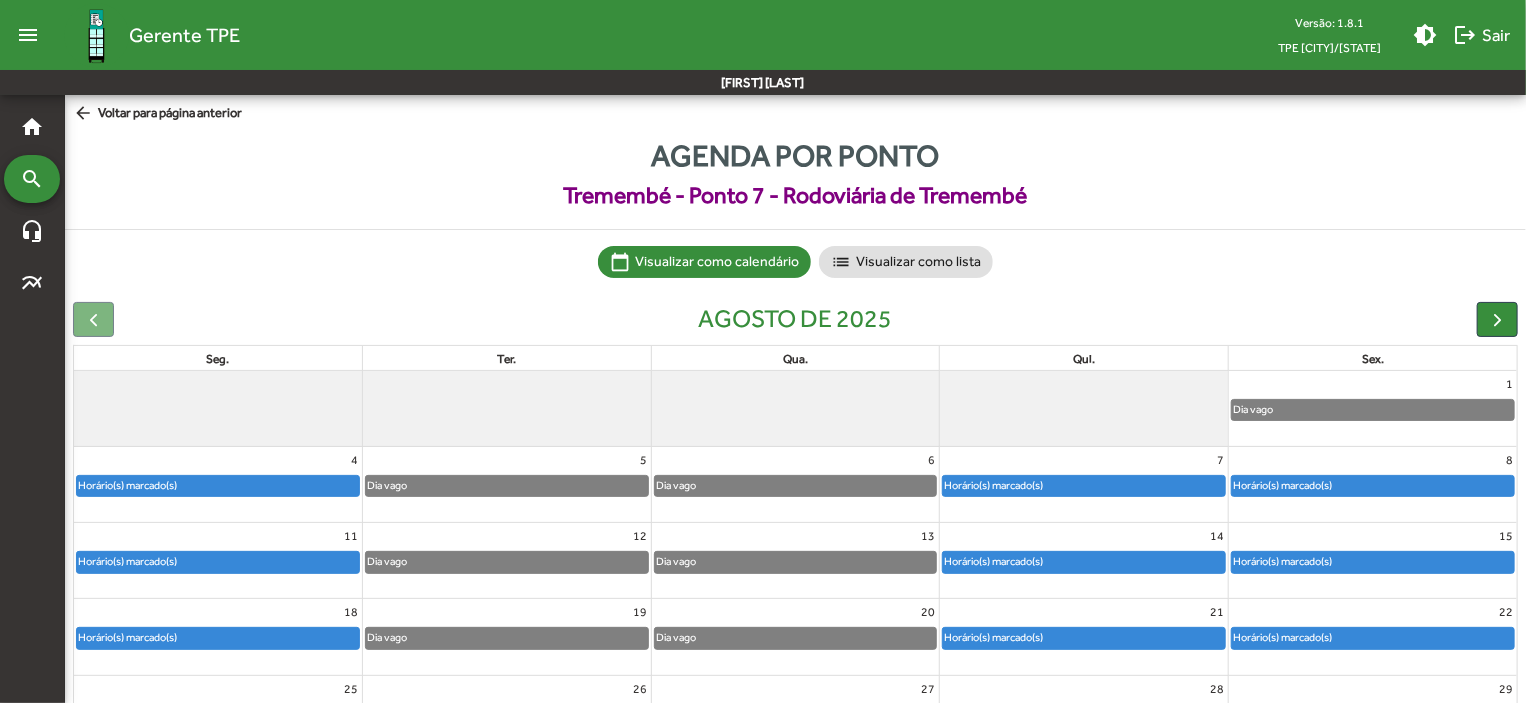 scroll, scrollTop: 124, scrollLeft: 0, axis: vertical 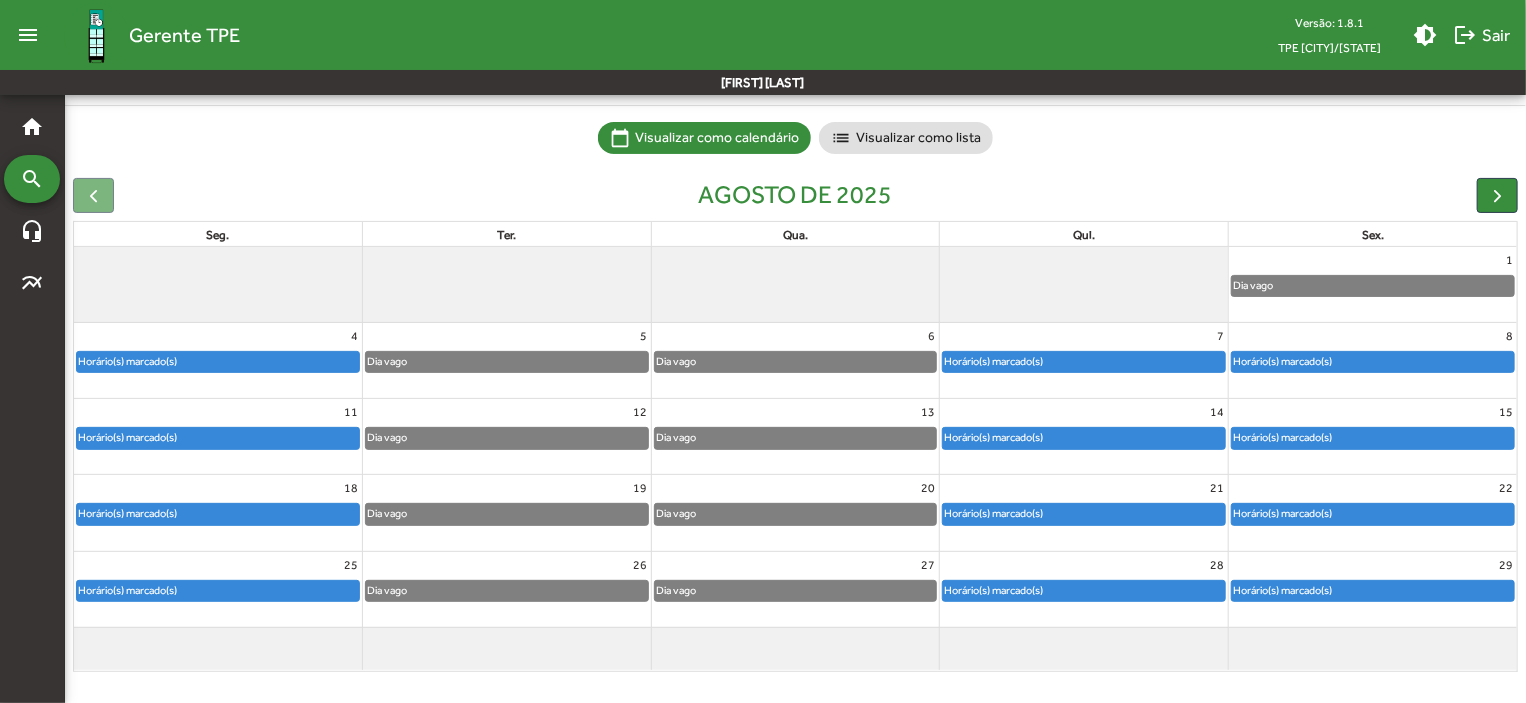 click 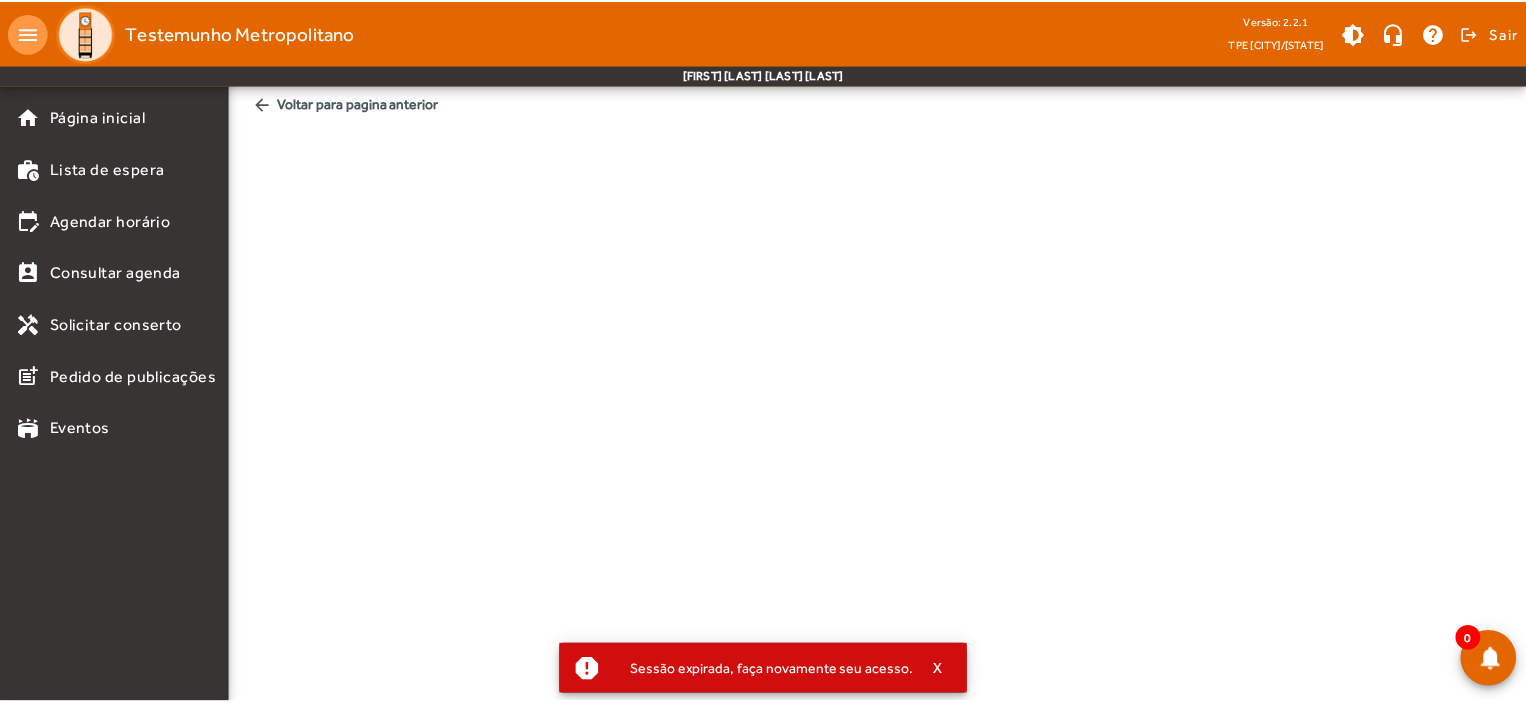 scroll, scrollTop: 0, scrollLeft: 0, axis: both 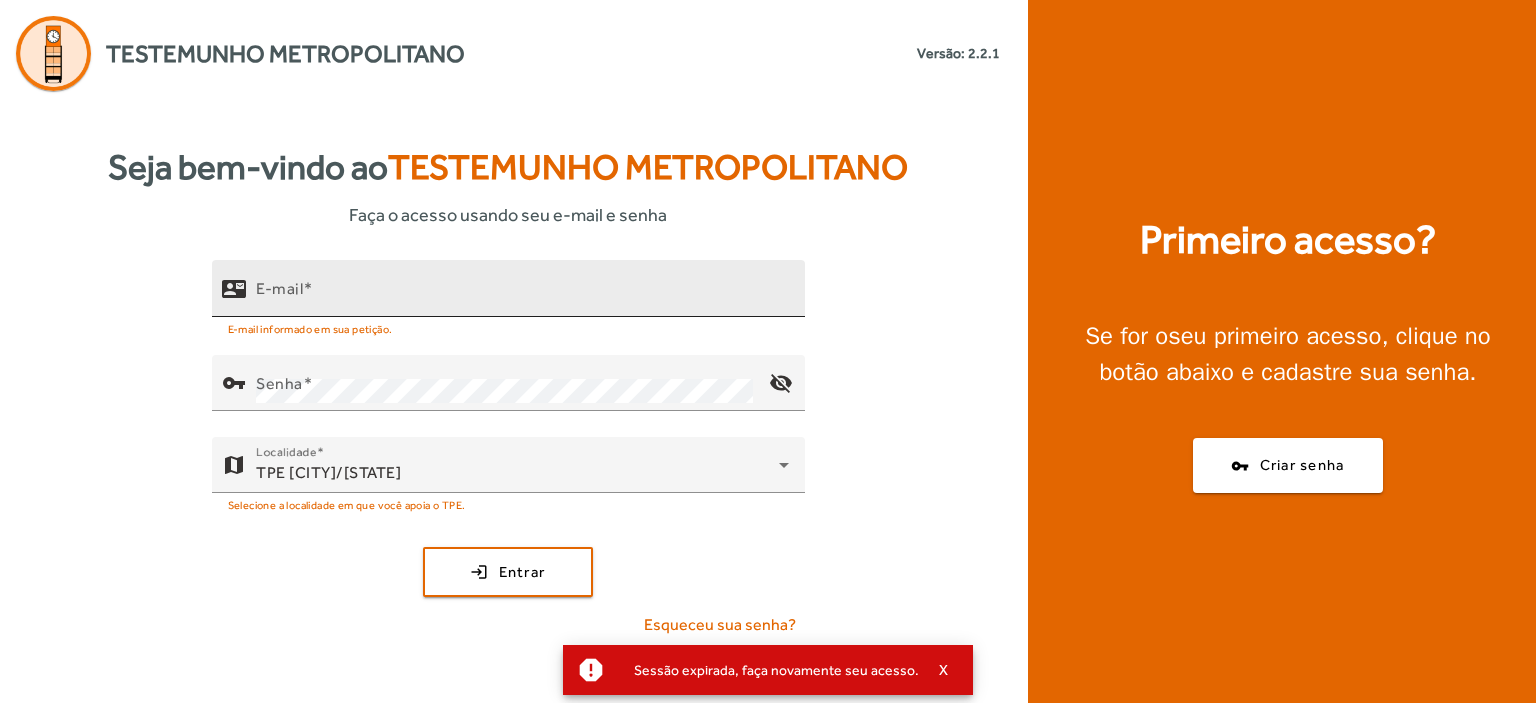 click on "E-mail" 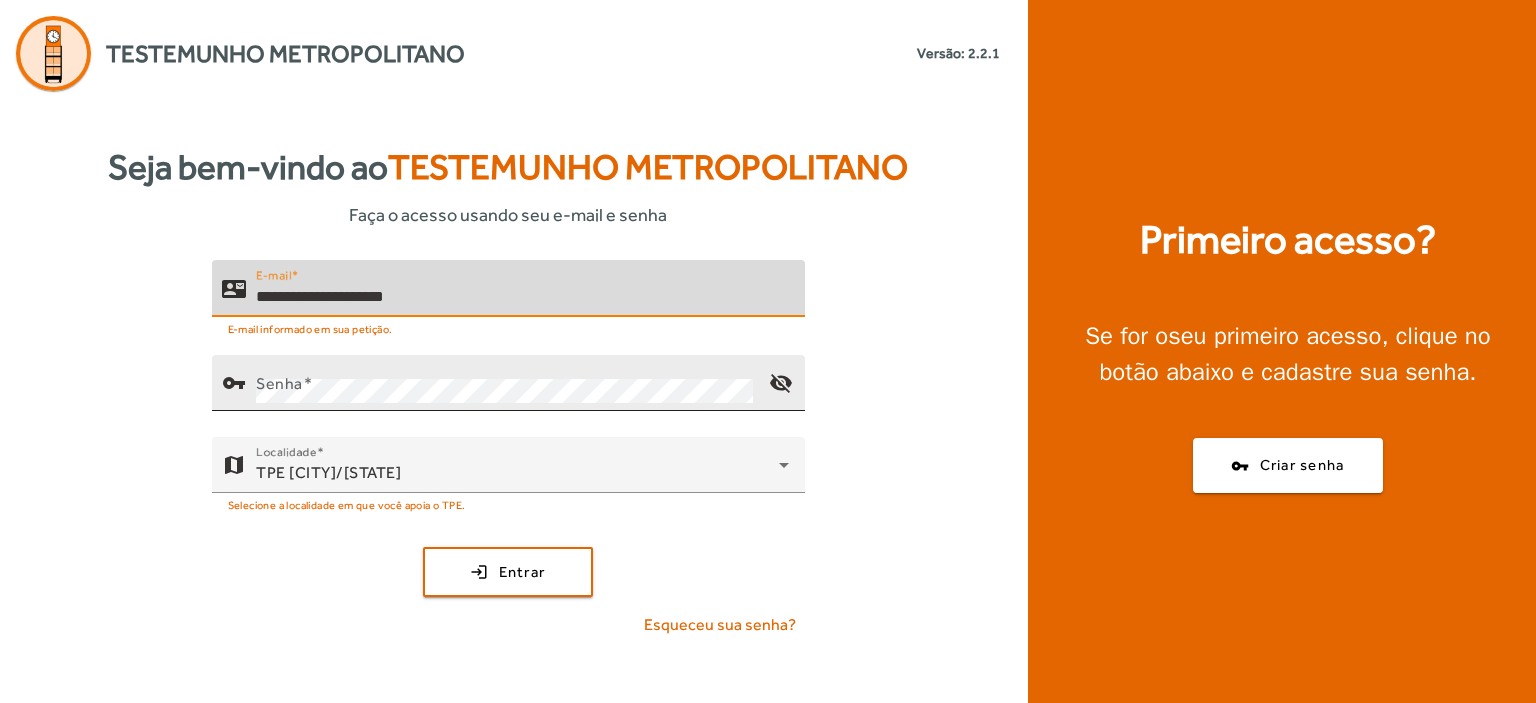 type on "**********" 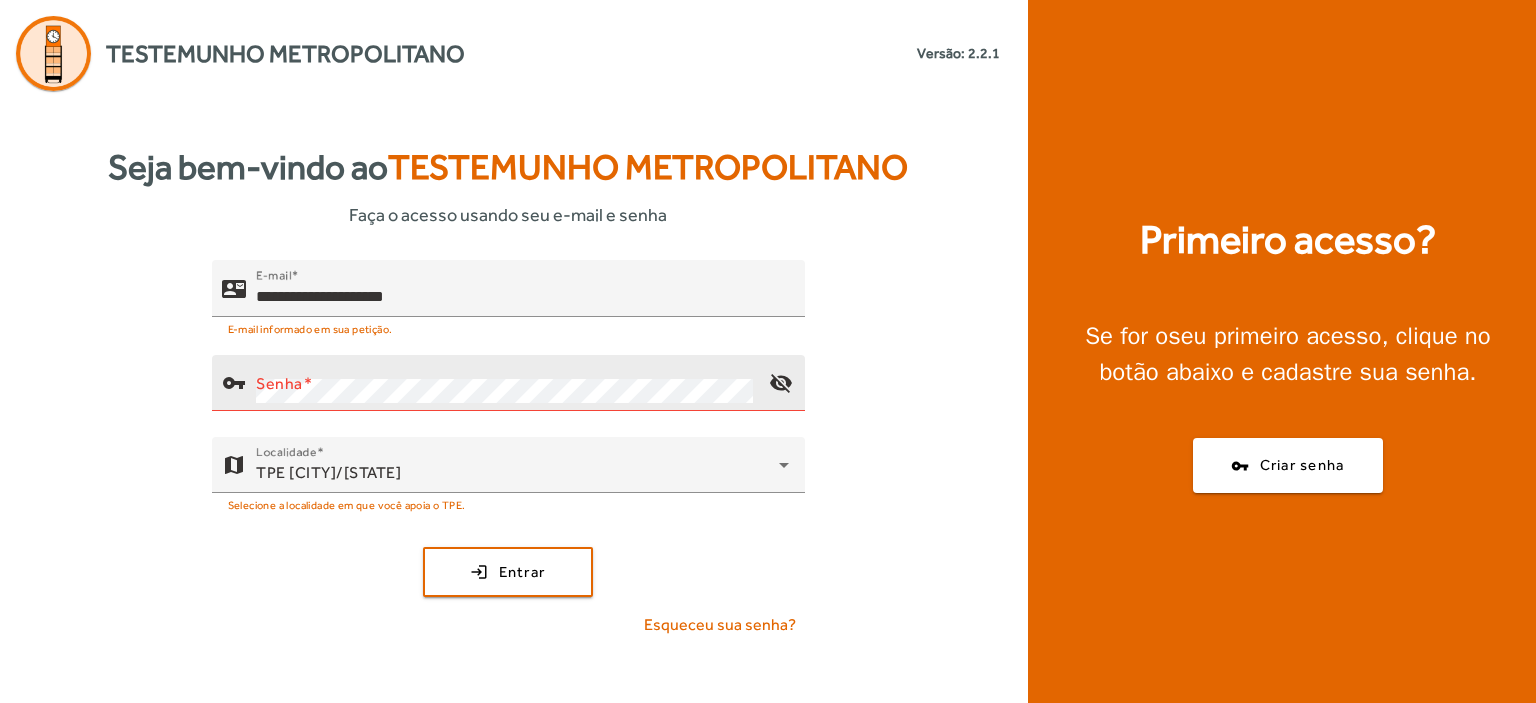 click on "Senha" at bounding box center (279, 383) 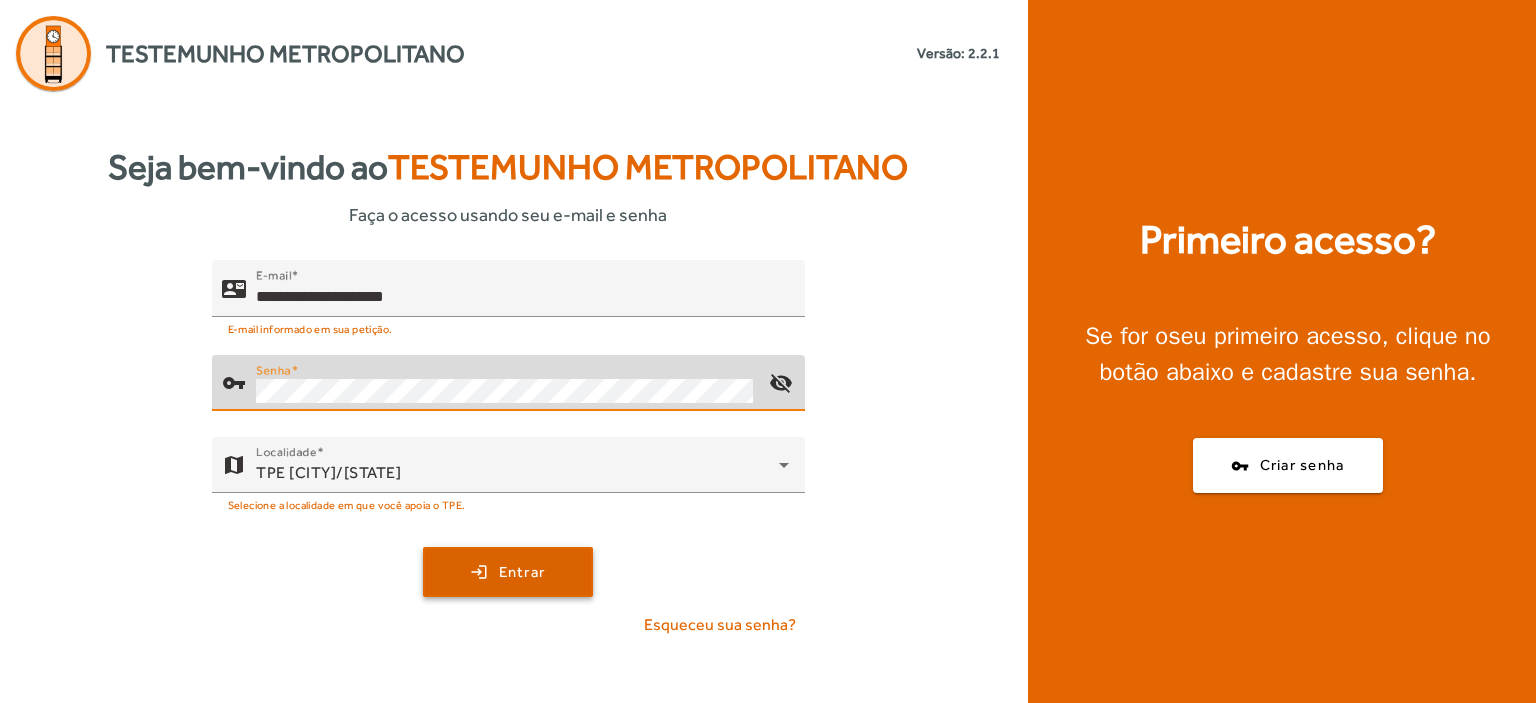 click 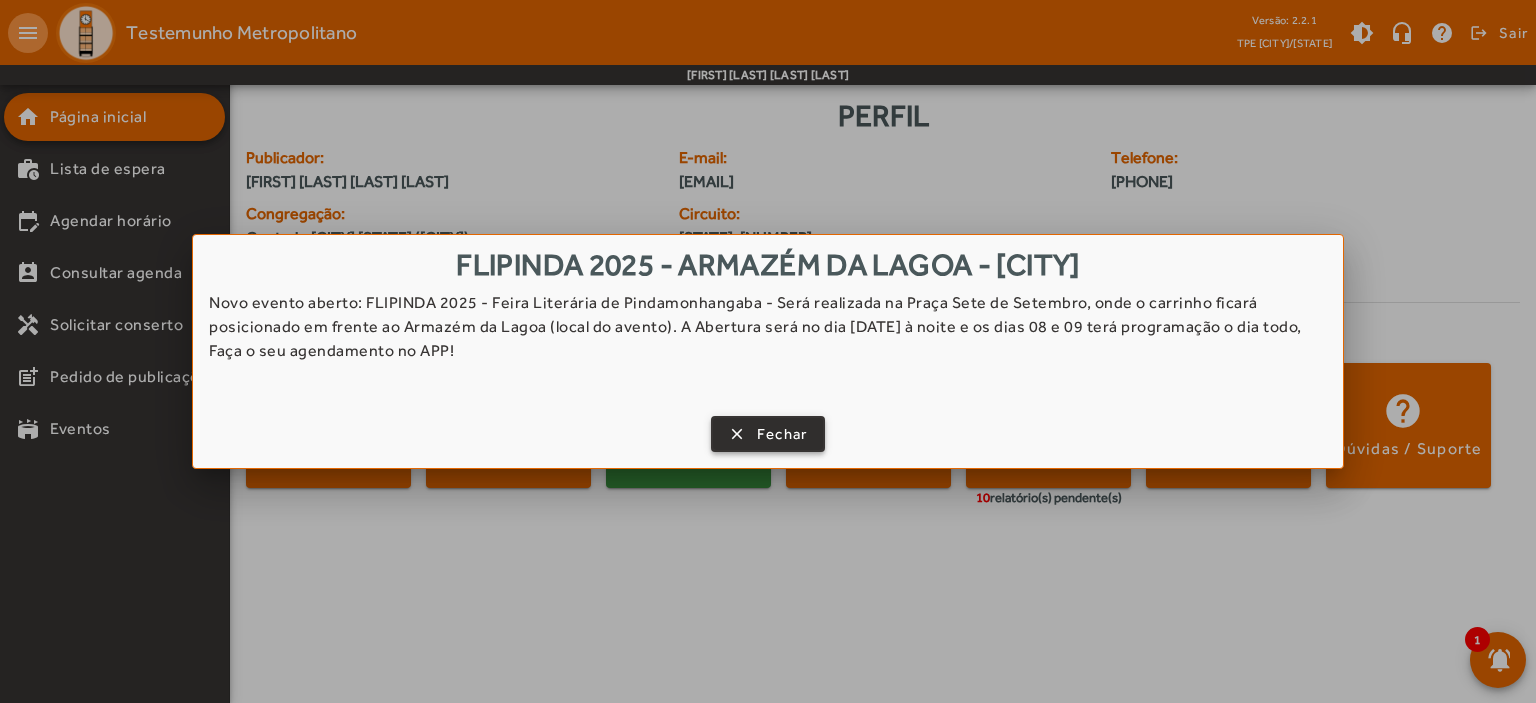 click at bounding box center (768, 434) 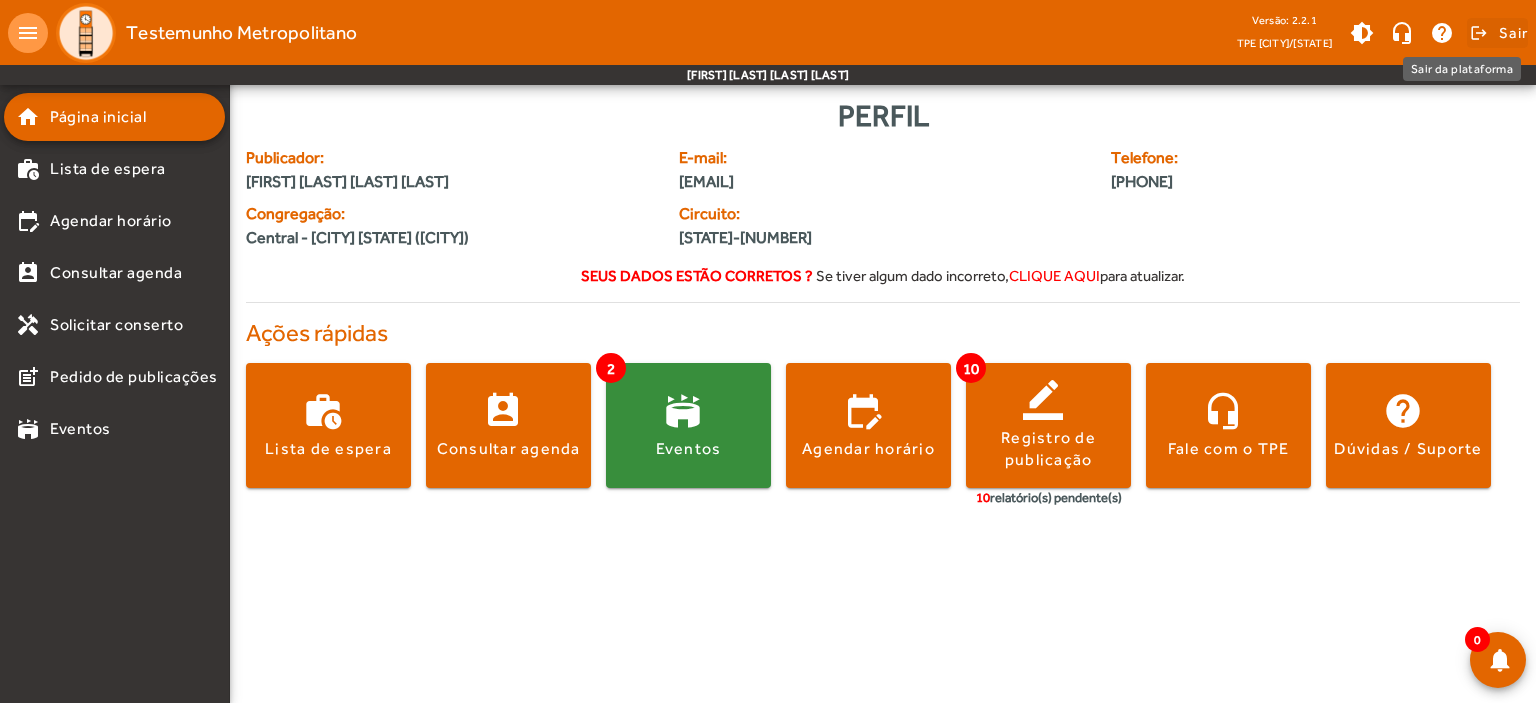 click on "Sair" 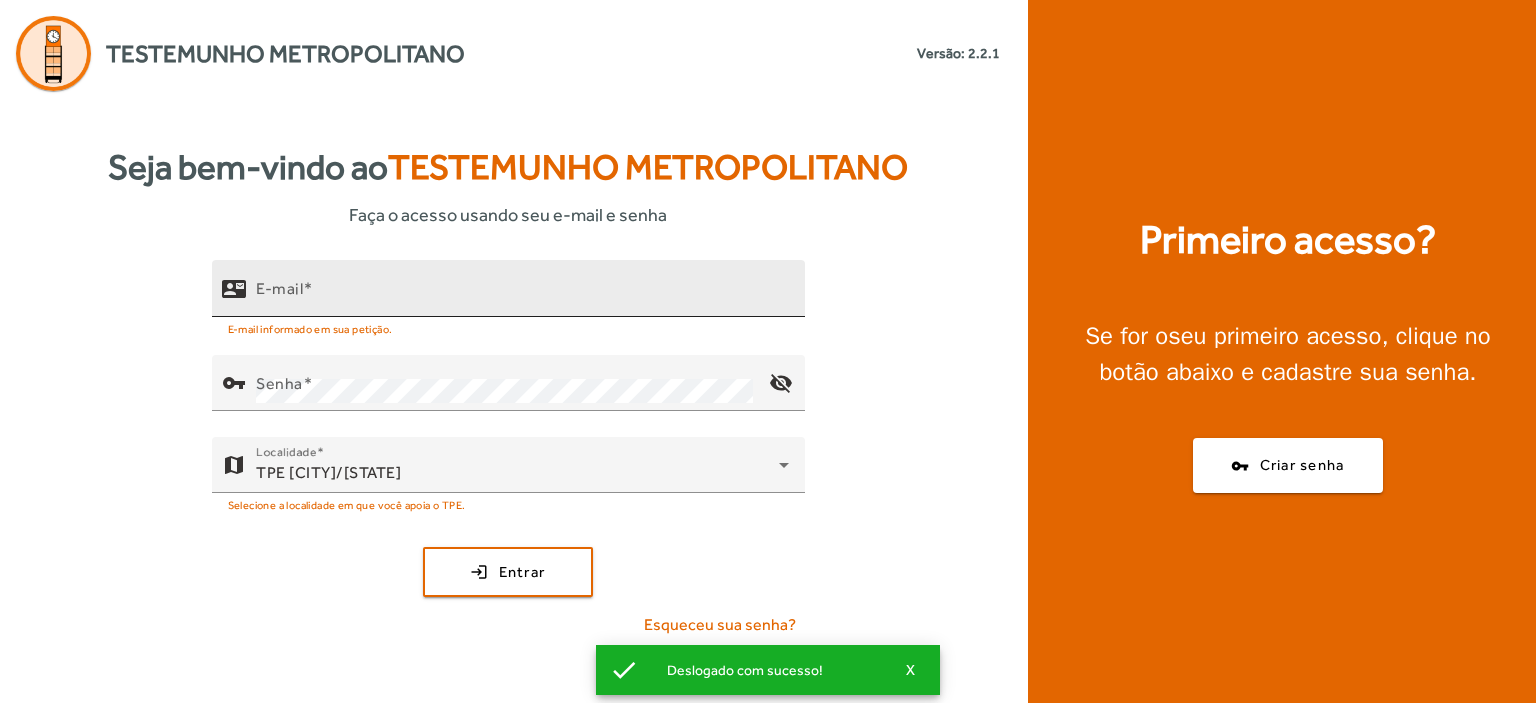 click on "E-mail" at bounding box center (279, 288) 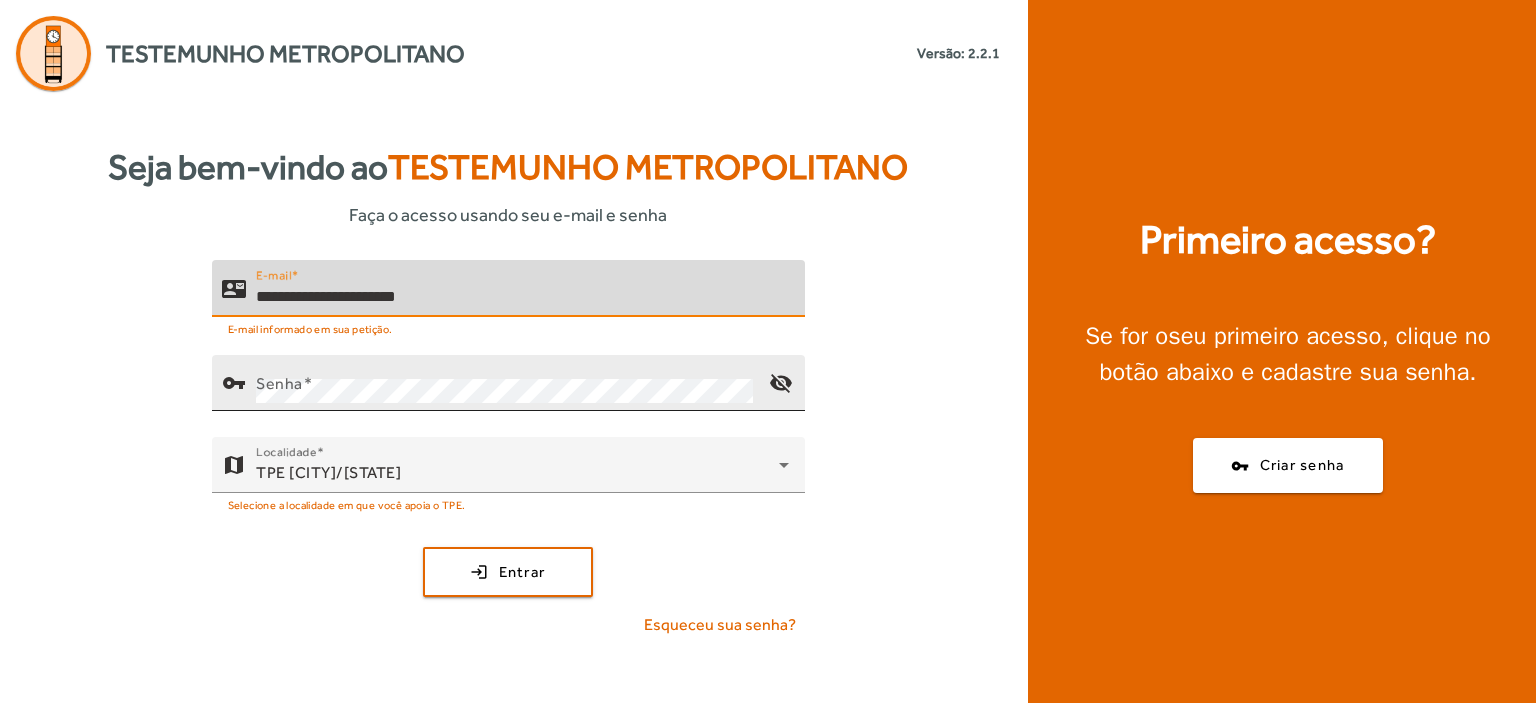 type on "**********" 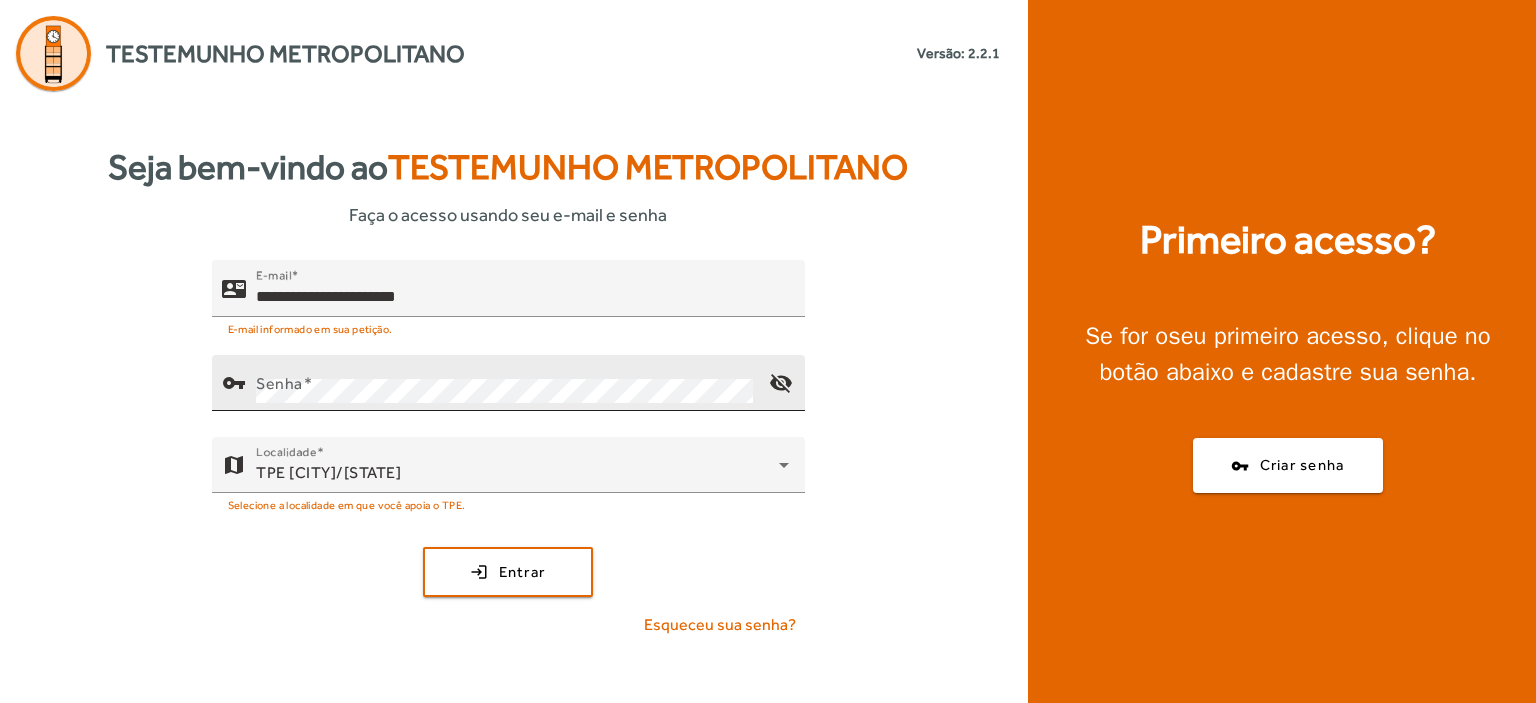 click on "vpn_key" 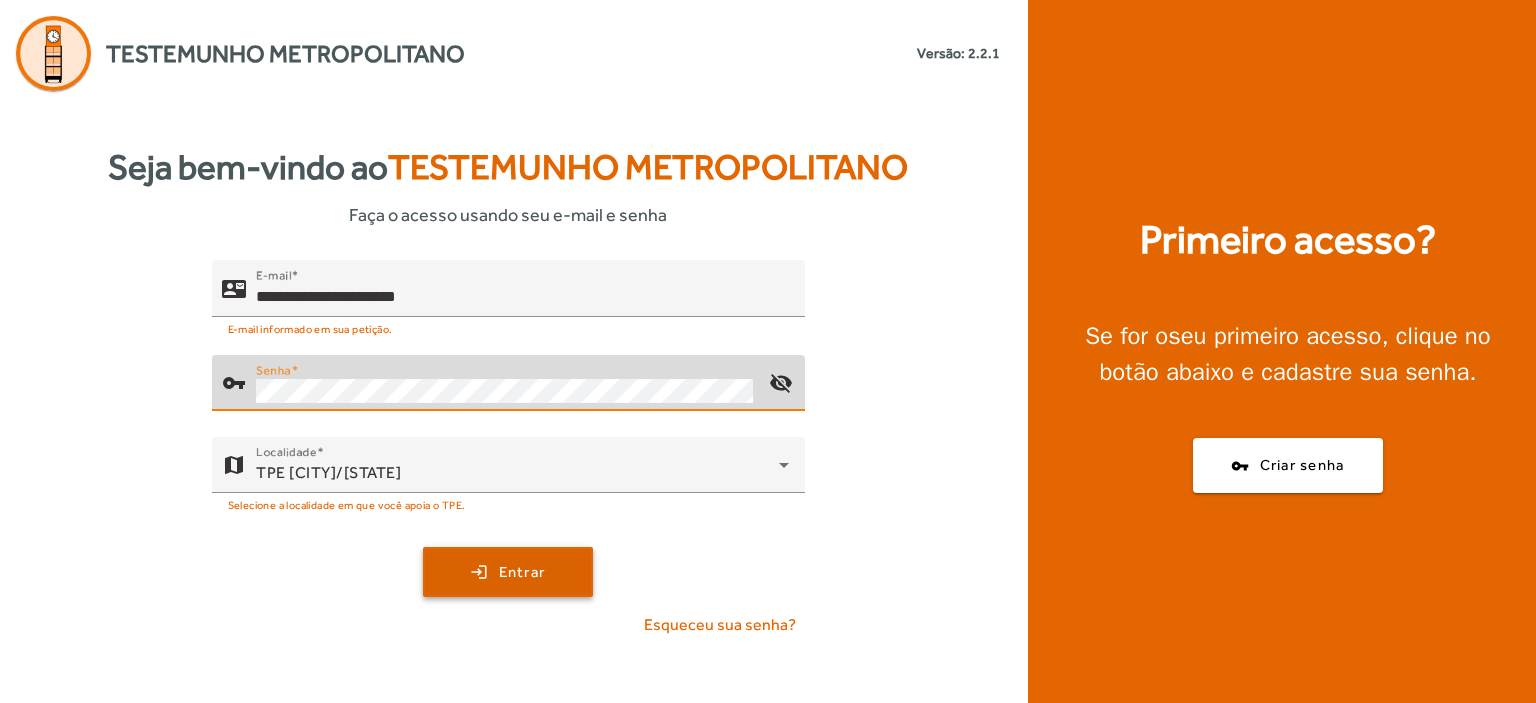 click on "Entrar" 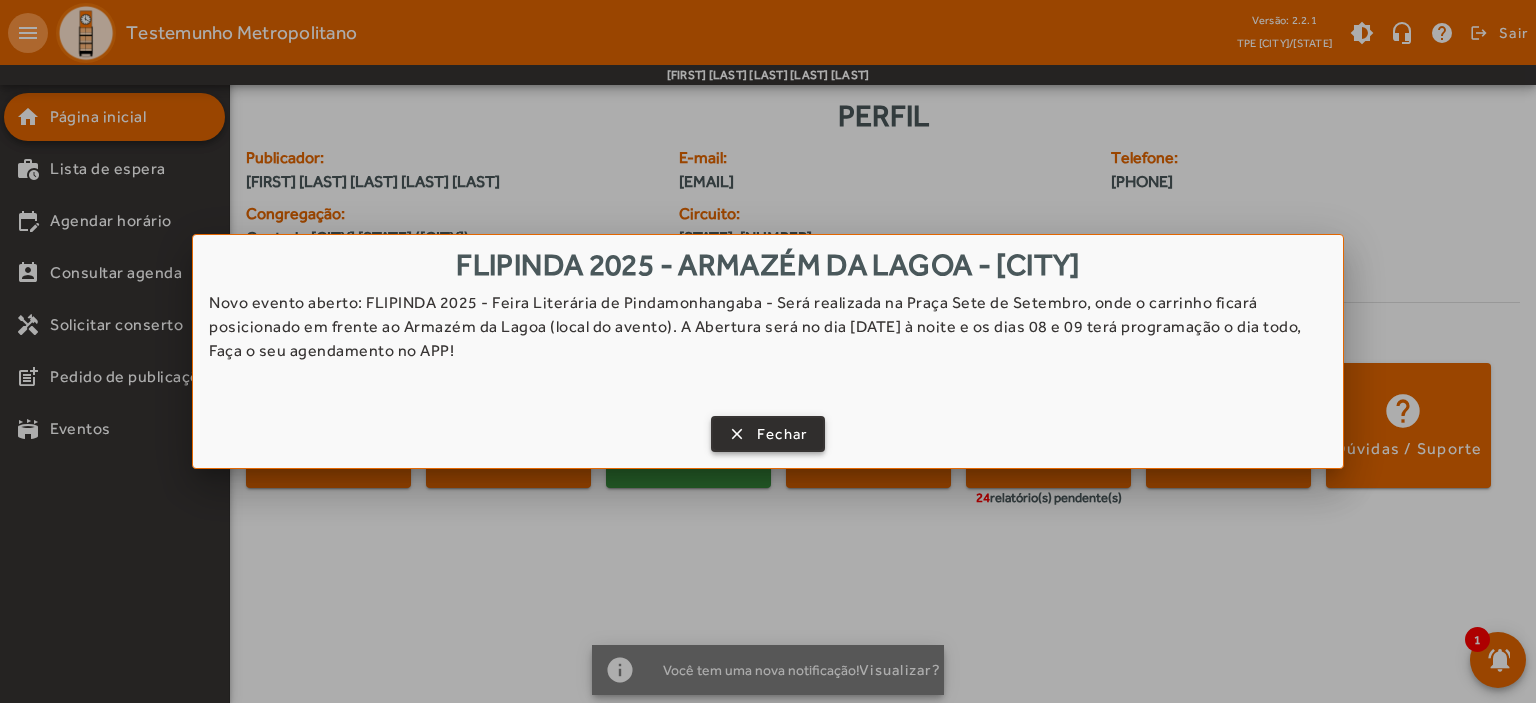 click on "Fechar" at bounding box center (782, 434) 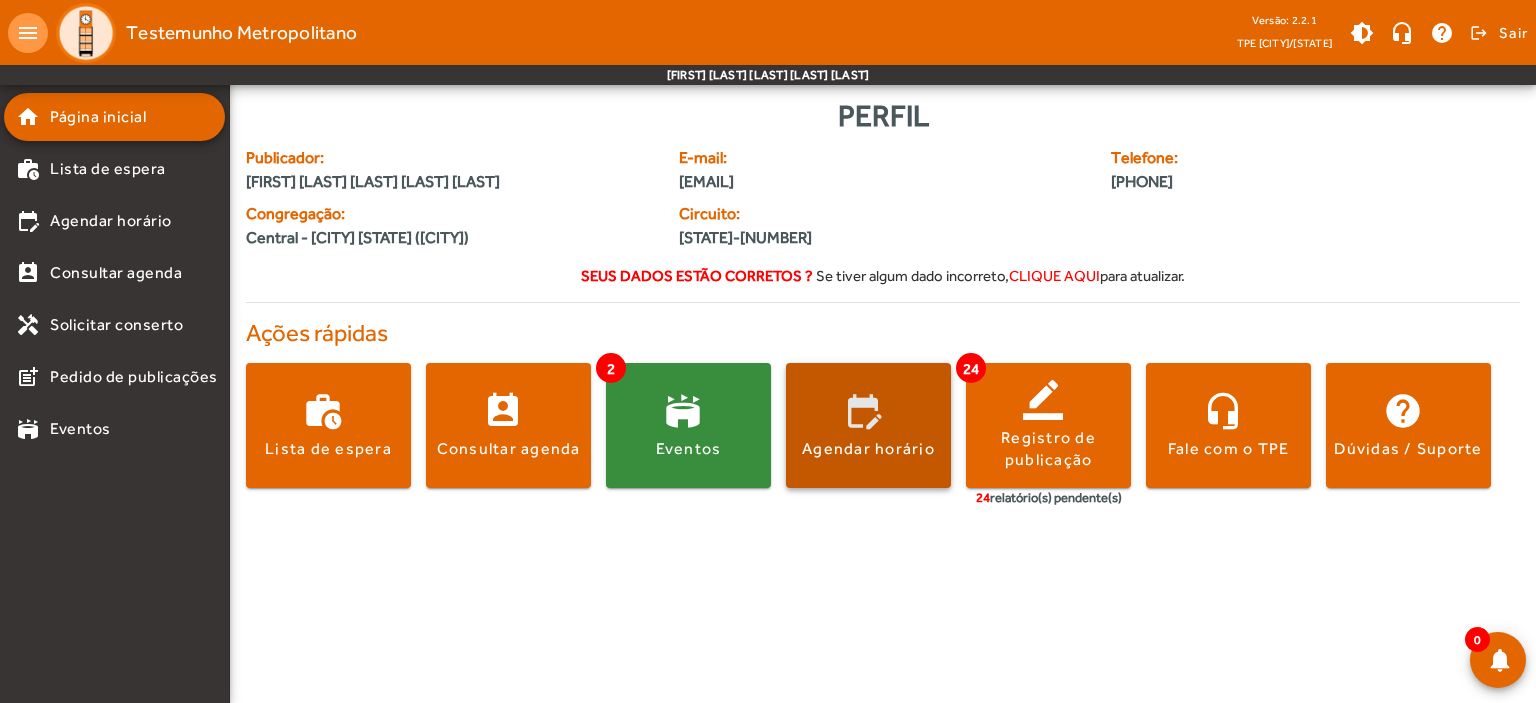 click 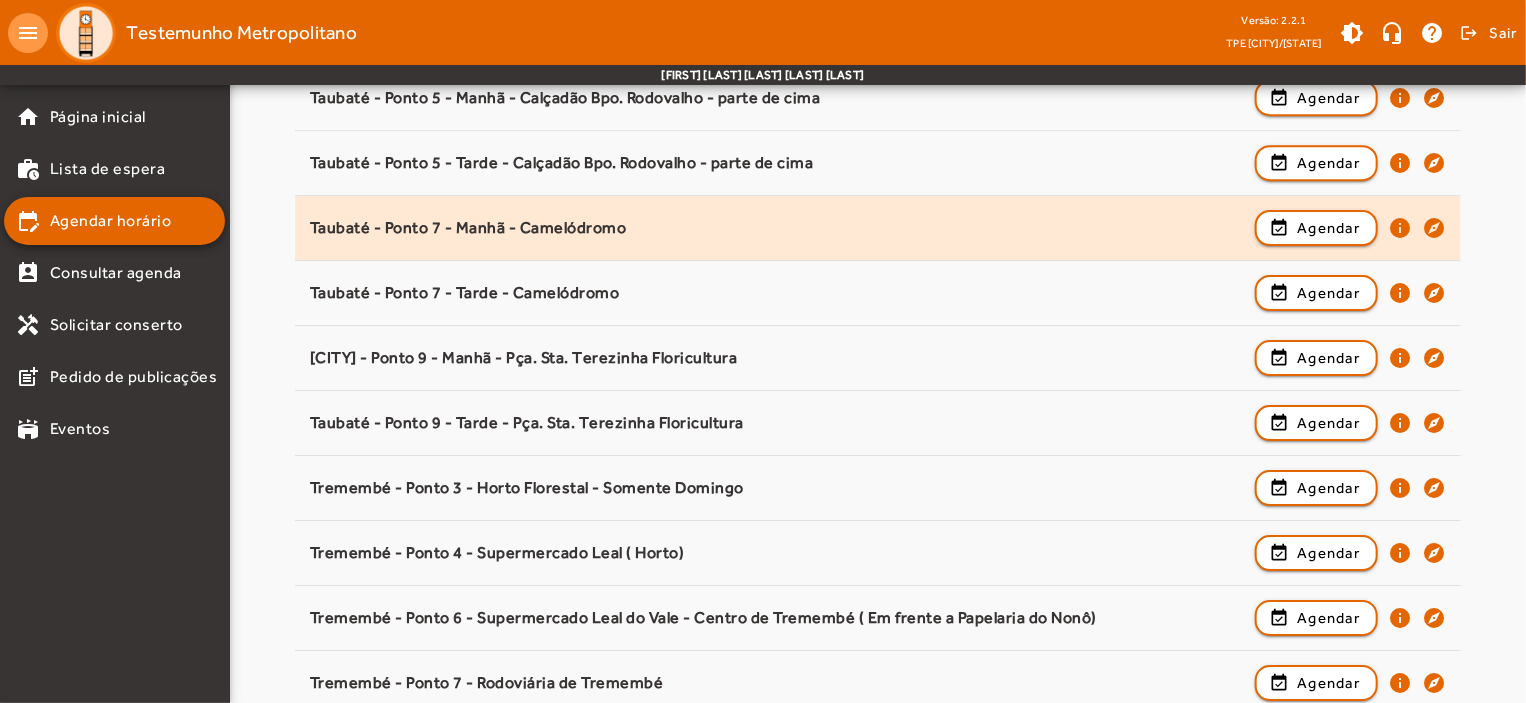 scroll, scrollTop: 3131, scrollLeft: 0, axis: vertical 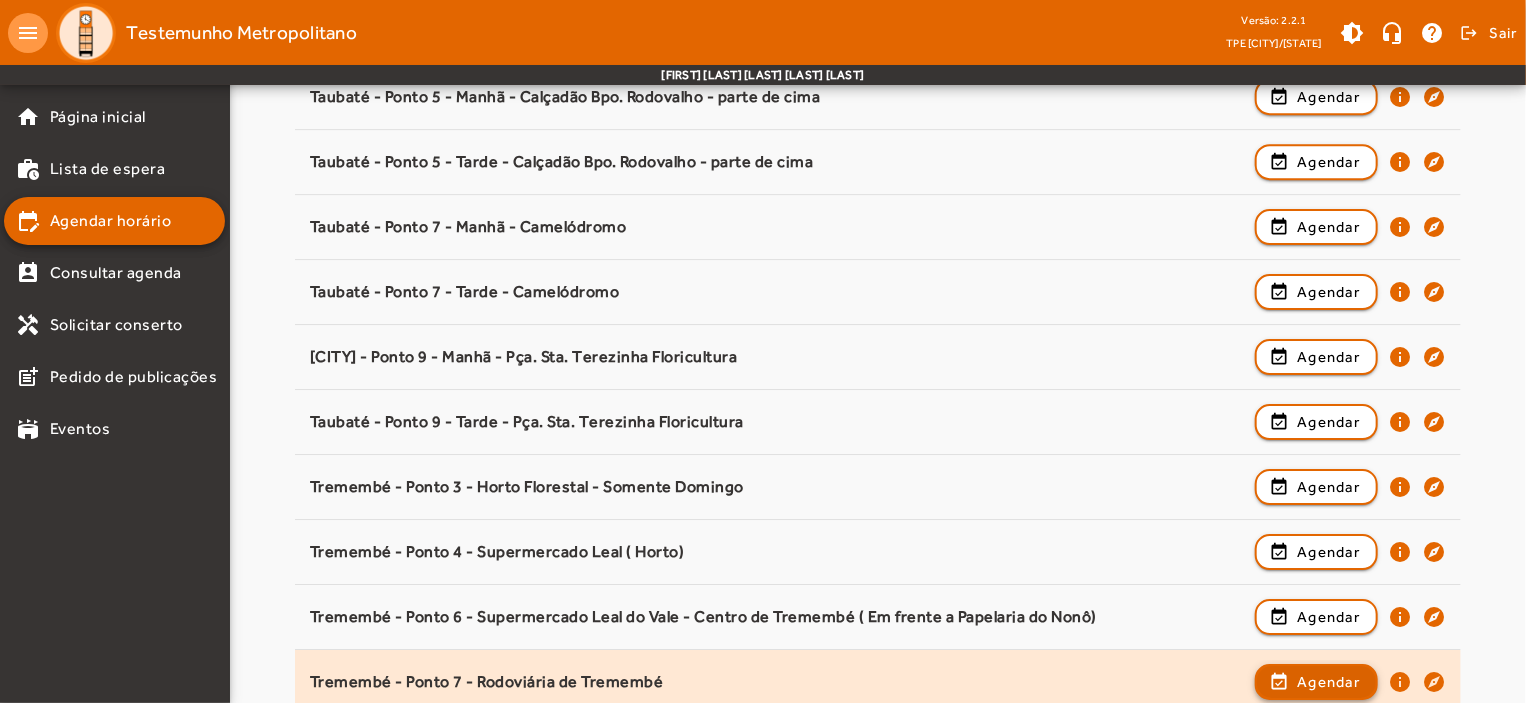 click on "Agendar" 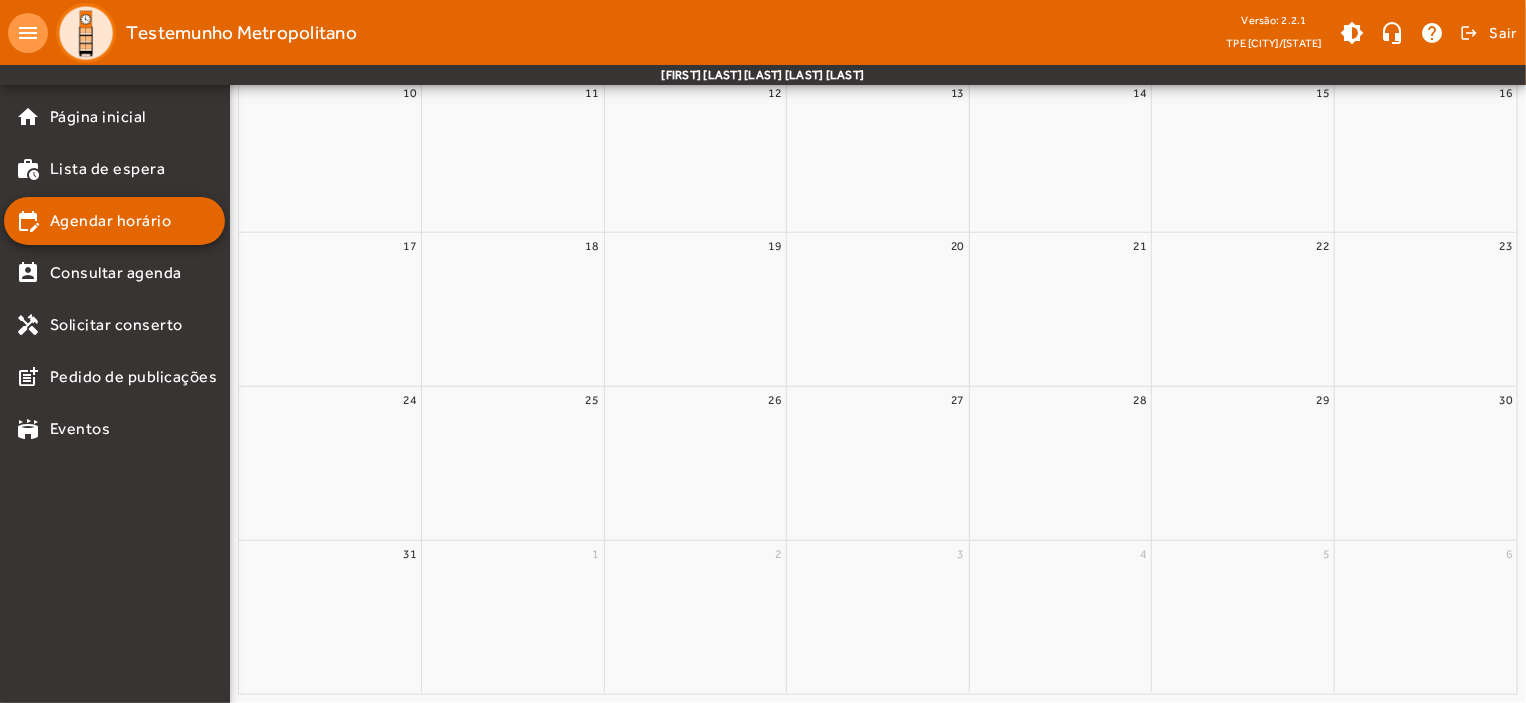 scroll, scrollTop: 0, scrollLeft: 0, axis: both 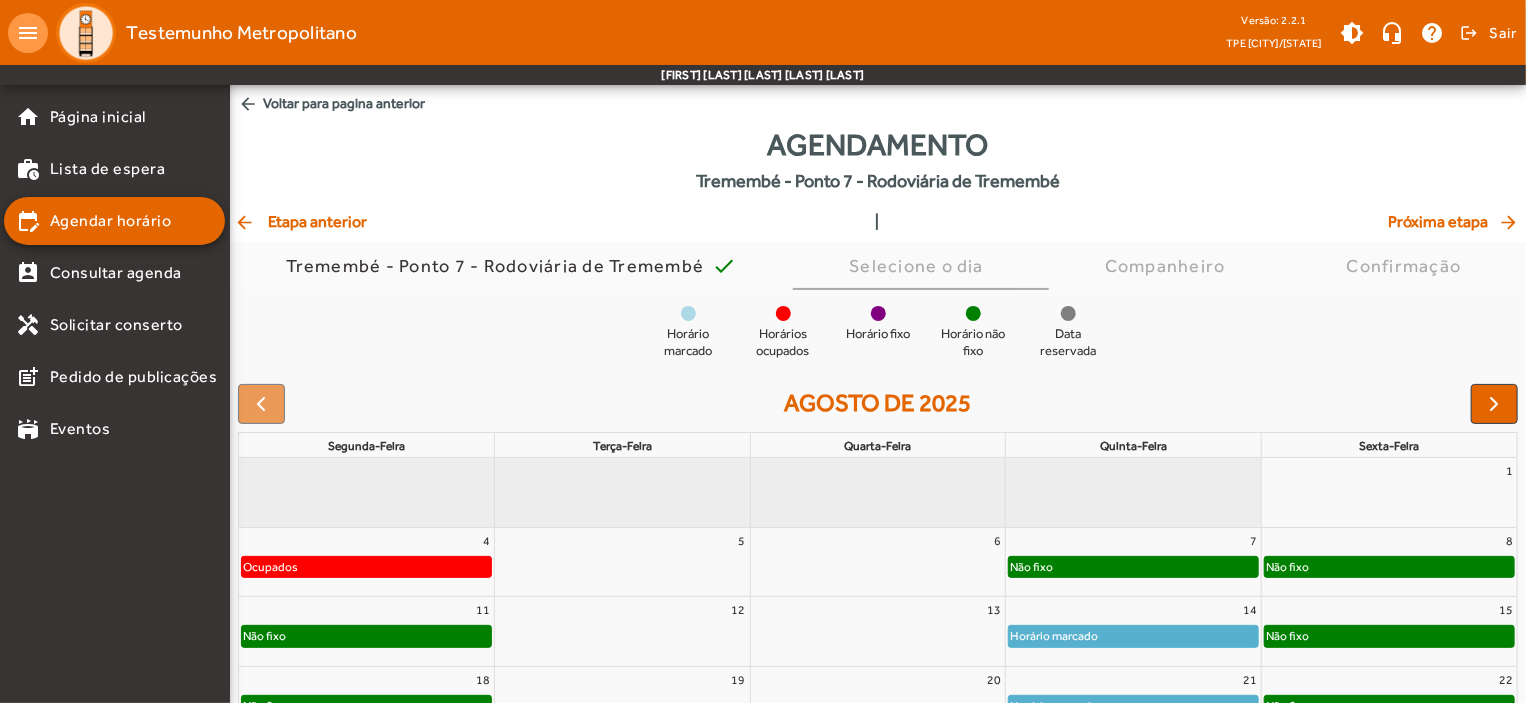 click on "Não fixo" 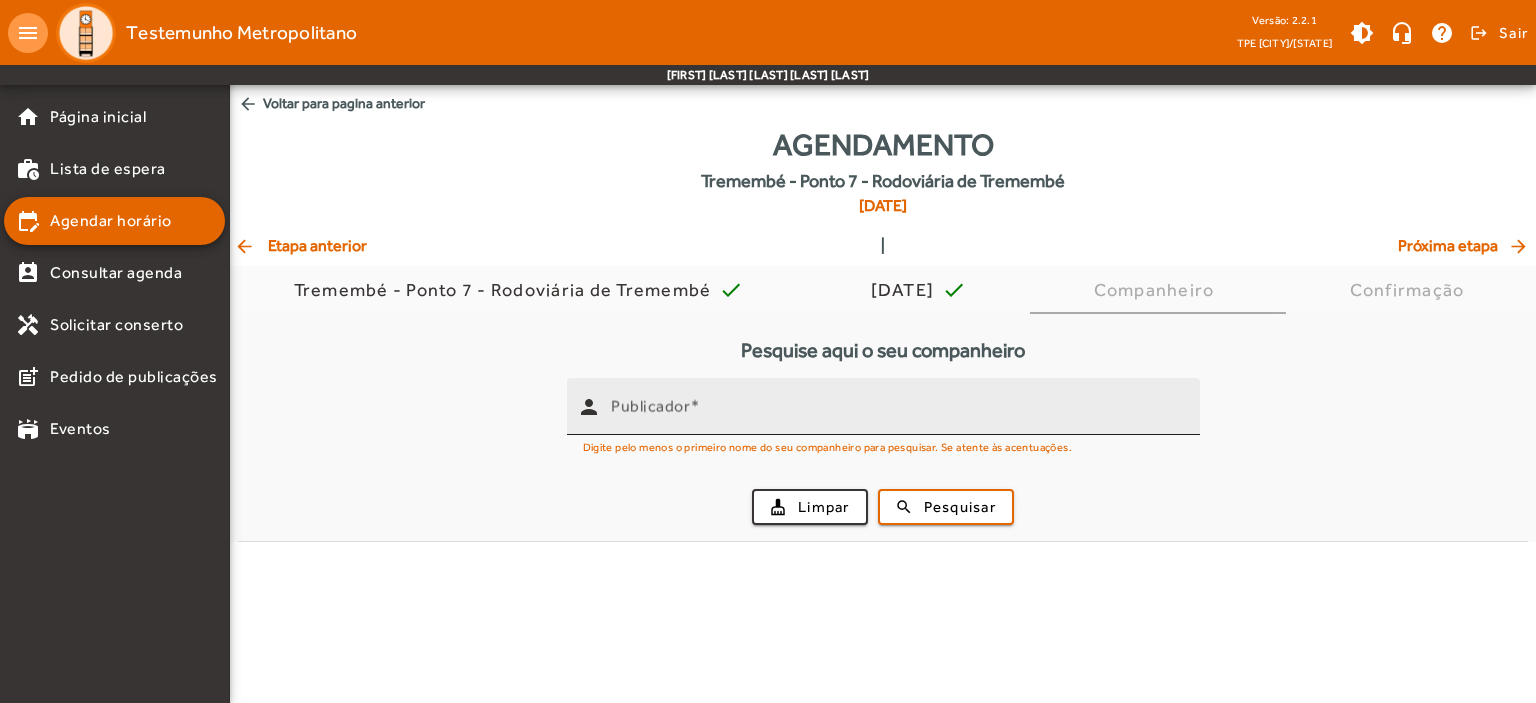 click on "Publicador" at bounding box center [897, 406] 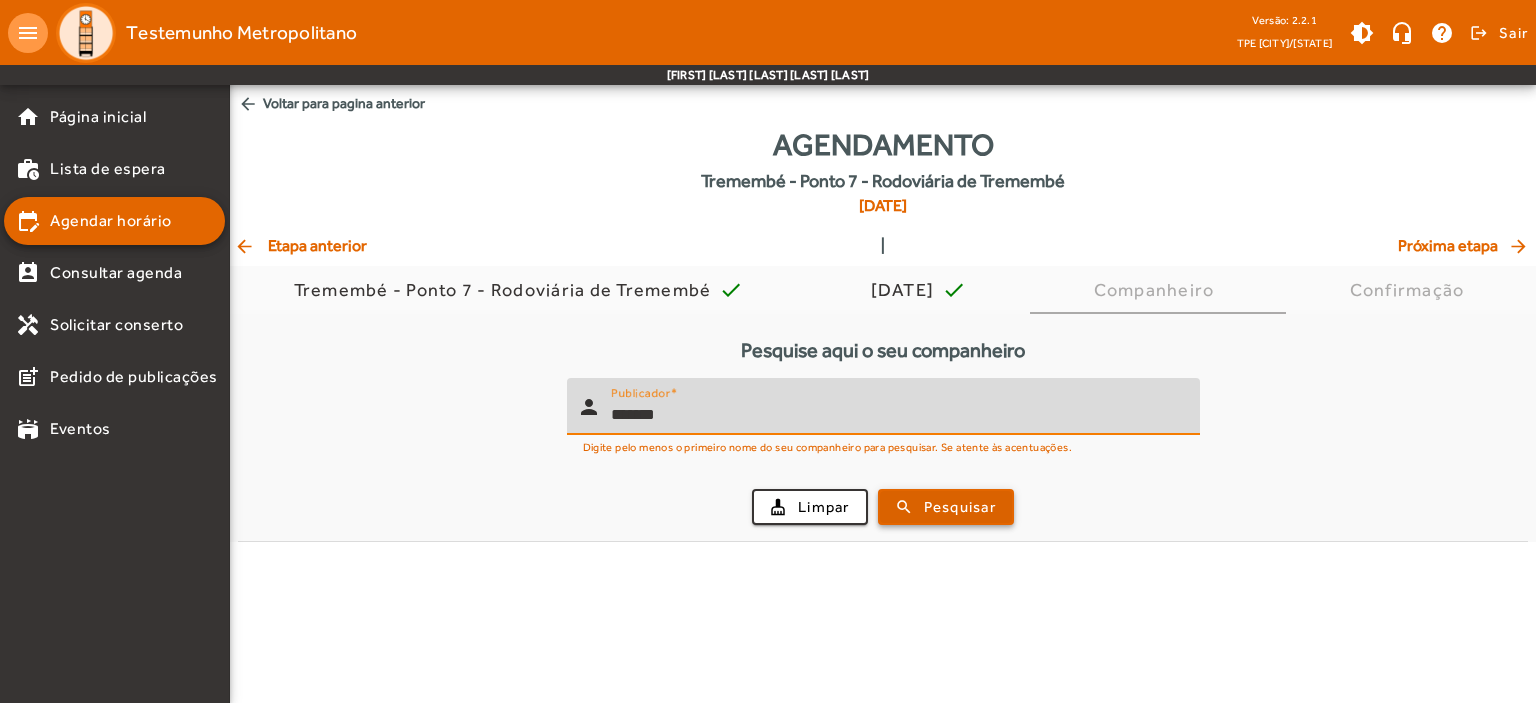 type on "*******" 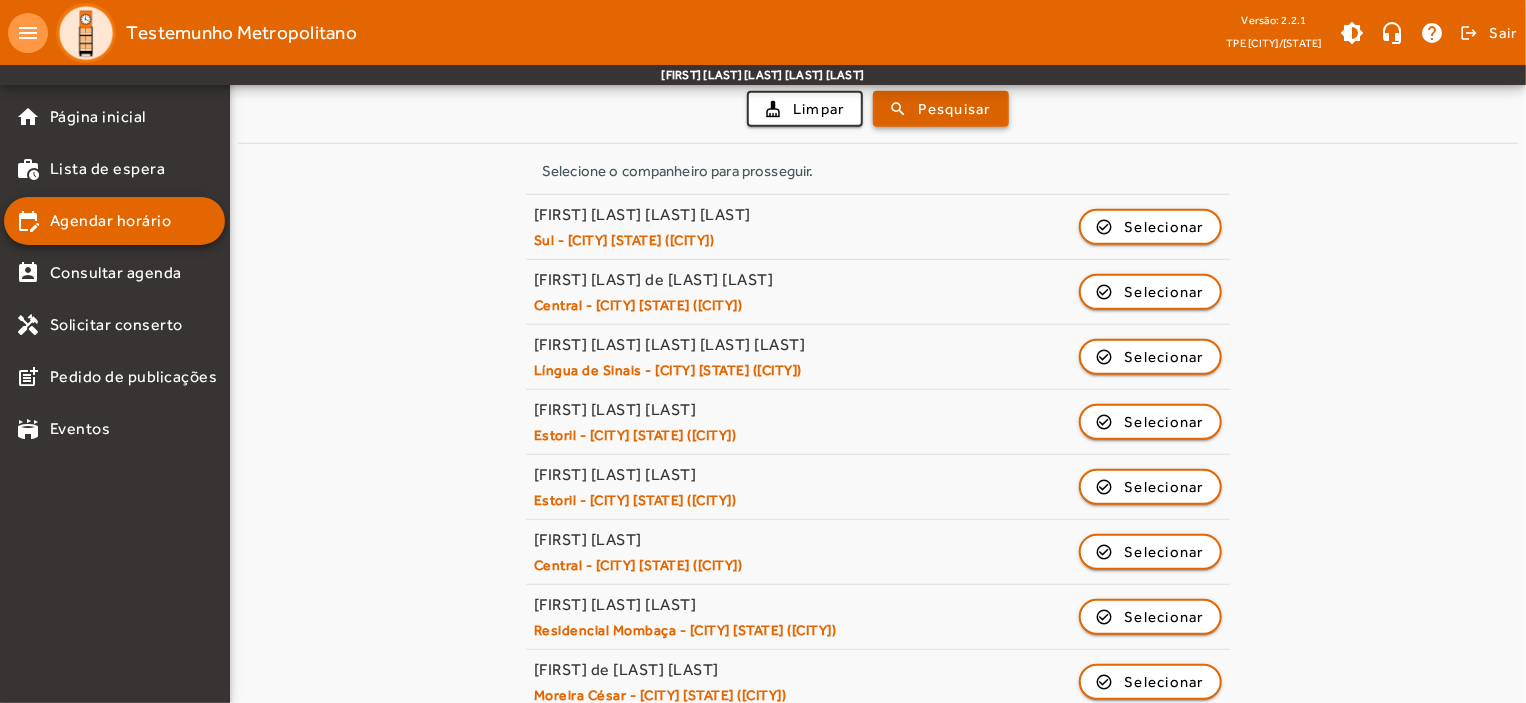 scroll, scrollTop: 400, scrollLeft: 0, axis: vertical 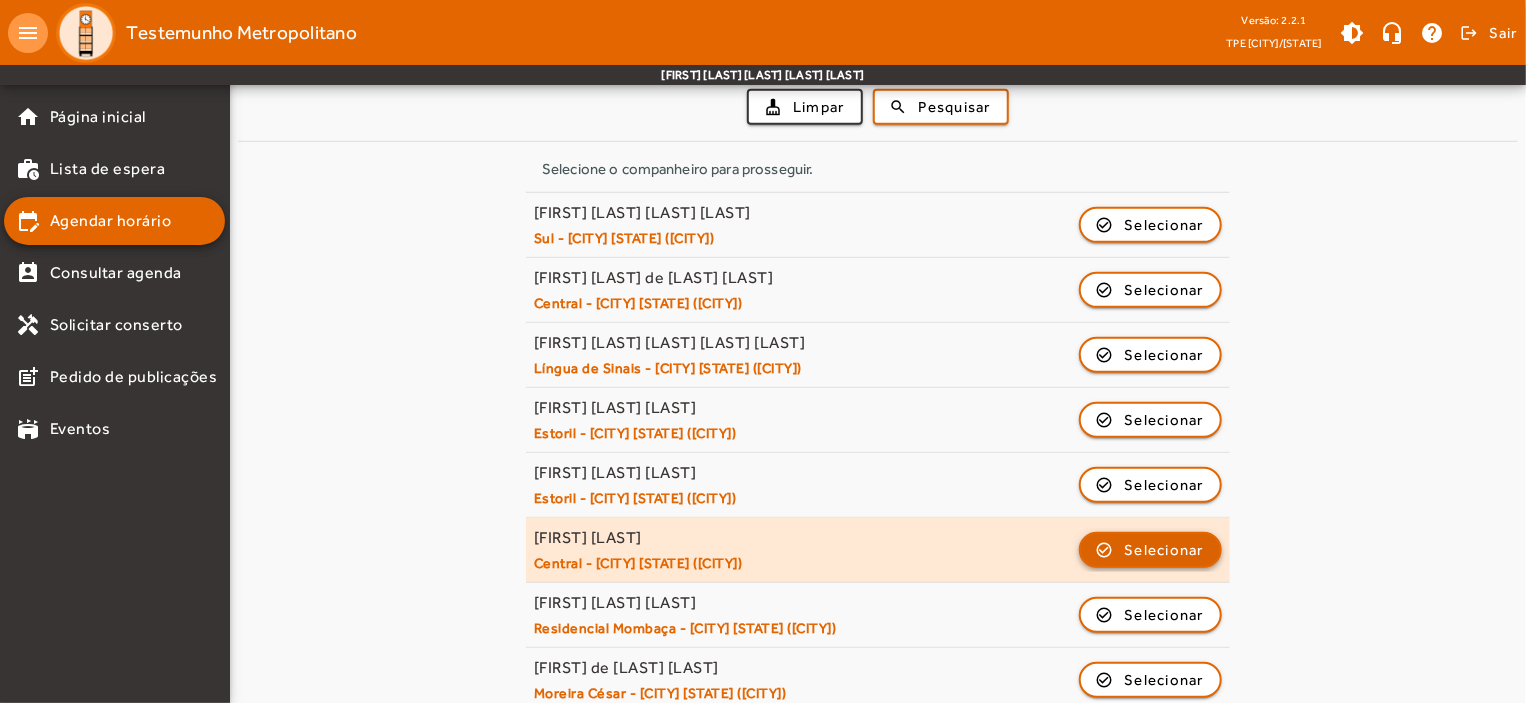click on "Selecionar" at bounding box center [1165, 615] 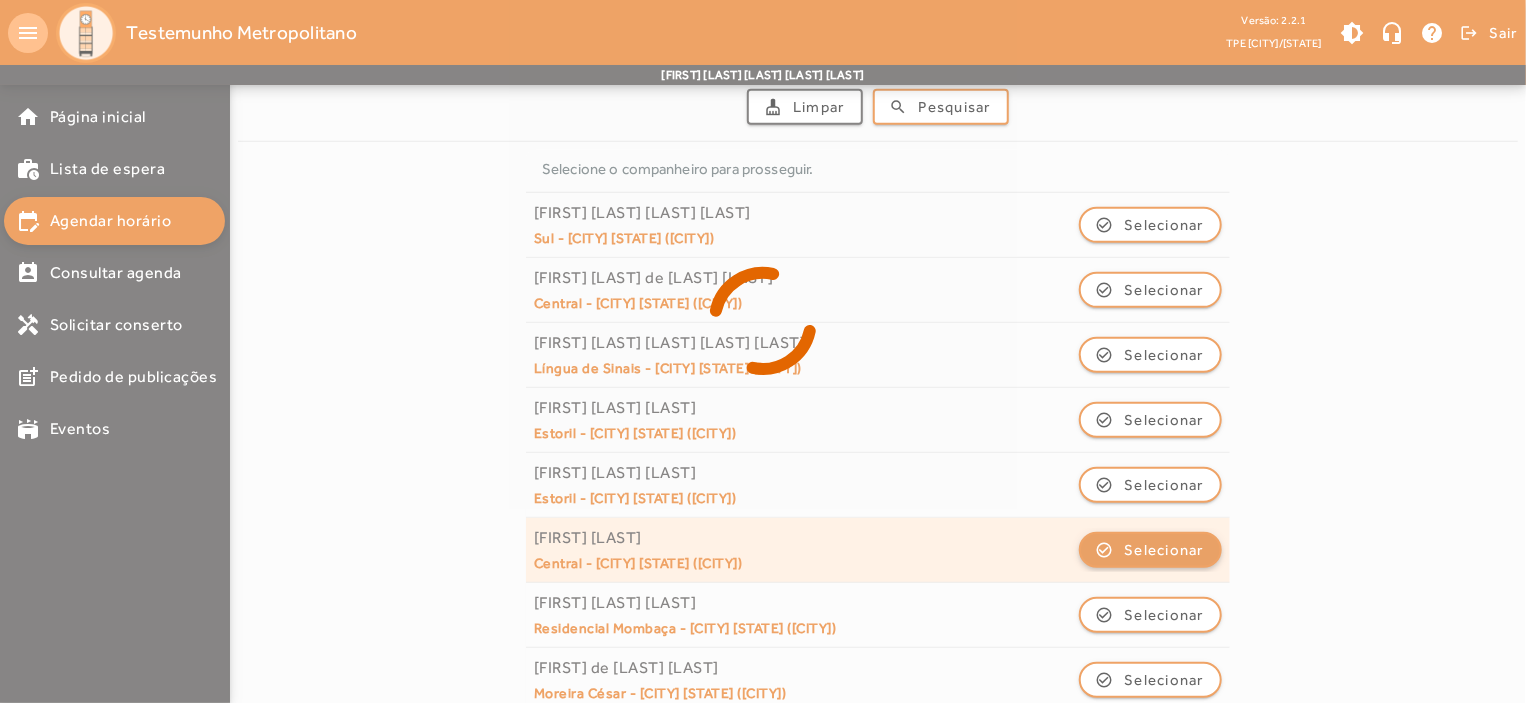 scroll, scrollTop: 0, scrollLeft: 0, axis: both 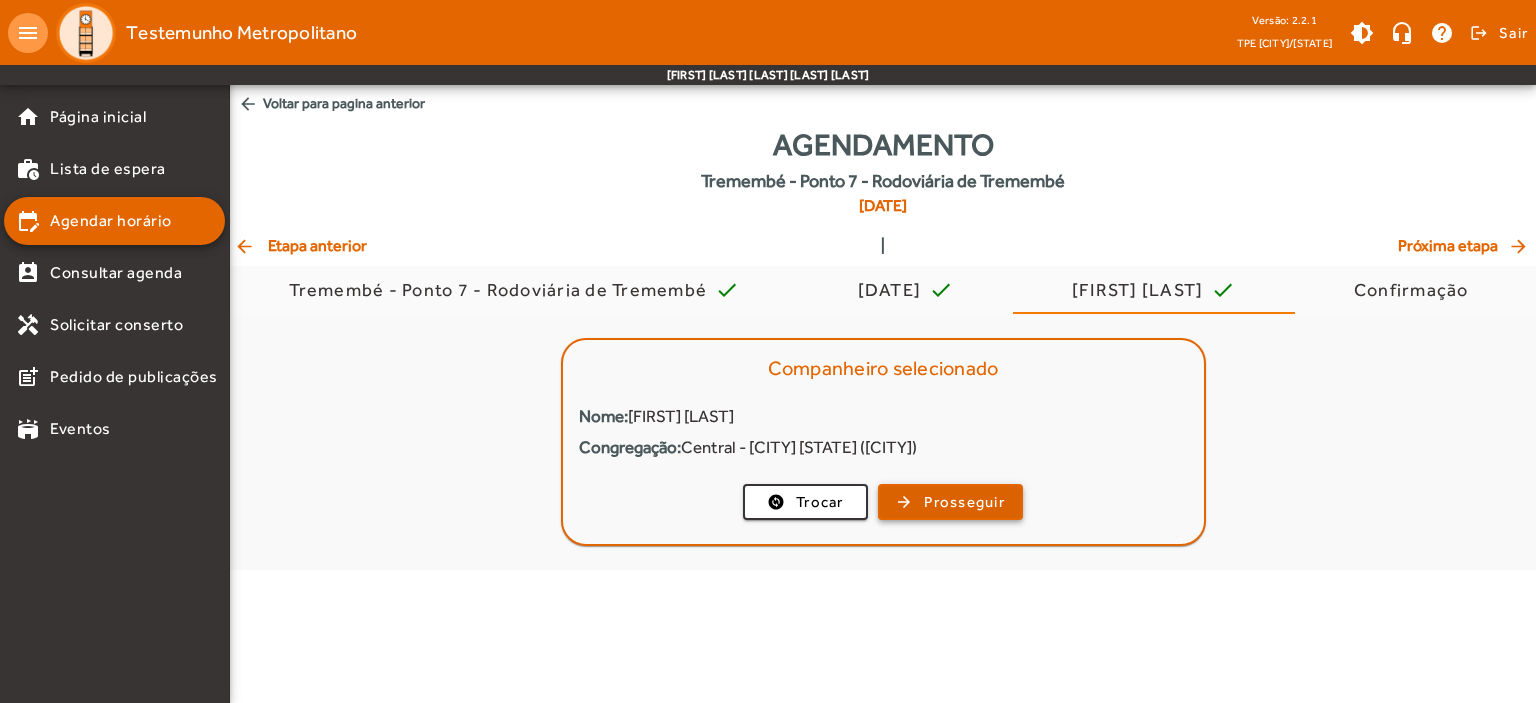 click on "Prosseguir" 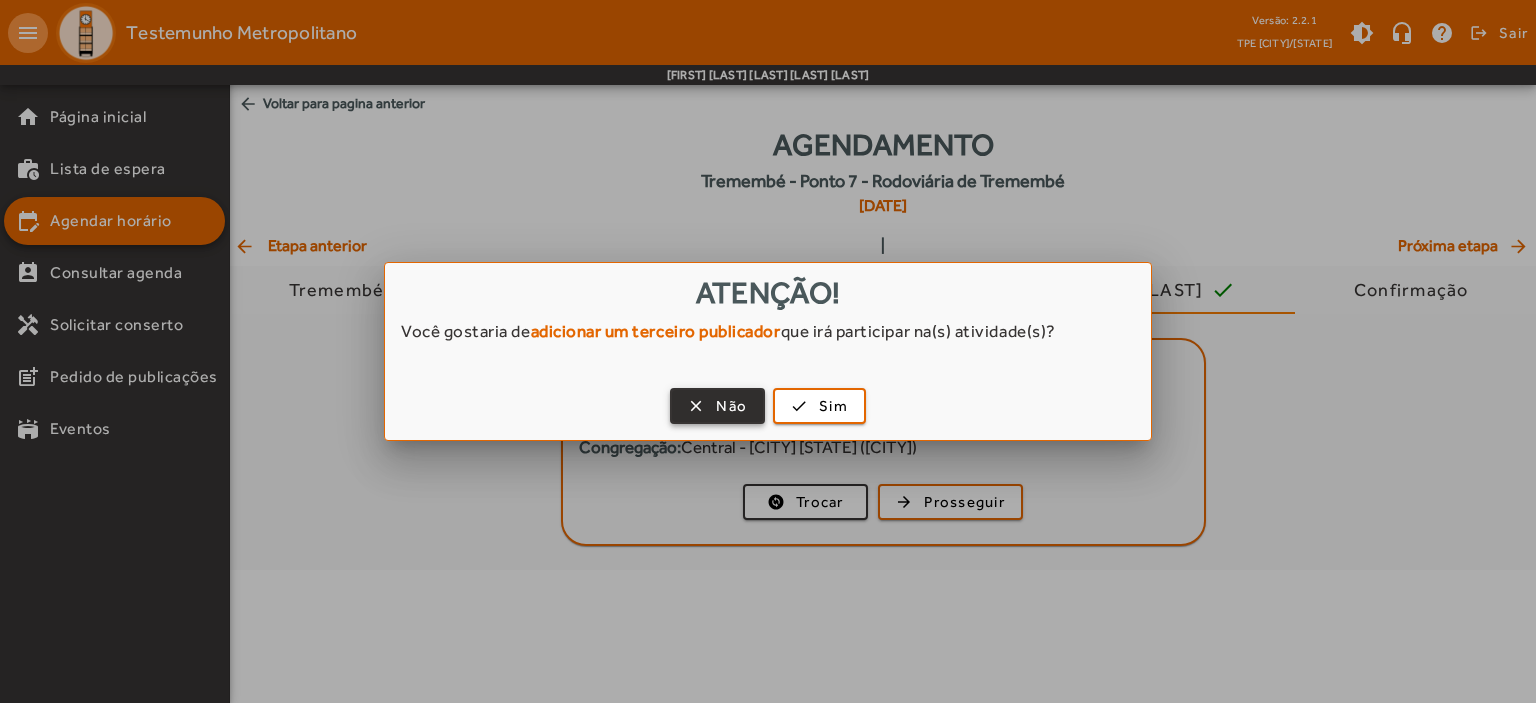 click at bounding box center (717, 406) 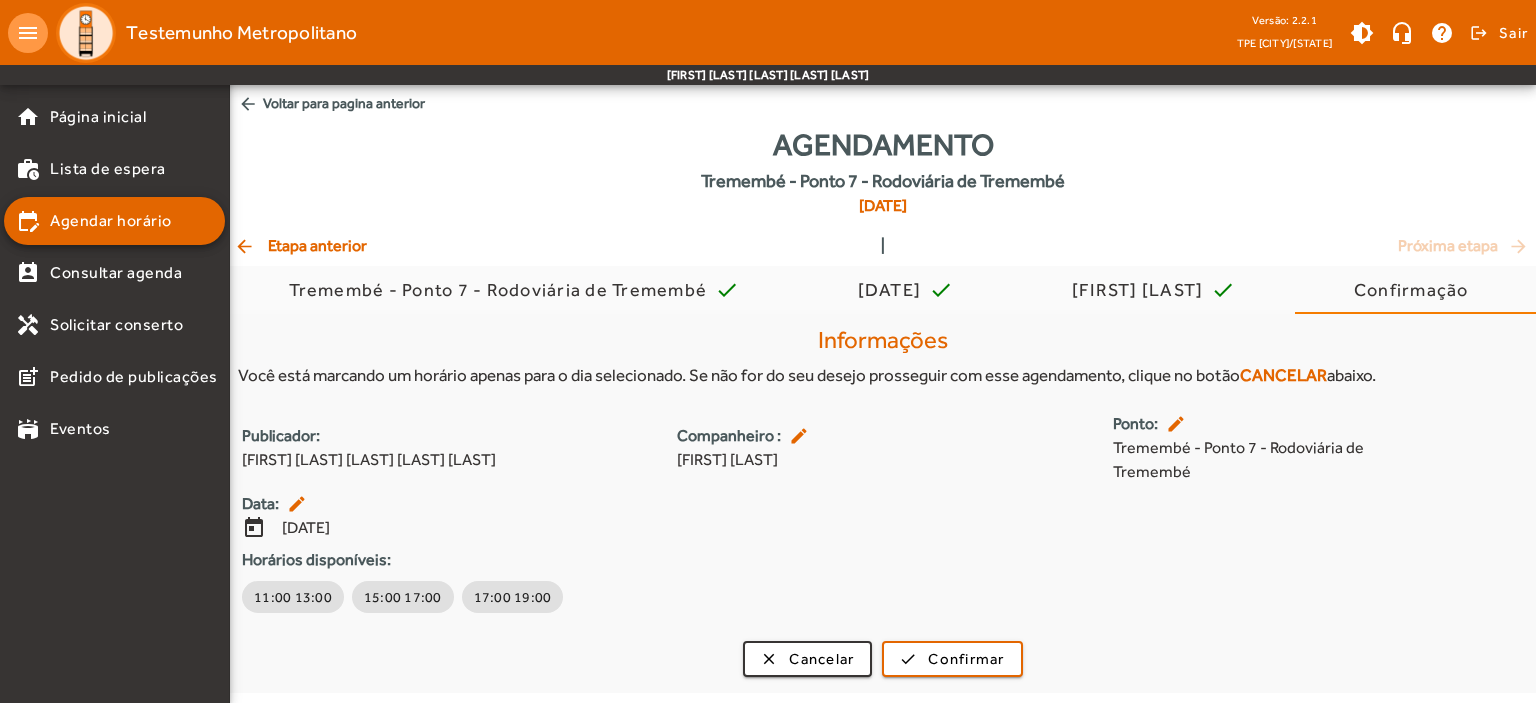 click on "arrow_back" 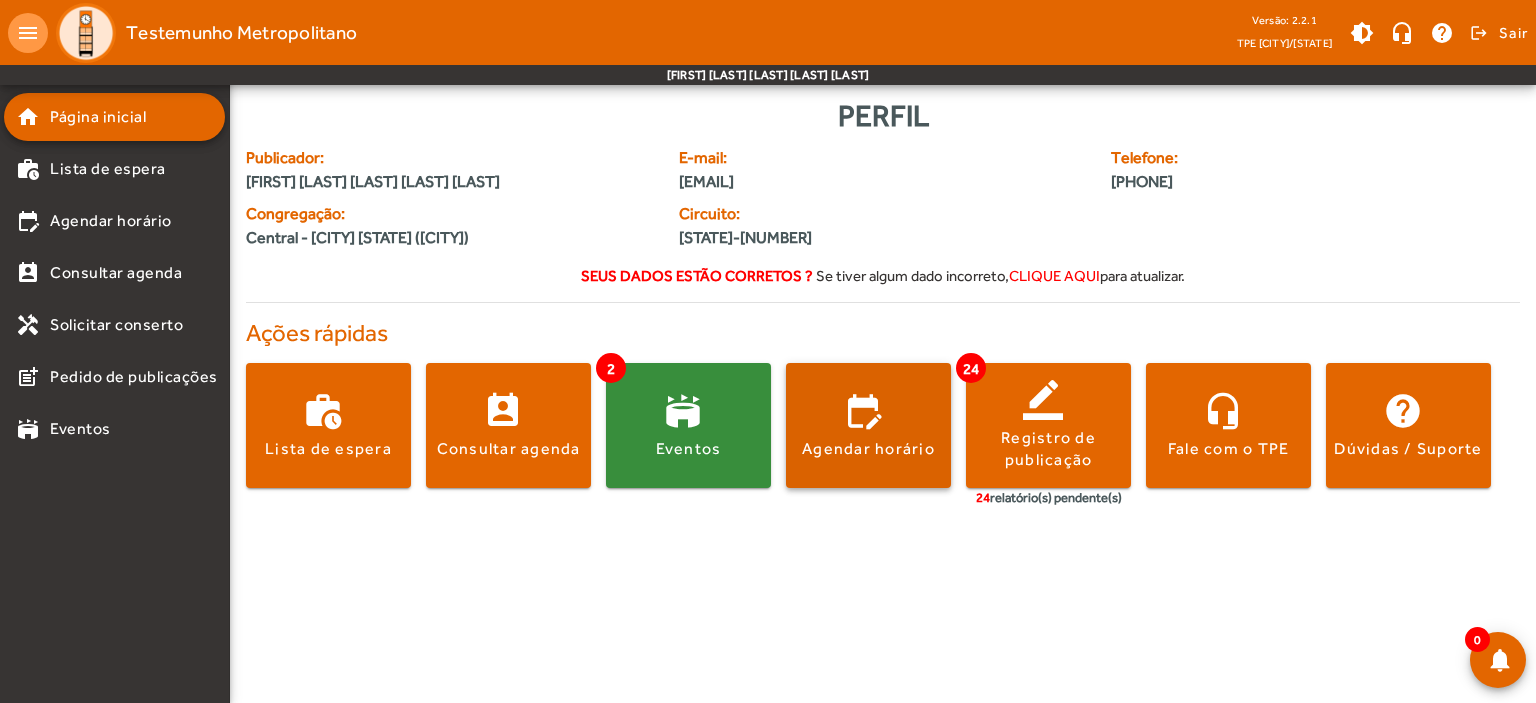 click 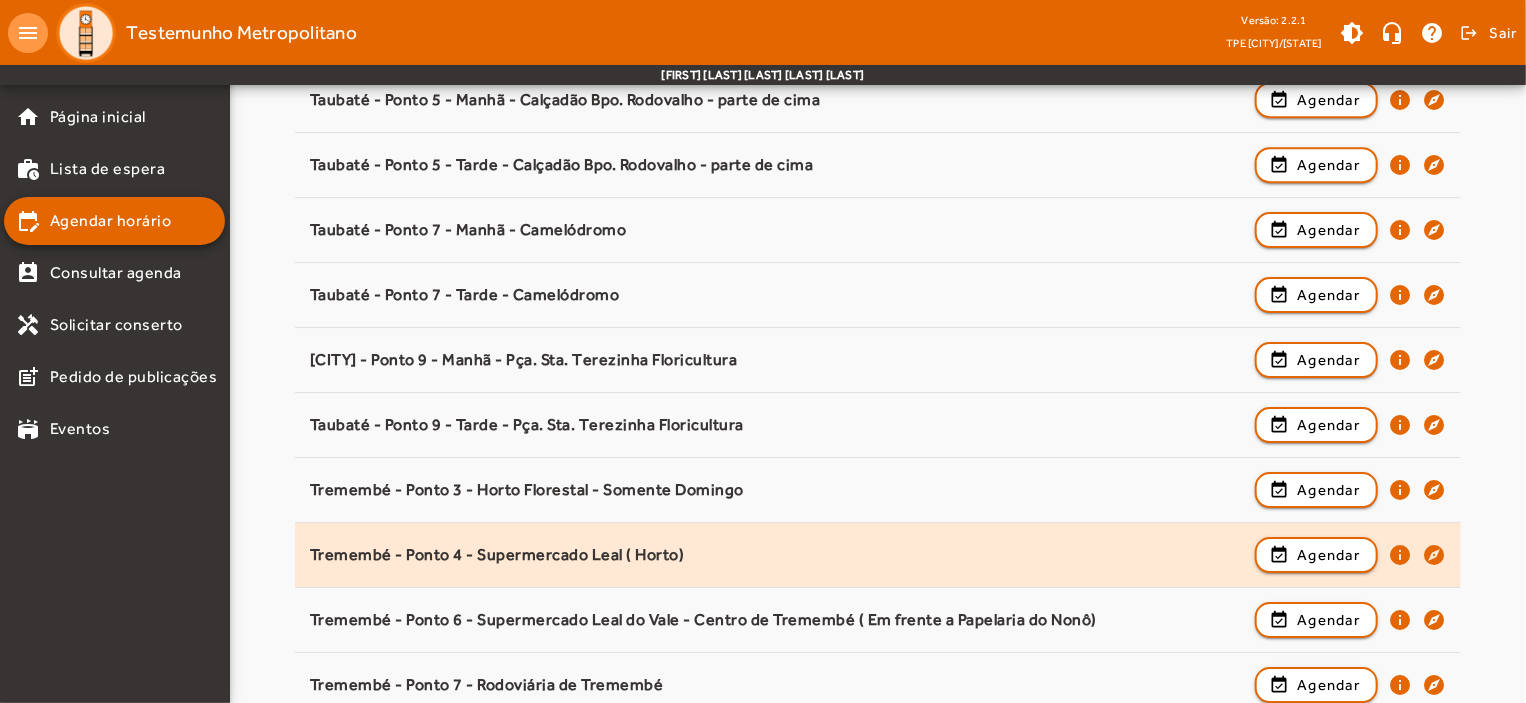 scroll, scrollTop: 3131, scrollLeft: 0, axis: vertical 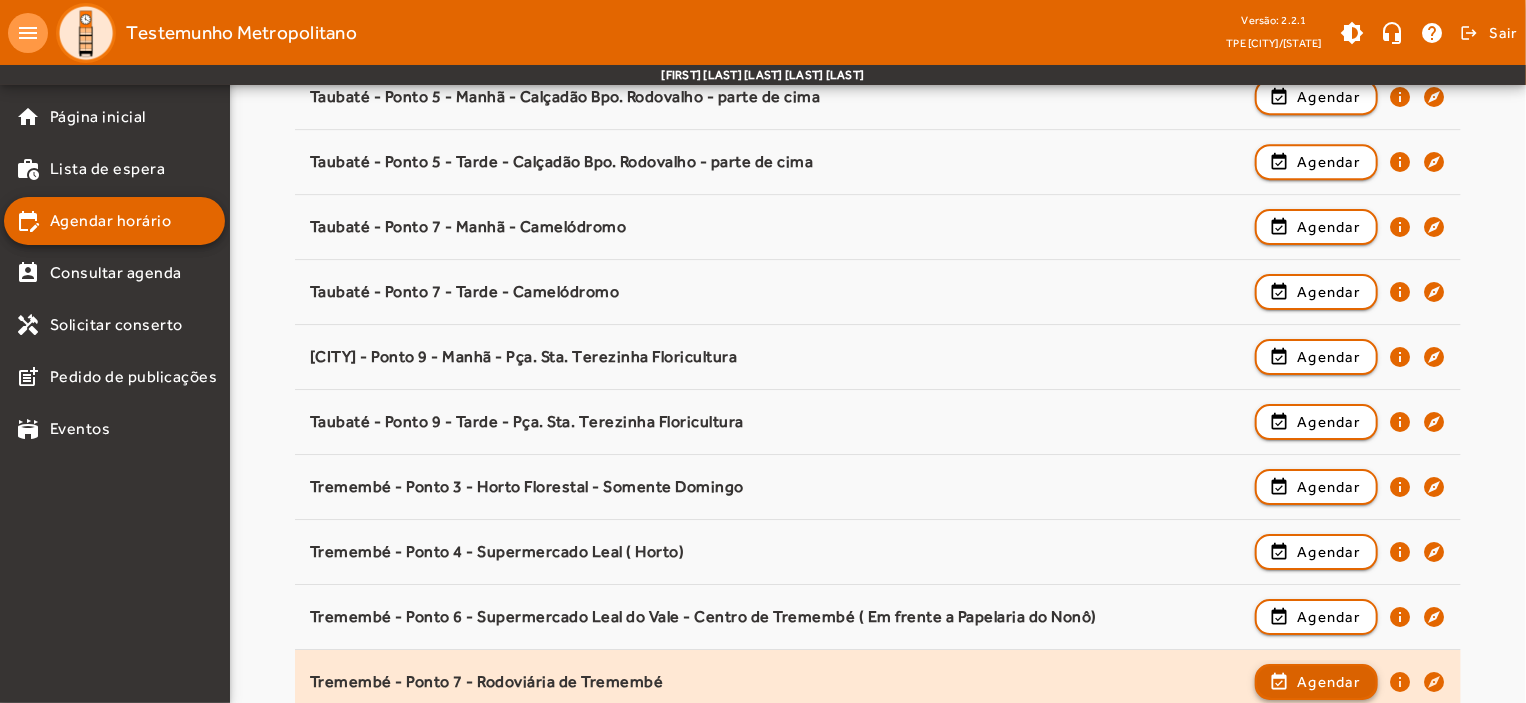 click on "Agendar" 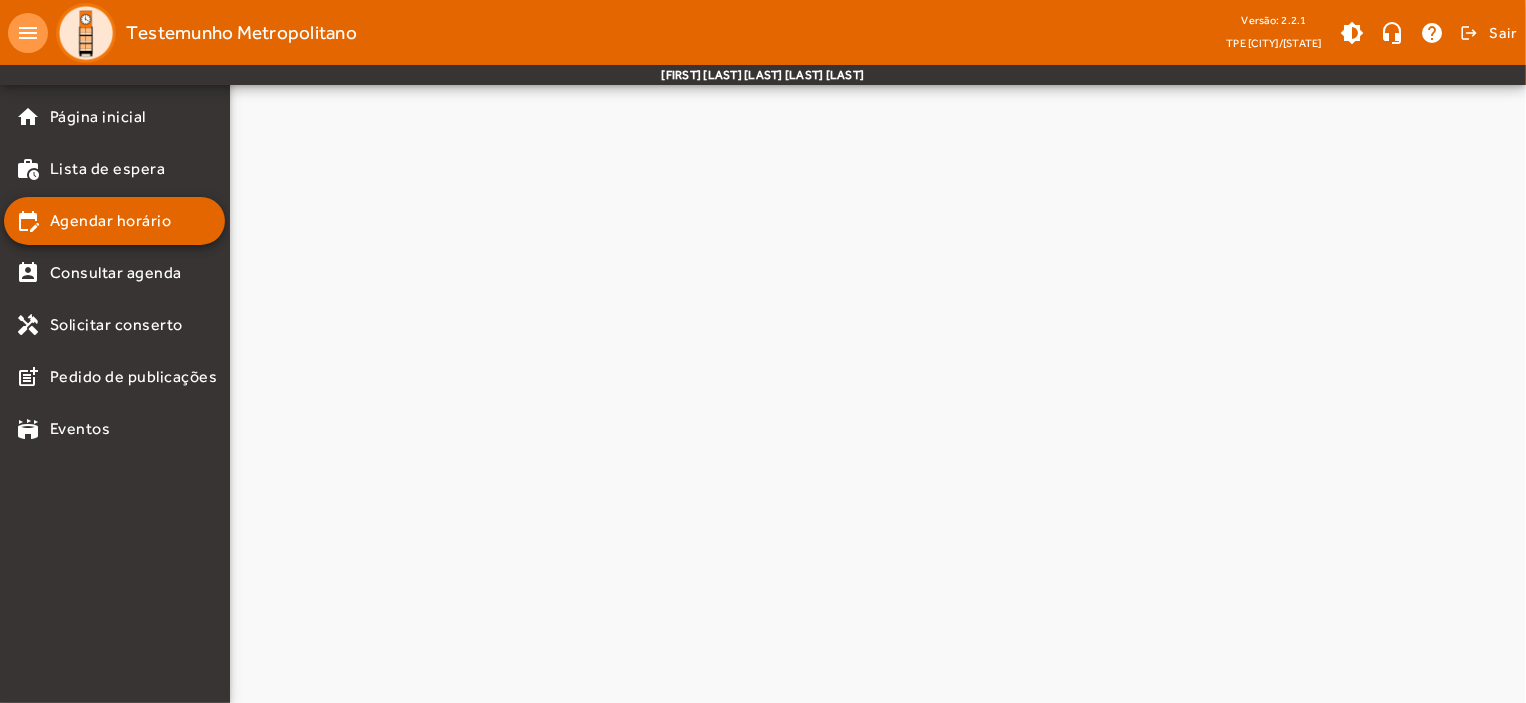 scroll, scrollTop: 0, scrollLeft: 0, axis: both 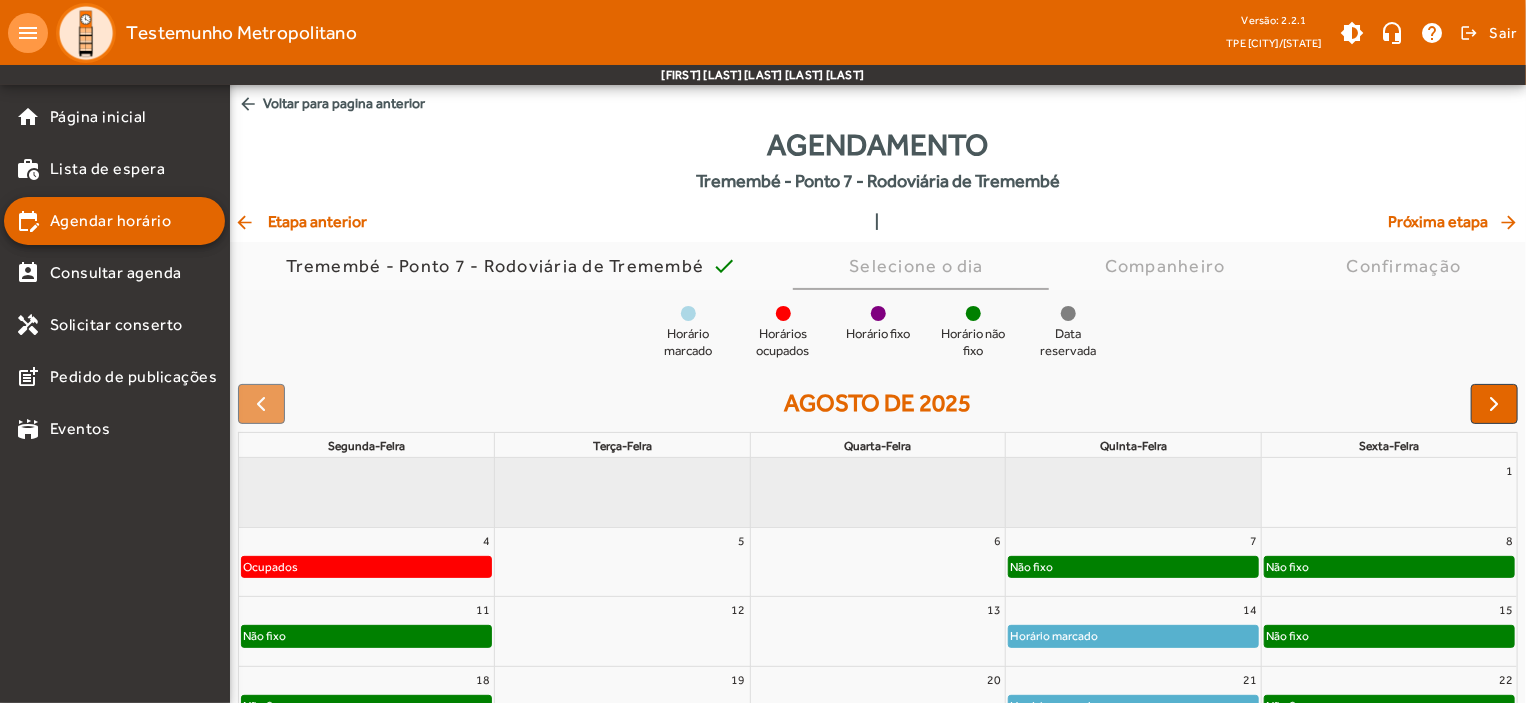 click on "Horário marcado" 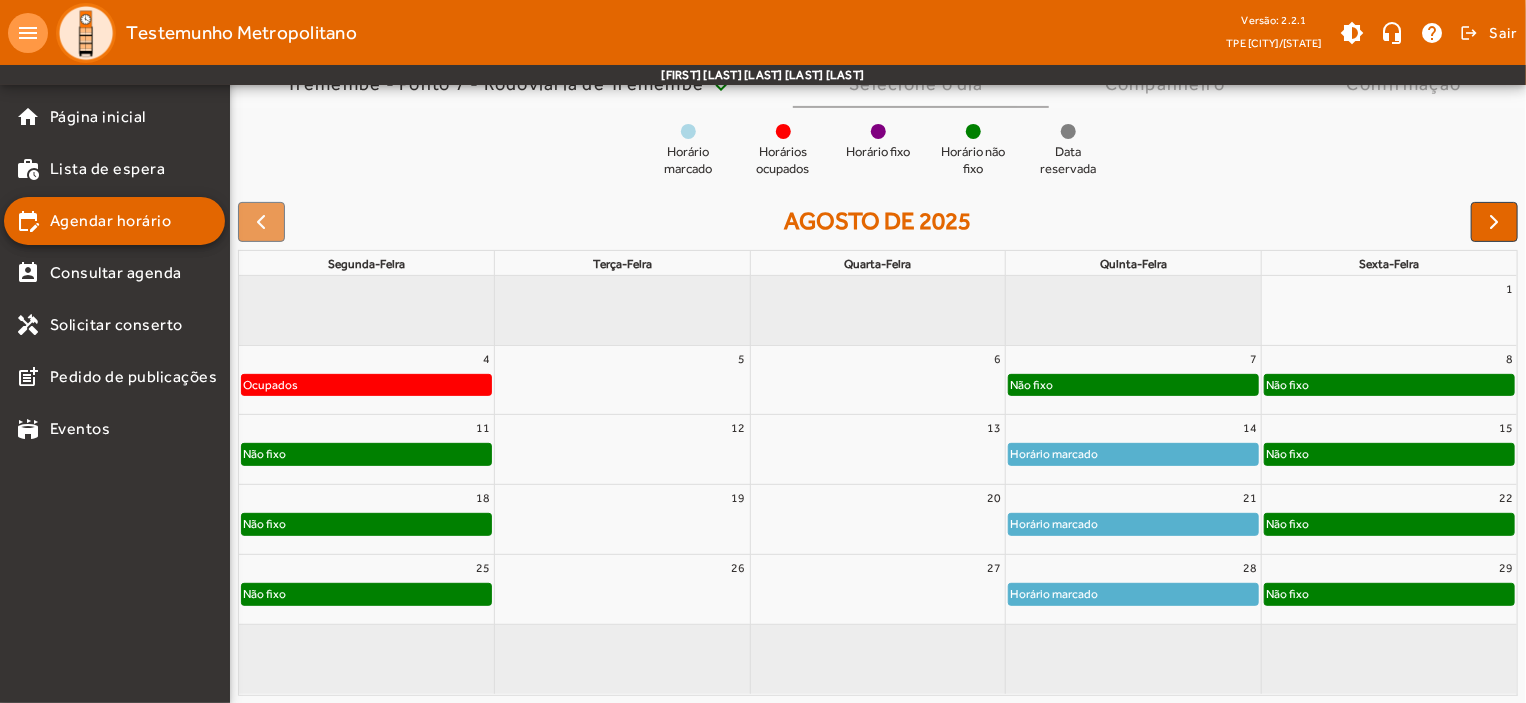 click on "Não fixo" 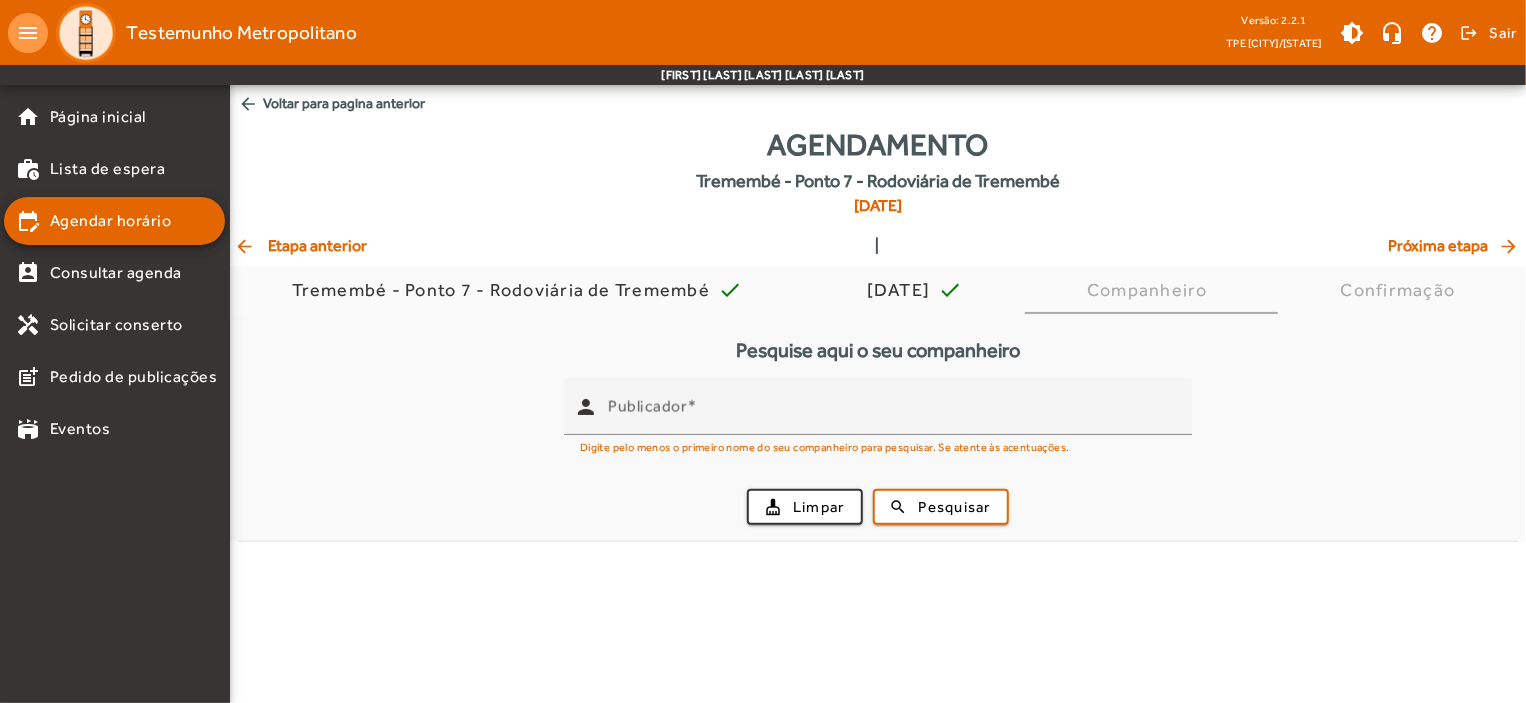 scroll, scrollTop: 0, scrollLeft: 0, axis: both 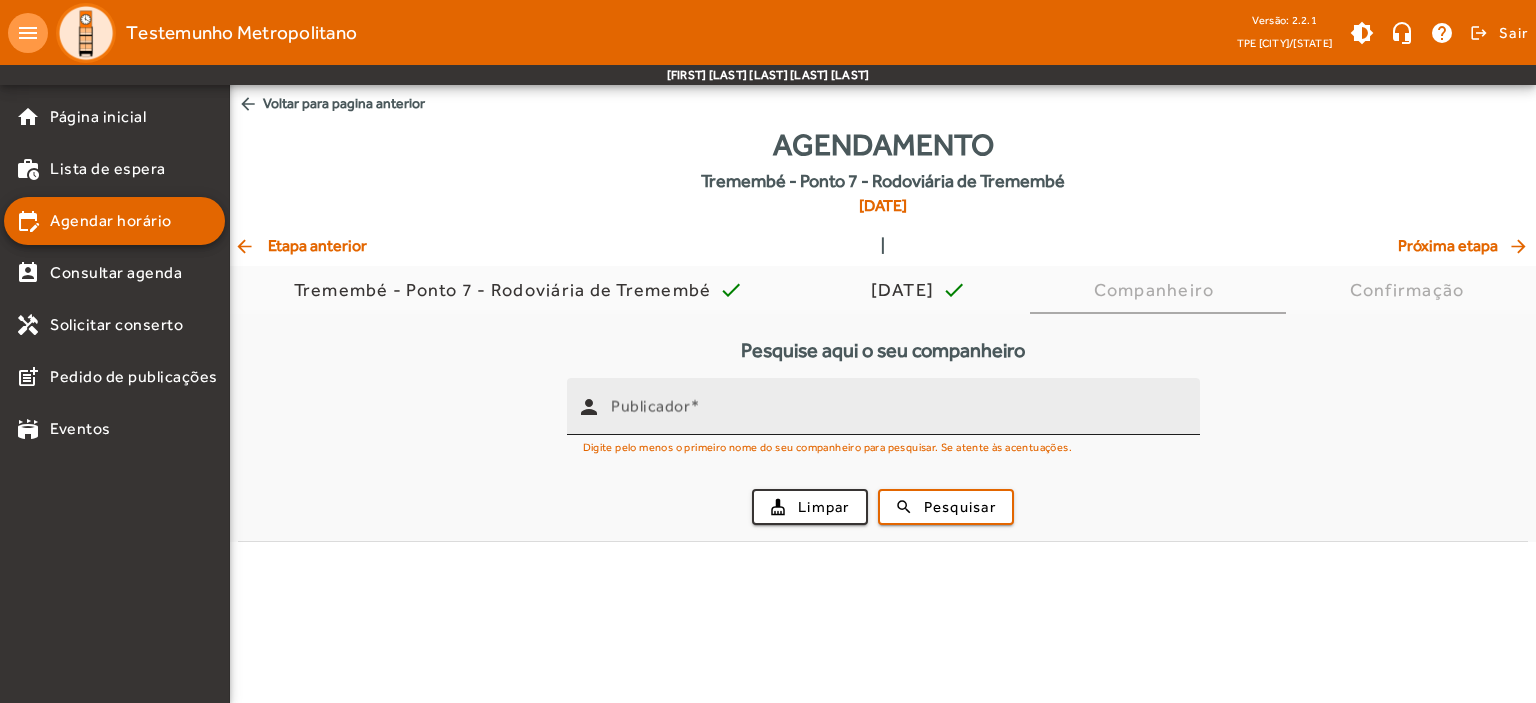 click on "Publicador" at bounding box center (650, 406) 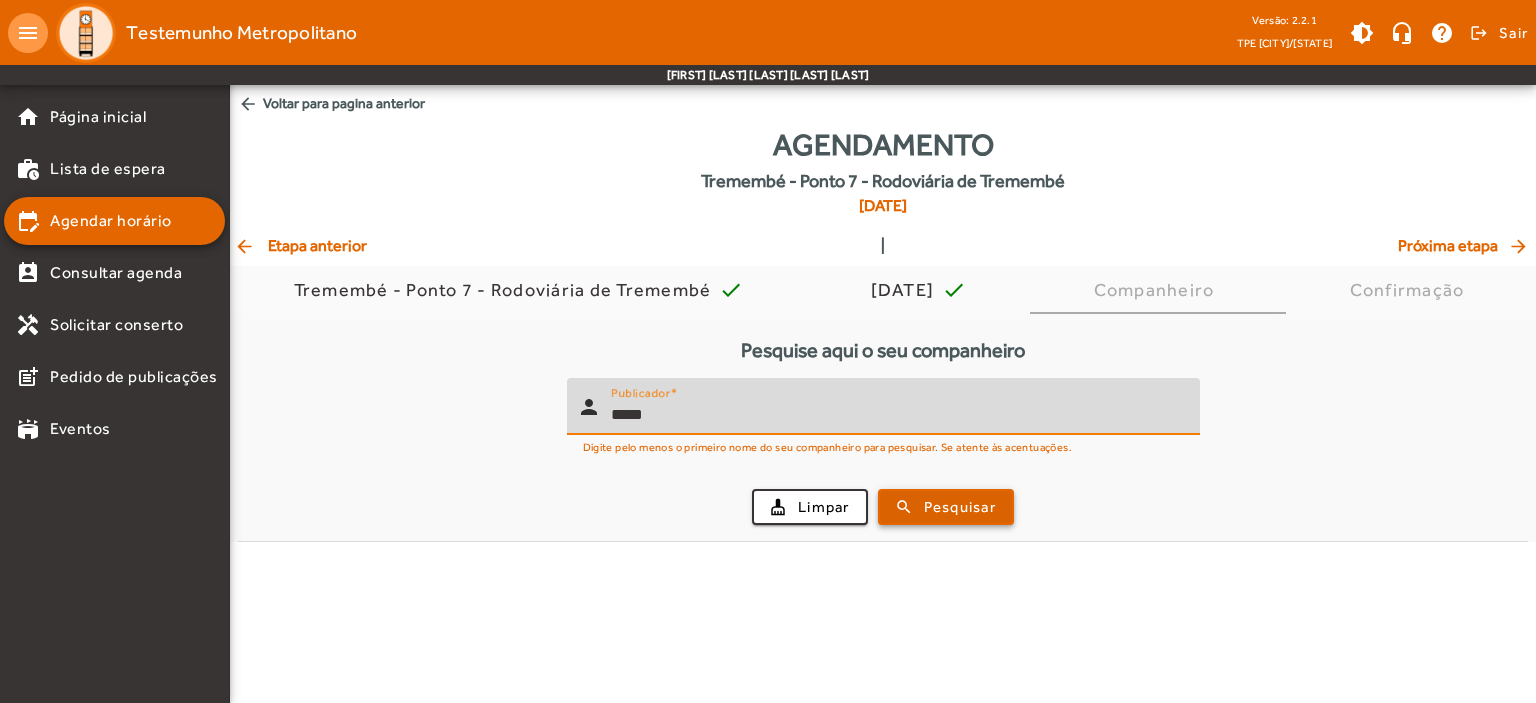type on "*****" 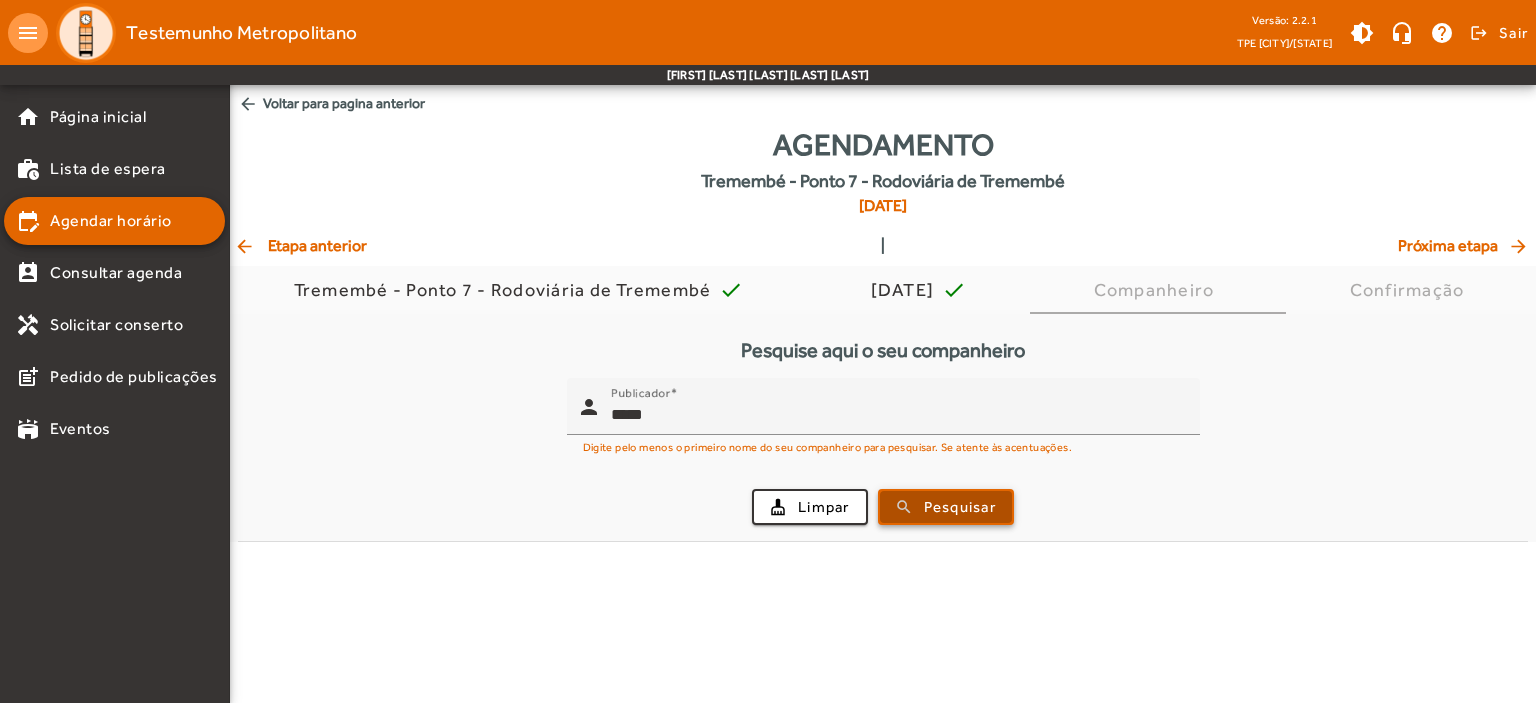 click on "Pesquisar" at bounding box center (960, 507) 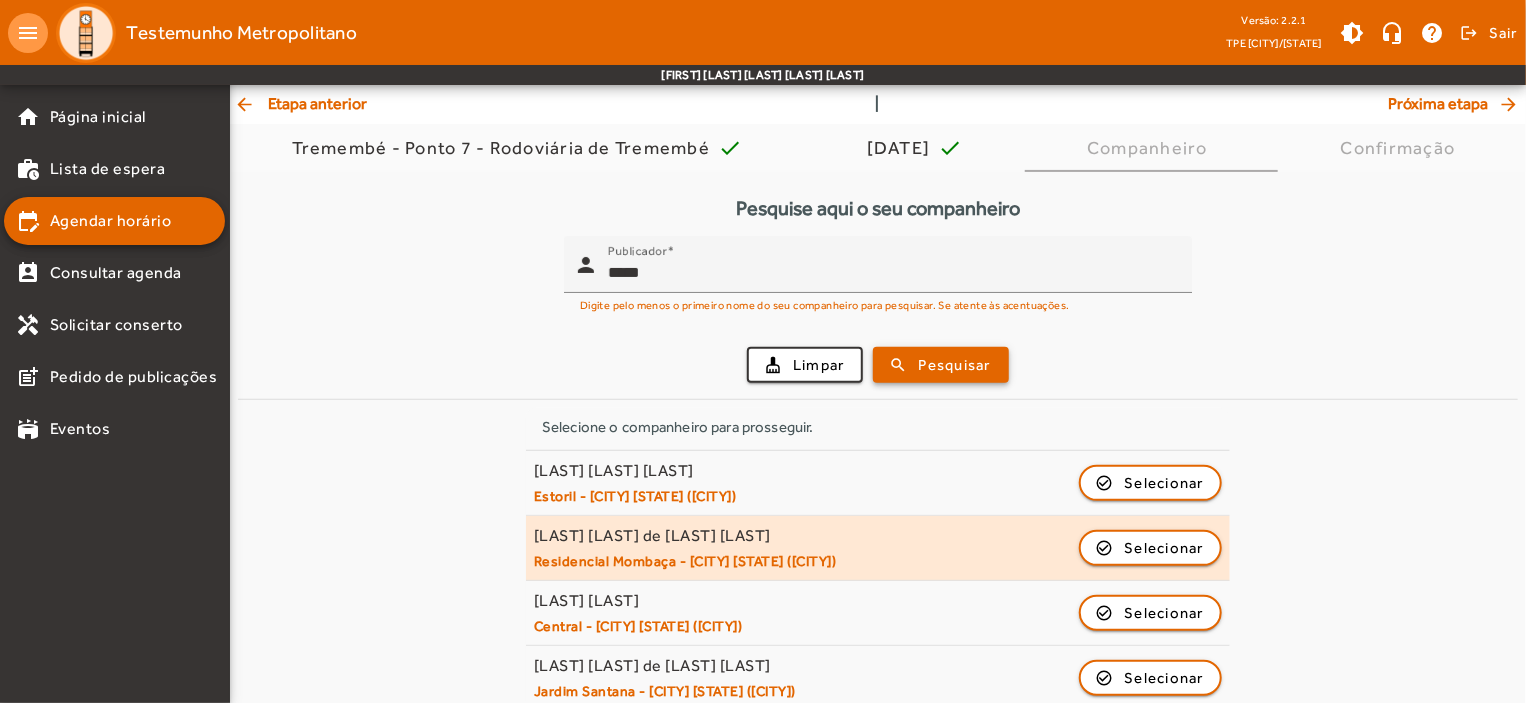 scroll, scrollTop: 164, scrollLeft: 0, axis: vertical 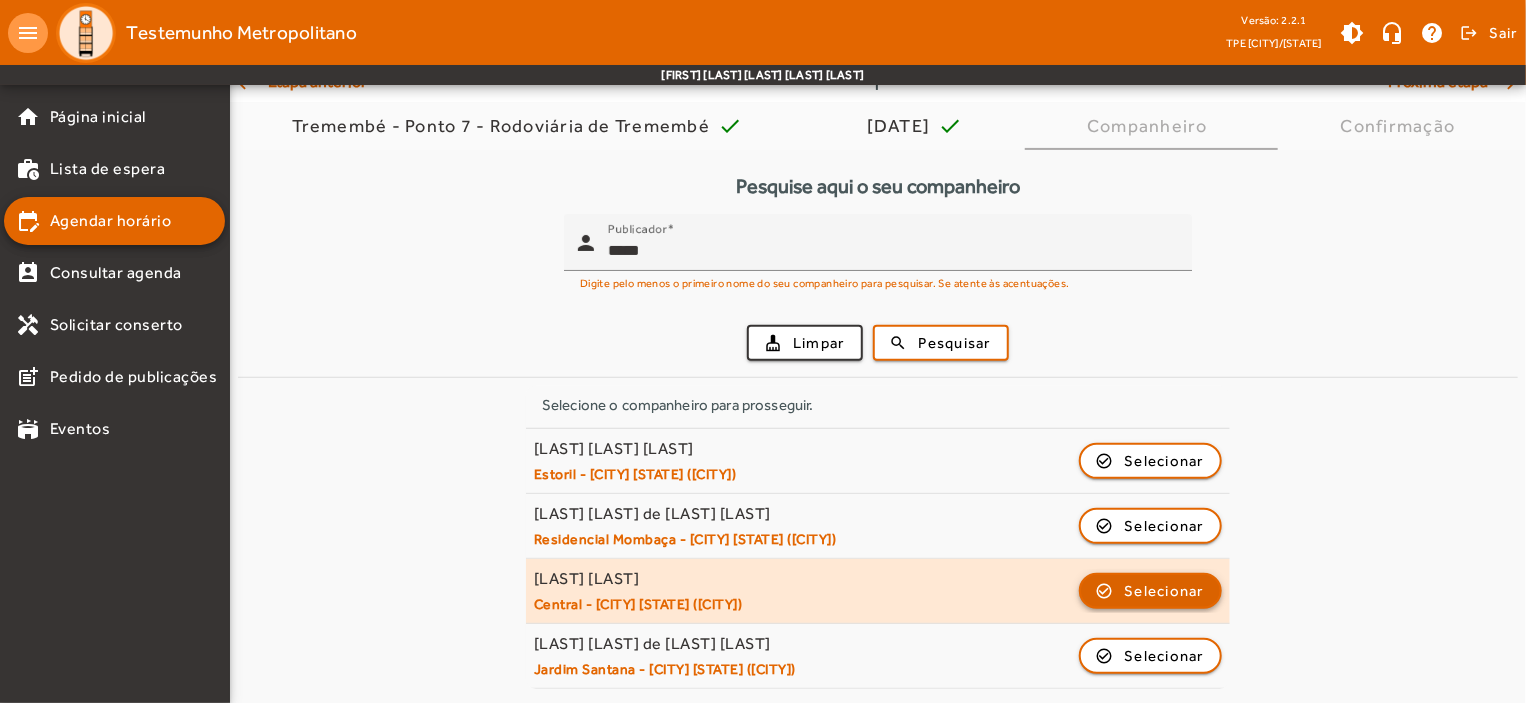 click on "Selecionar" at bounding box center [1165, 656] 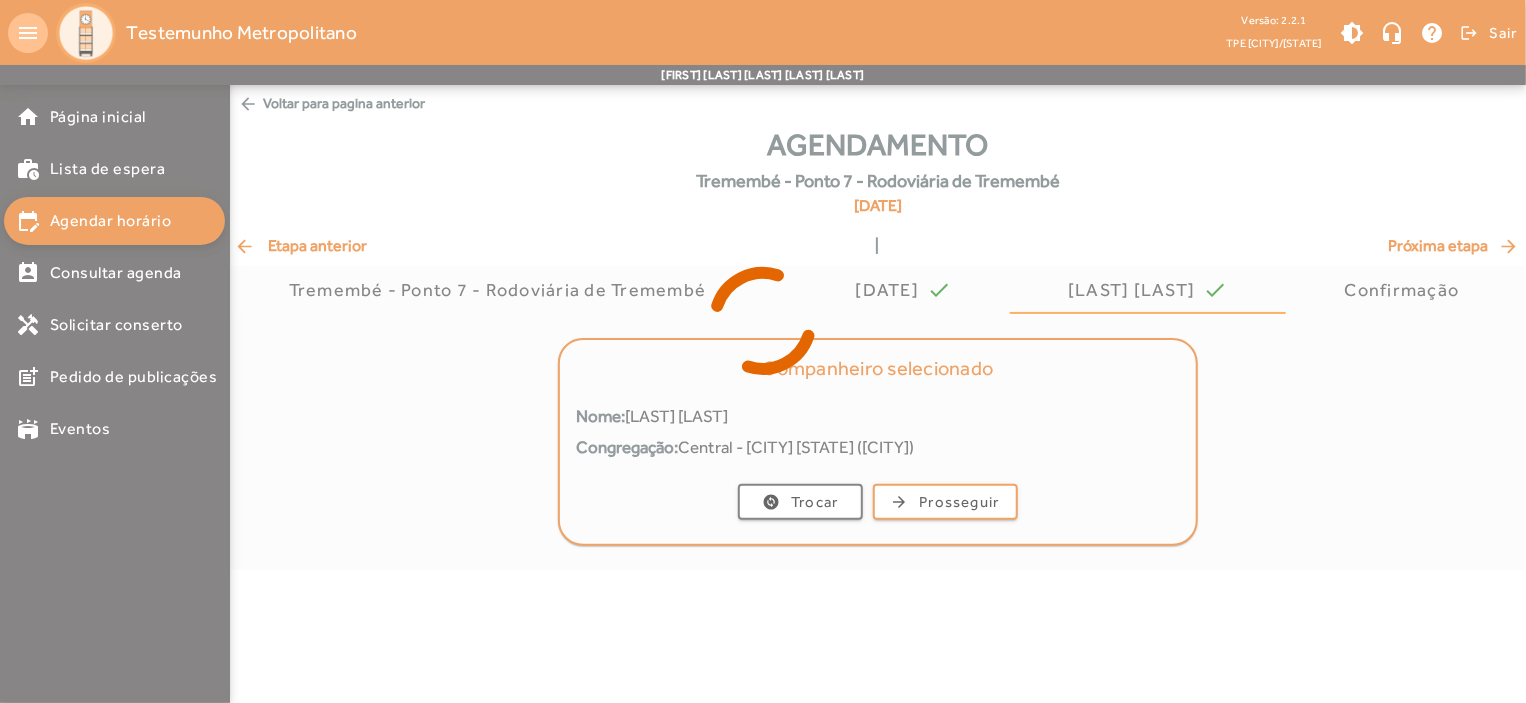 scroll, scrollTop: 0, scrollLeft: 0, axis: both 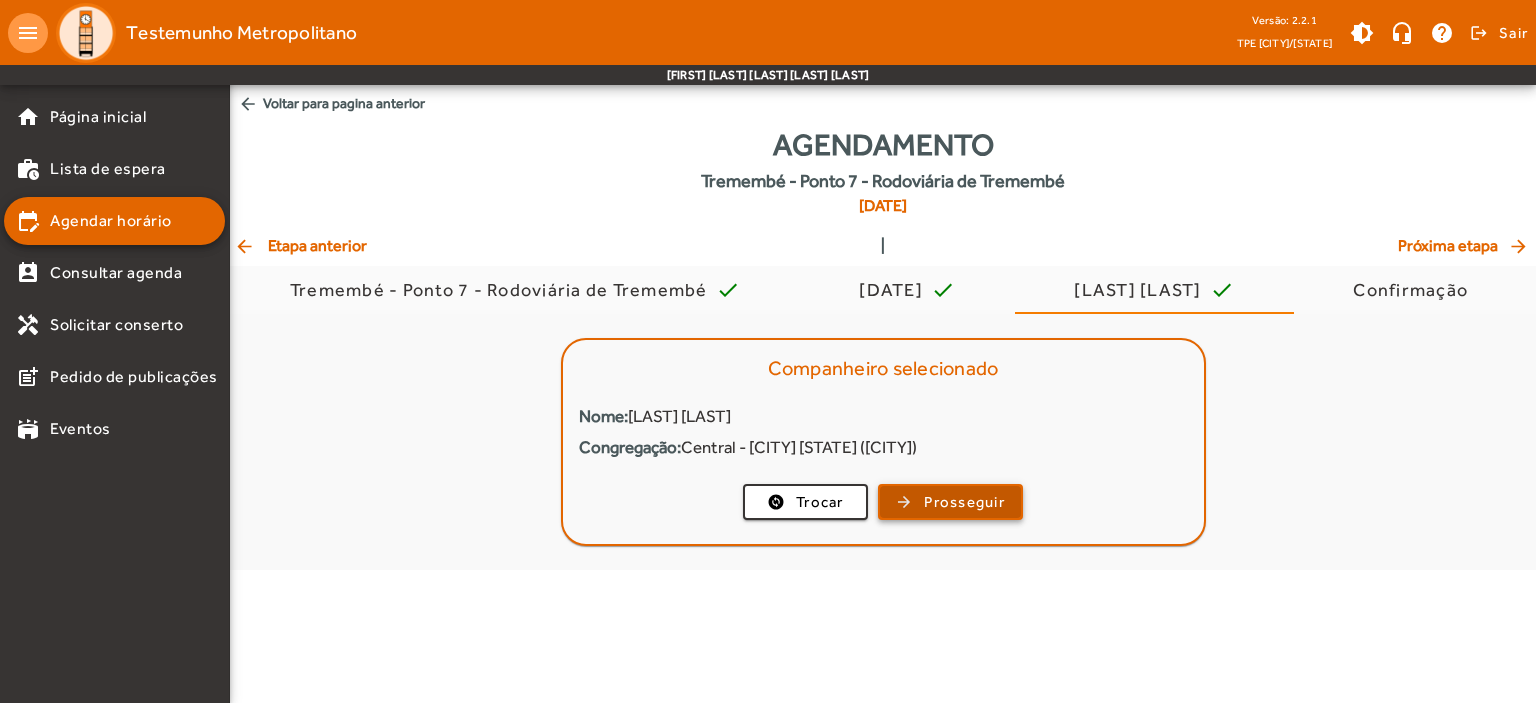 click on "Prosseguir" 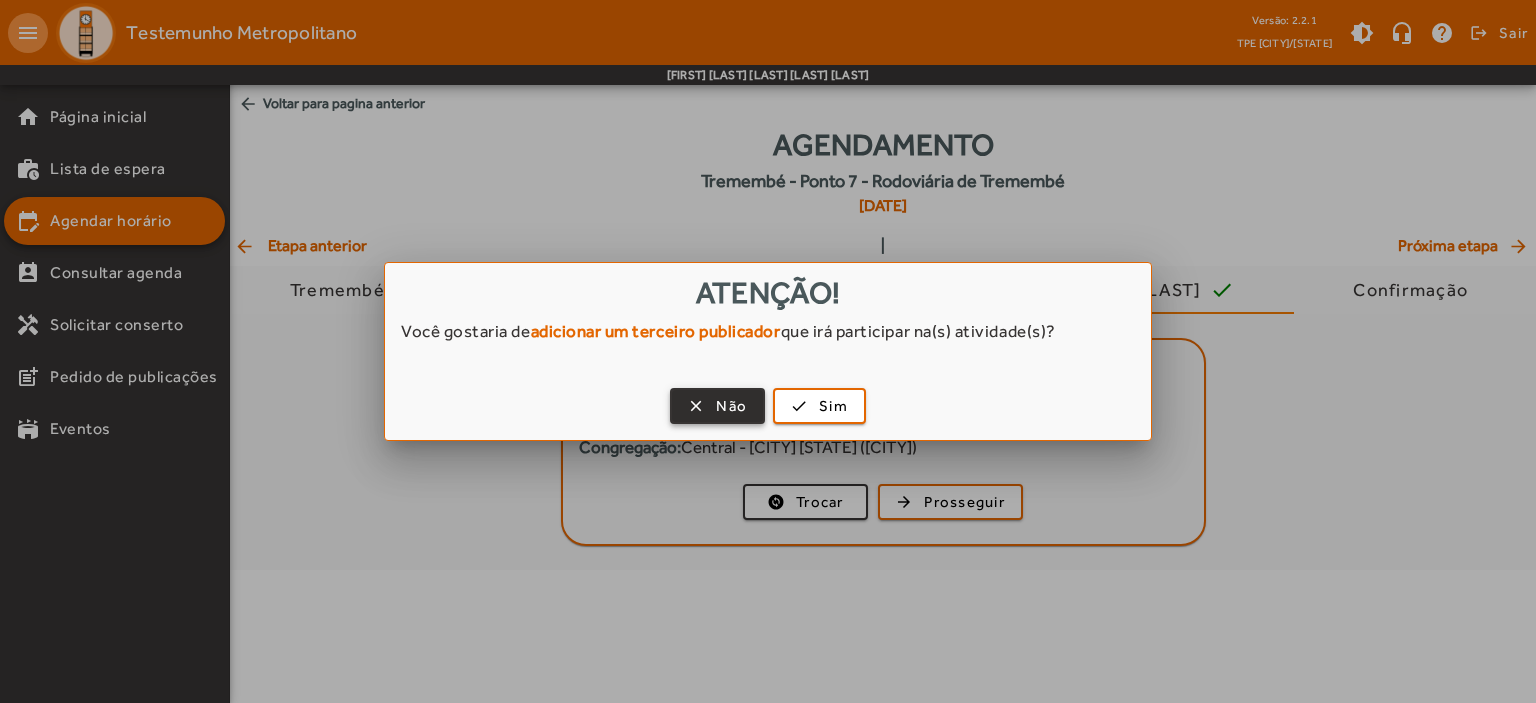 click at bounding box center (717, 406) 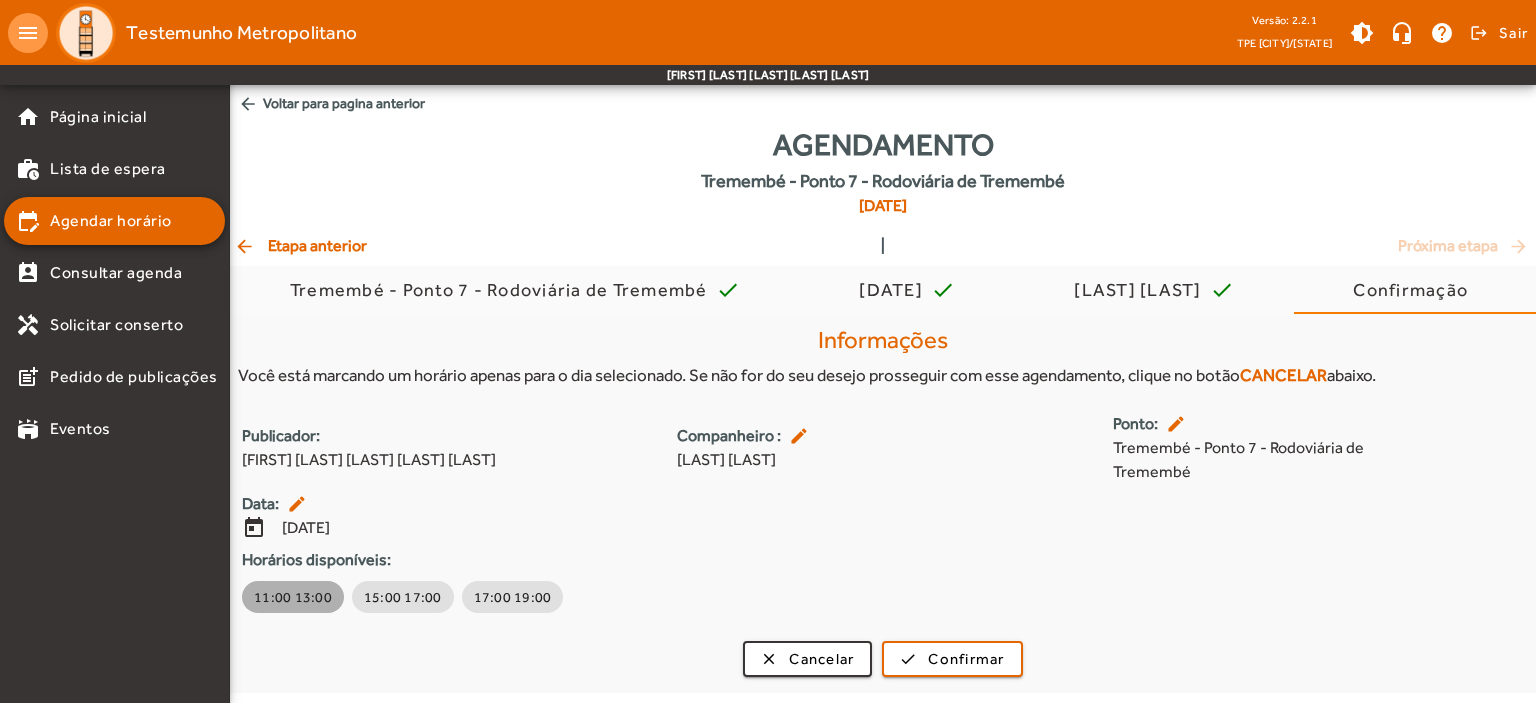 click on "11:00 13:00" at bounding box center (293, 597) 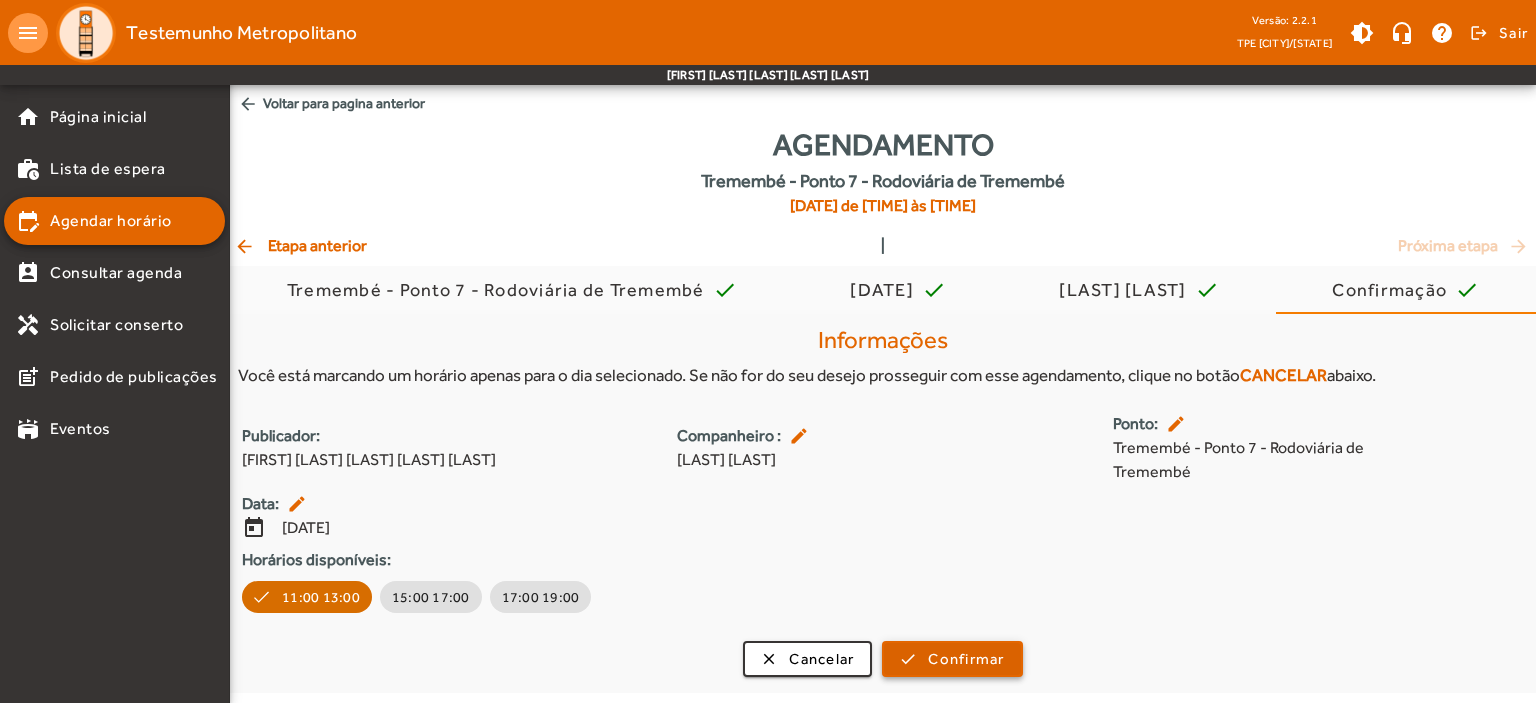 click on "Confirmar" at bounding box center [966, 659] 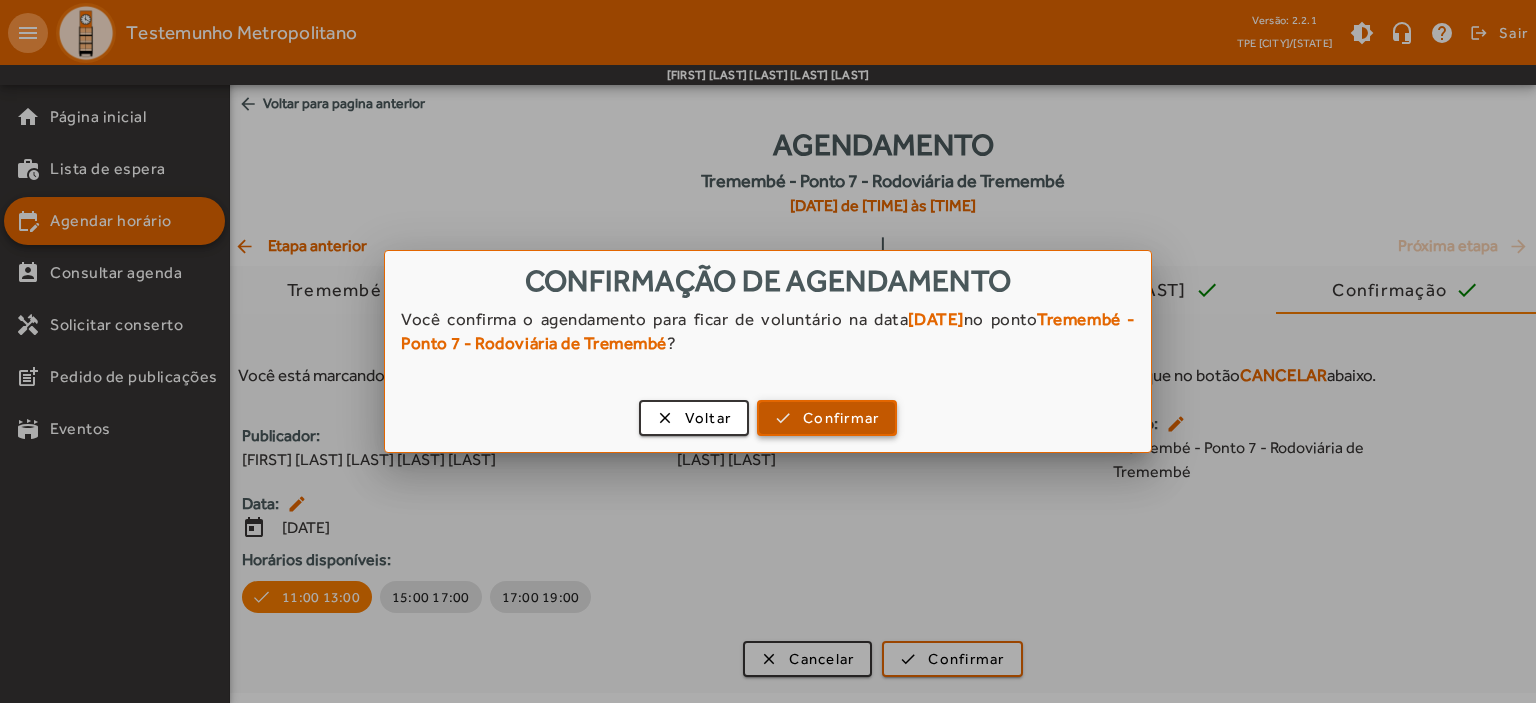 click on "Confirmar" at bounding box center [841, 418] 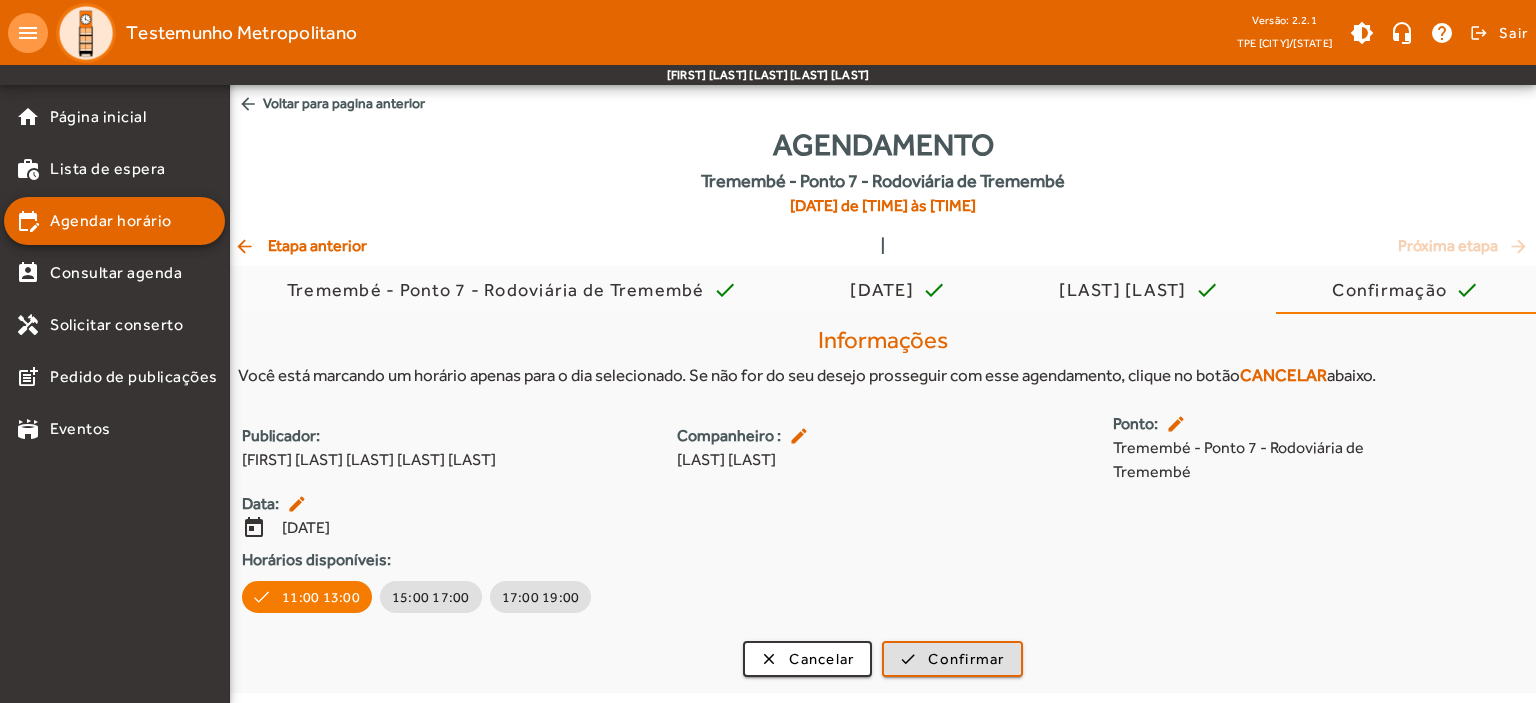 click on "Horários disponíveis:" at bounding box center (883, 560) 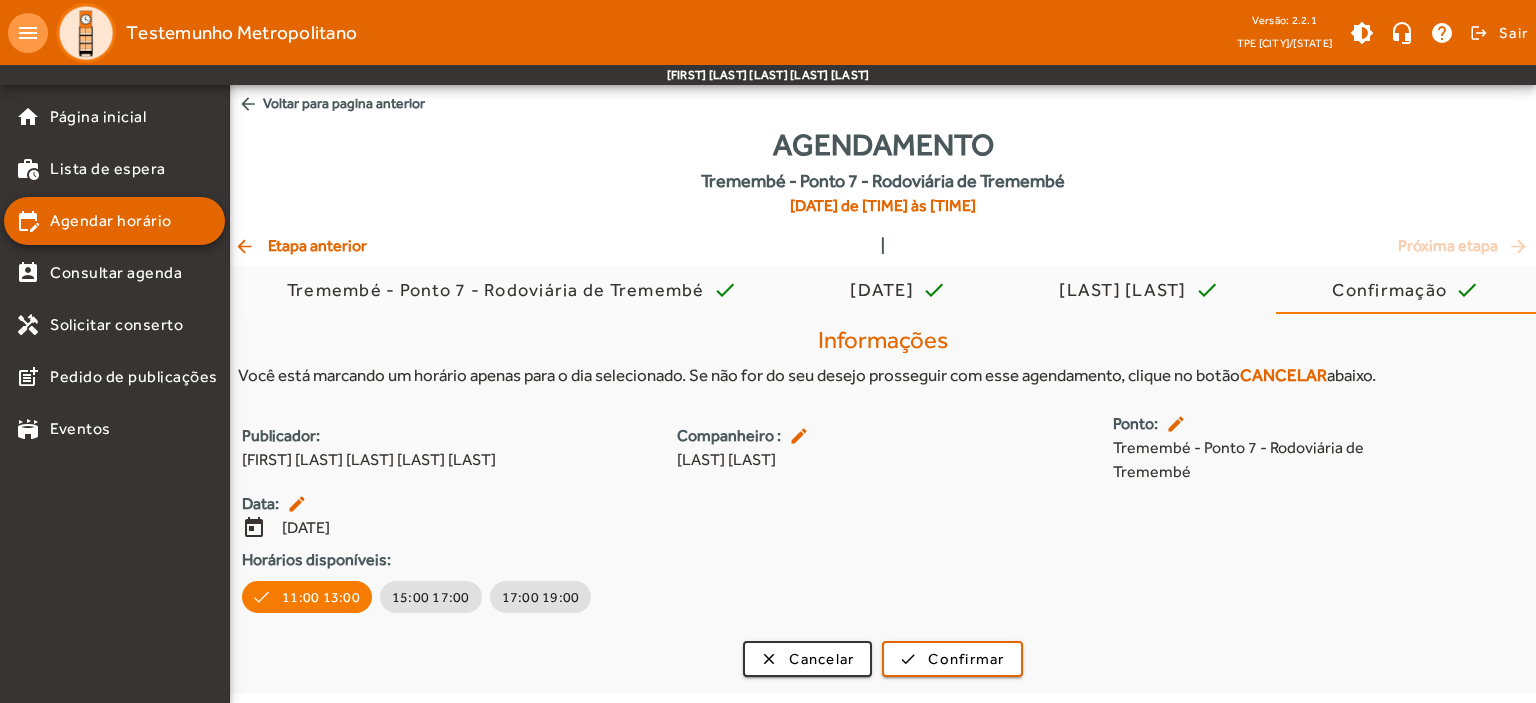 click on "11:00 13:00  15:00 17:00  17:00 19:00" at bounding box center [875, 597] 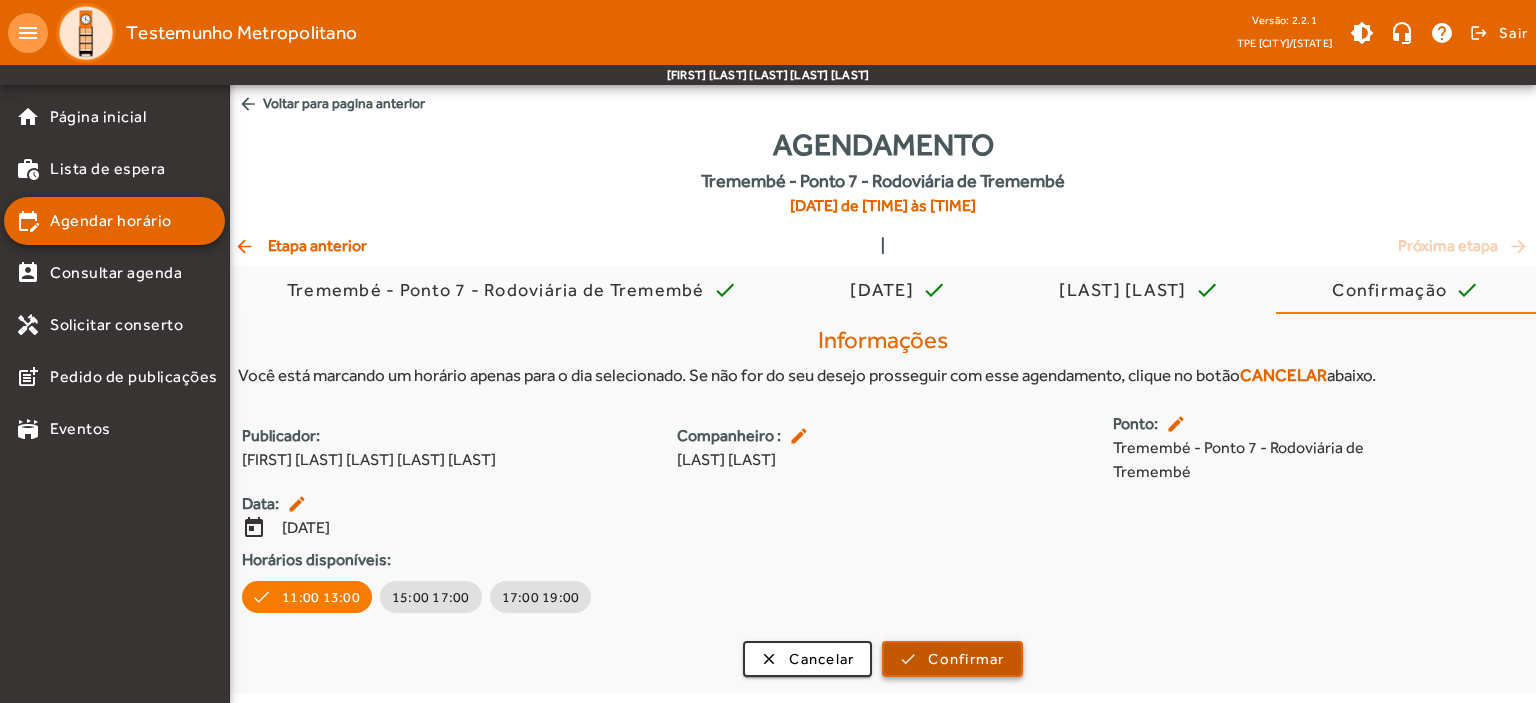 click on "Confirmar" at bounding box center (966, 659) 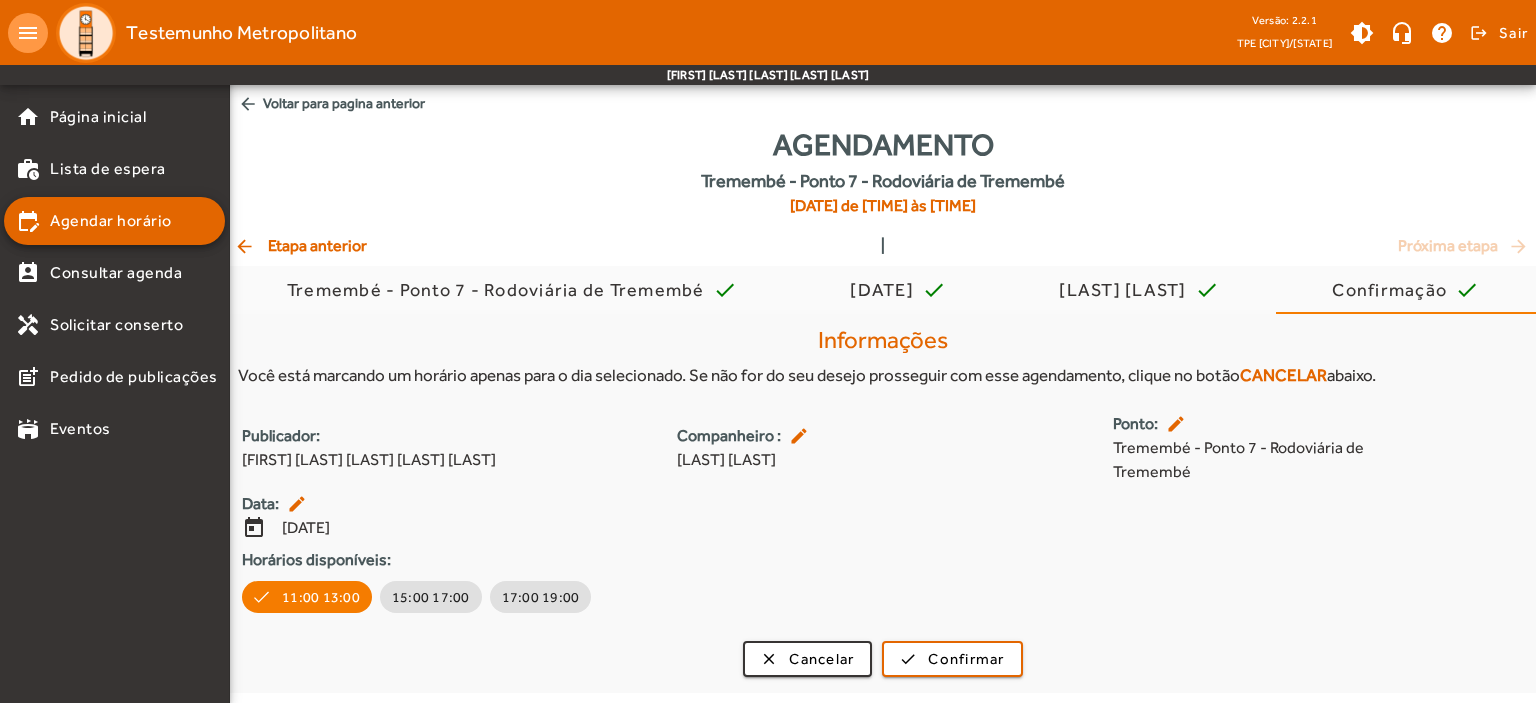 click on "arrow_back" 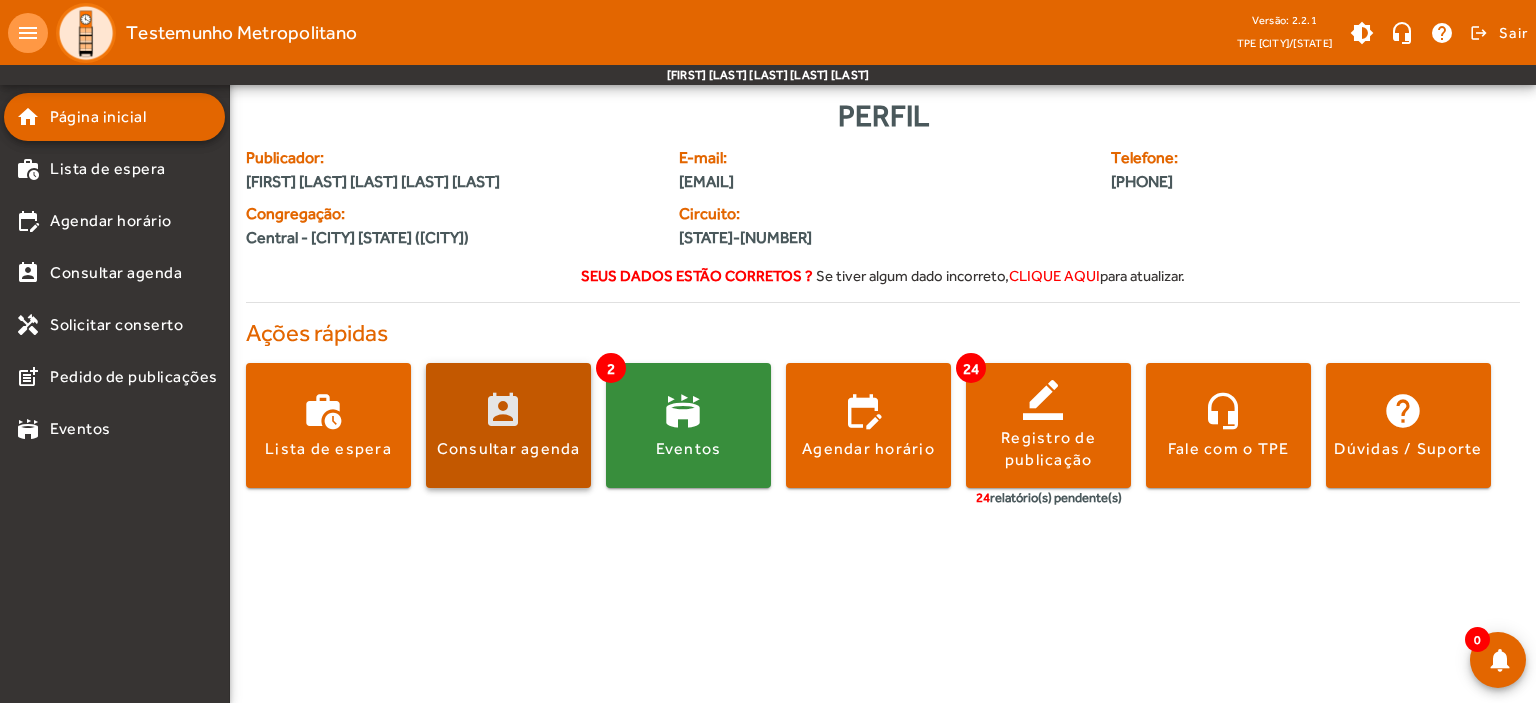 click 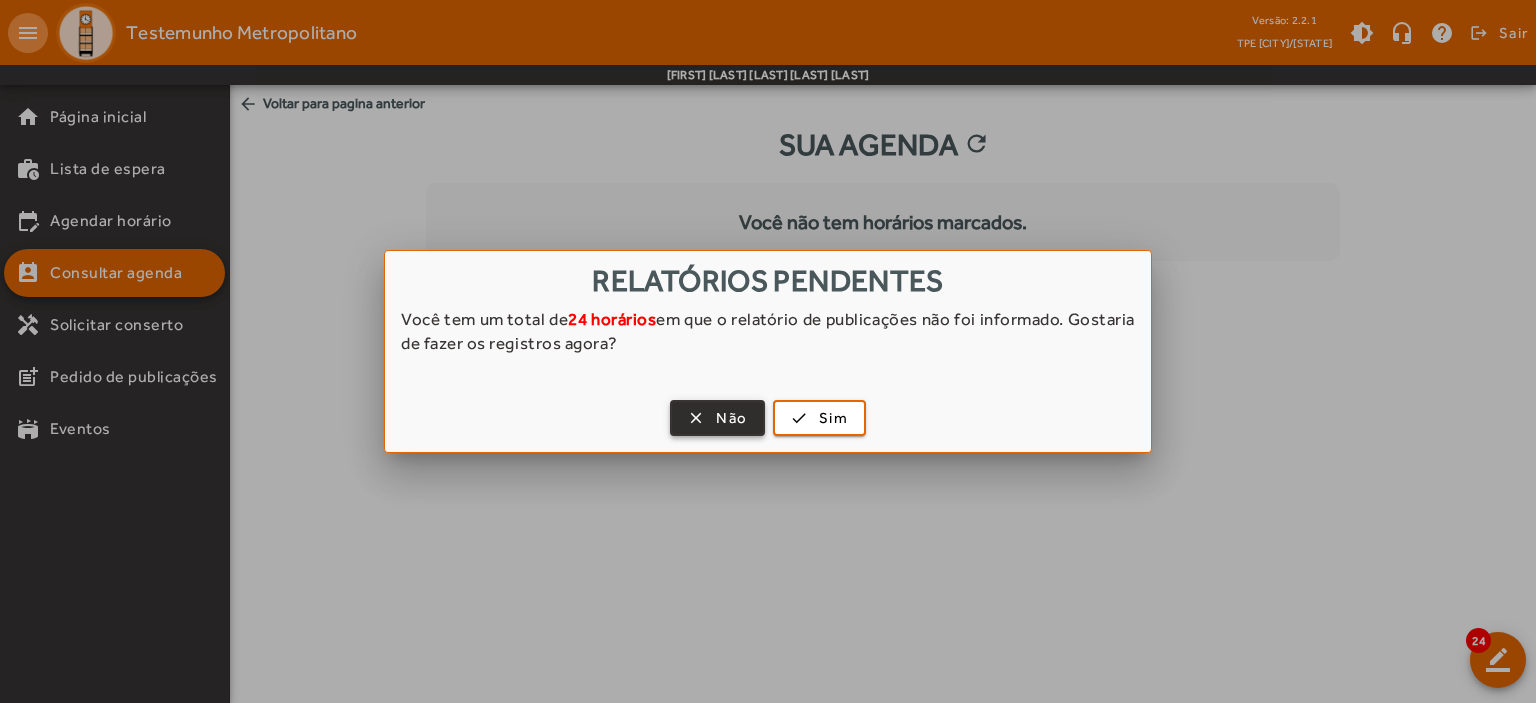 click at bounding box center (717, 418) 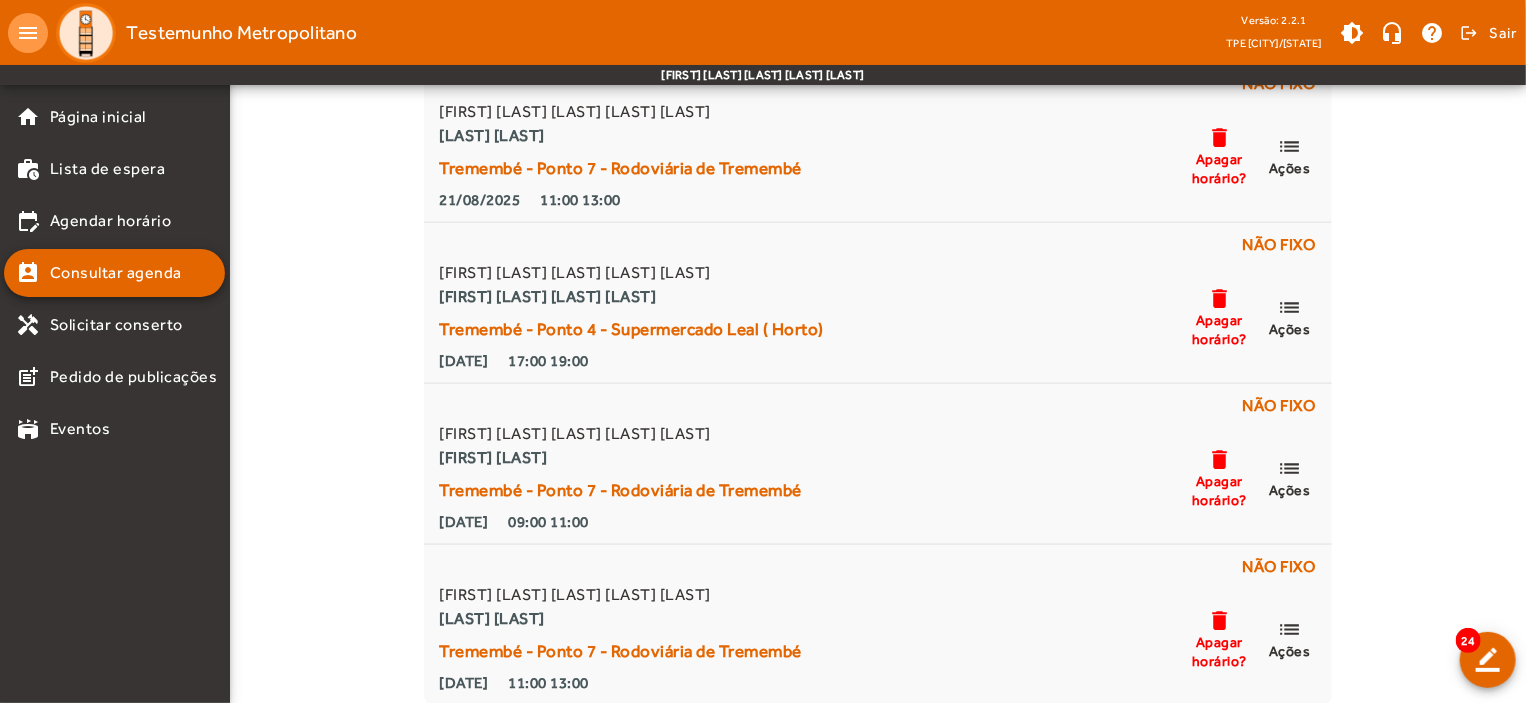 scroll, scrollTop: 1148, scrollLeft: 0, axis: vertical 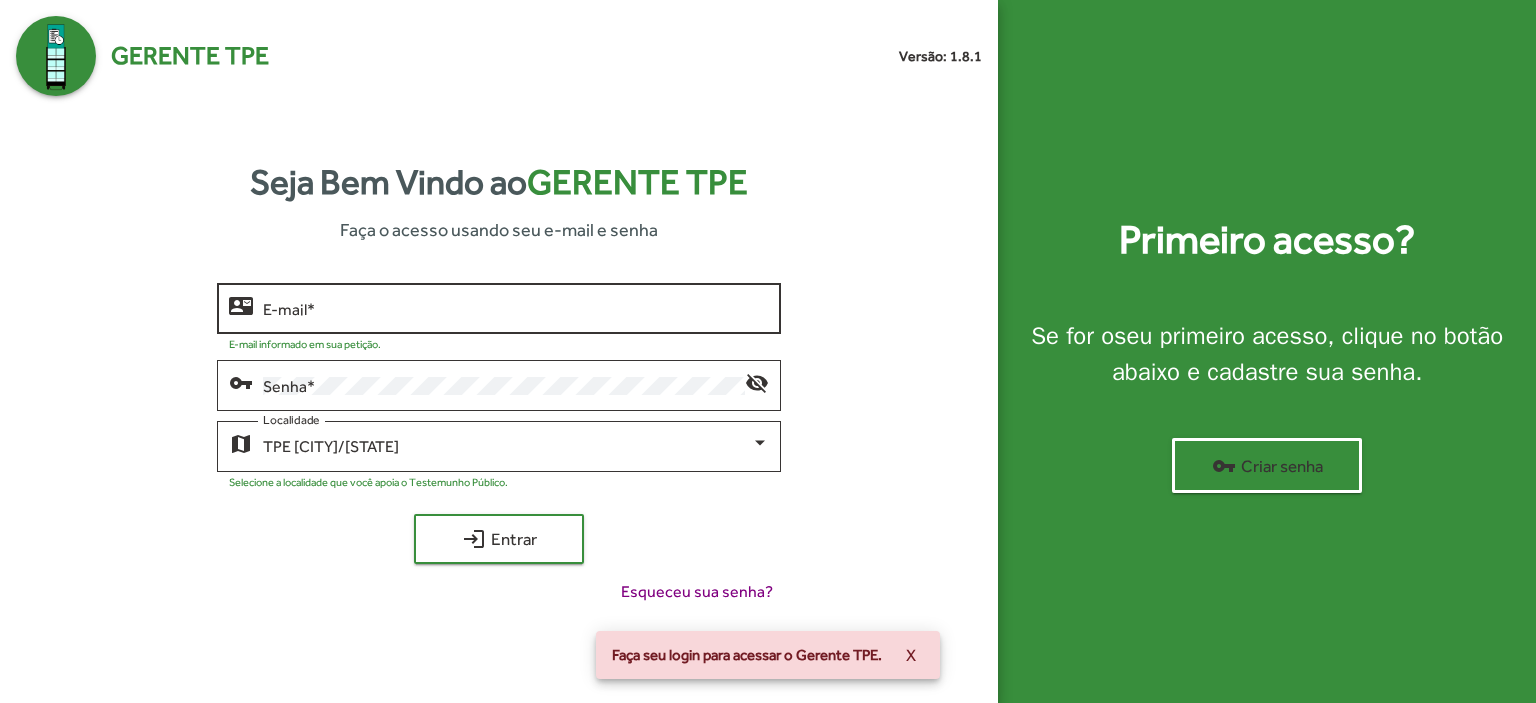 click on "E-mail   *" at bounding box center [516, 309] 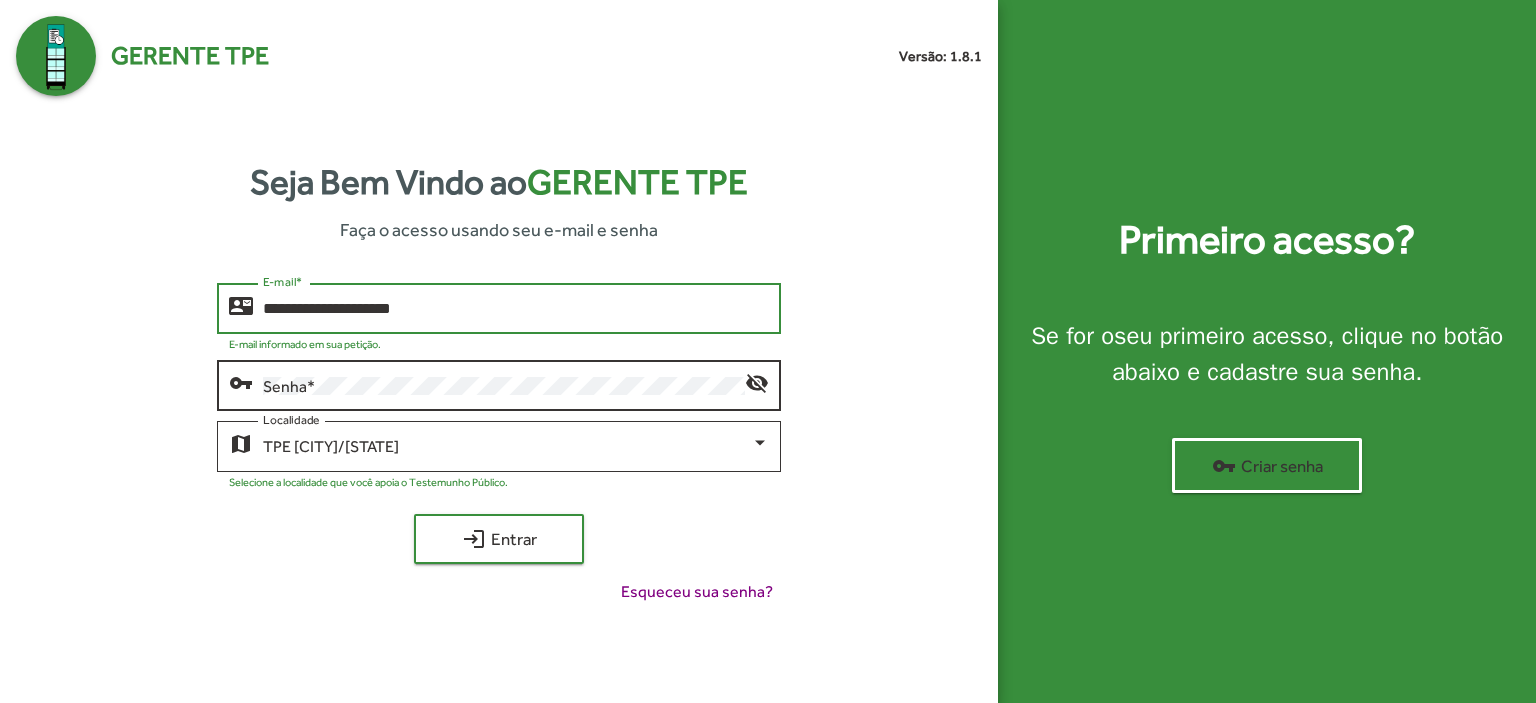 type on "**********" 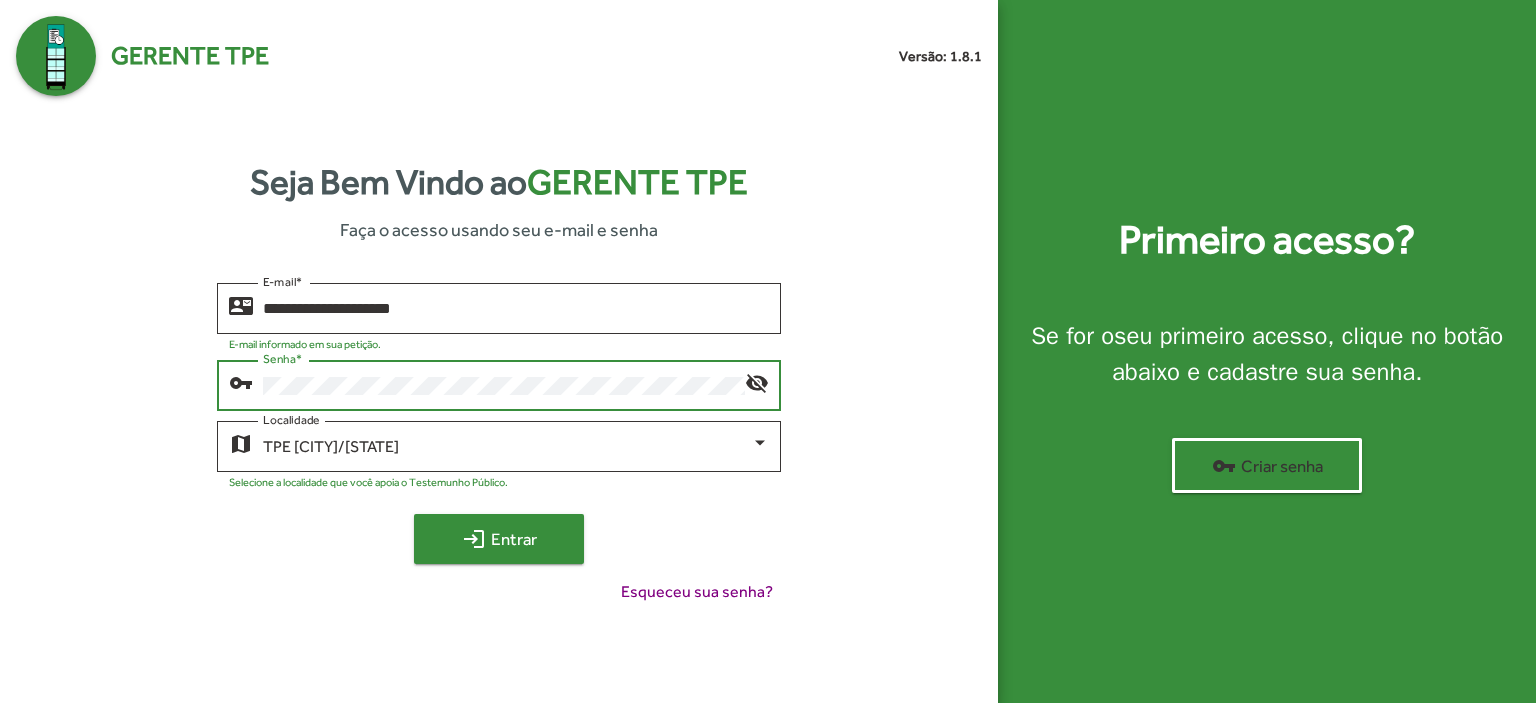 click on "login  Entrar" 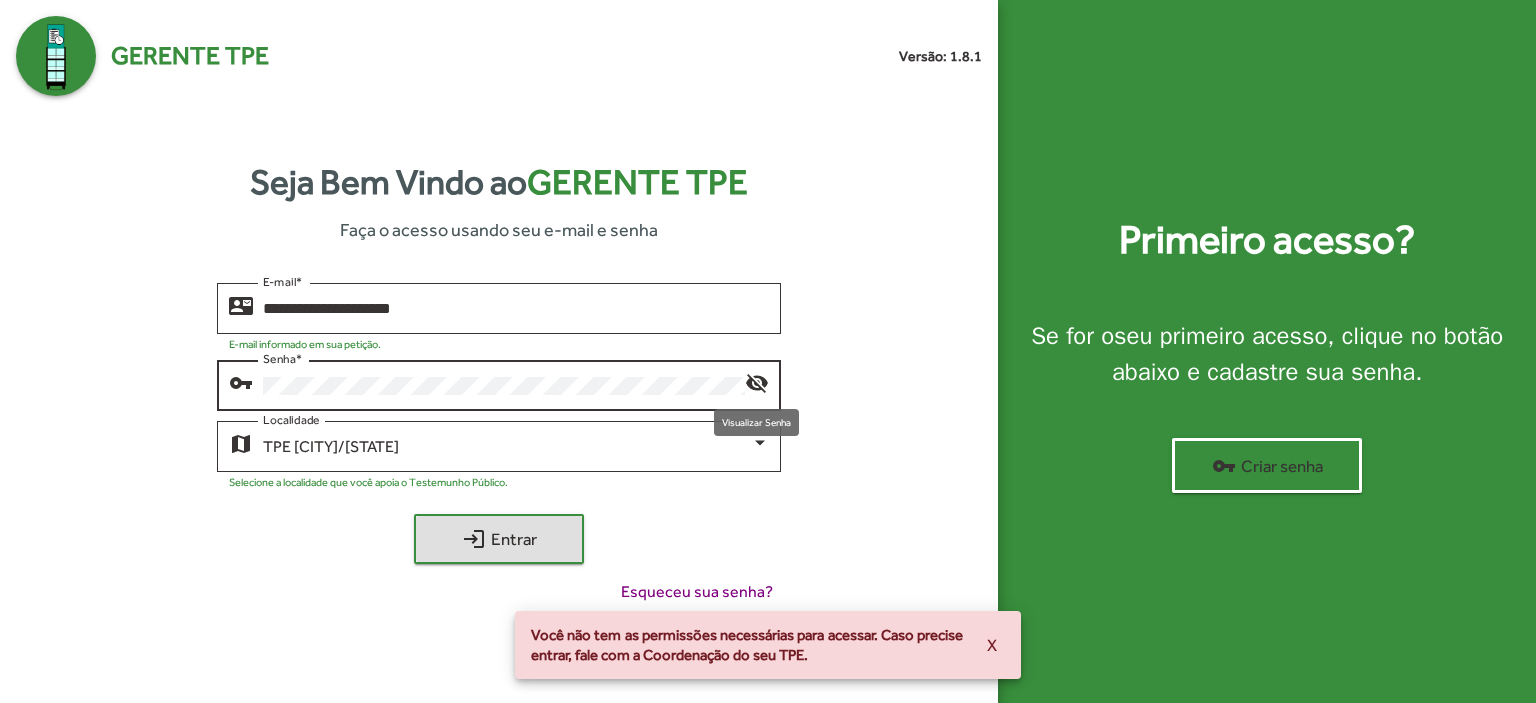 click on "visibility_off" 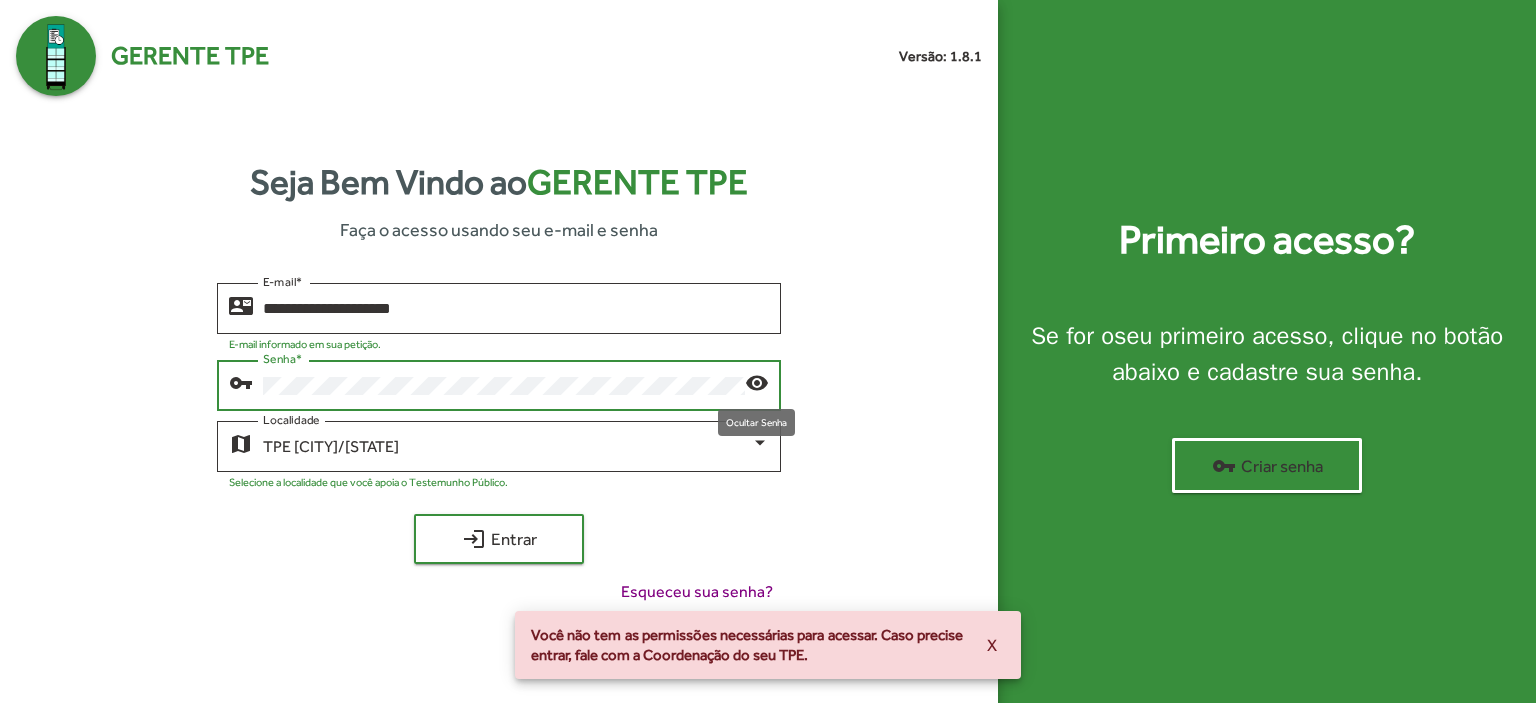 click on "visibility" 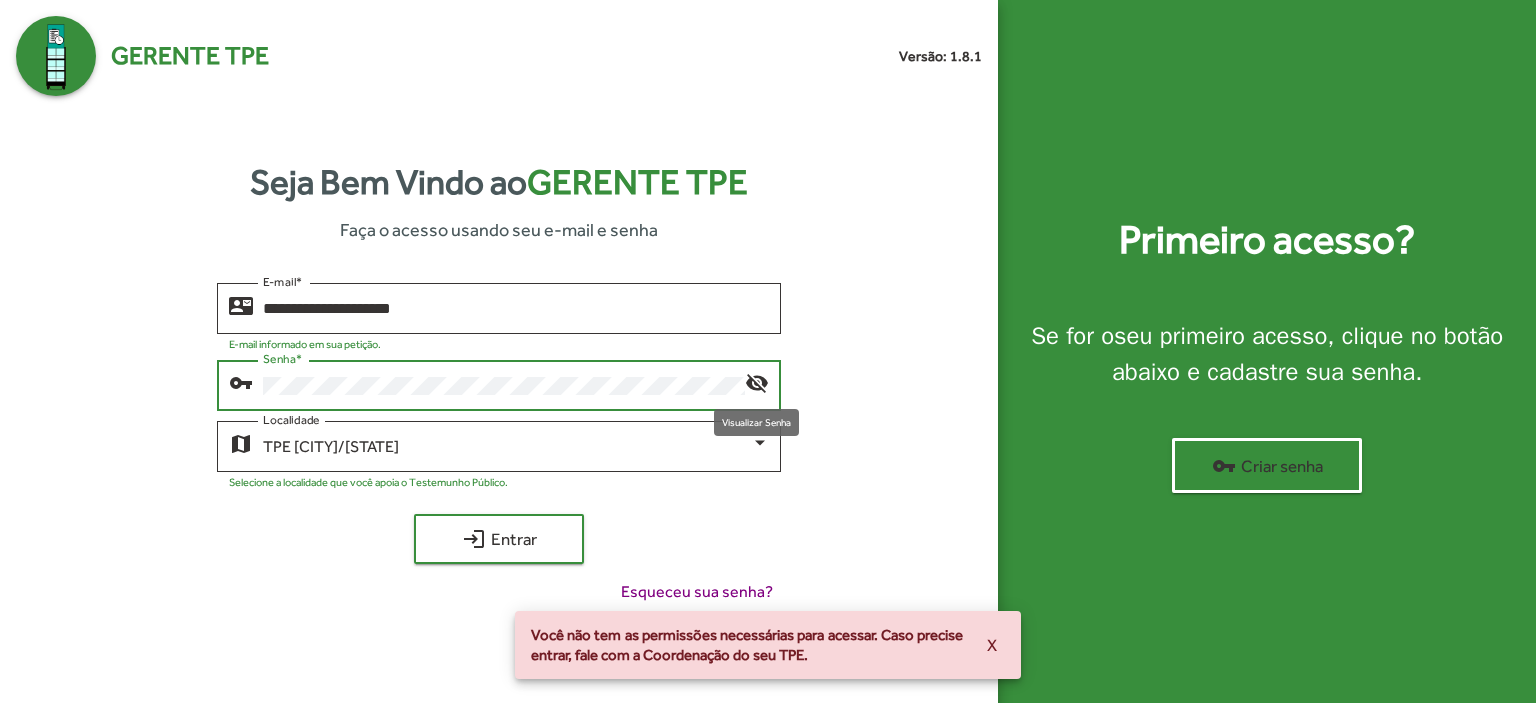 click on "visibility_off" 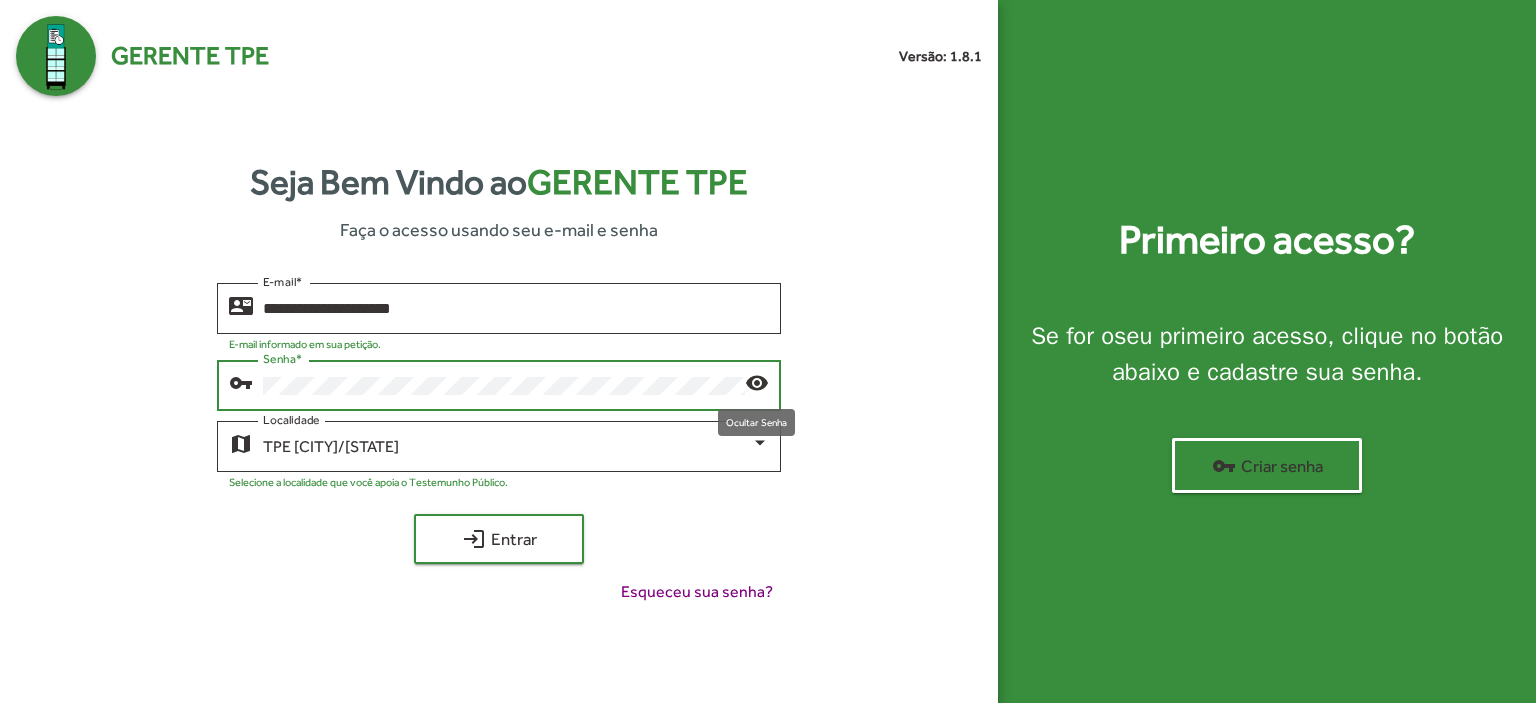 click on "visibility" 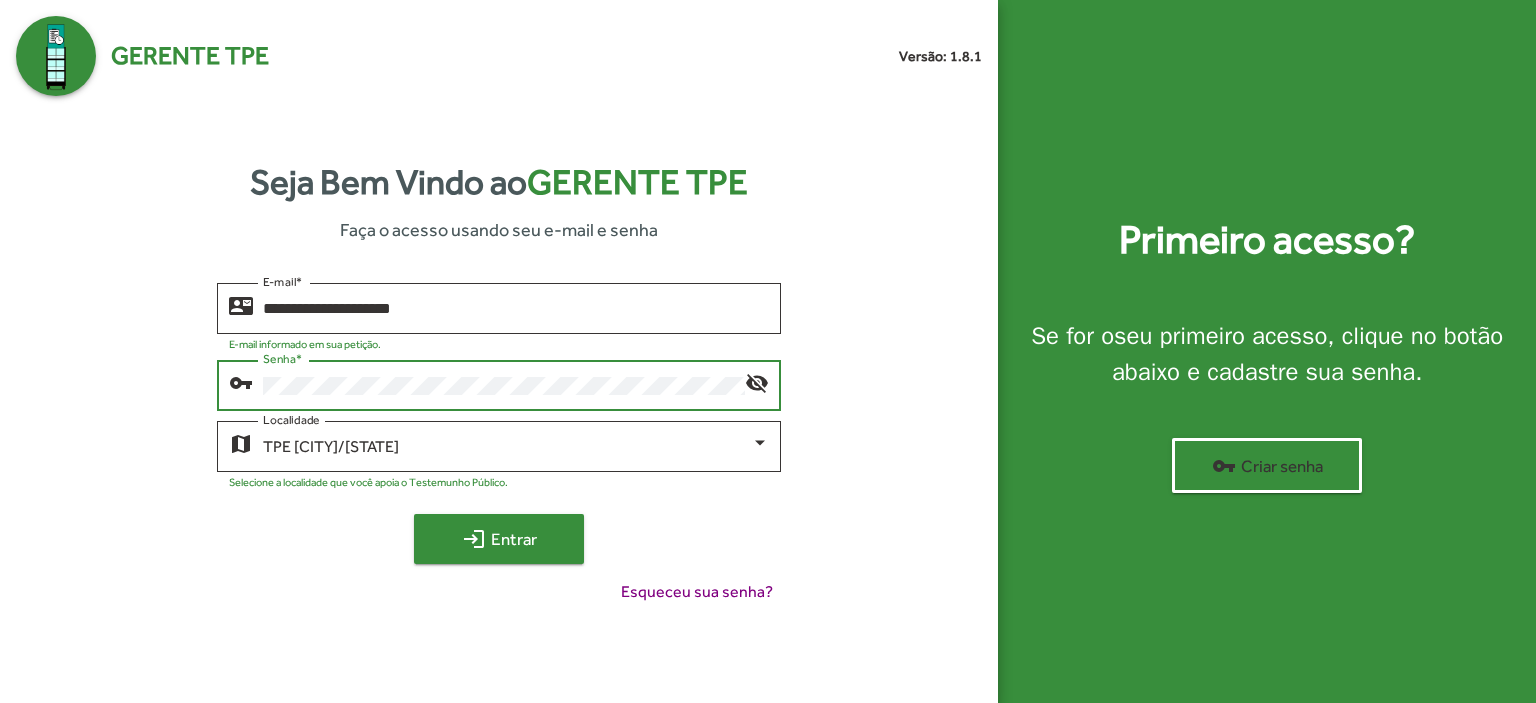 click on "login  Entrar" 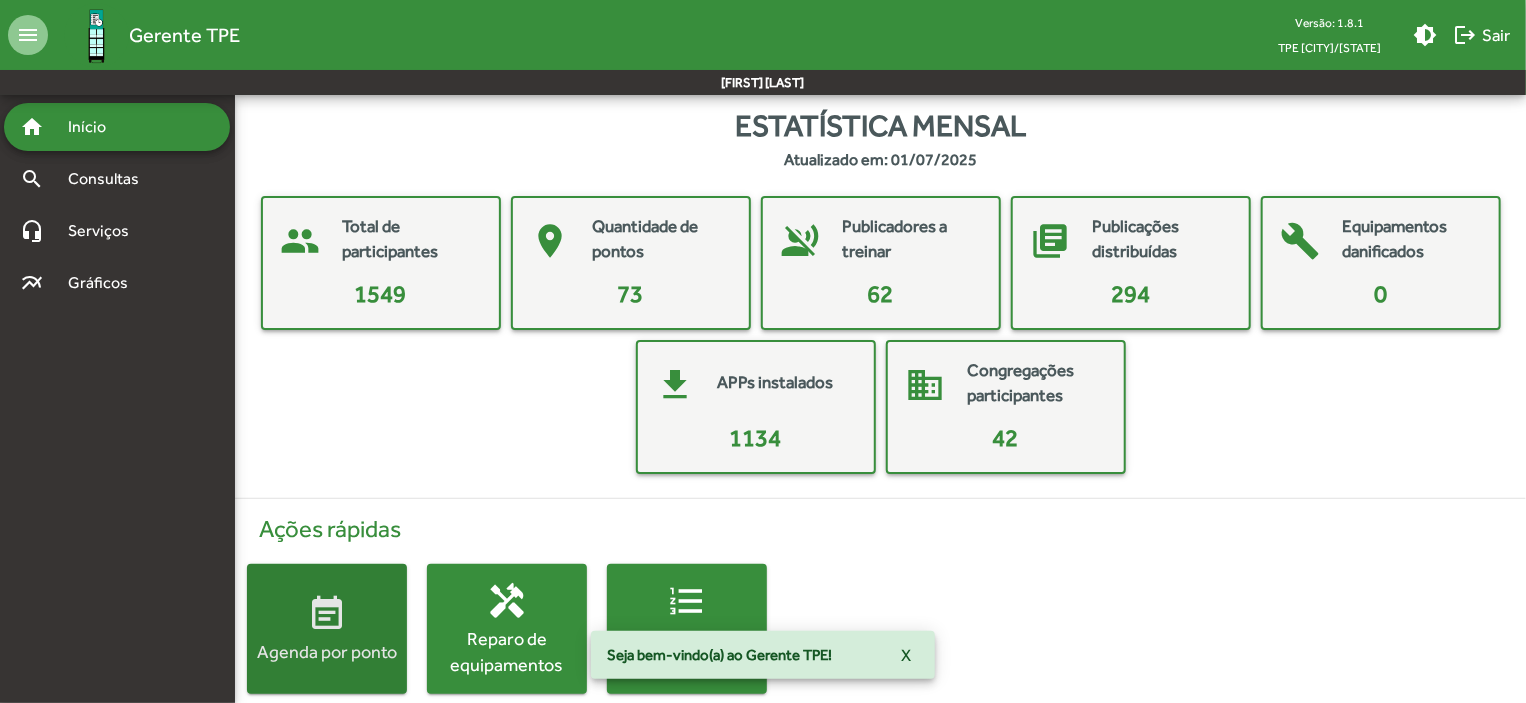 click on "event_note" 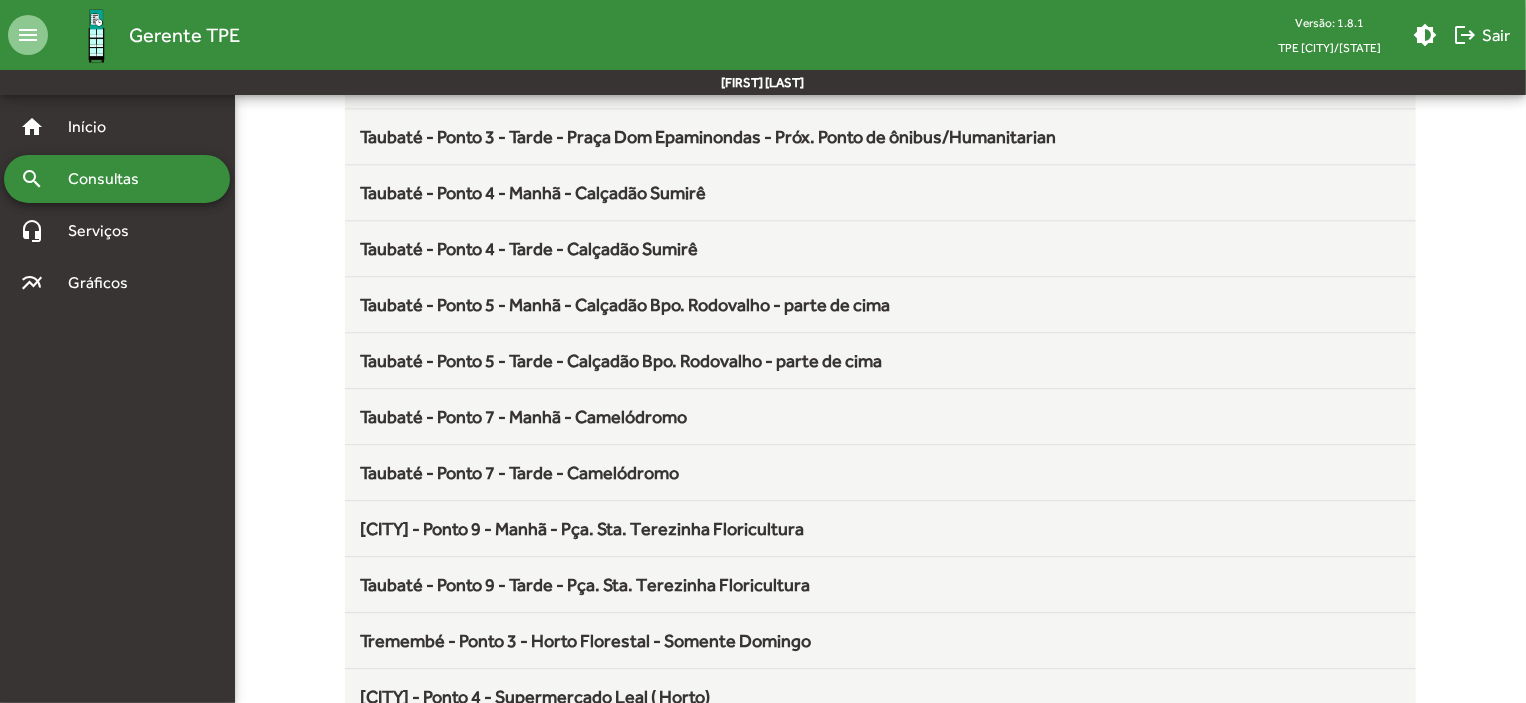 scroll, scrollTop: 2636, scrollLeft: 0, axis: vertical 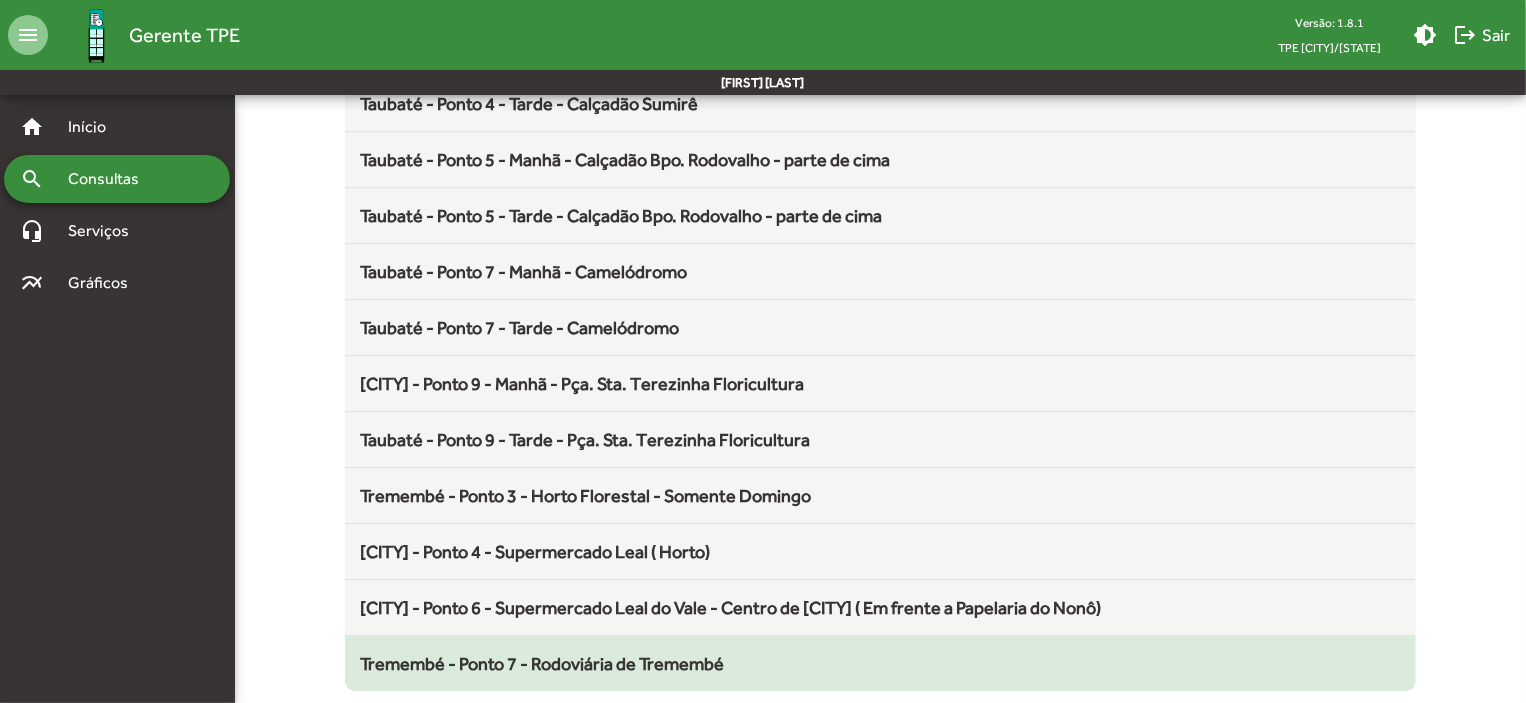 click on "Tremembé - Ponto 7 - Rodoviária de Tremembé" 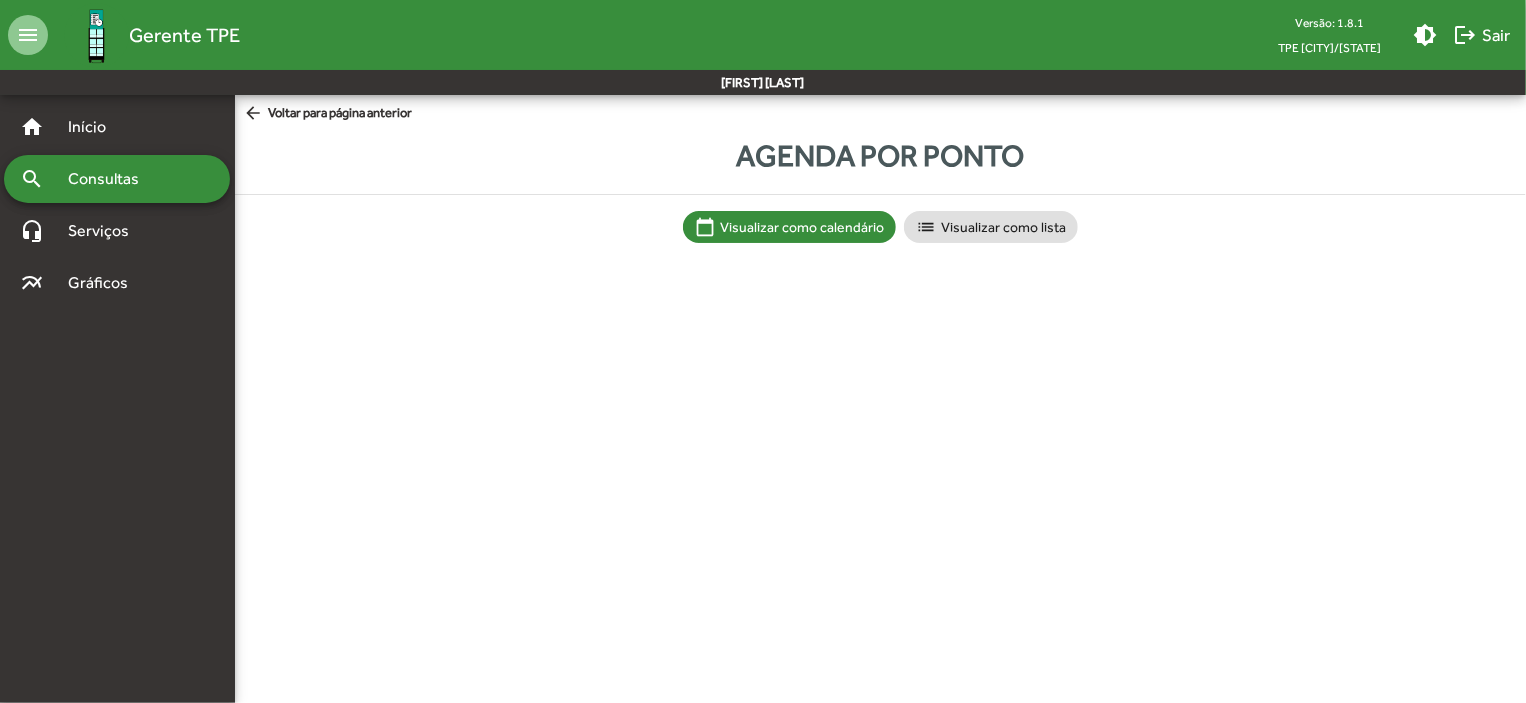 scroll, scrollTop: 0, scrollLeft: 0, axis: both 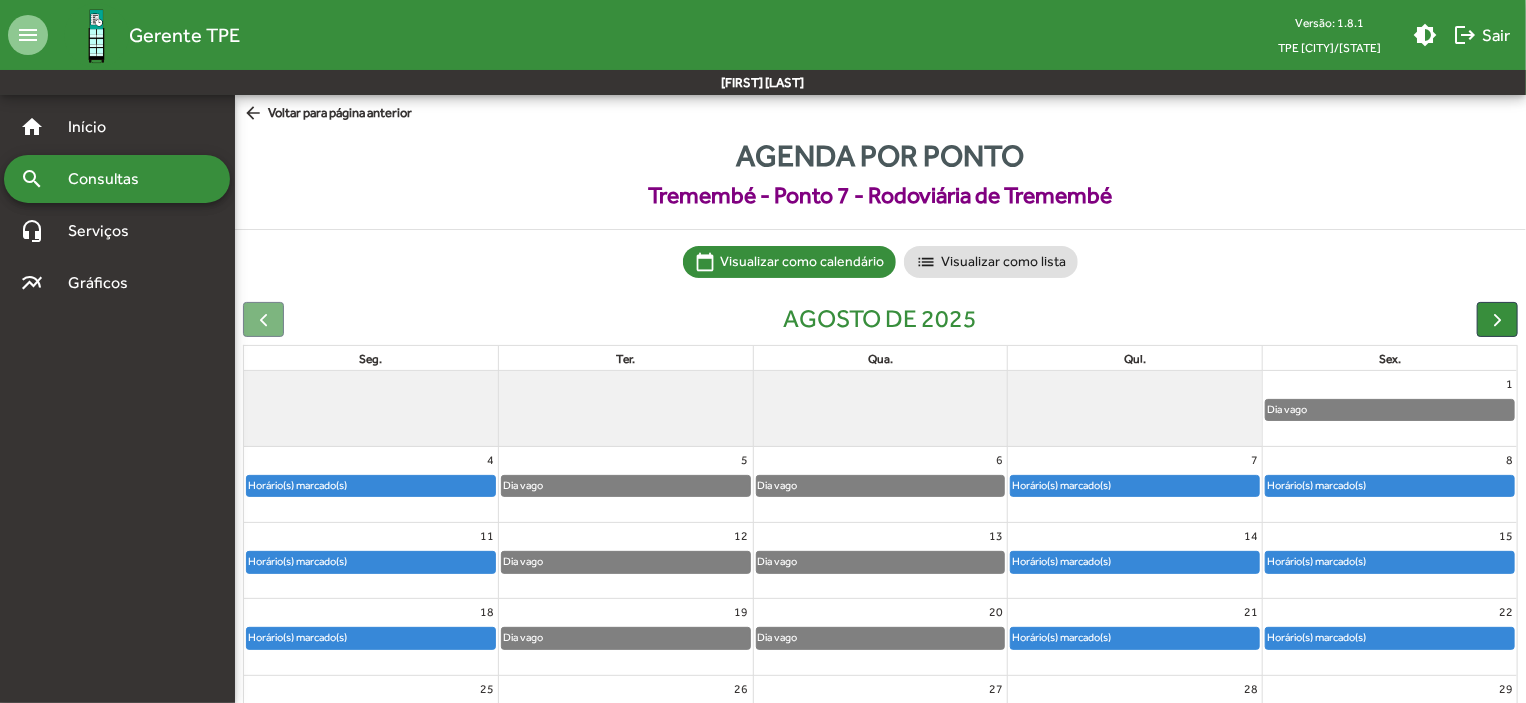 click on "Horário(s) marcado(s)" 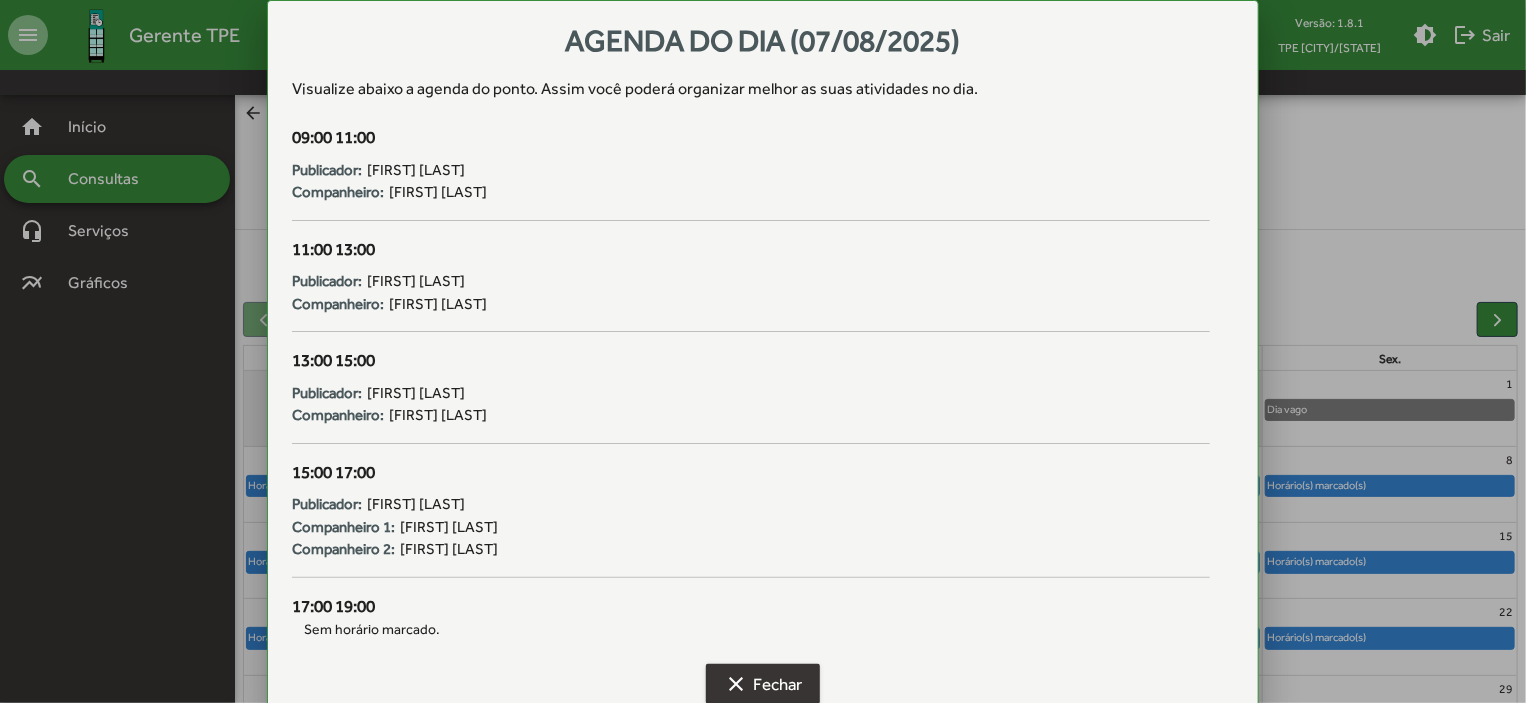 click on "clear  Fechar" at bounding box center [763, 684] 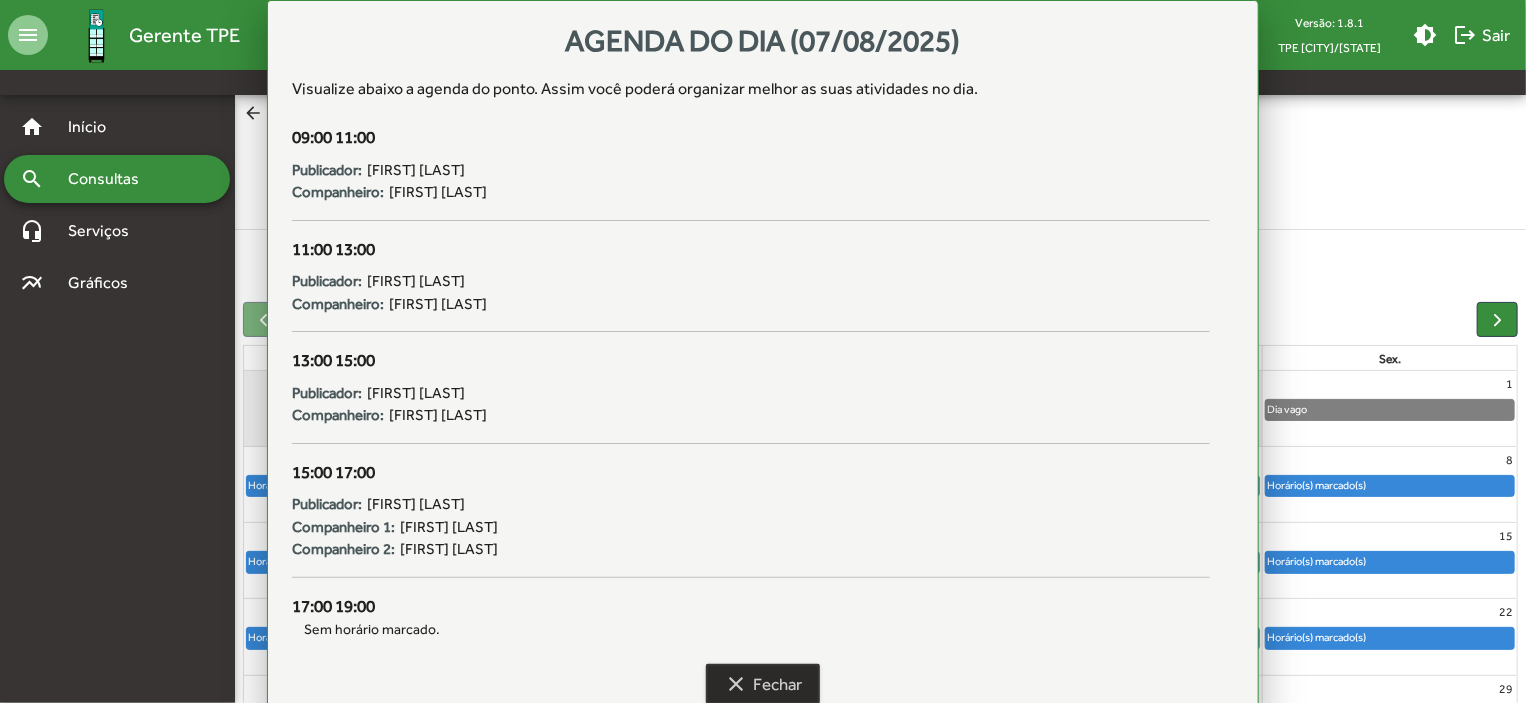 click on "clear  Fechar" at bounding box center [763, 684] 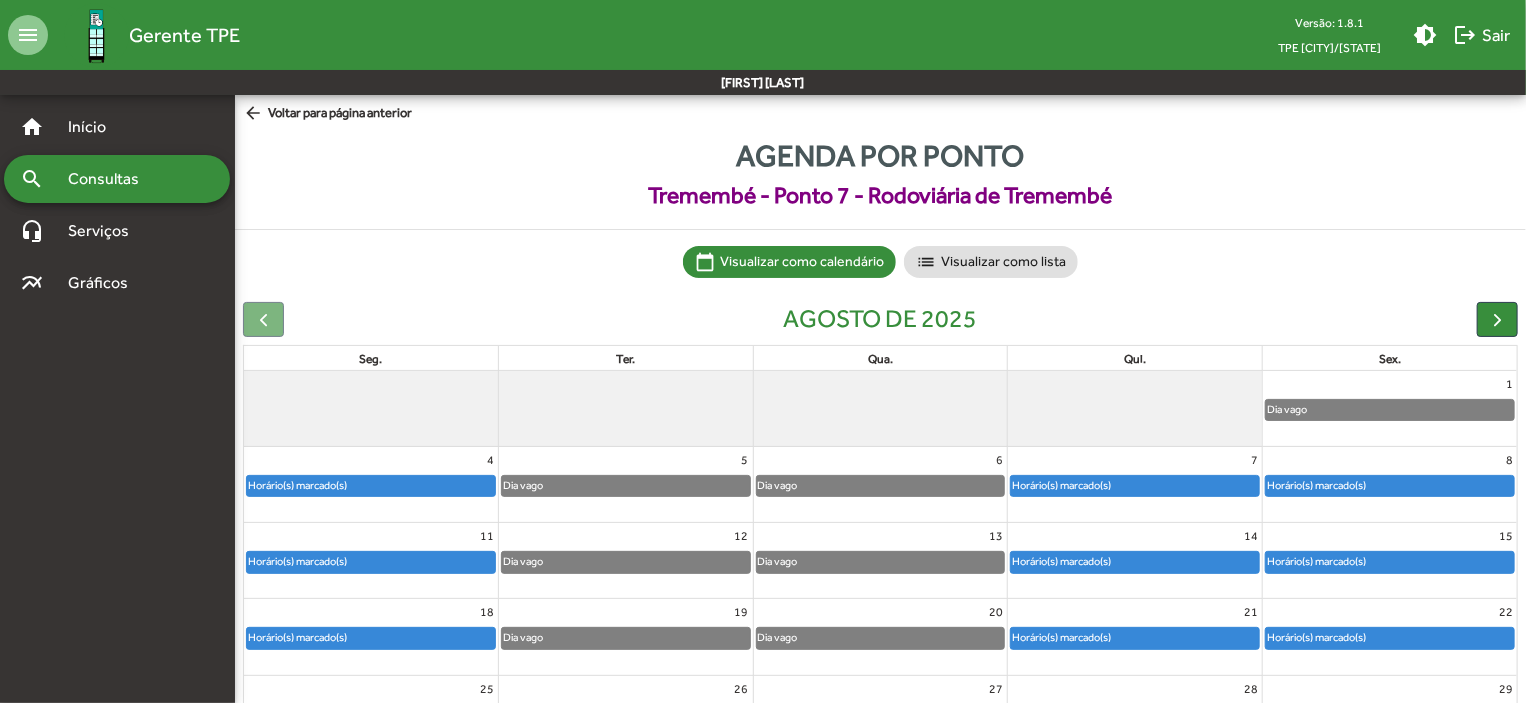 click on "Horário(s) marcado(s)" 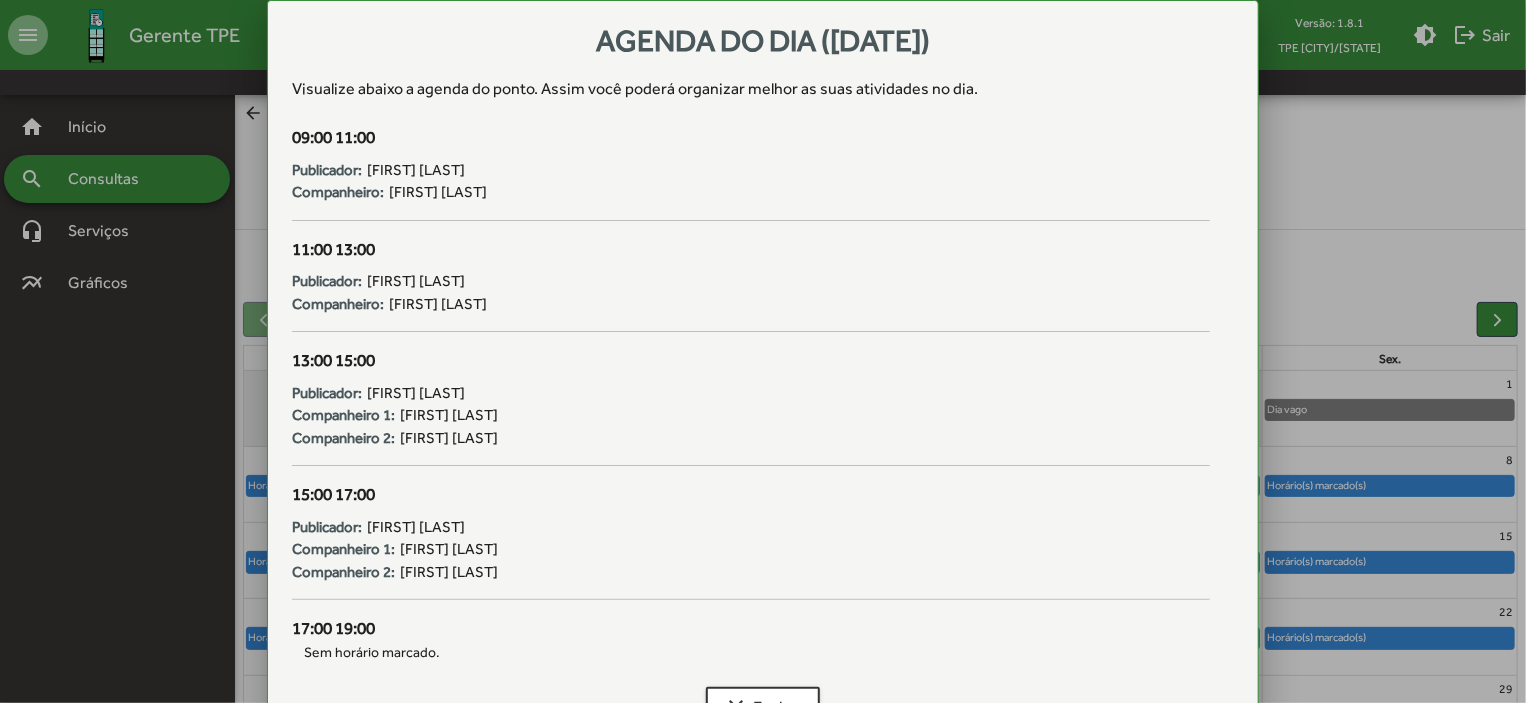 click at bounding box center [763, 351] 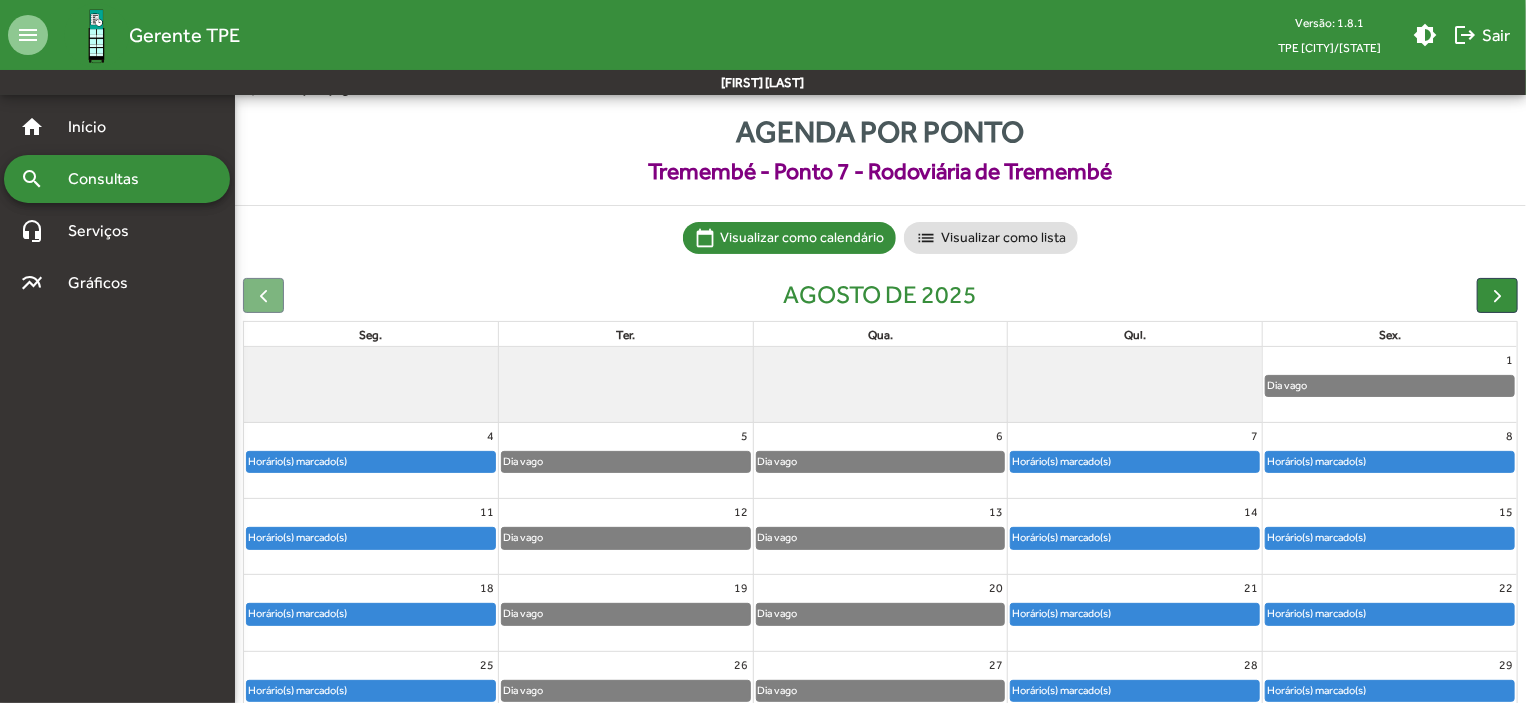 scroll, scrollTop: 124, scrollLeft: 0, axis: vertical 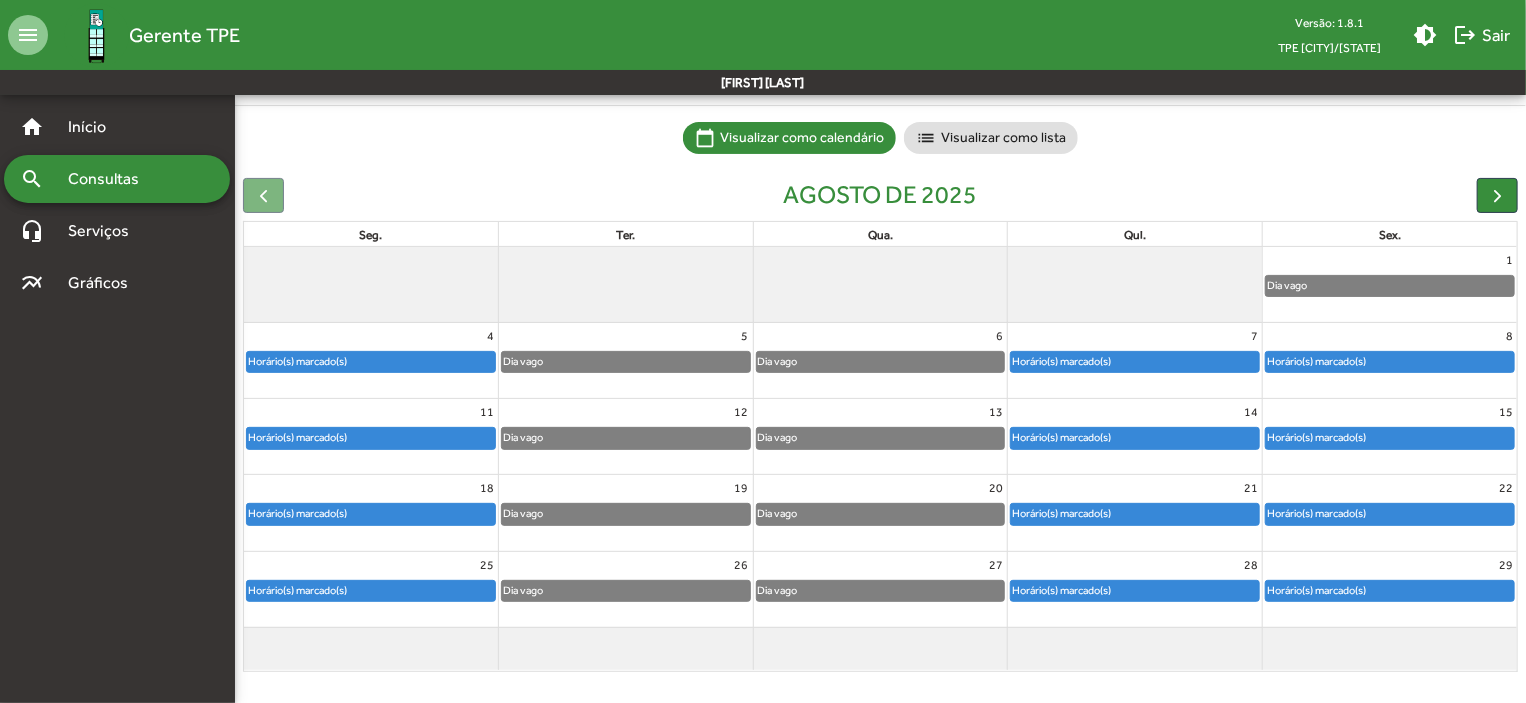 click on "Horário(s) marcado(s)" 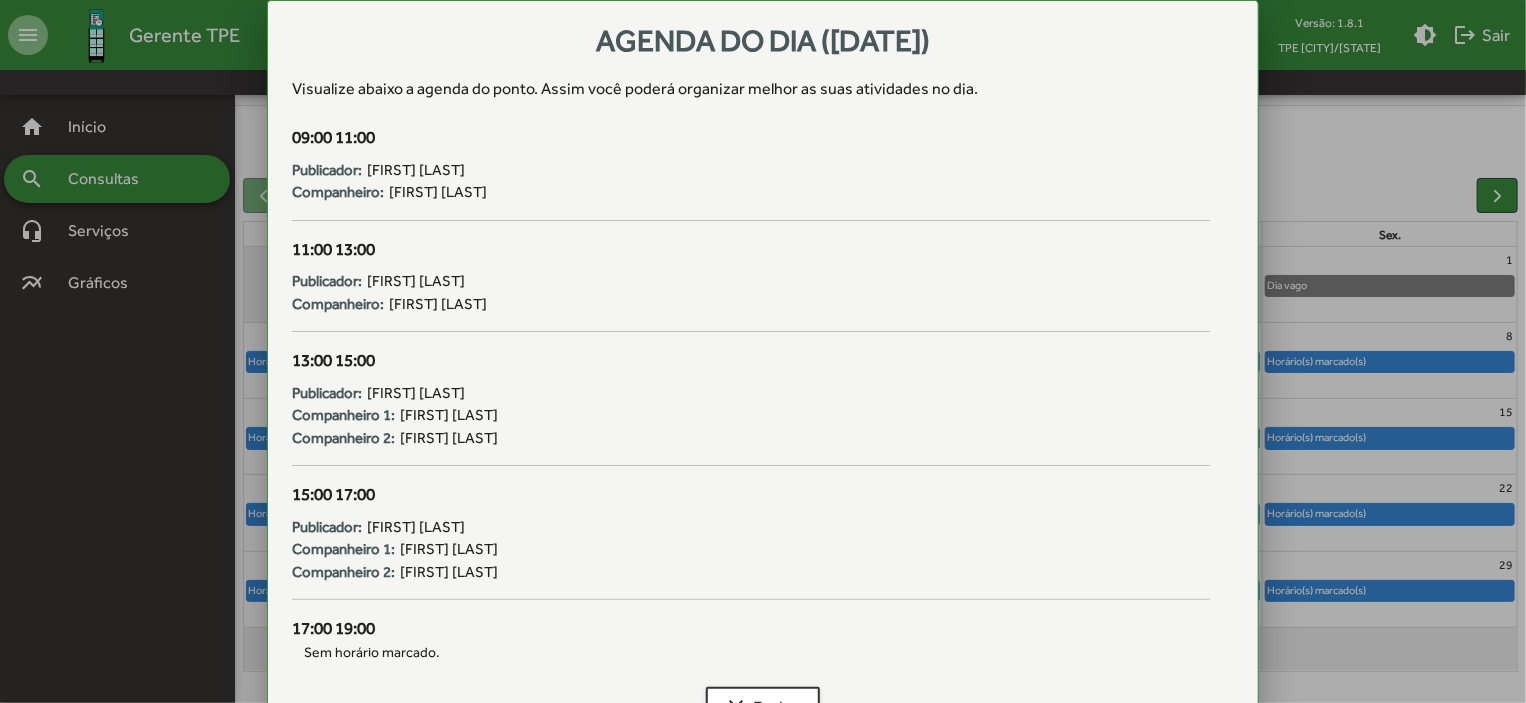 scroll, scrollTop: 0, scrollLeft: 0, axis: both 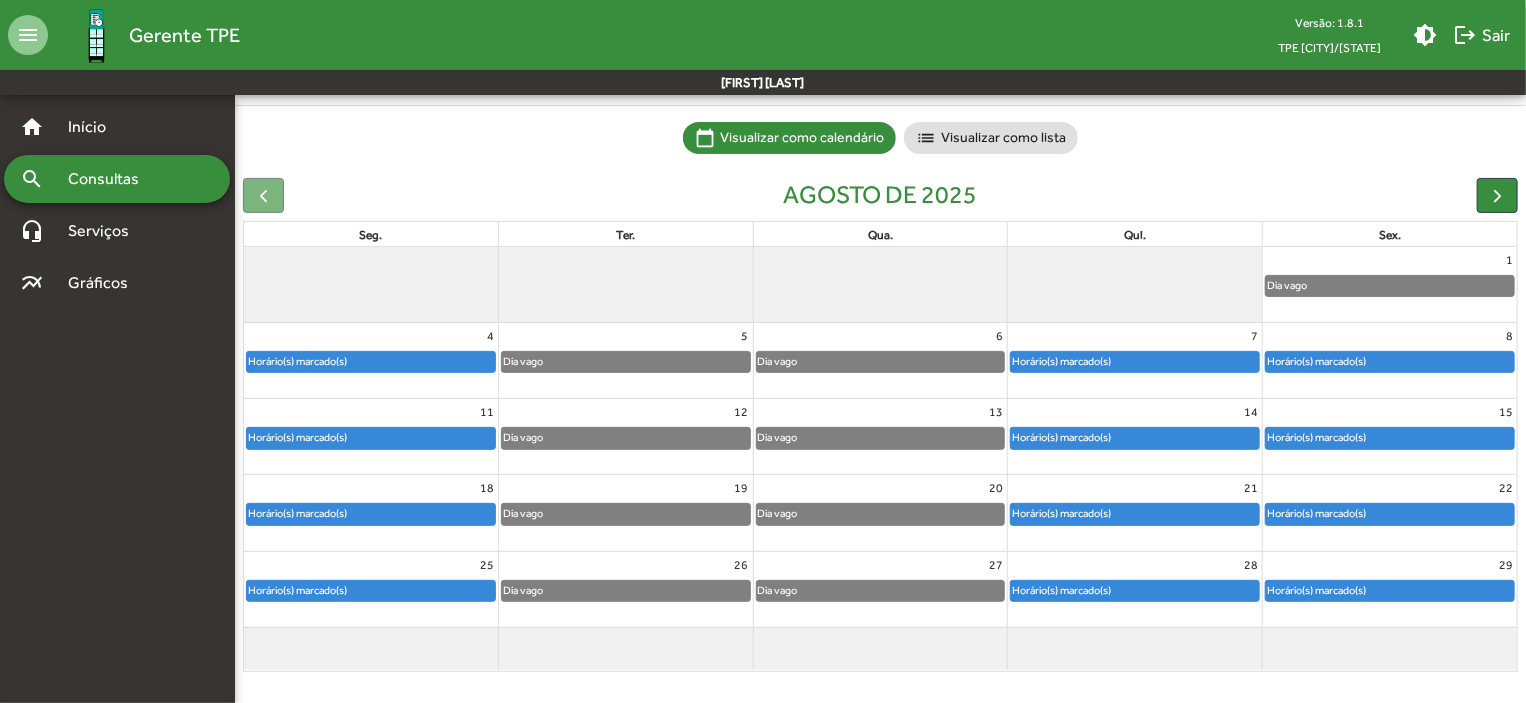 click on "Horário(s) marcado(s)" 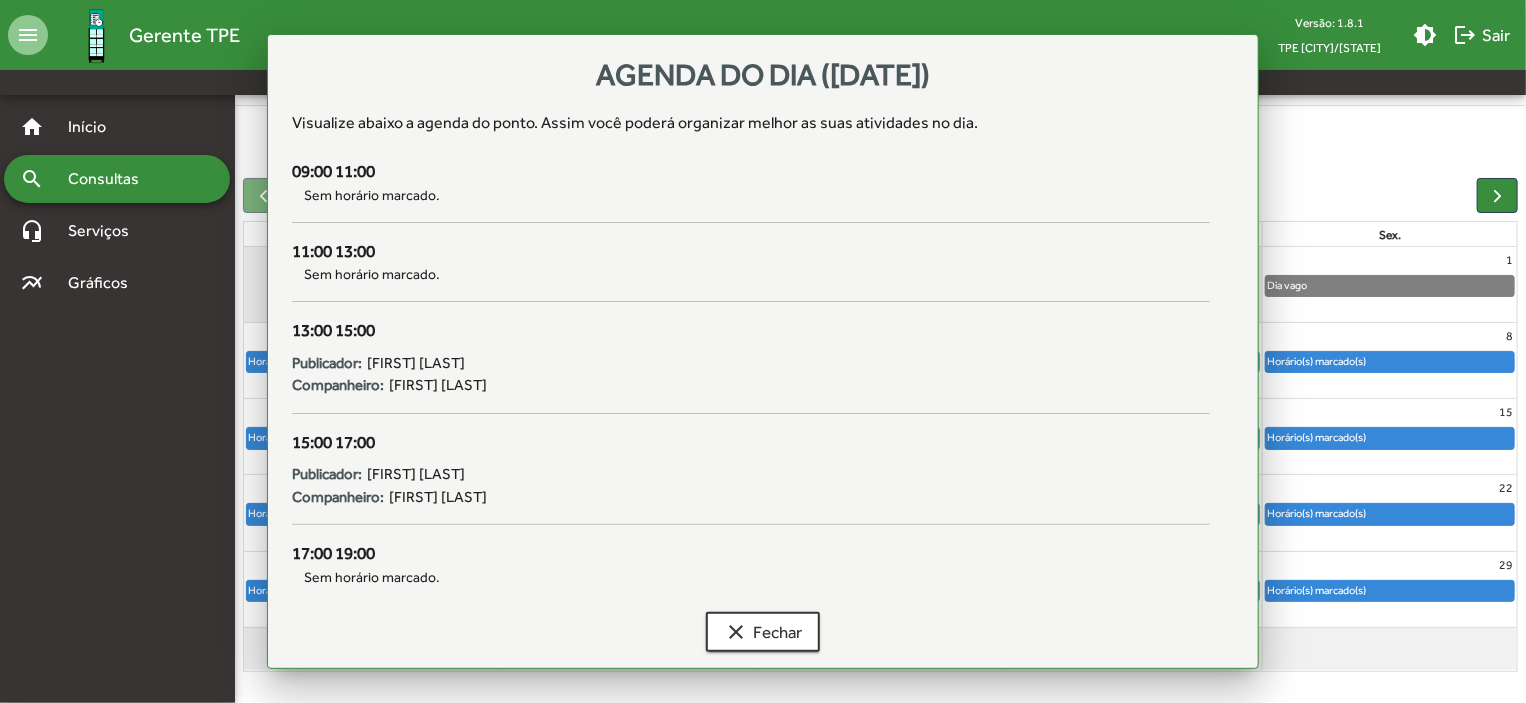 scroll, scrollTop: 124, scrollLeft: 0, axis: vertical 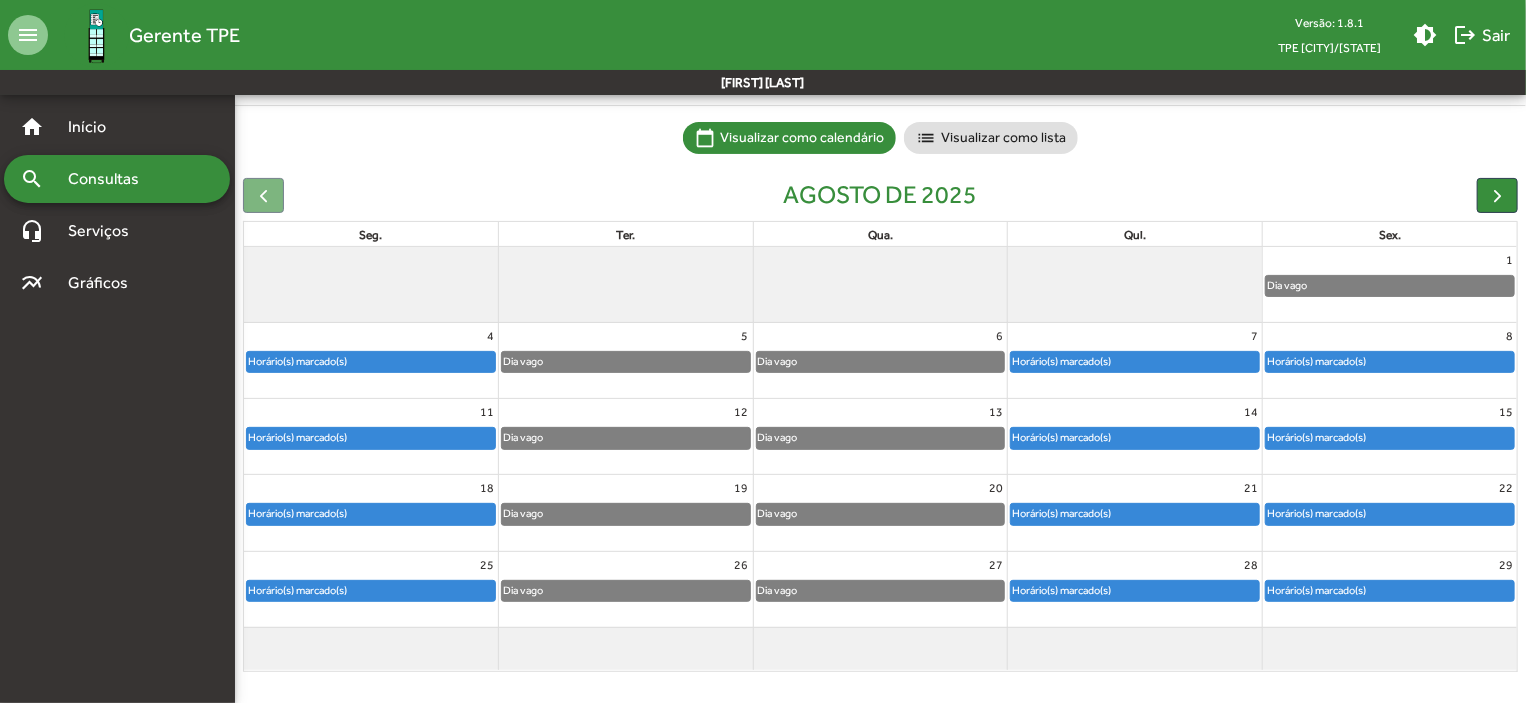 click on "Horário(s) marcado(s)" 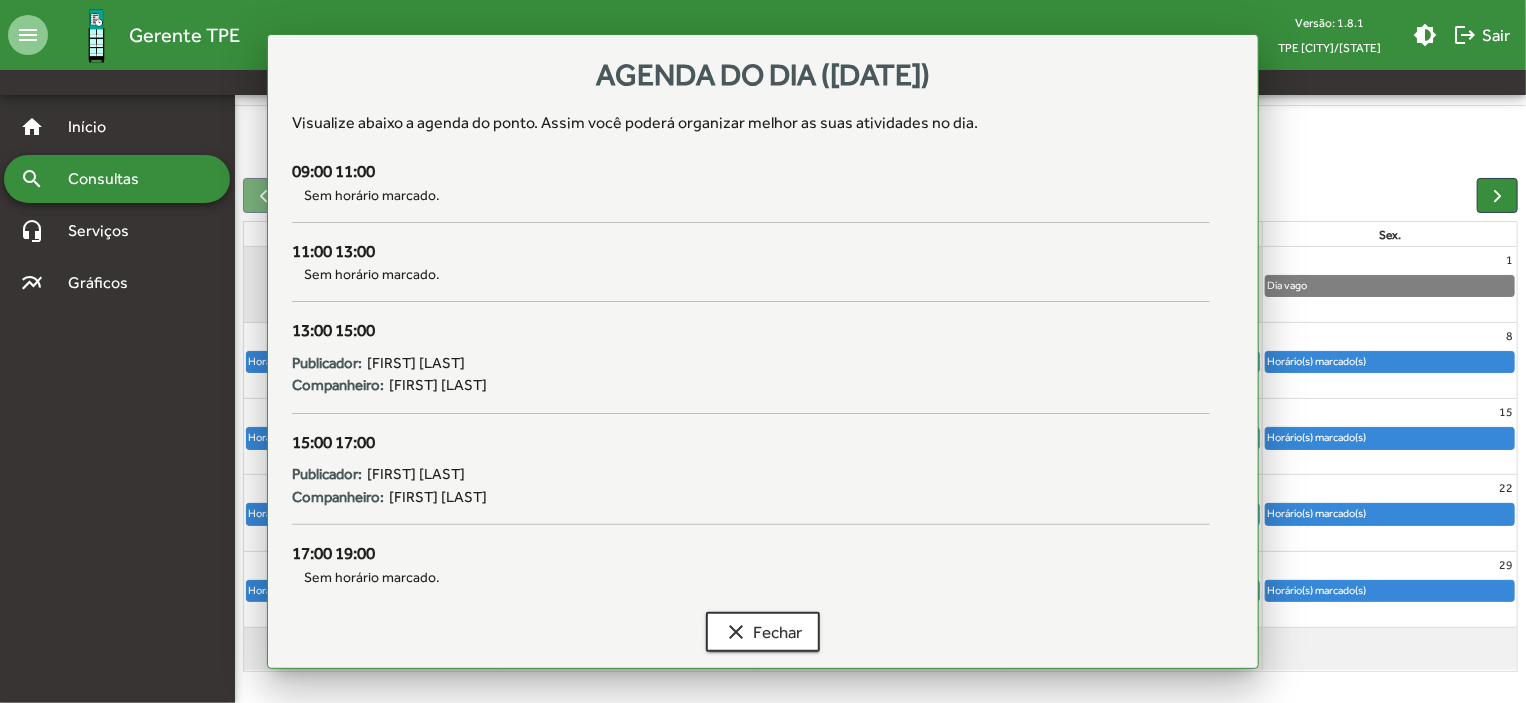 scroll, scrollTop: 124, scrollLeft: 0, axis: vertical 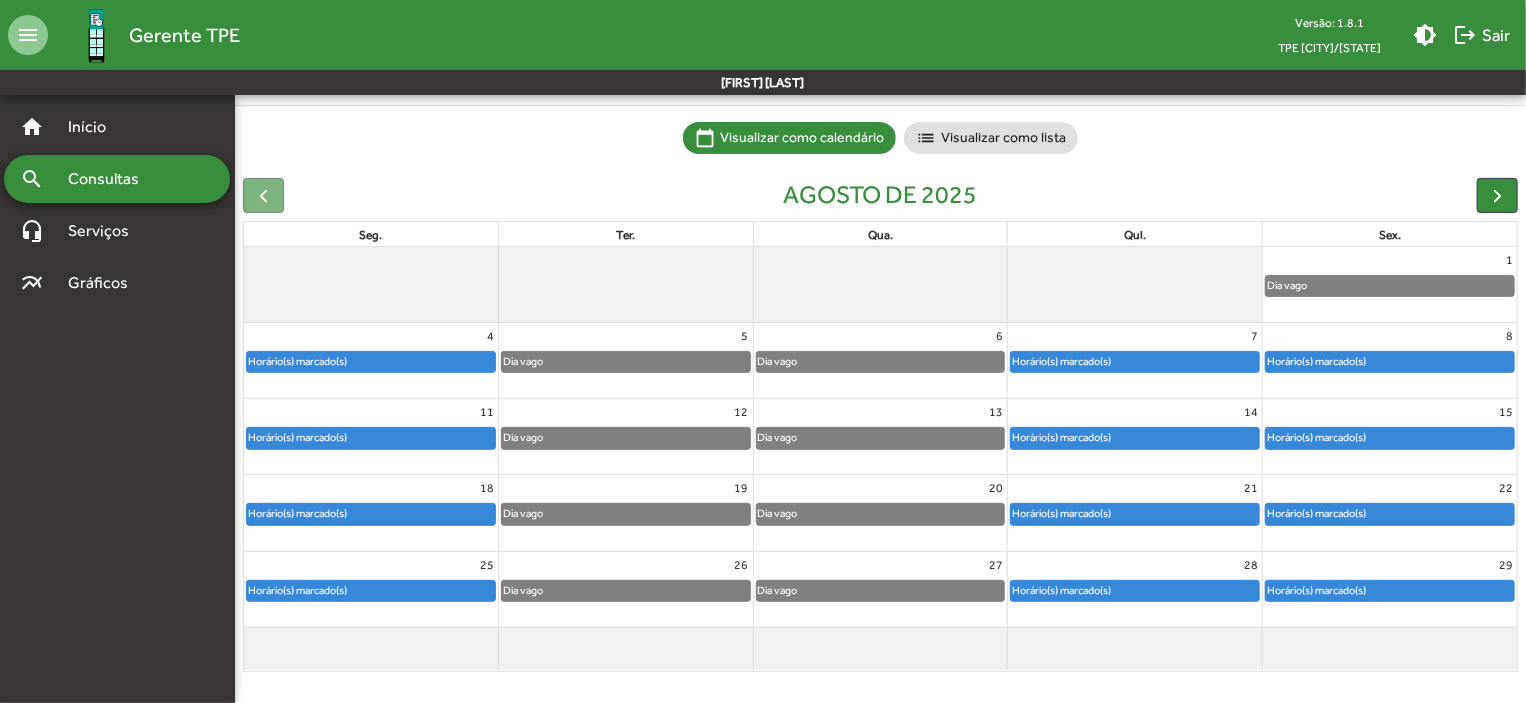 click on "Horário(s) marcado(s)" 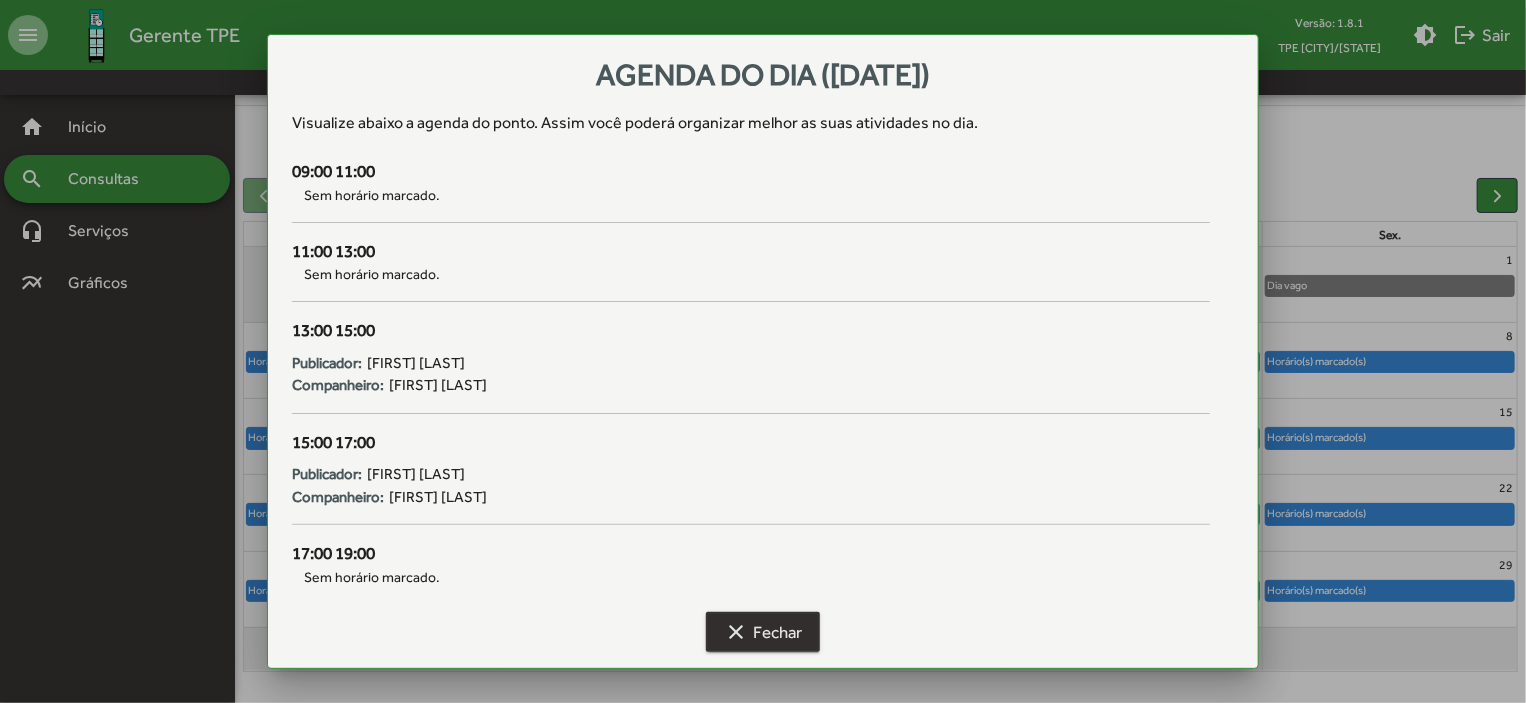 click on "clear  Fechar" at bounding box center [763, 632] 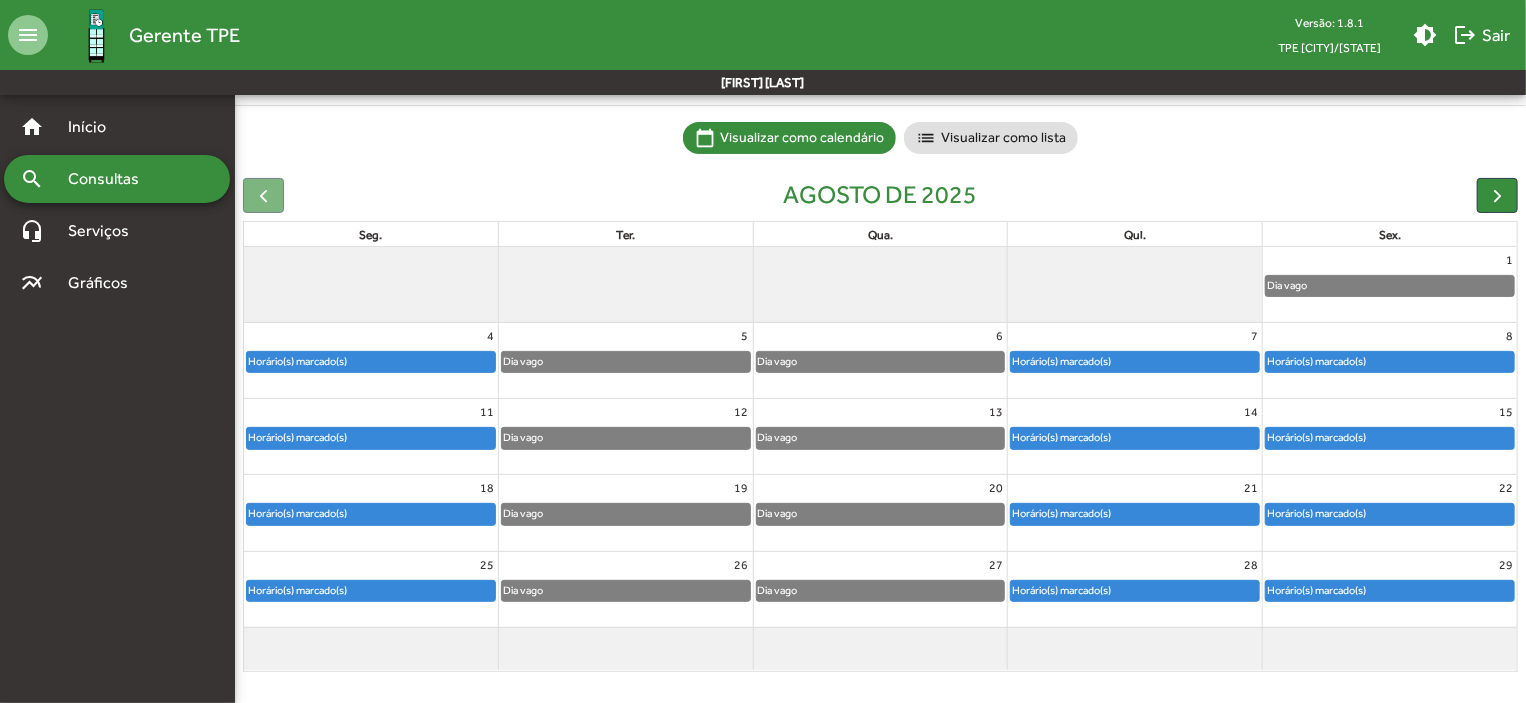 click on "Horário(s) marcado(s)" 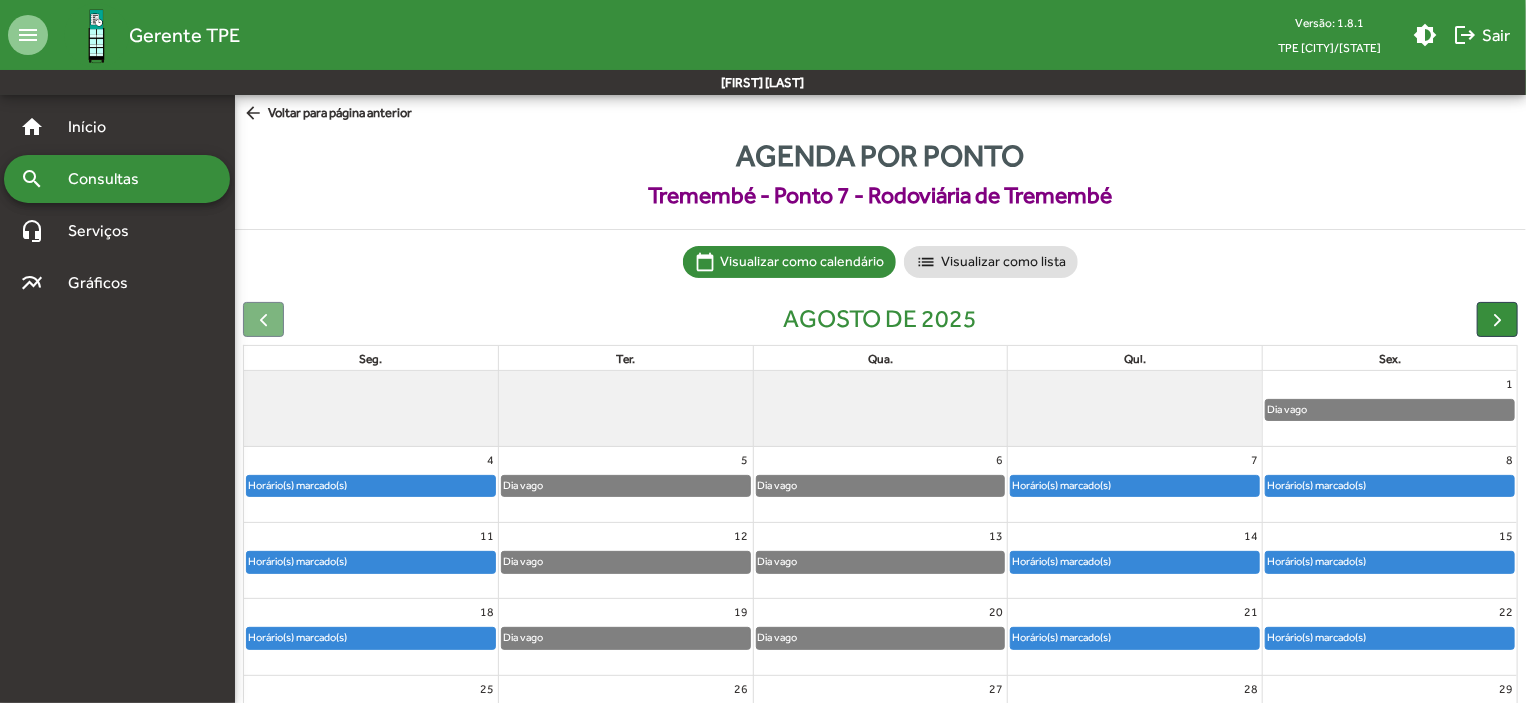 scroll, scrollTop: 124, scrollLeft: 0, axis: vertical 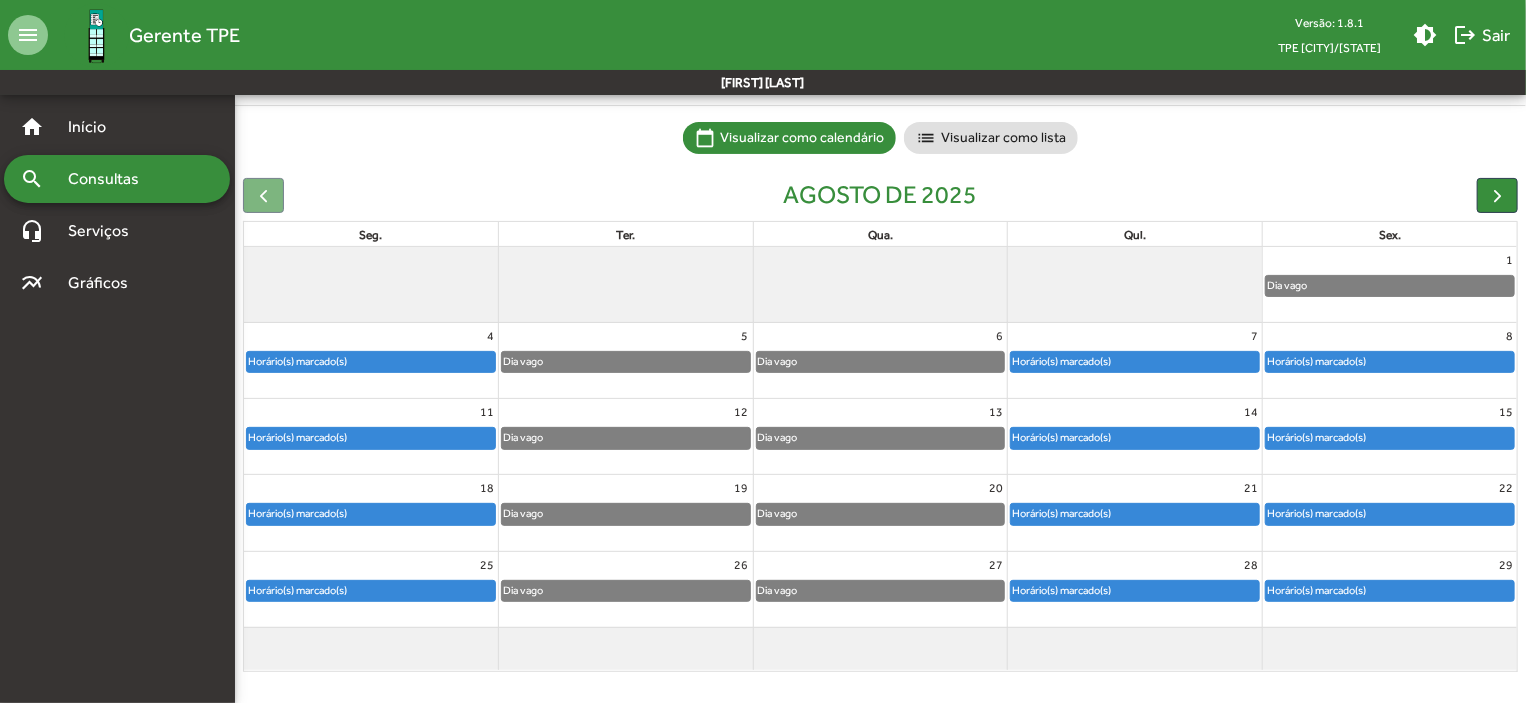 click on "Horário(s) marcado(s)" 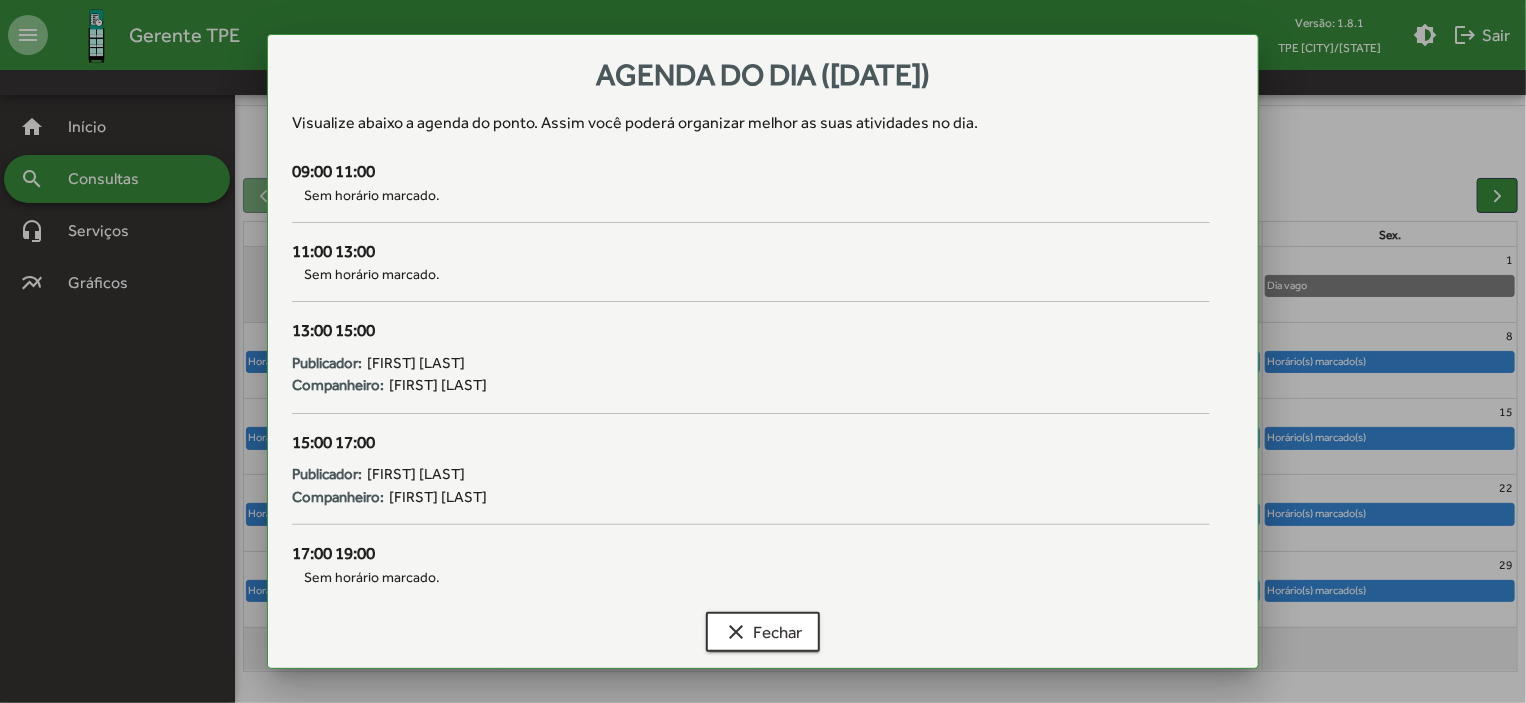 scroll, scrollTop: 0, scrollLeft: 0, axis: both 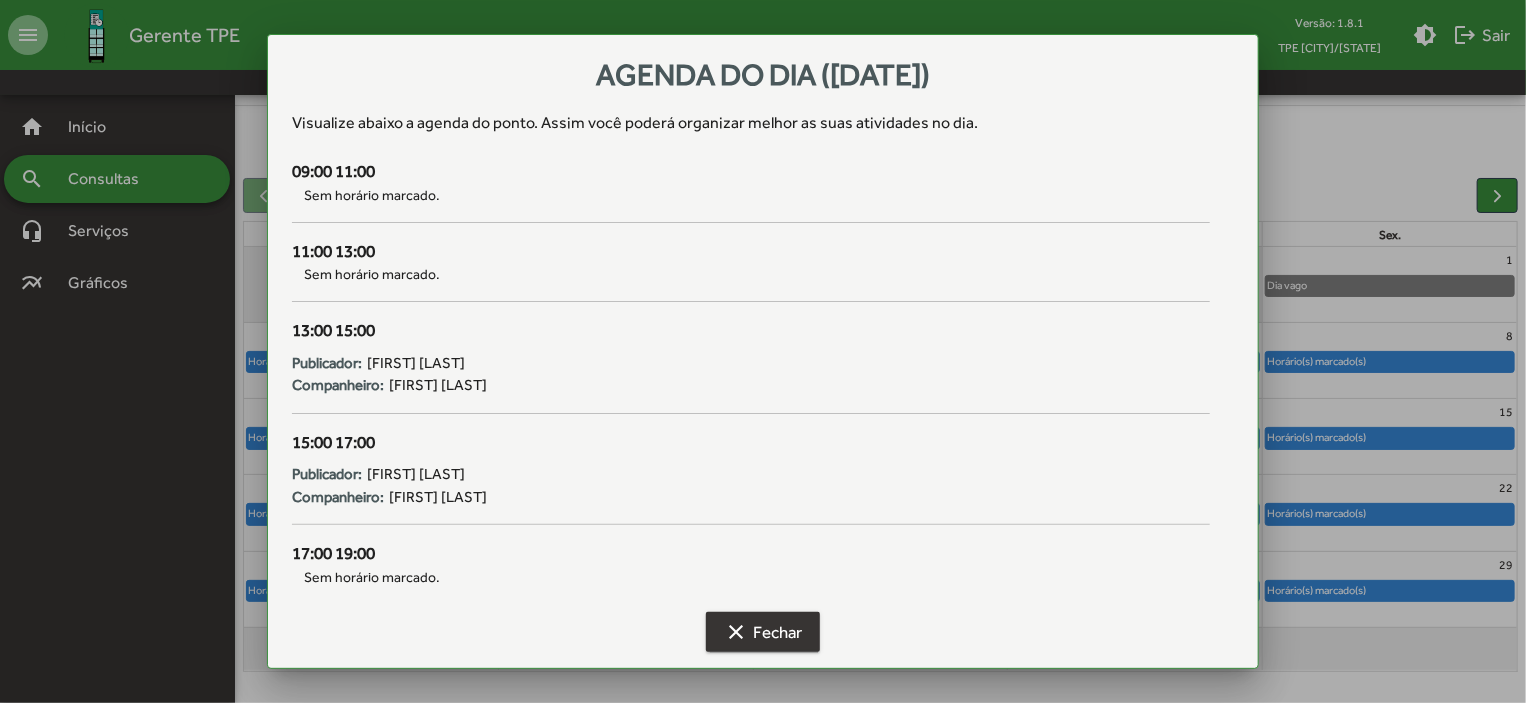 click on "clear  Fechar" at bounding box center (763, 632) 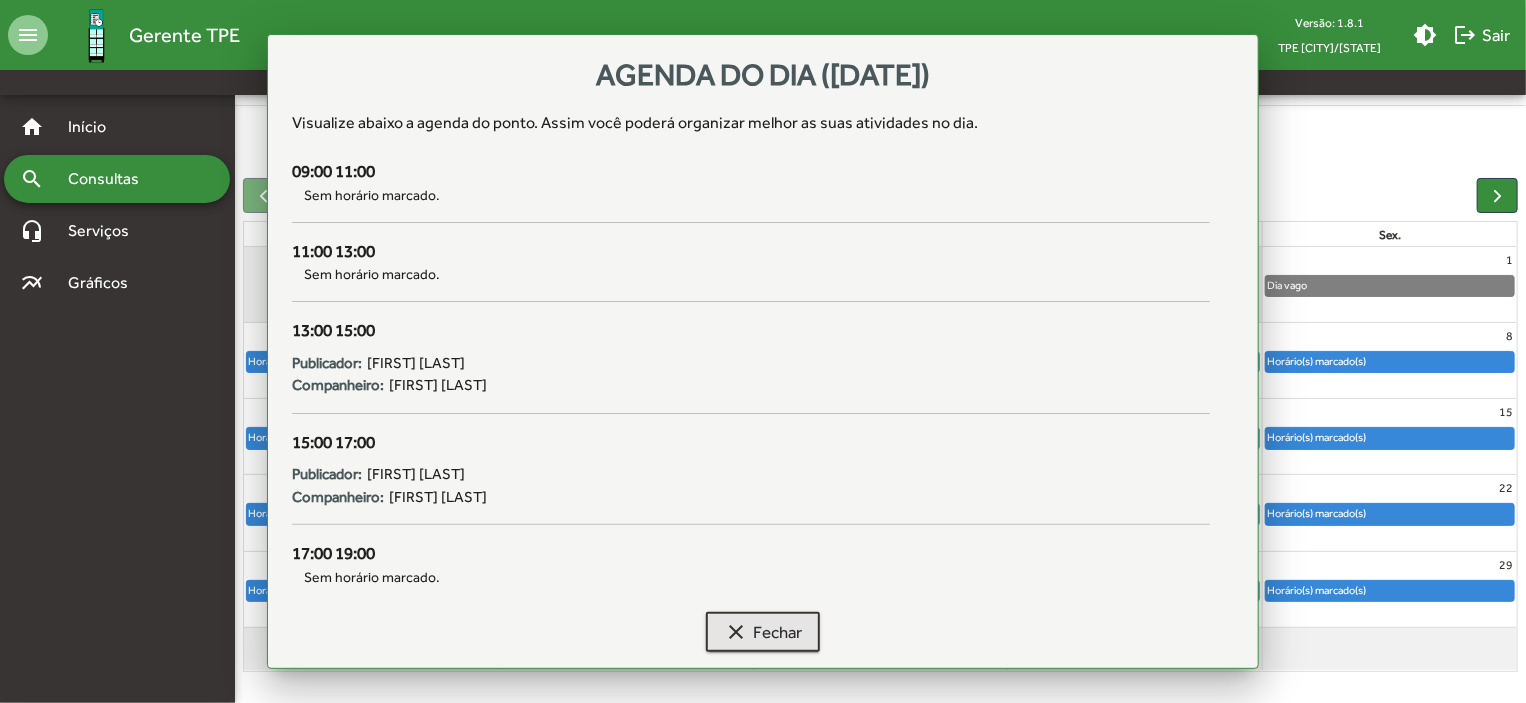 scroll, scrollTop: 124, scrollLeft: 0, axis: vertical 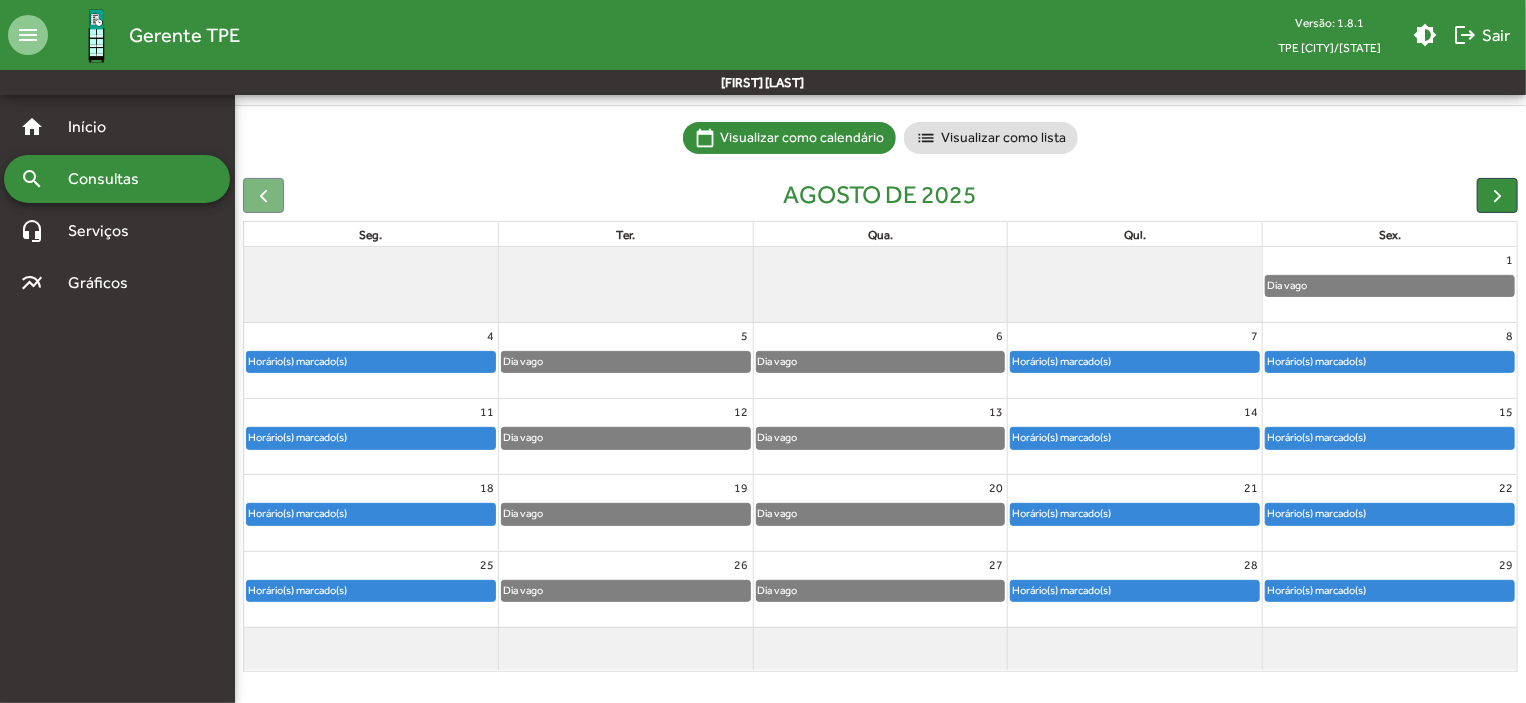 click on "Horário(s) marcado(s)" 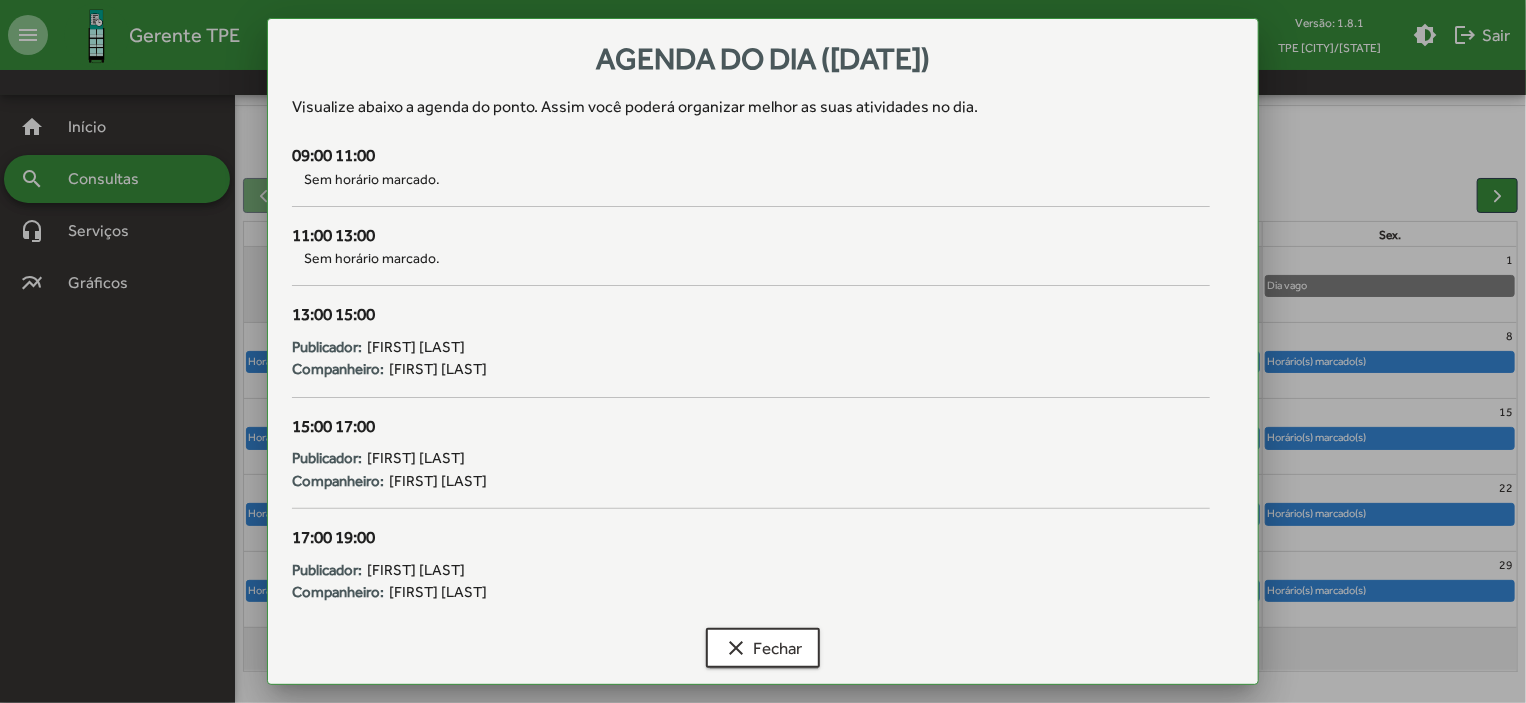 scroll, scrollTop: 0, scrollLeft: 0, axis: both 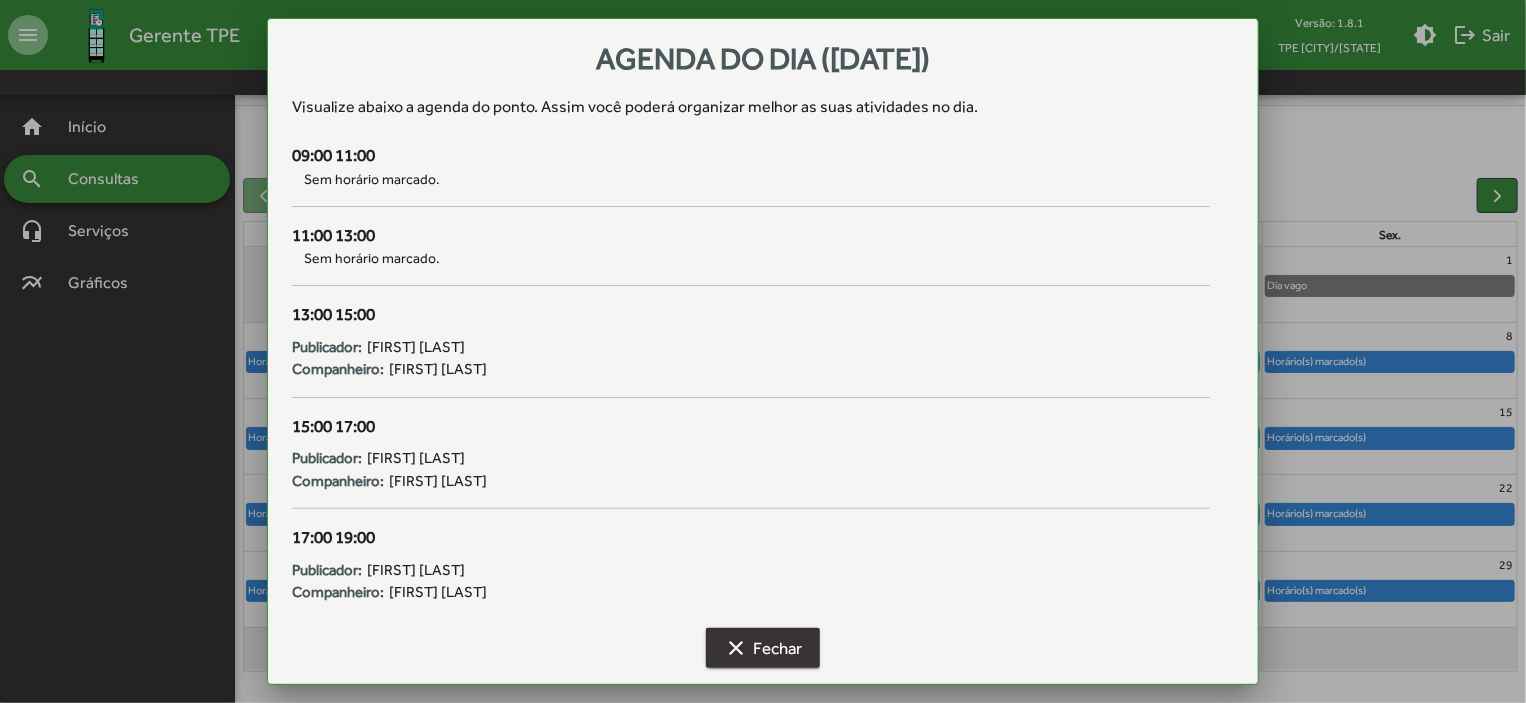 click on "clear  Fechar" at bounding box center (763, 648) 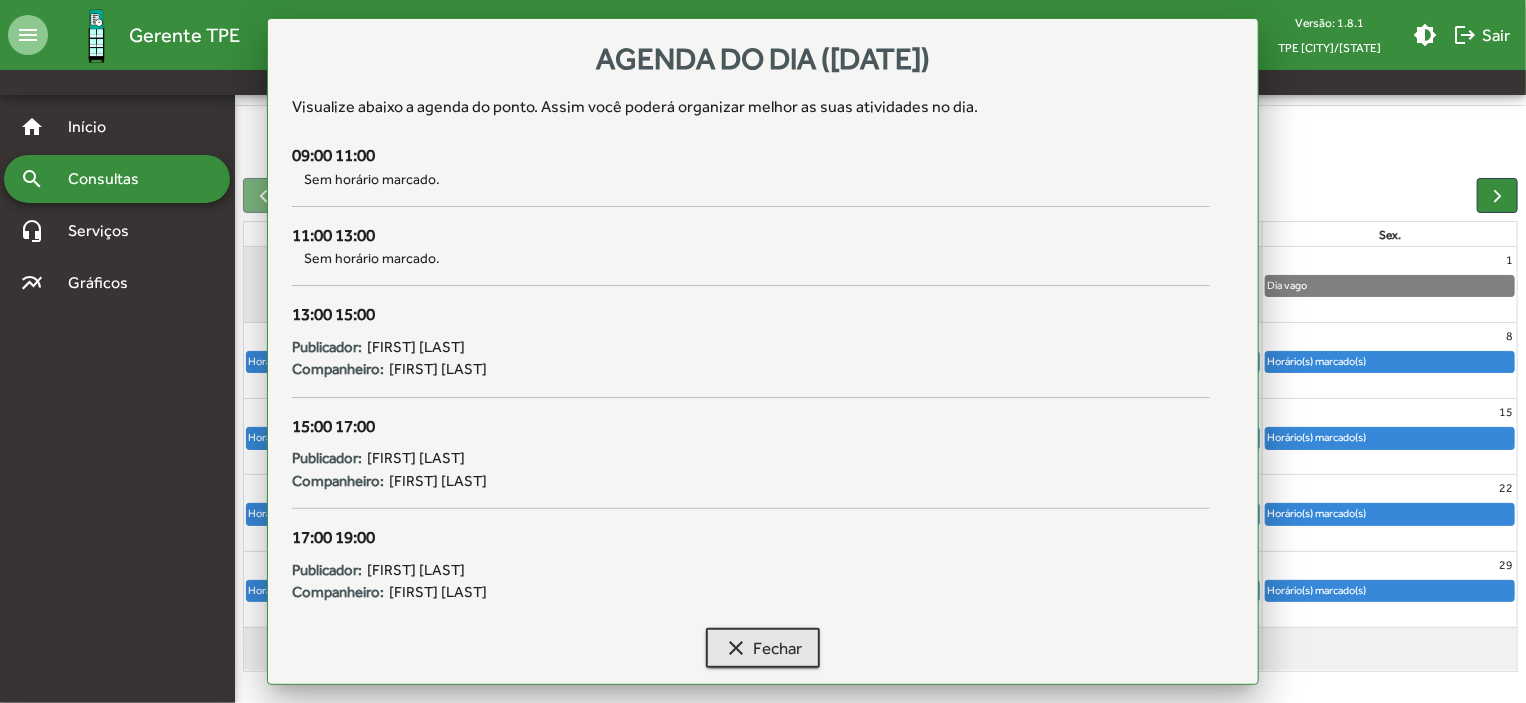 scroll, scrollTop: 124, scrollLeft: 0, axis: vertical 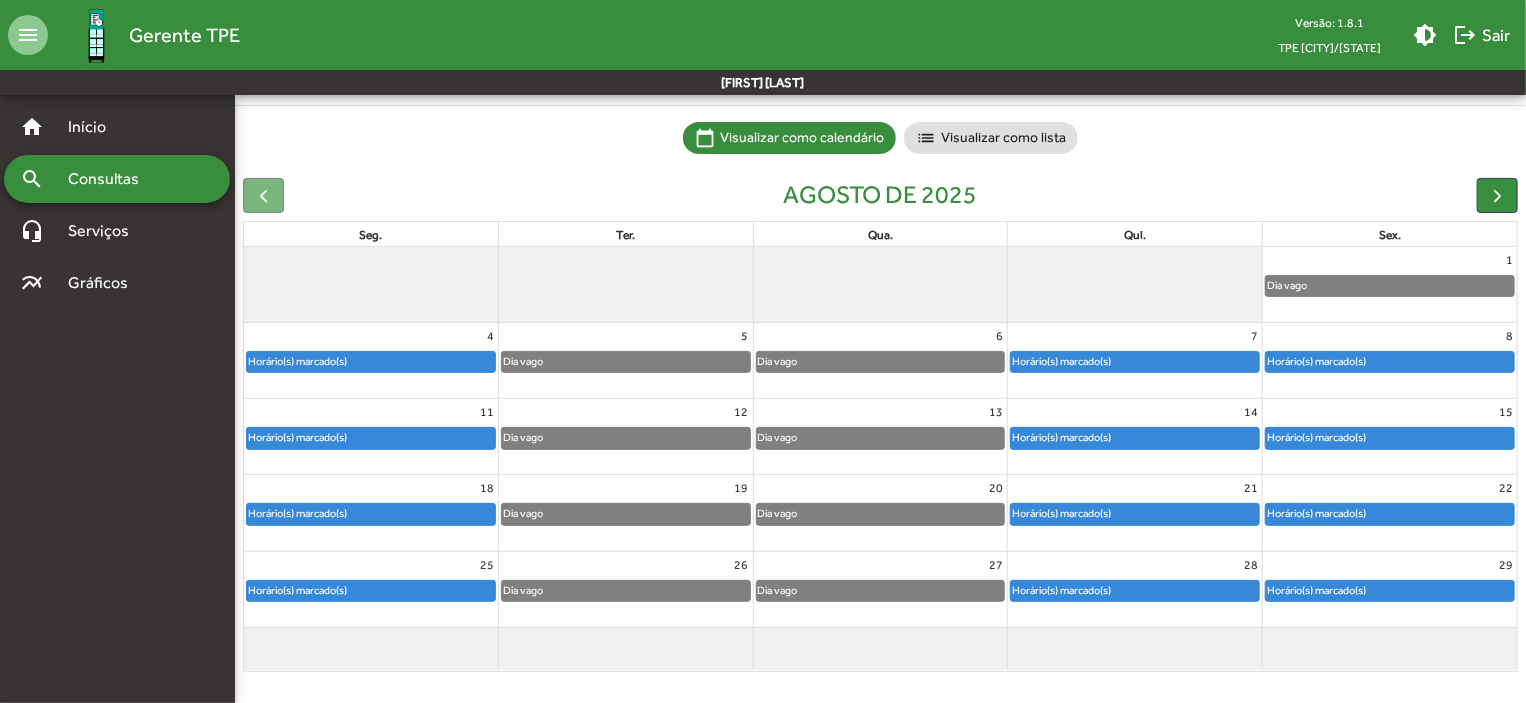 click on "Horário(s) marcado(s)" 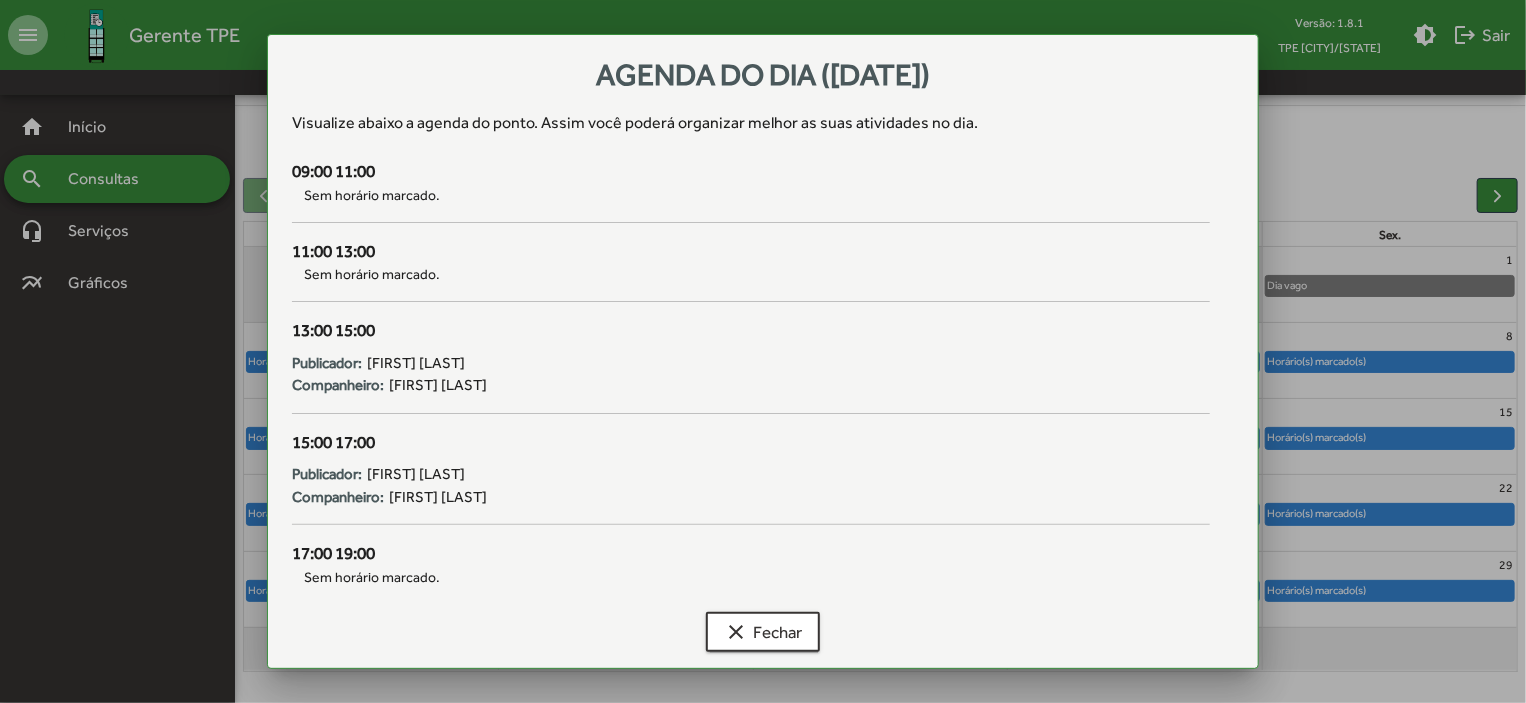 scroll, scrollTop: 0, scrollLeft: 0, axis: both 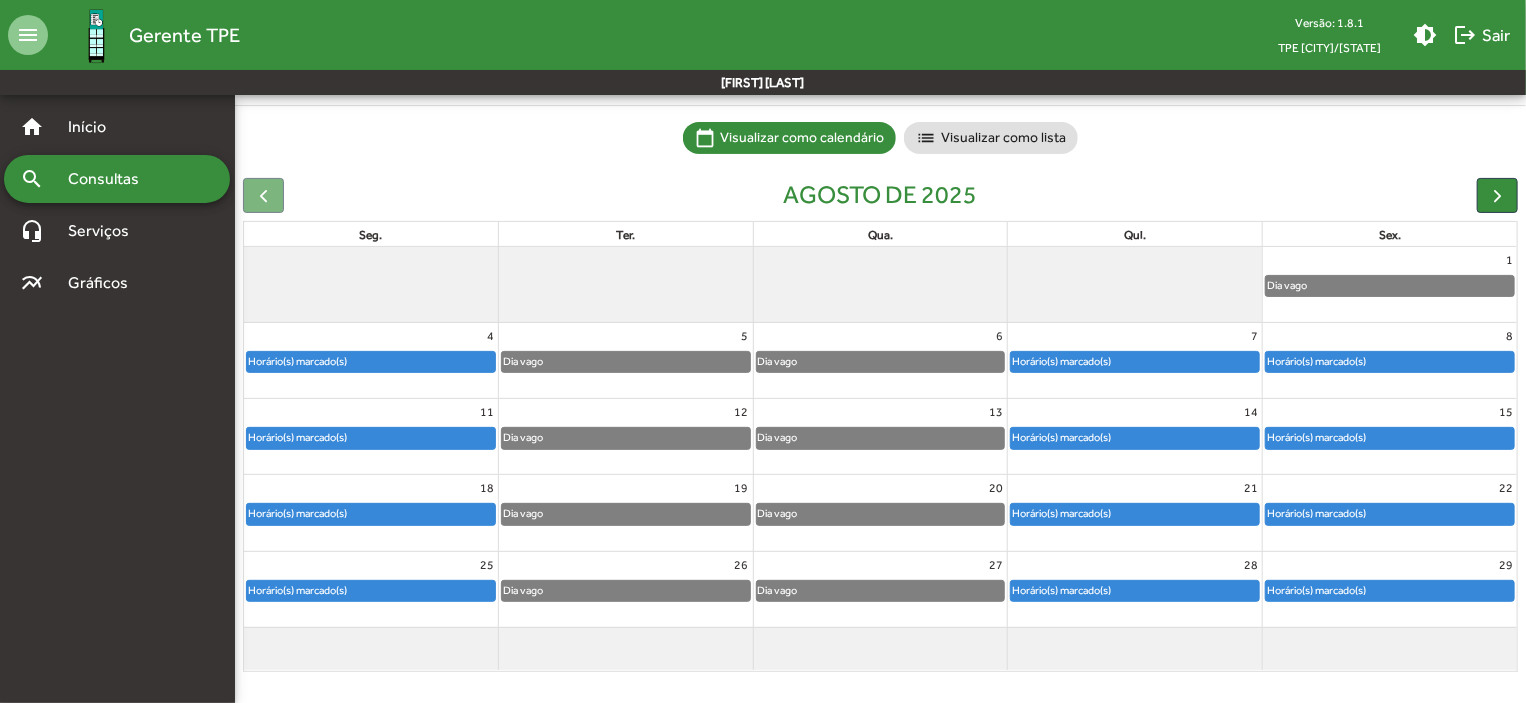 click on "Horário(s) marcado(s)" 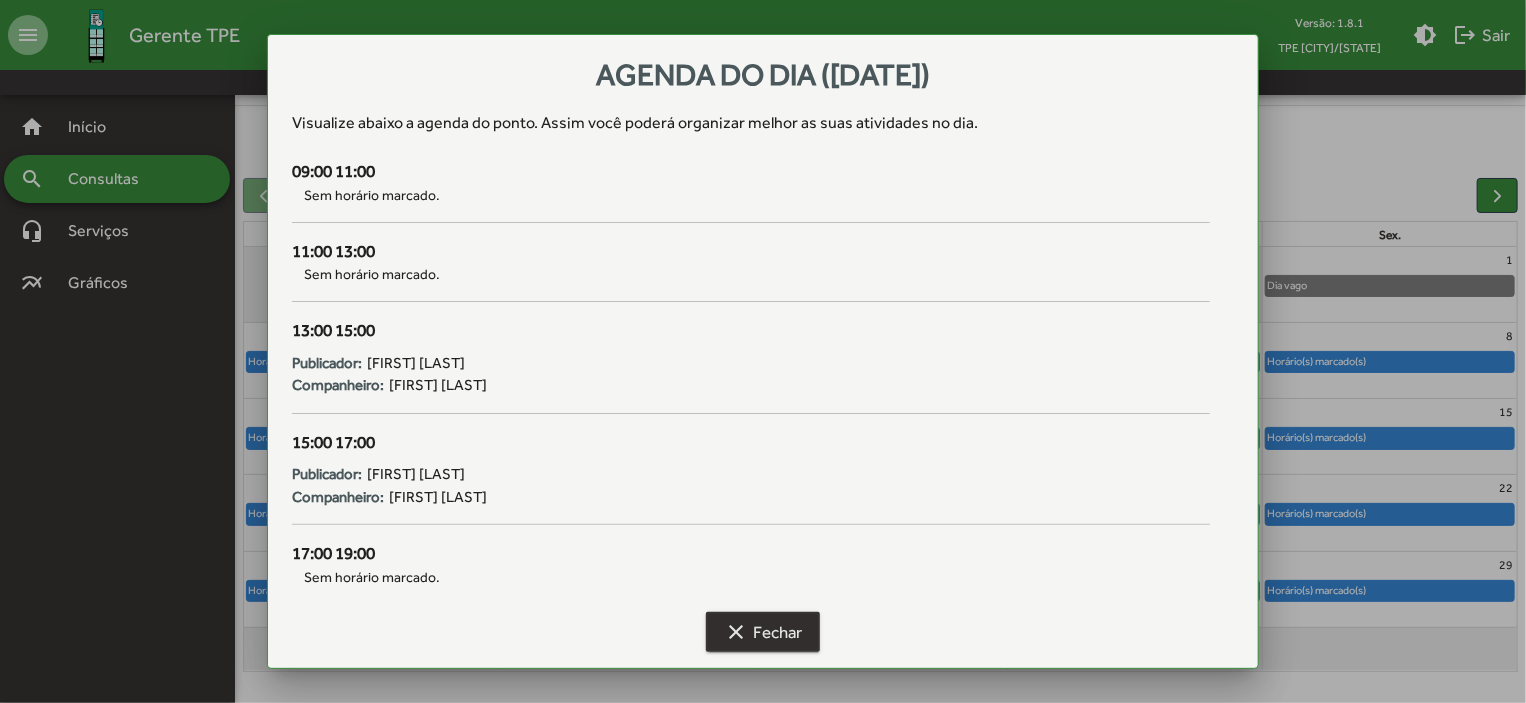 click on "clear  Fechar" at bounding box center [763, 632] 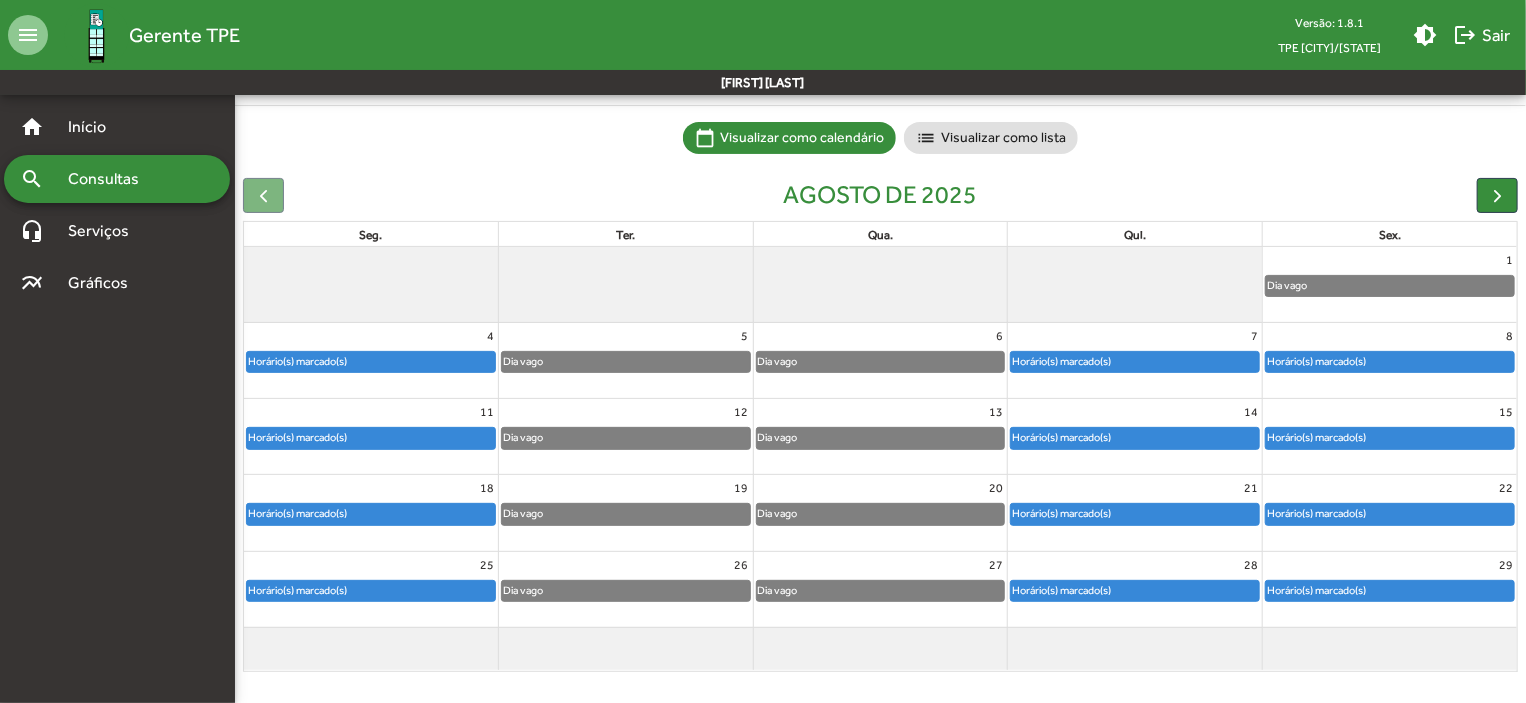 click on "Horário(s) marcado(s)" 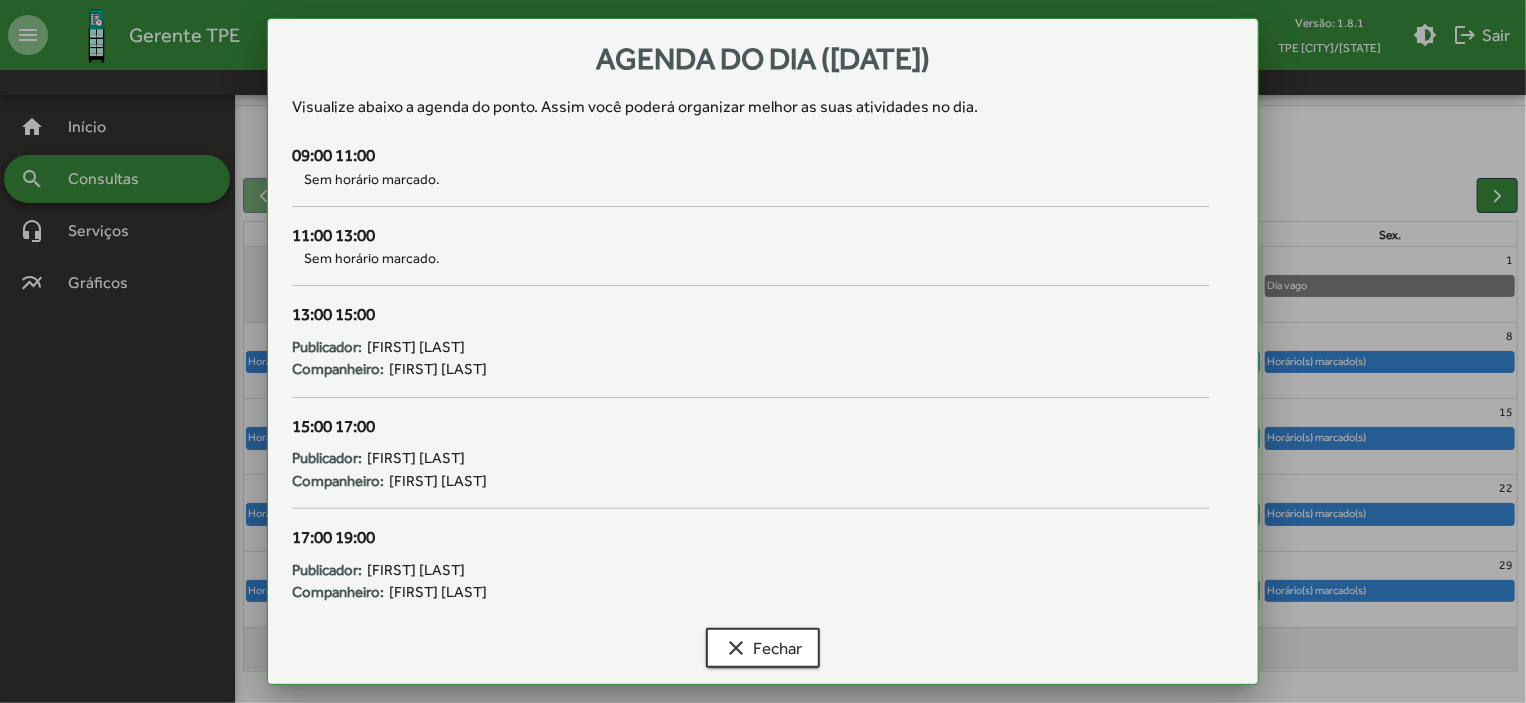 click at bounding box center [763, 351] 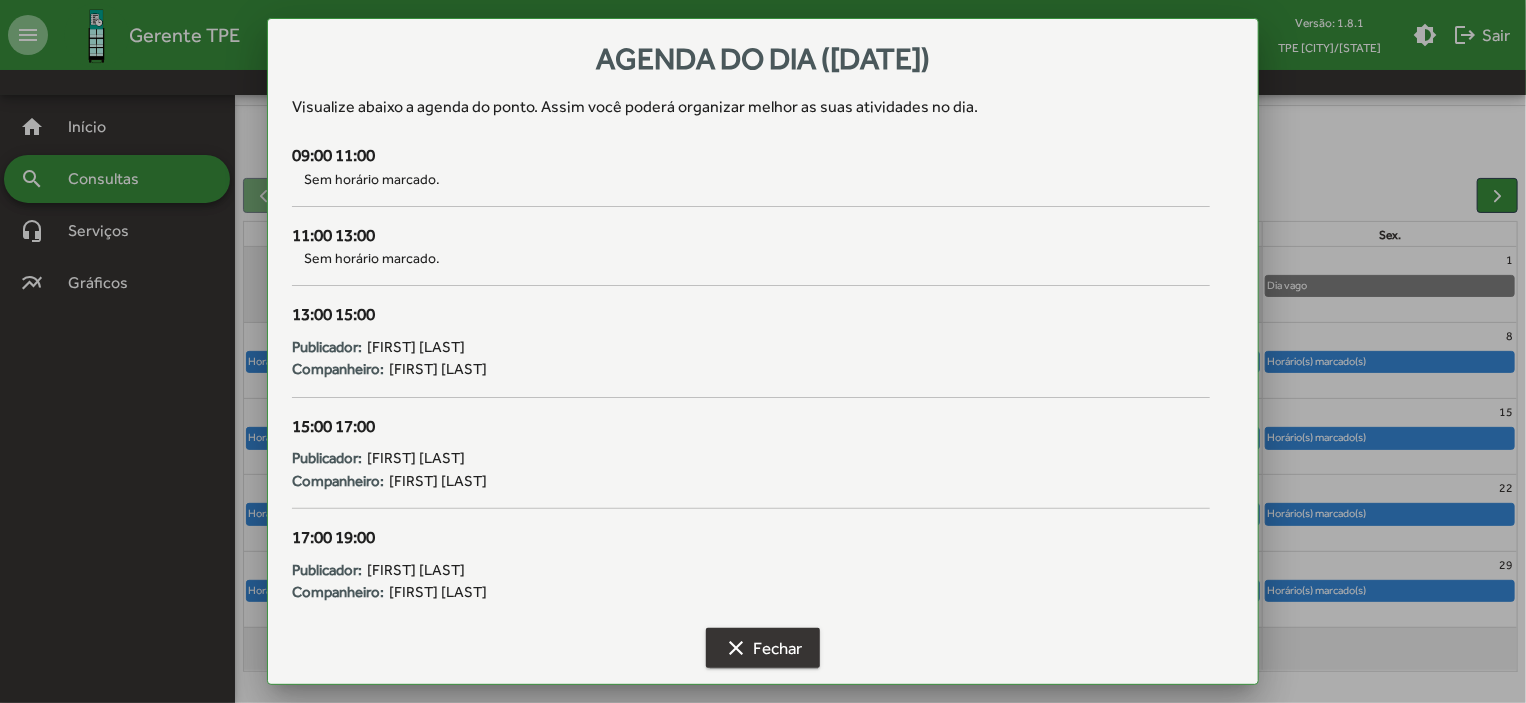 click on "clear  Fechar" at bounding box center [763, 648] 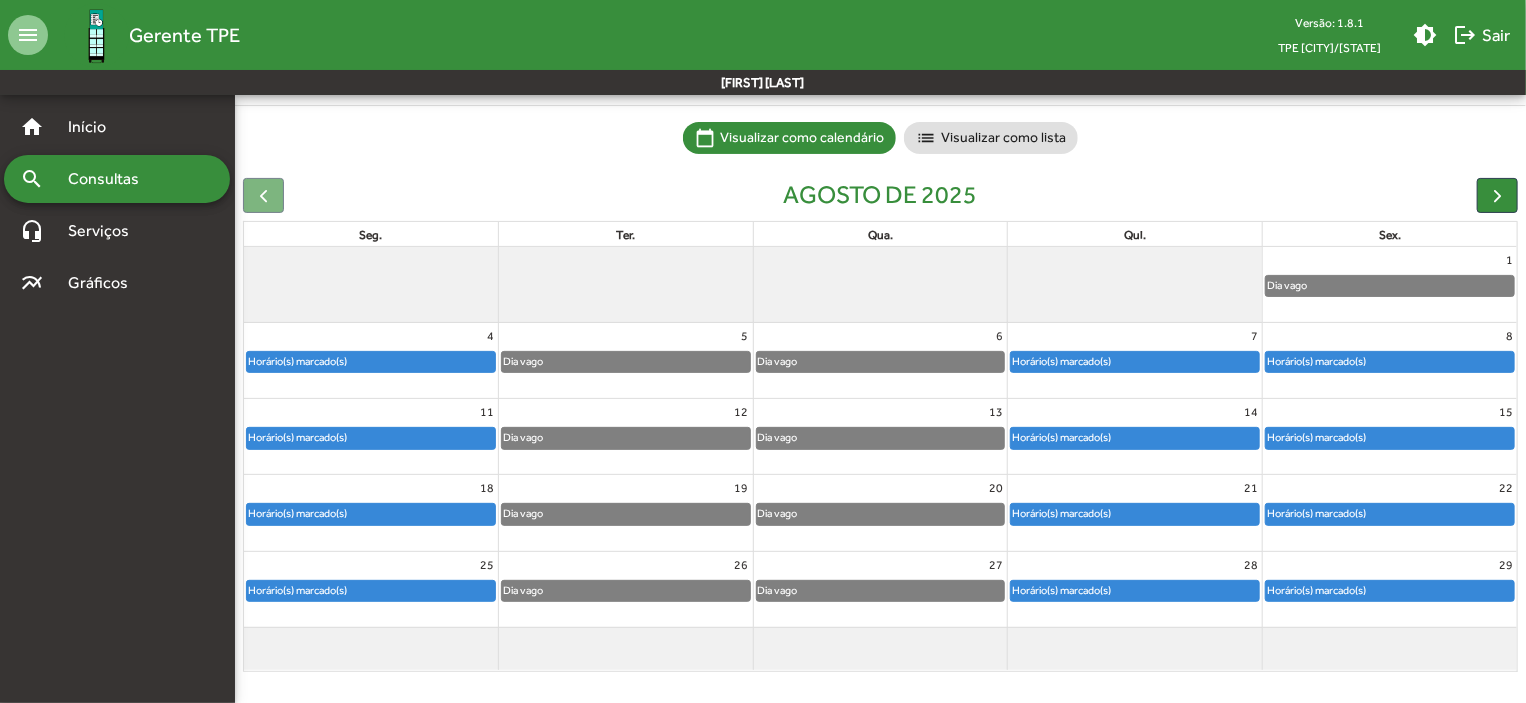 click on "Horário(s) marcado(s)" 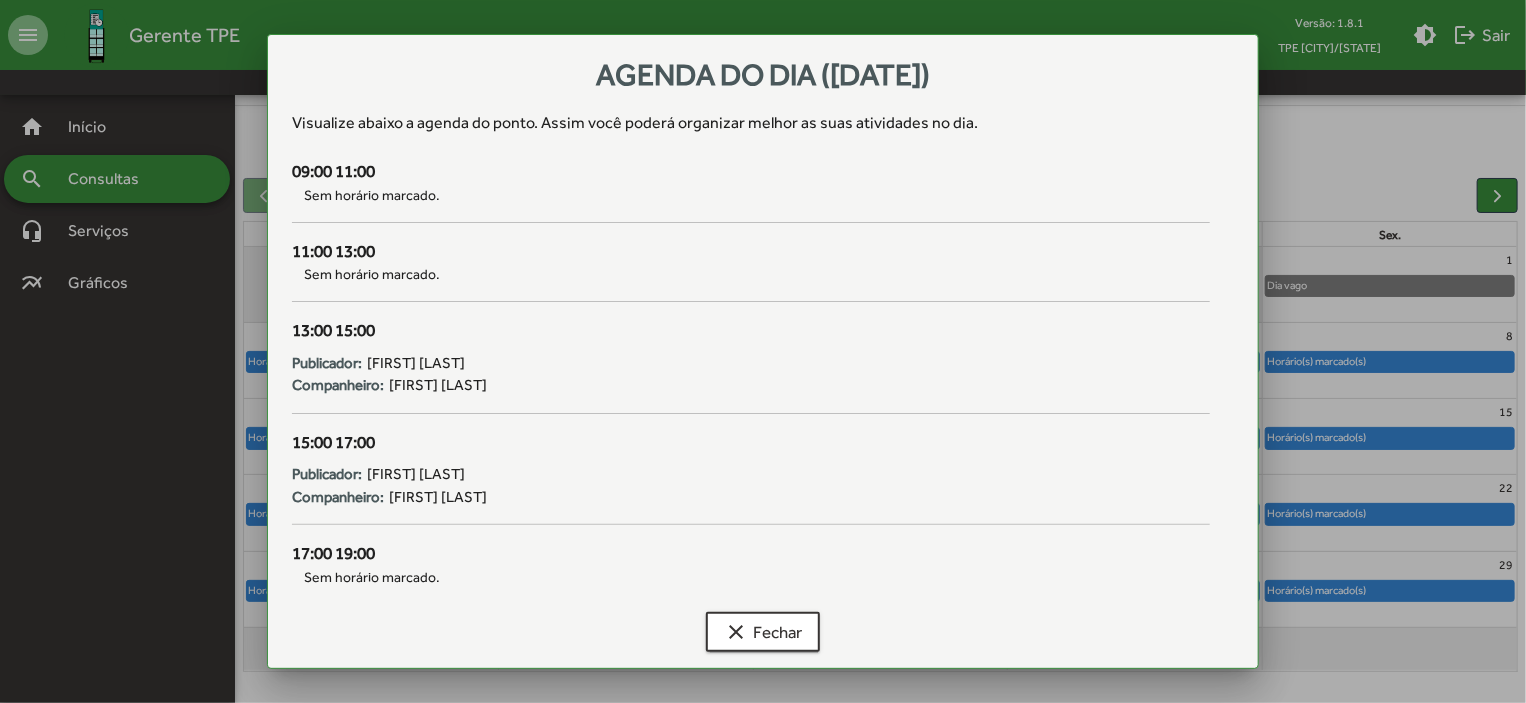 scroll, scrollTop: 0, scrollLeft: 0, axis: both 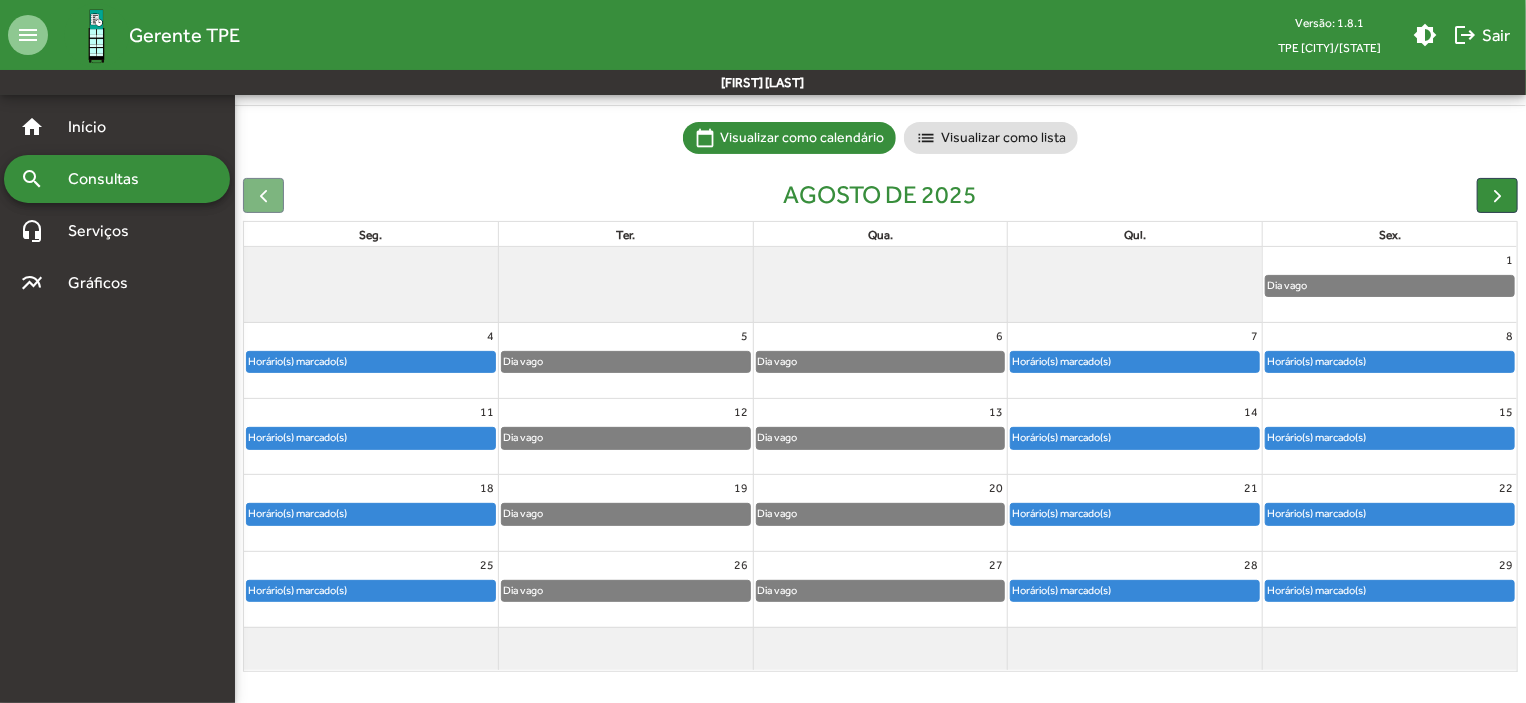 click on "Horário(s) marcado(s)" 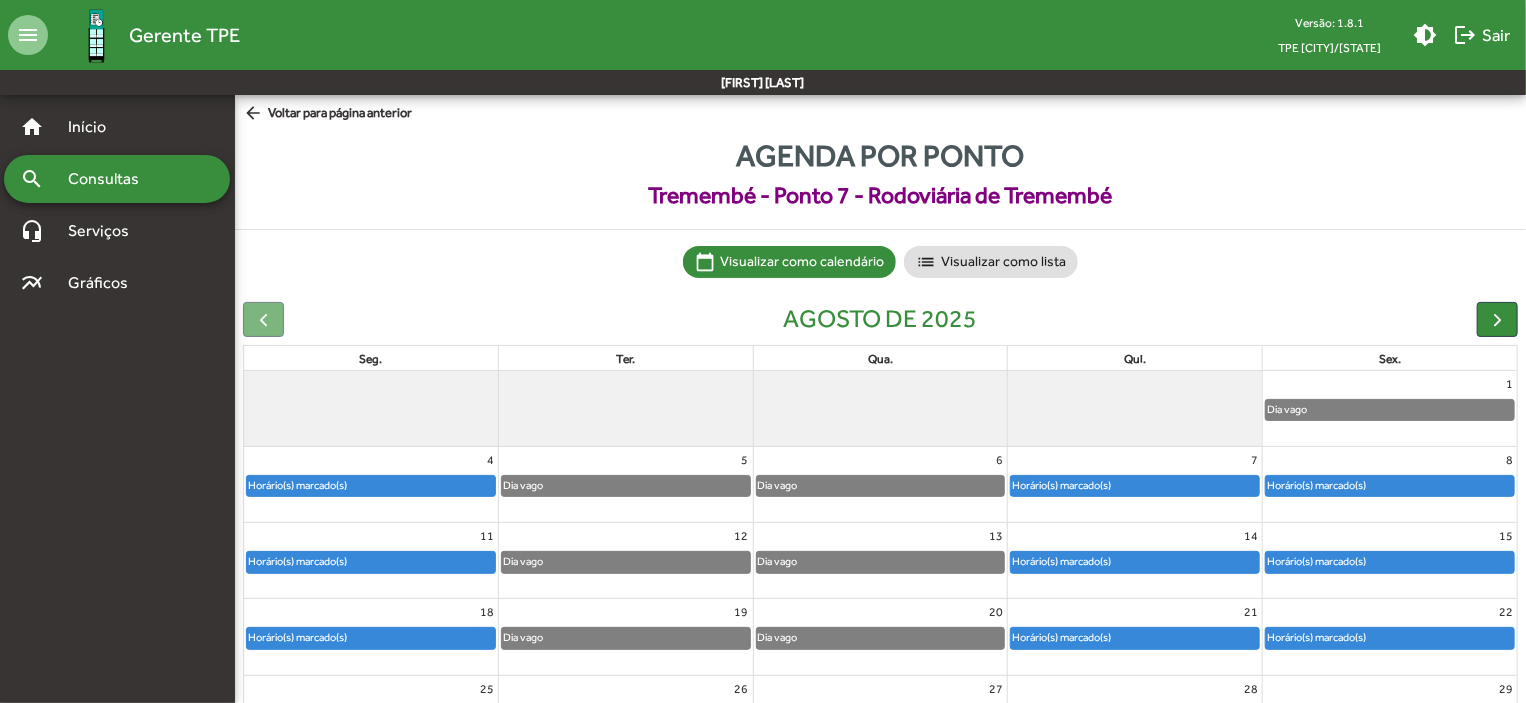scroll, scrollTop: 124, scrollLeft: 0, axis: vertical 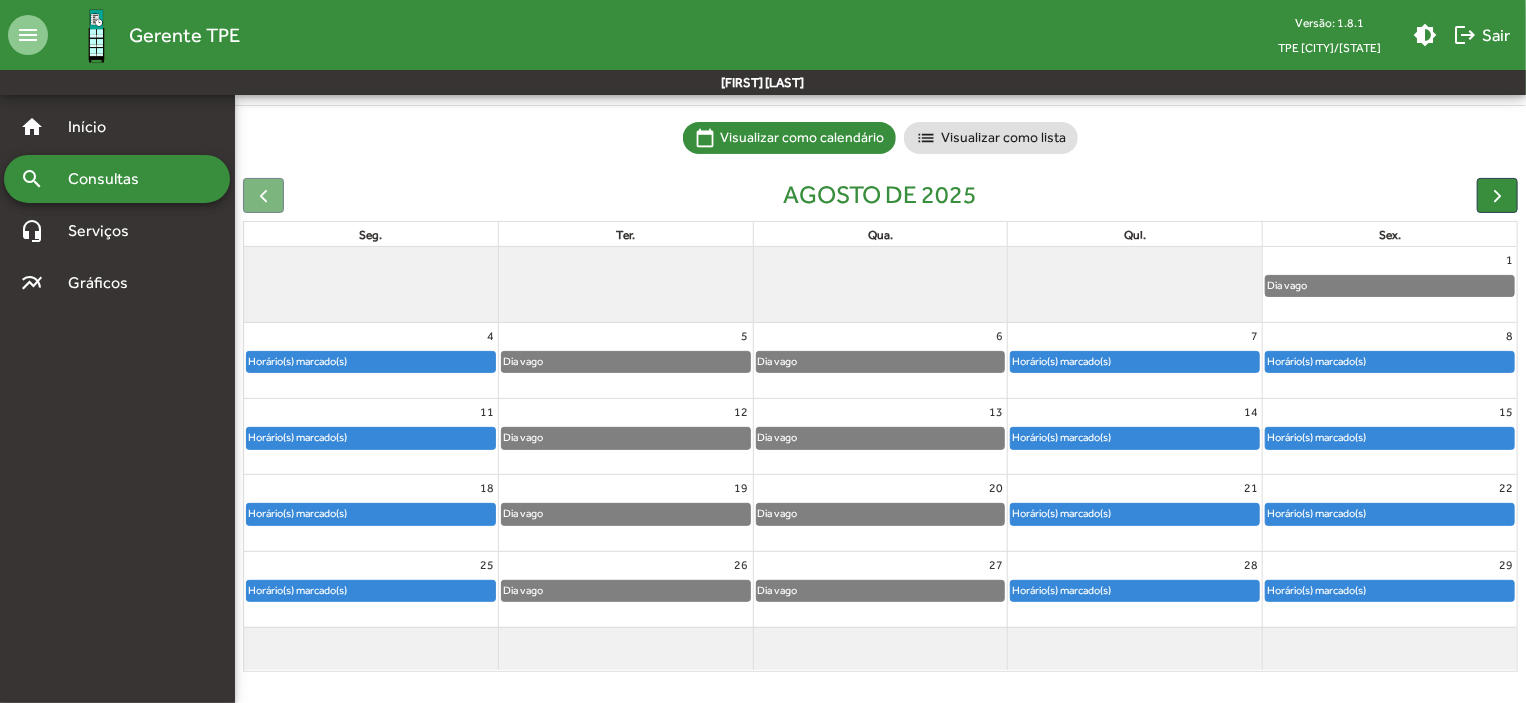 click on "Horário(s) marcado(s)" 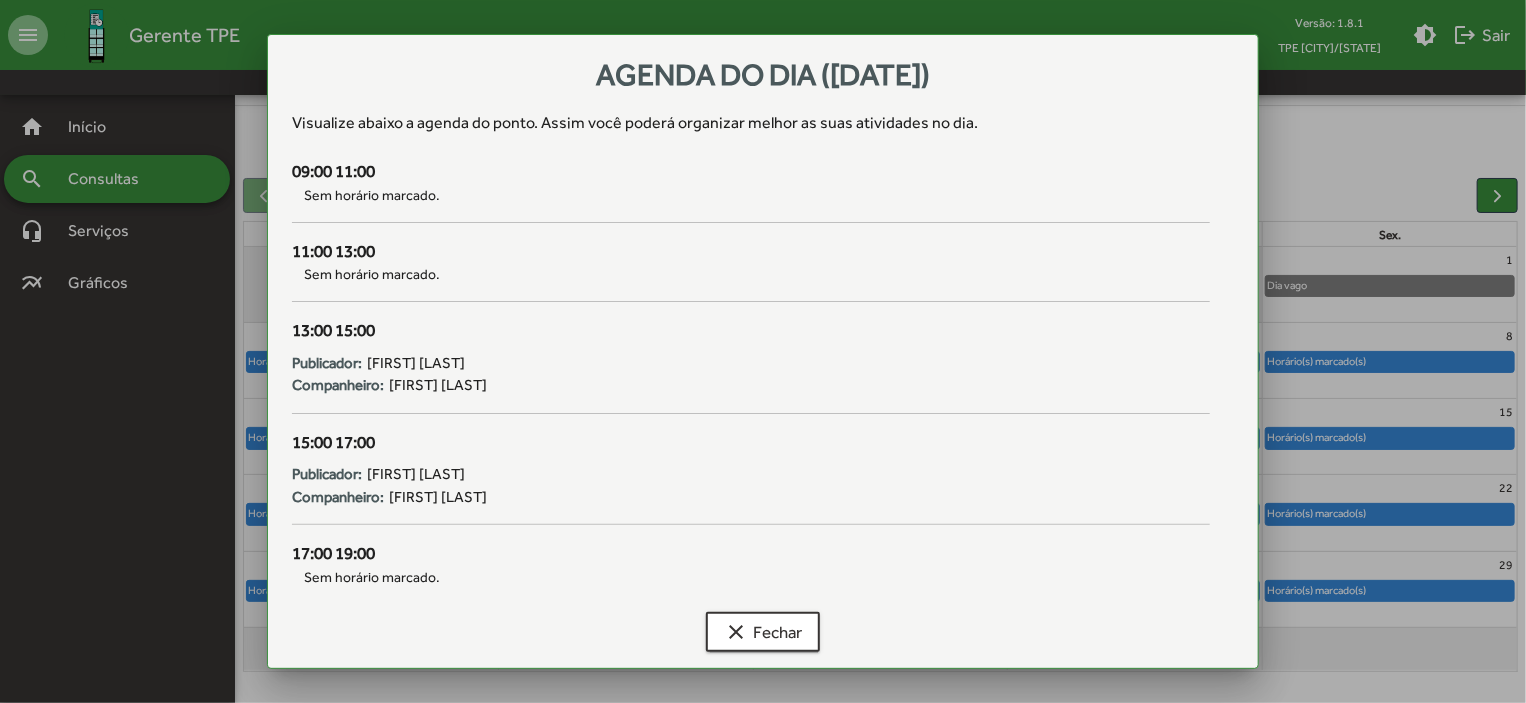 scroll, scrollTop: 0, scrollLeft: 0, axis: both 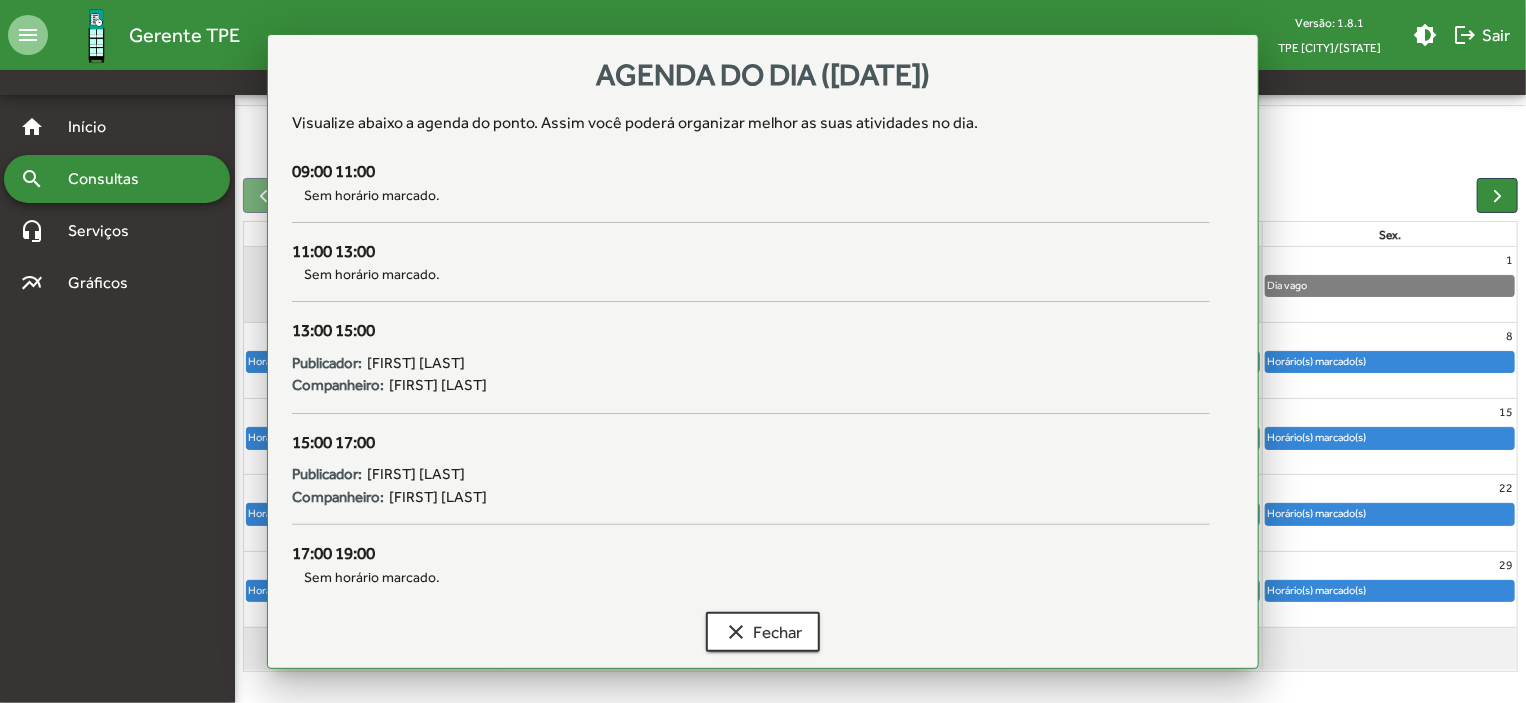 click 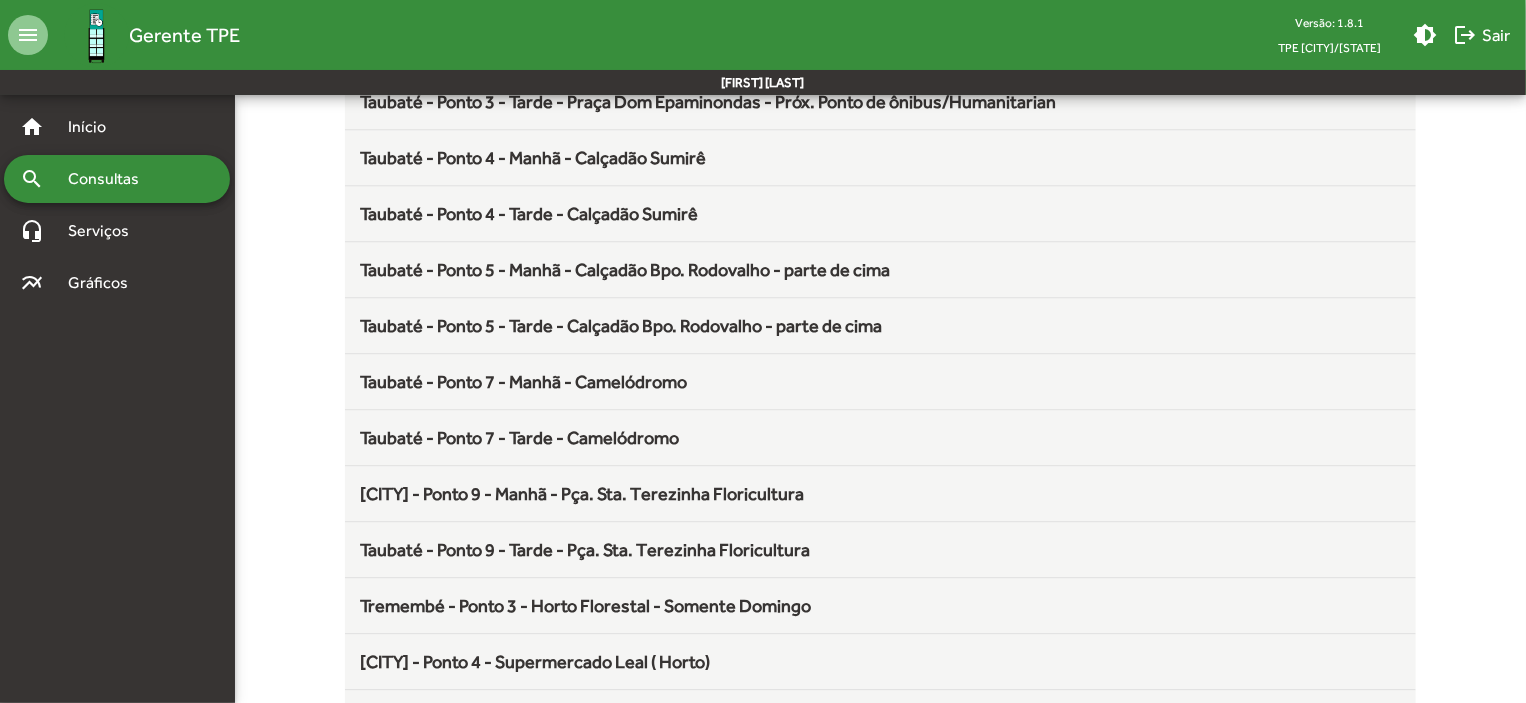 scroll, scrollTop: 2636, scrollLeft: 0, axis: vertical 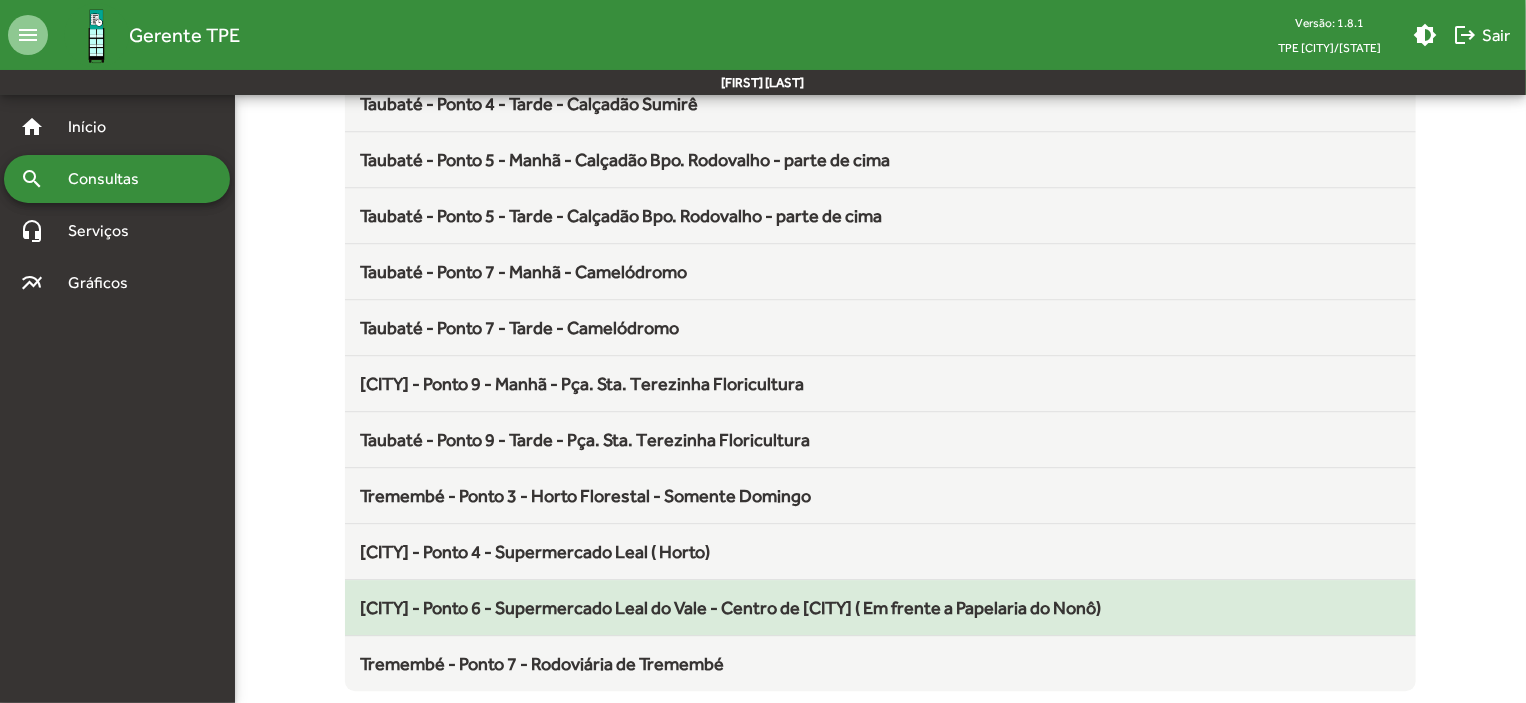click on "[CITY] - Ponto 6 - Supermercado Leal do Vale - Centro de [CITY] ( Em frente a Papelaria do Nonô)" 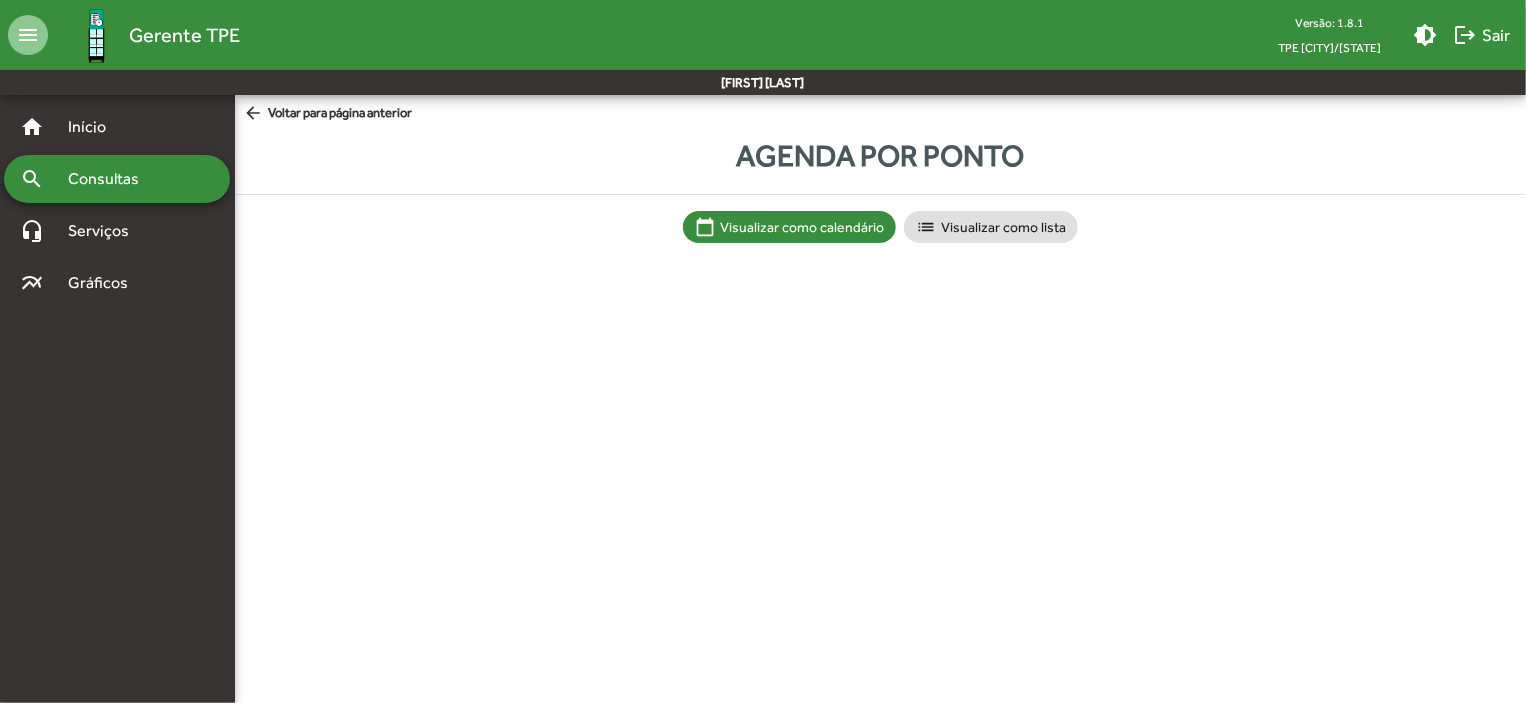 scroll, scrollTop: 0, scrollLeft: 0, axis: both 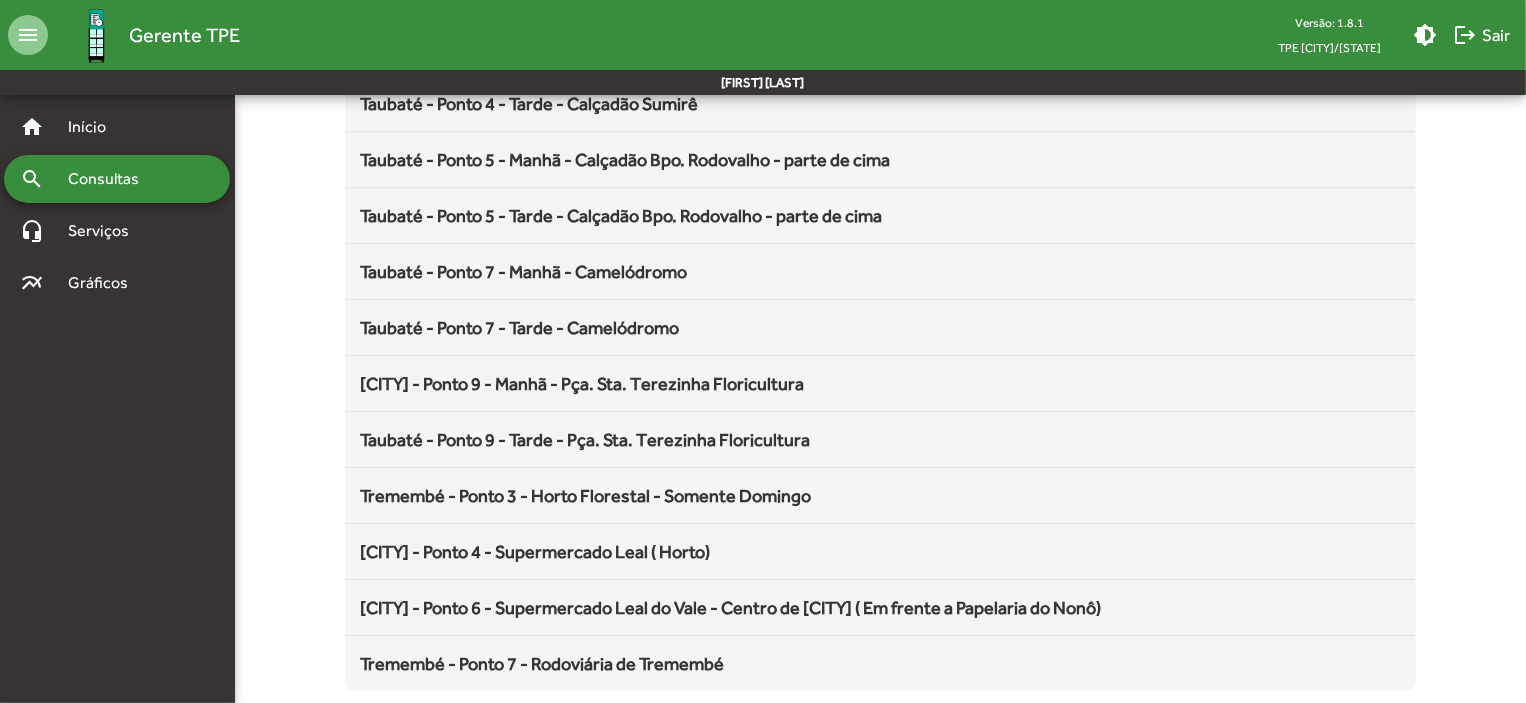 click on "[CITY] - Ponto 6 - Supermercado Leal do Vale - Centro de [CITY] ( Em frente a Papelaria do Nonô)" 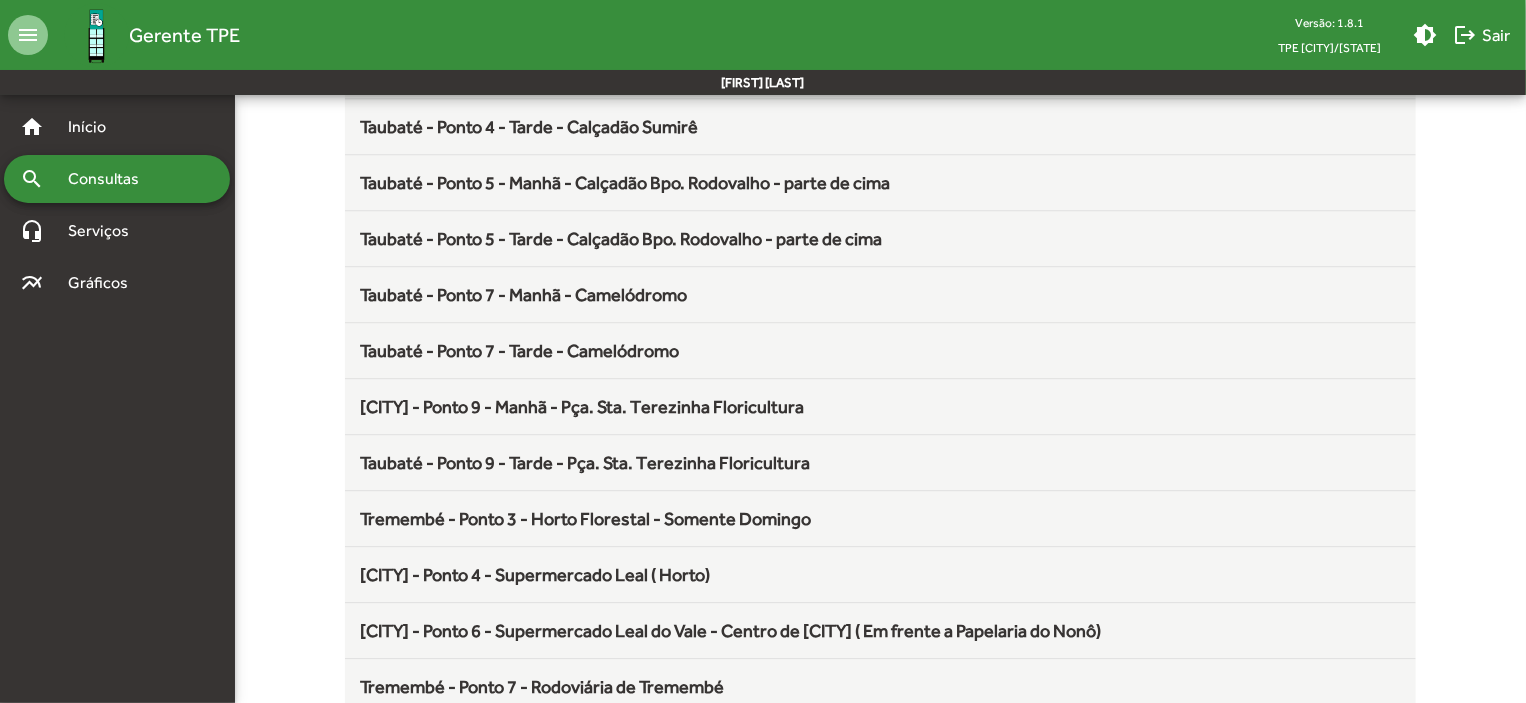 scroll, scrollTop: 2636, scrollLeft: 0, axis: vertical 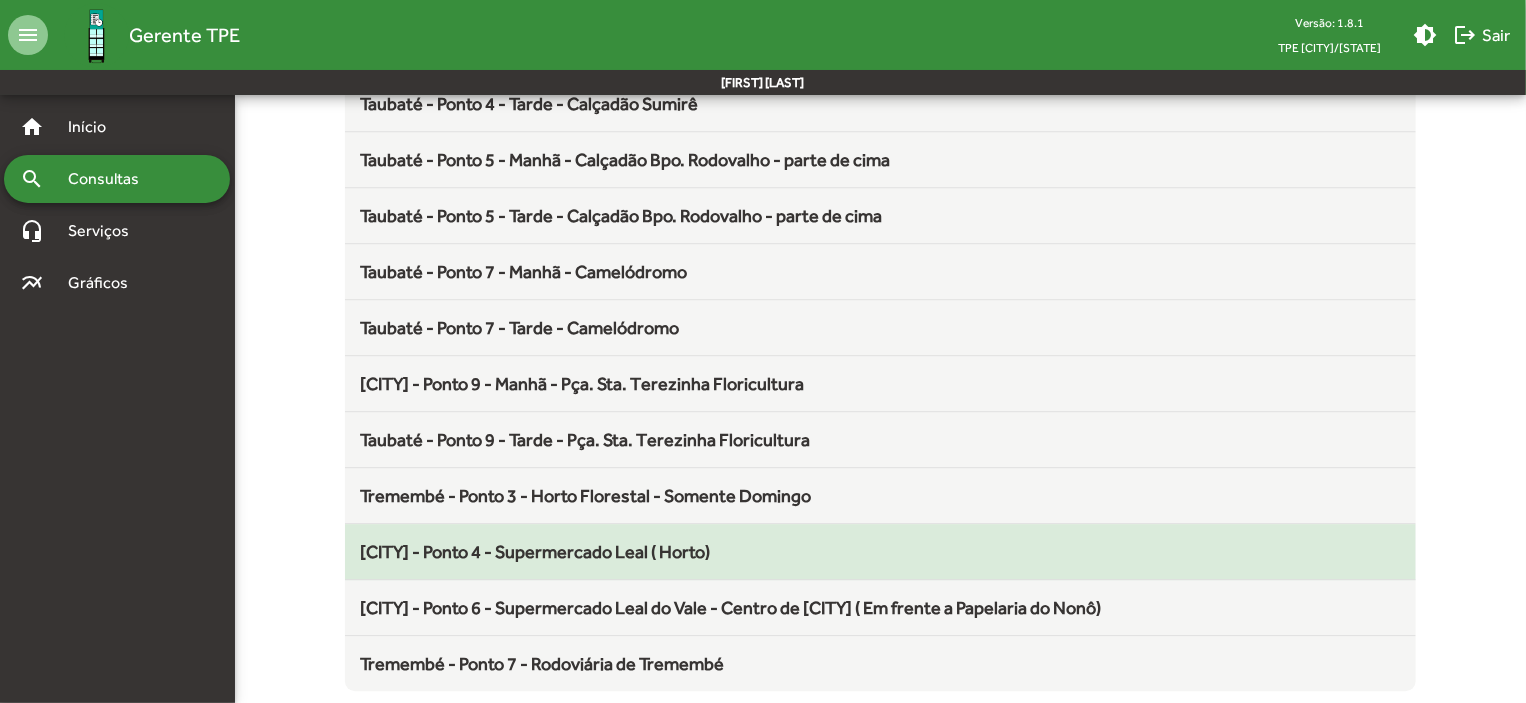 click on "[CITY] - Ponto 4 - Supermercado Leal ( Horto)" 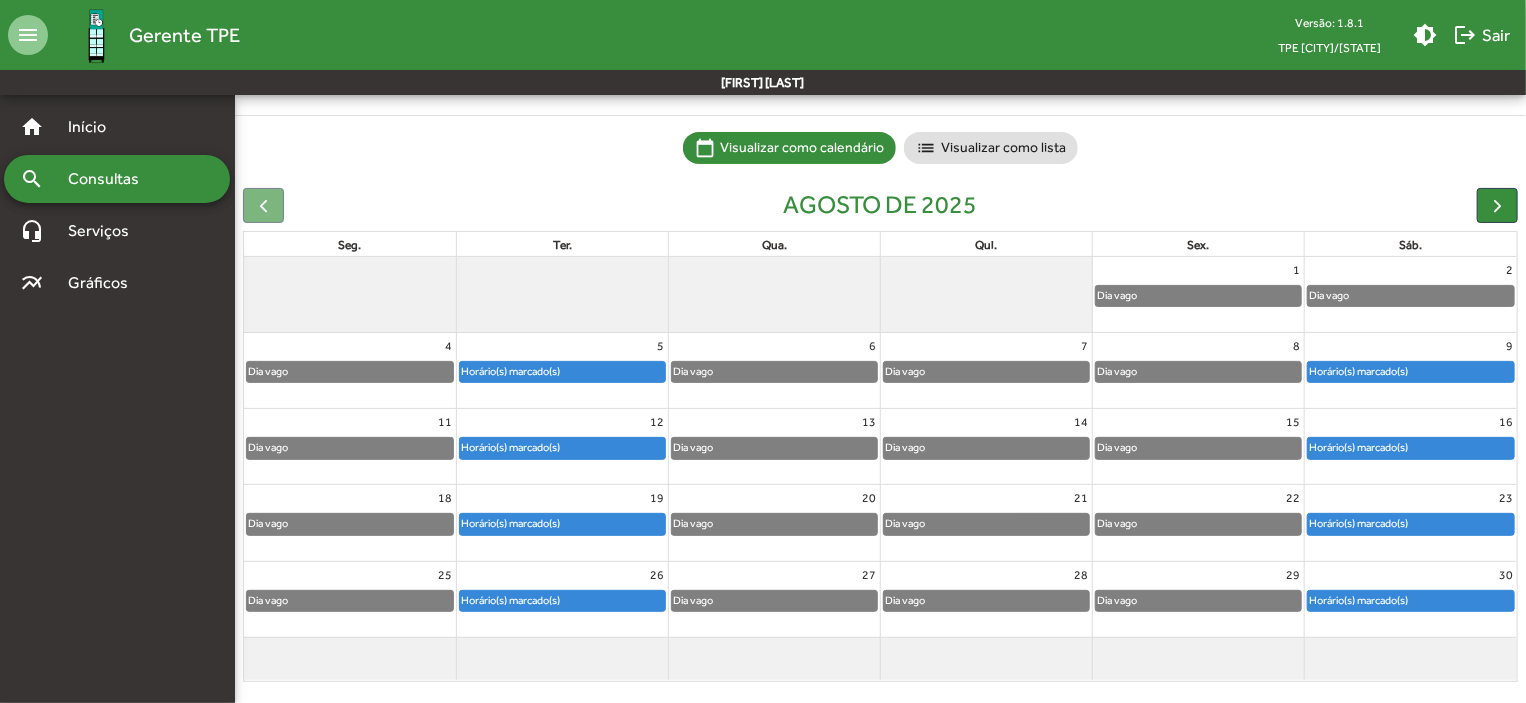 scroll, scrollTop: 124, scrollLeft: 0, axis: vertical 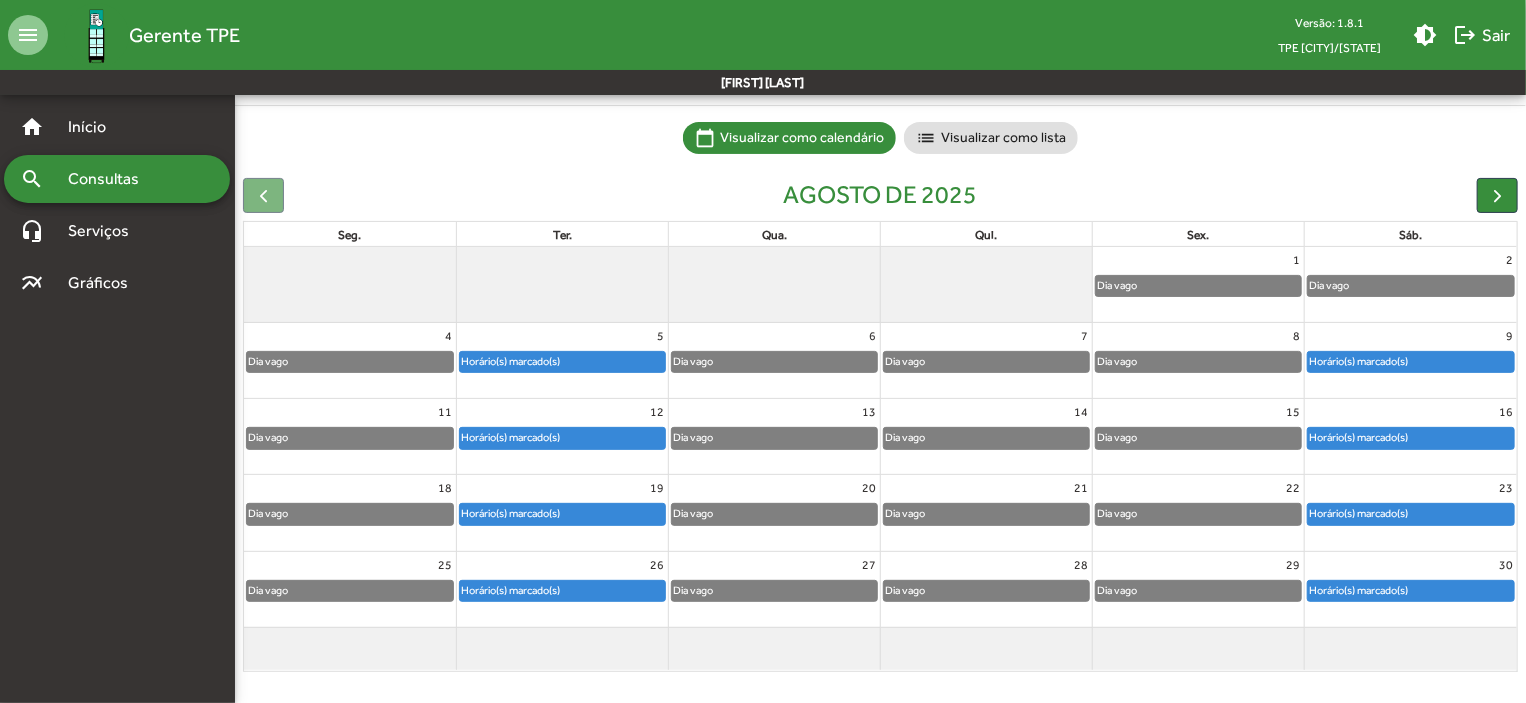 click on "Horário(s) marcado(s)" 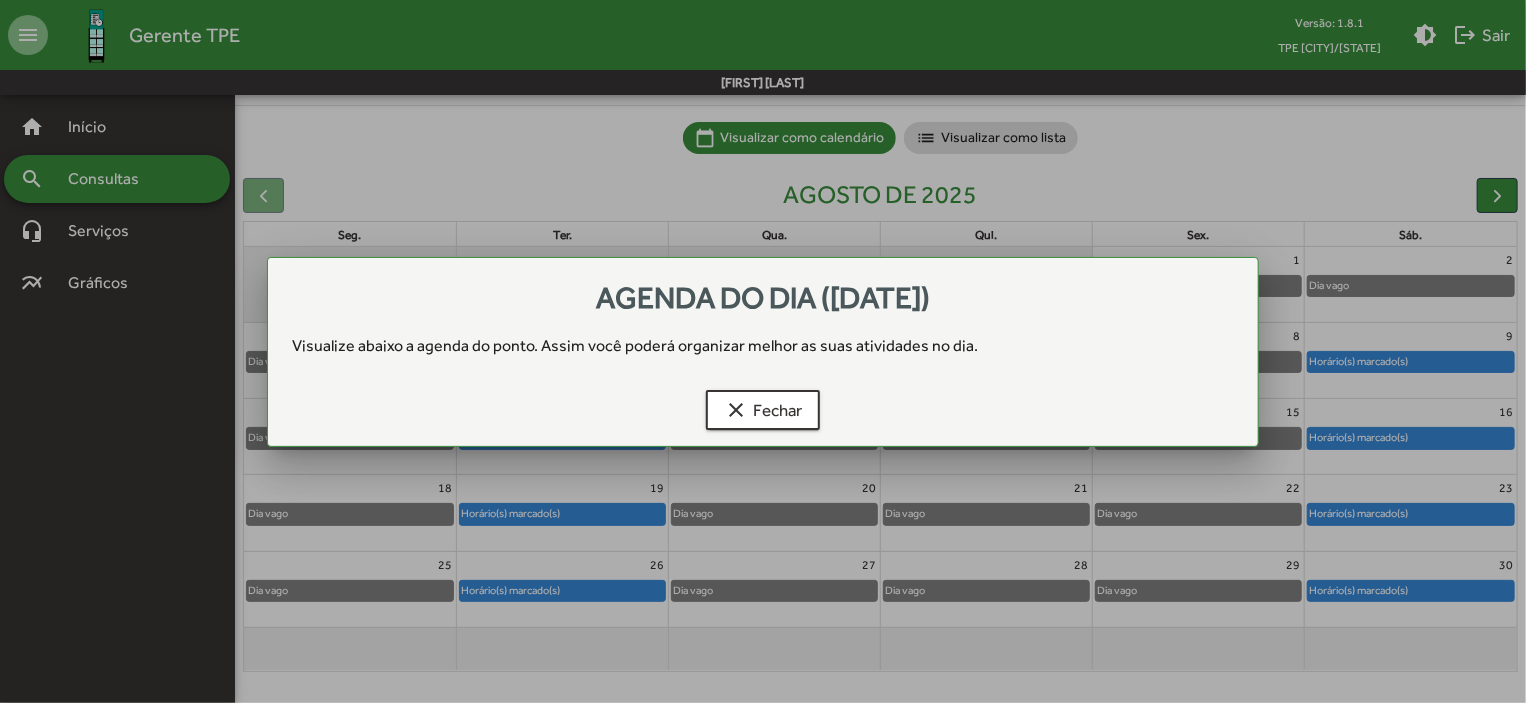 scroll, scrollTop: 0, scrollLeft: 0, axis: both 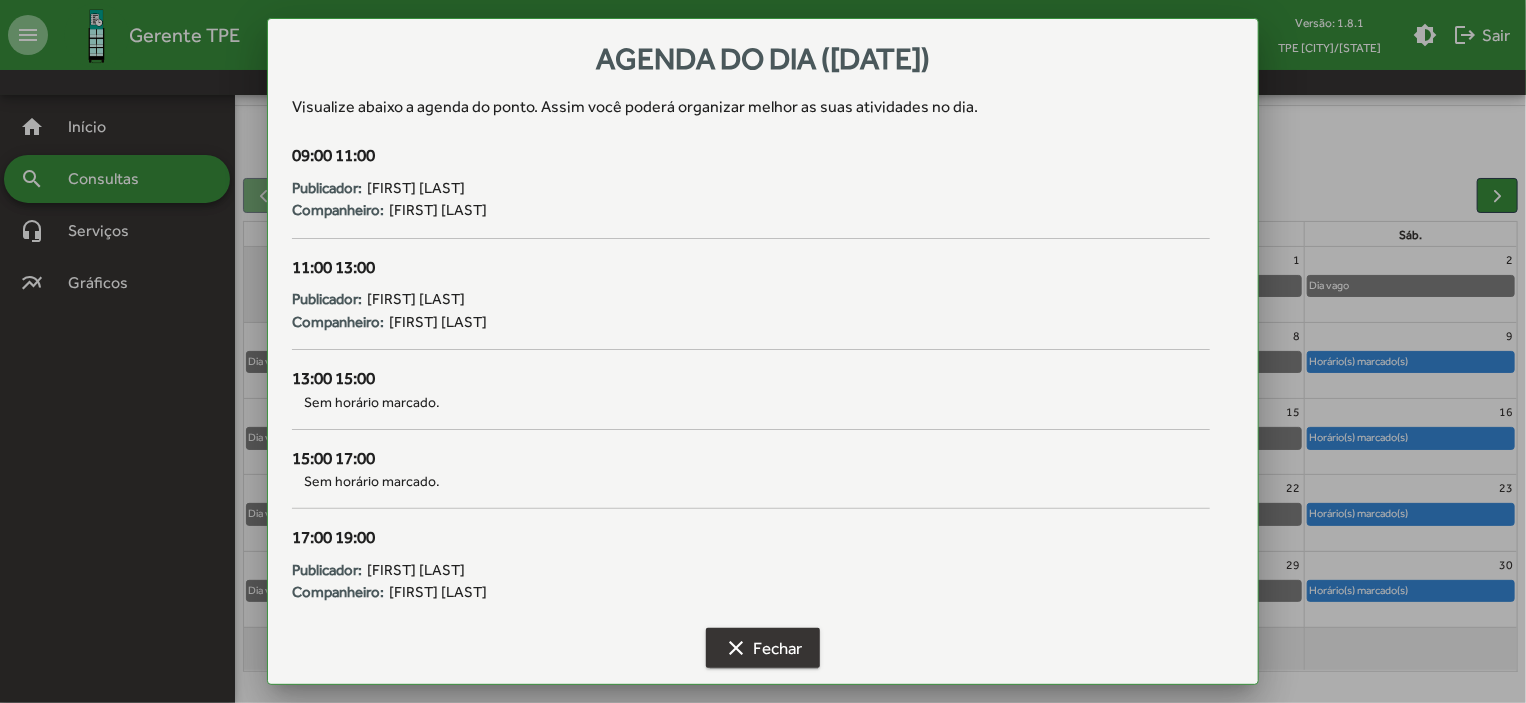 click on "clear  Fechar" at bounding box center [763, 648] 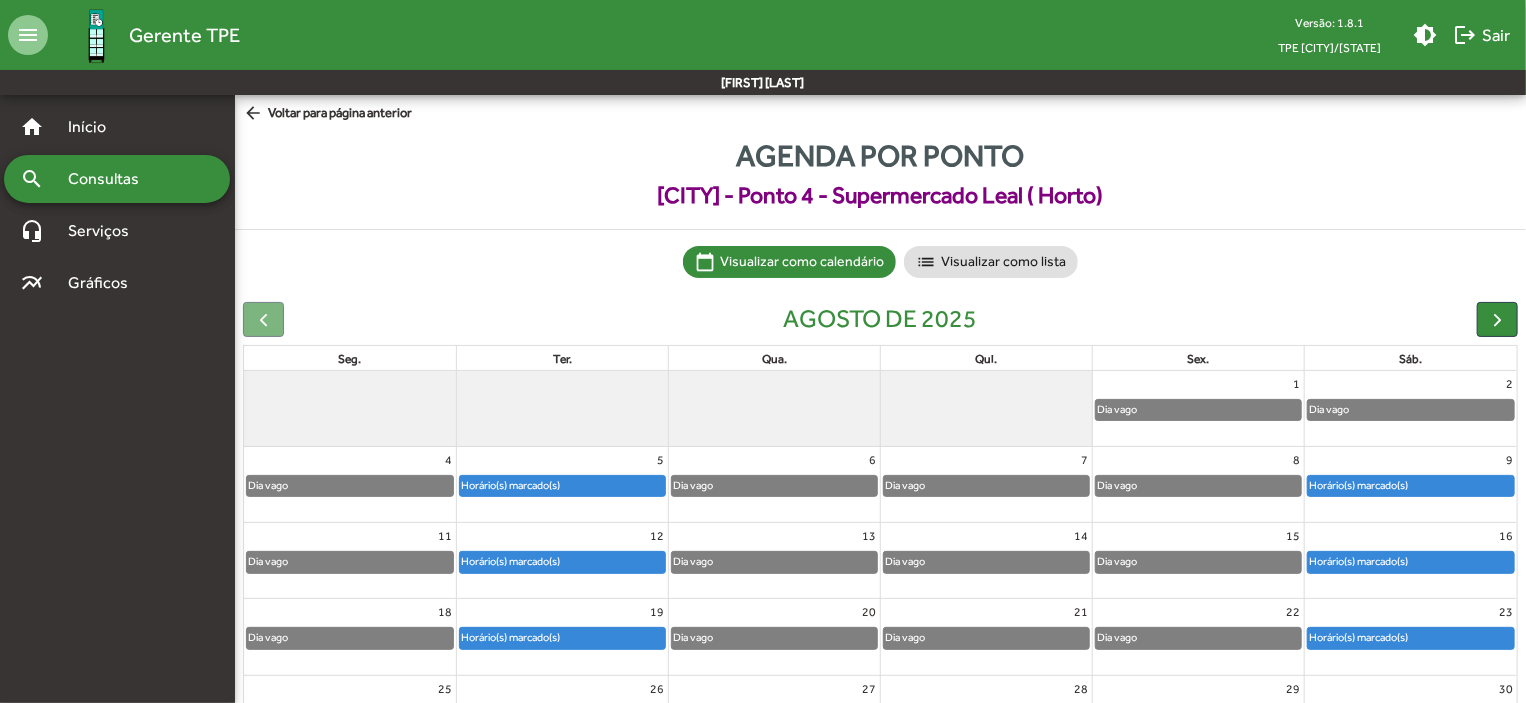 scroll, scrollTop: 124, scrollLeft: 0, axis: vertical 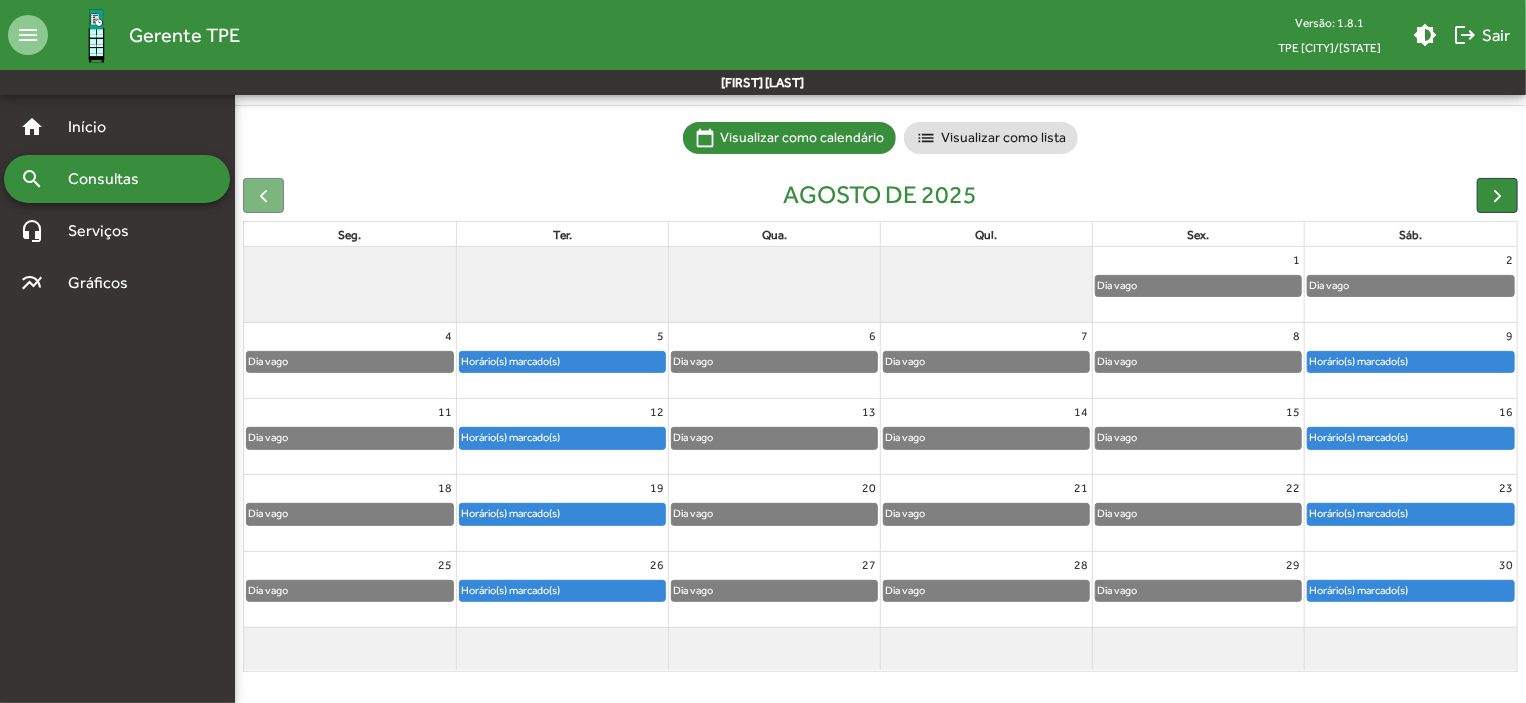 click on "Horário(s) marcado(s)" 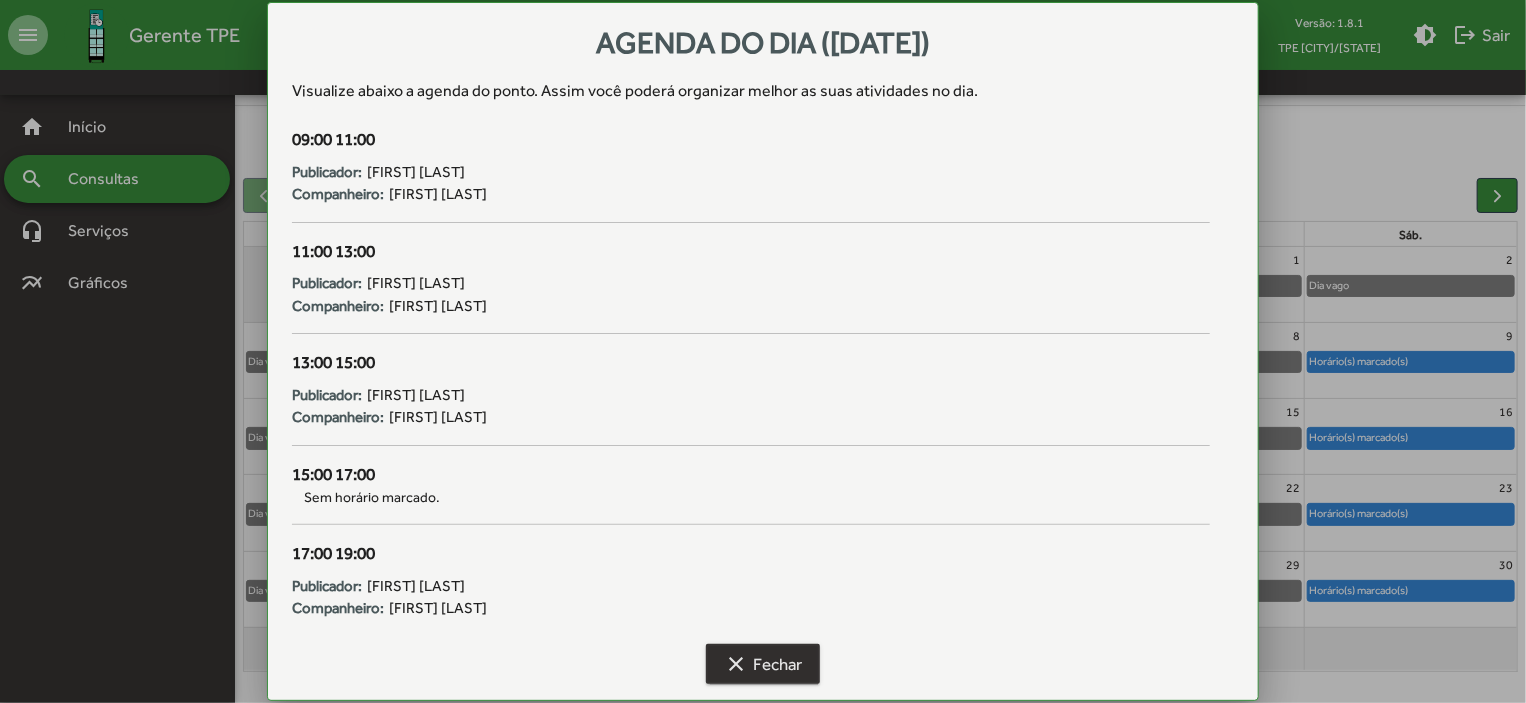 click on "clear  Fechar" at bounding box center [763, 664] 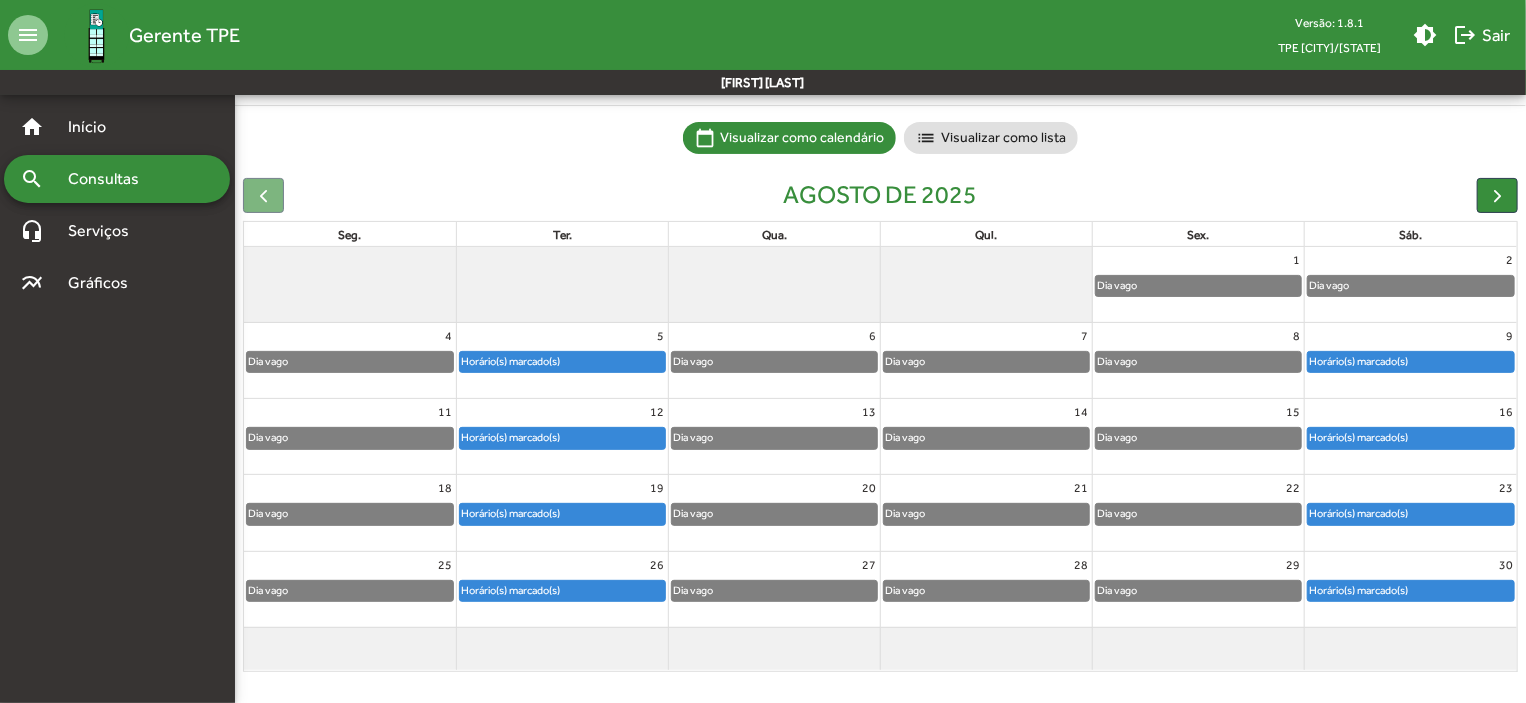 click on "Horário(s) marcado(s)" 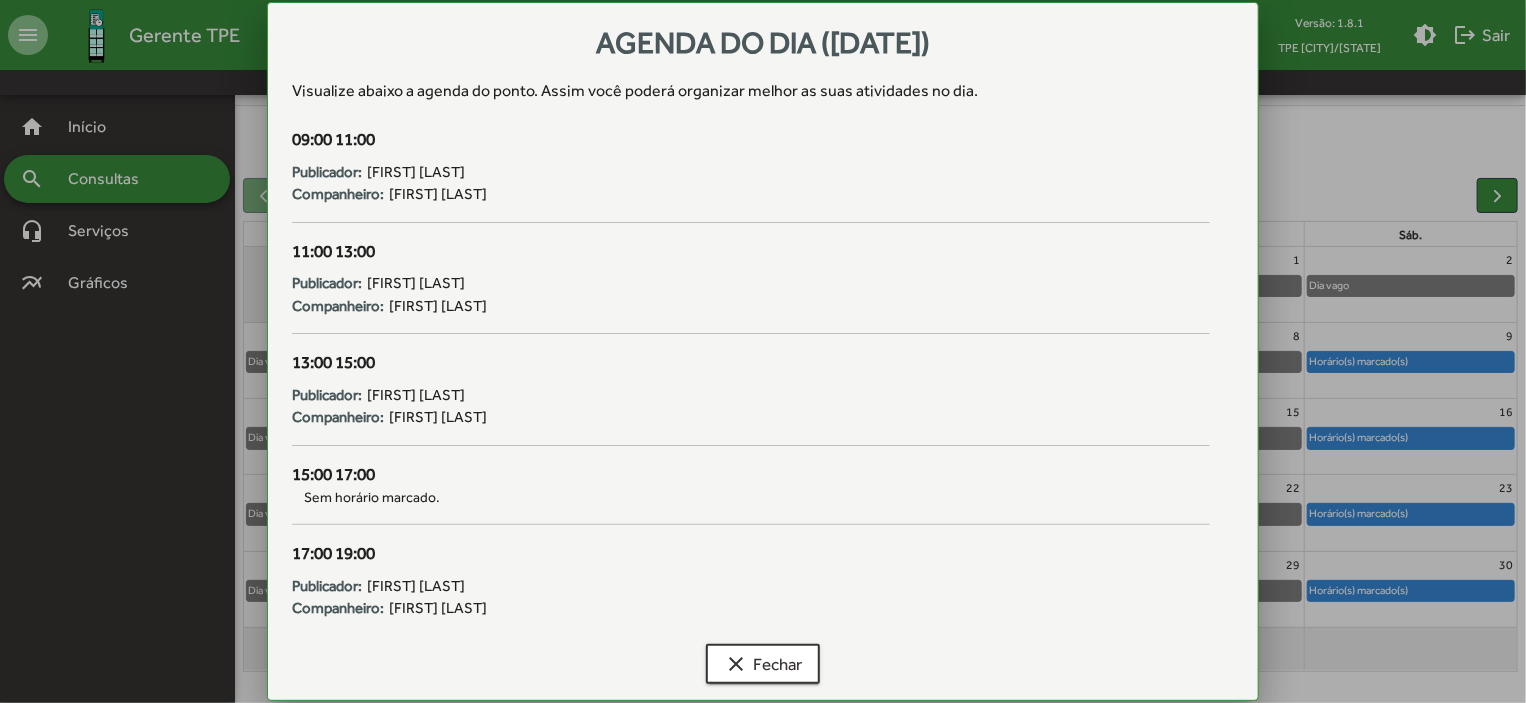 scroll, scrollTop: 0, scrollLeft: 0, axis: both 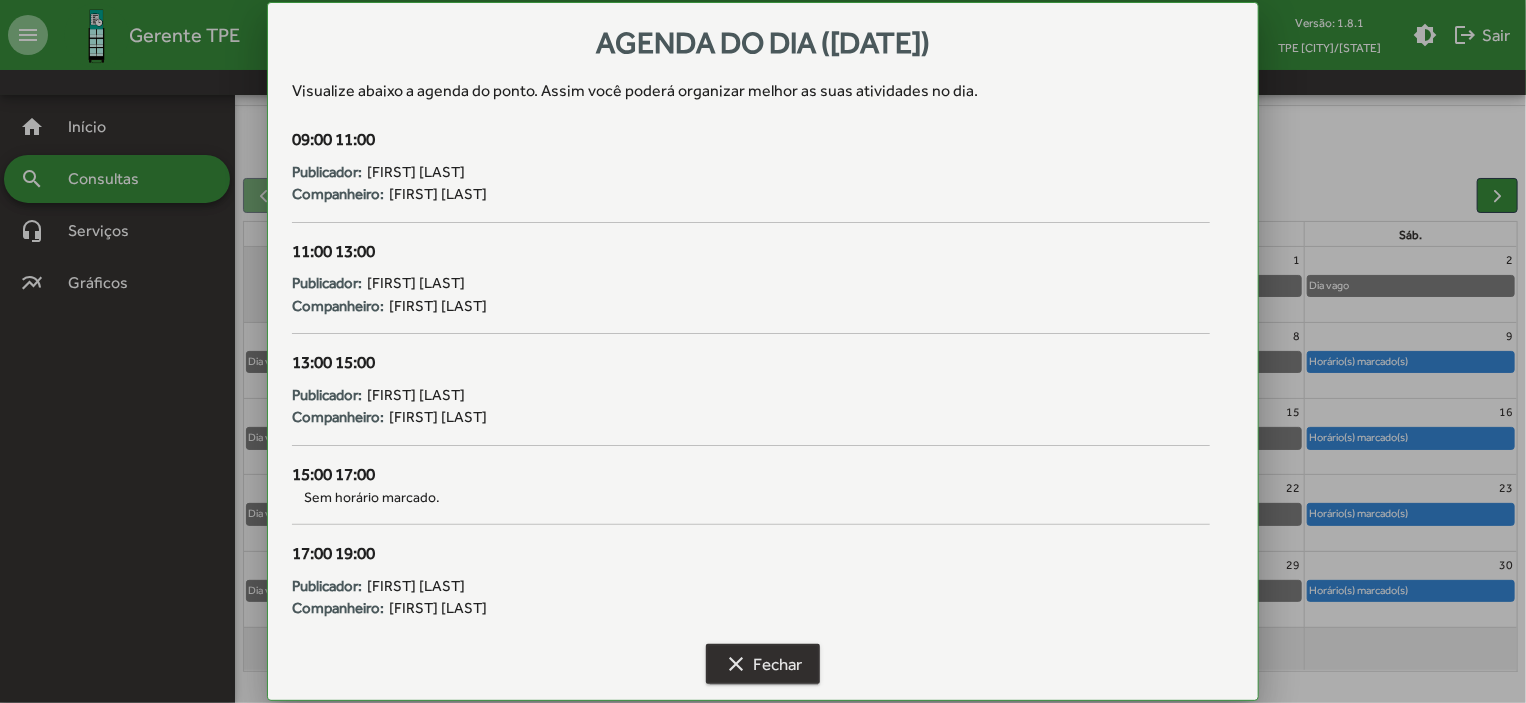 click on "clear  Fechar" at bounding box center [763, 664] 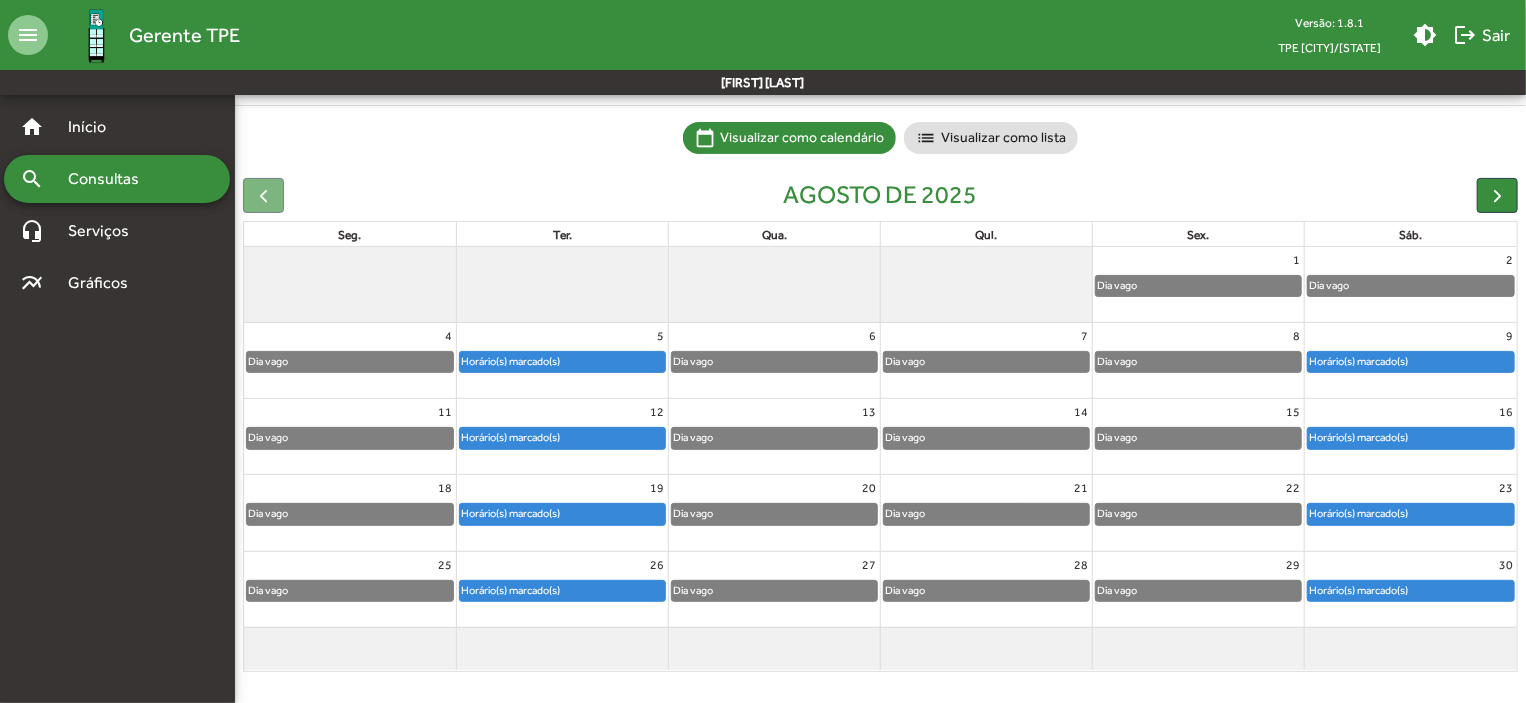click on "Horário(s) marcado(s)" 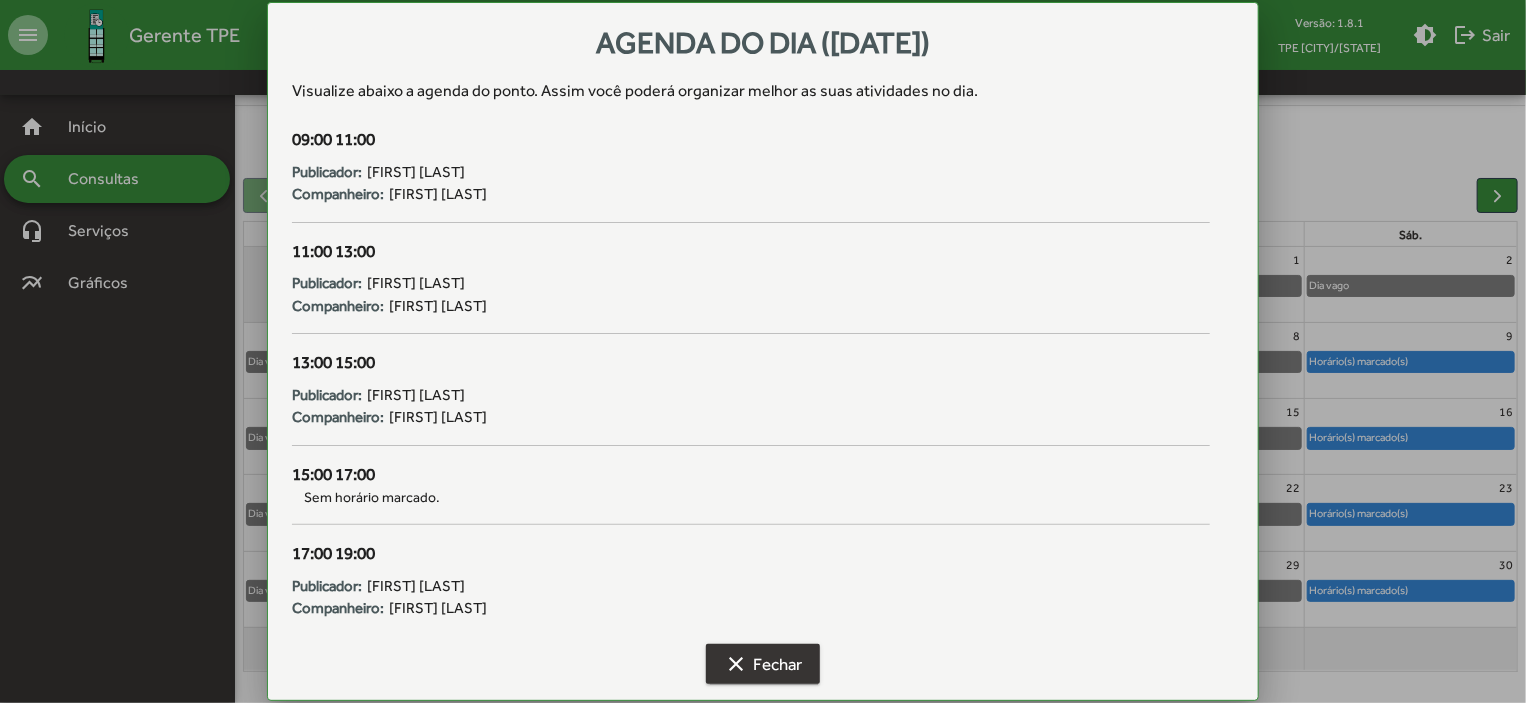 click on "clear  Fechar" at bounding box center [763, 664] 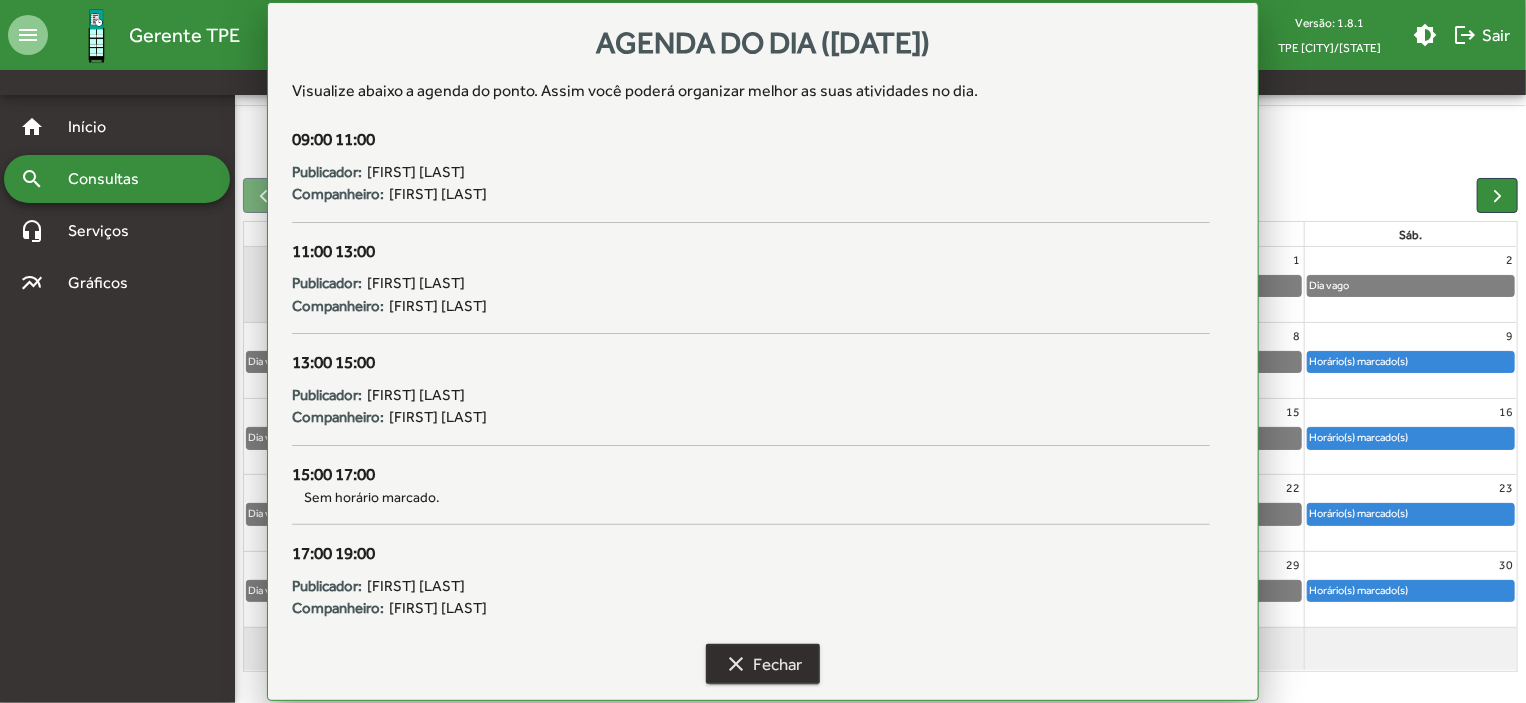 scroll, scrollTop: 124, scrollLeft: 0, axis: vertical 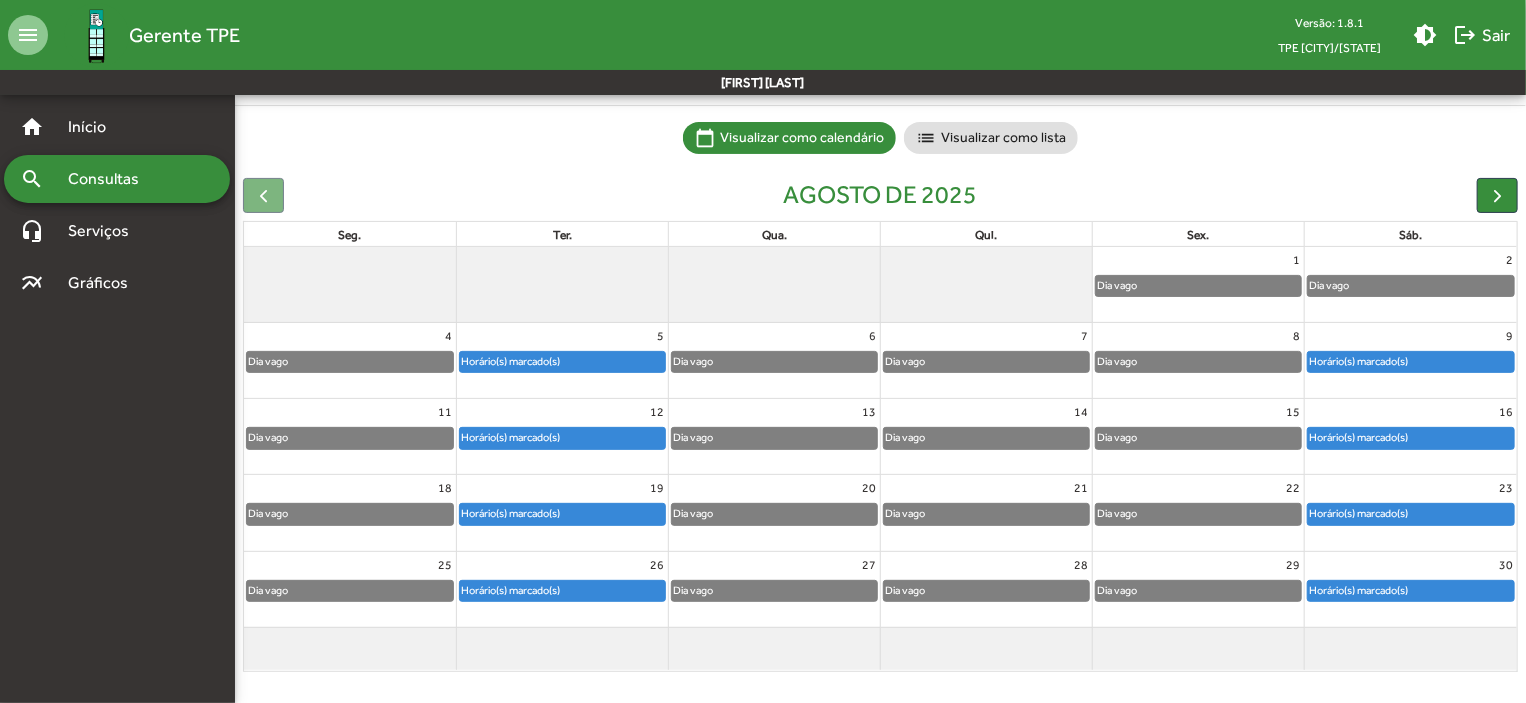 click on "Horário(s) marcado(s)" 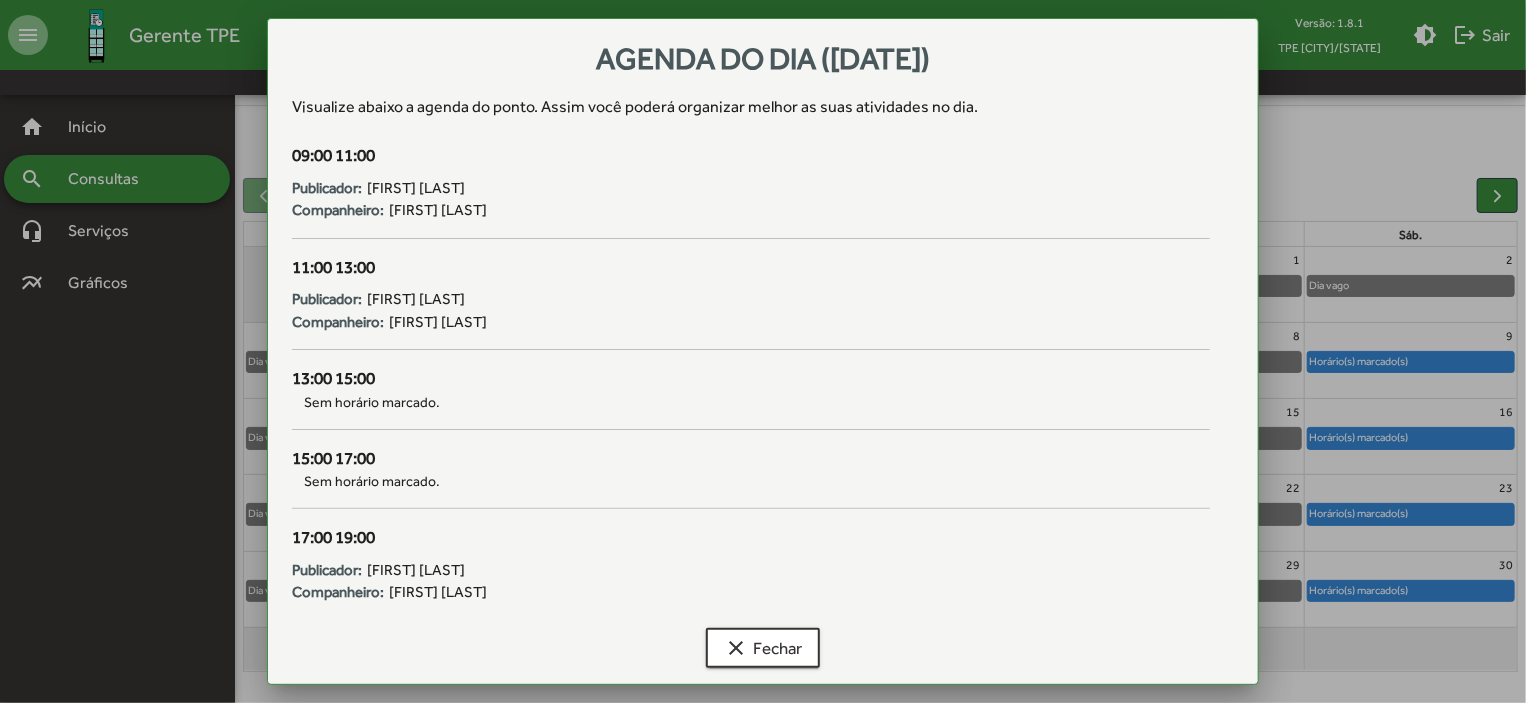 click at bounding box center [763, 351] 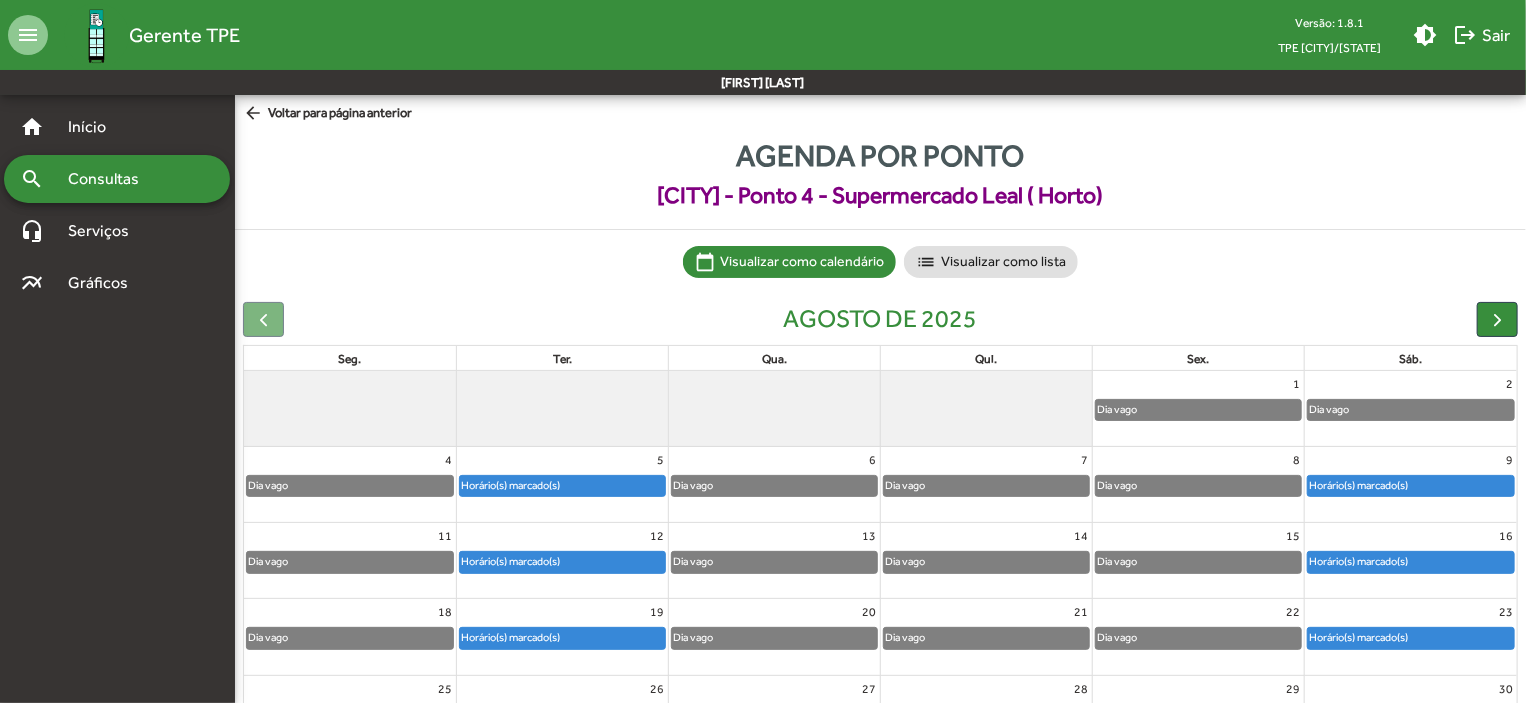 scroll, scrollTop: 124, scrollLeft: 0, axis: vertical 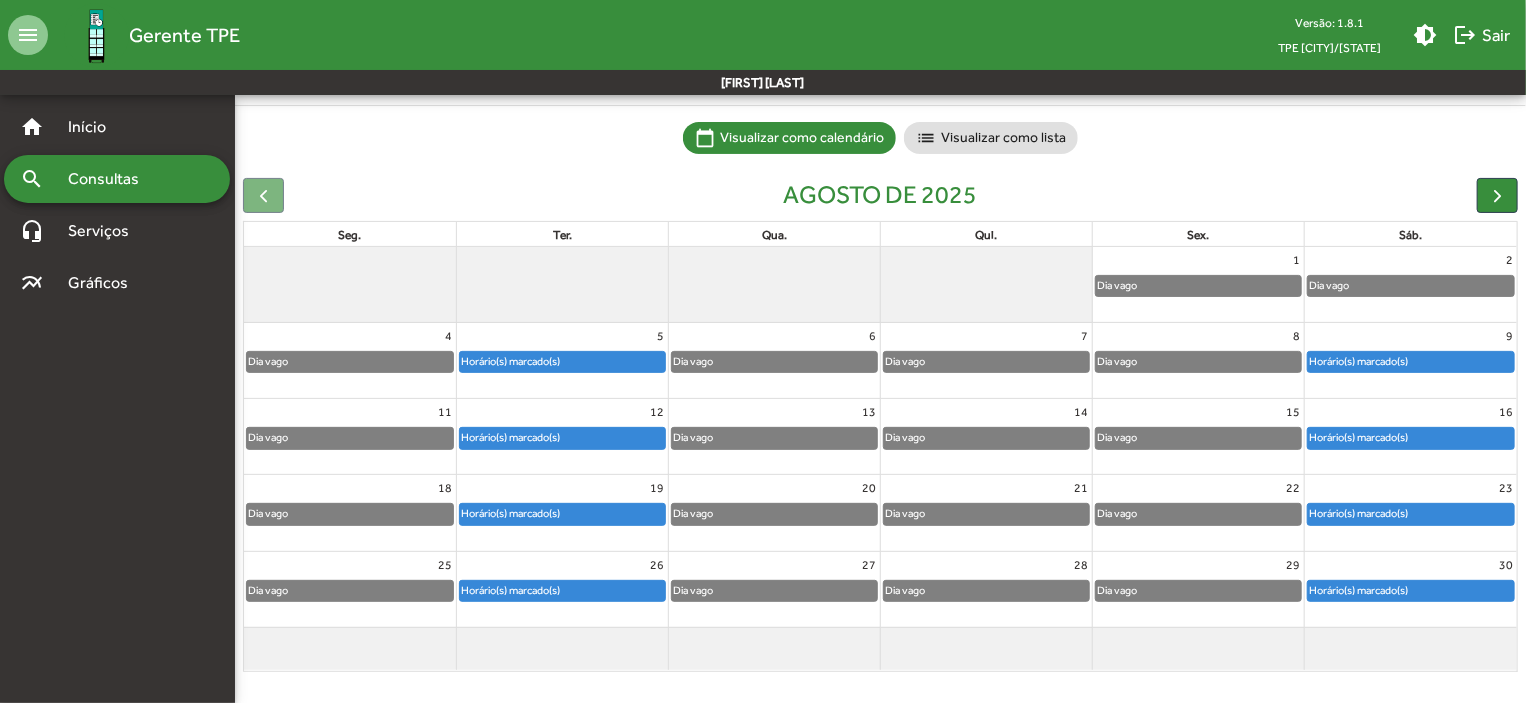 click on "Horário(s) marcado(s)" 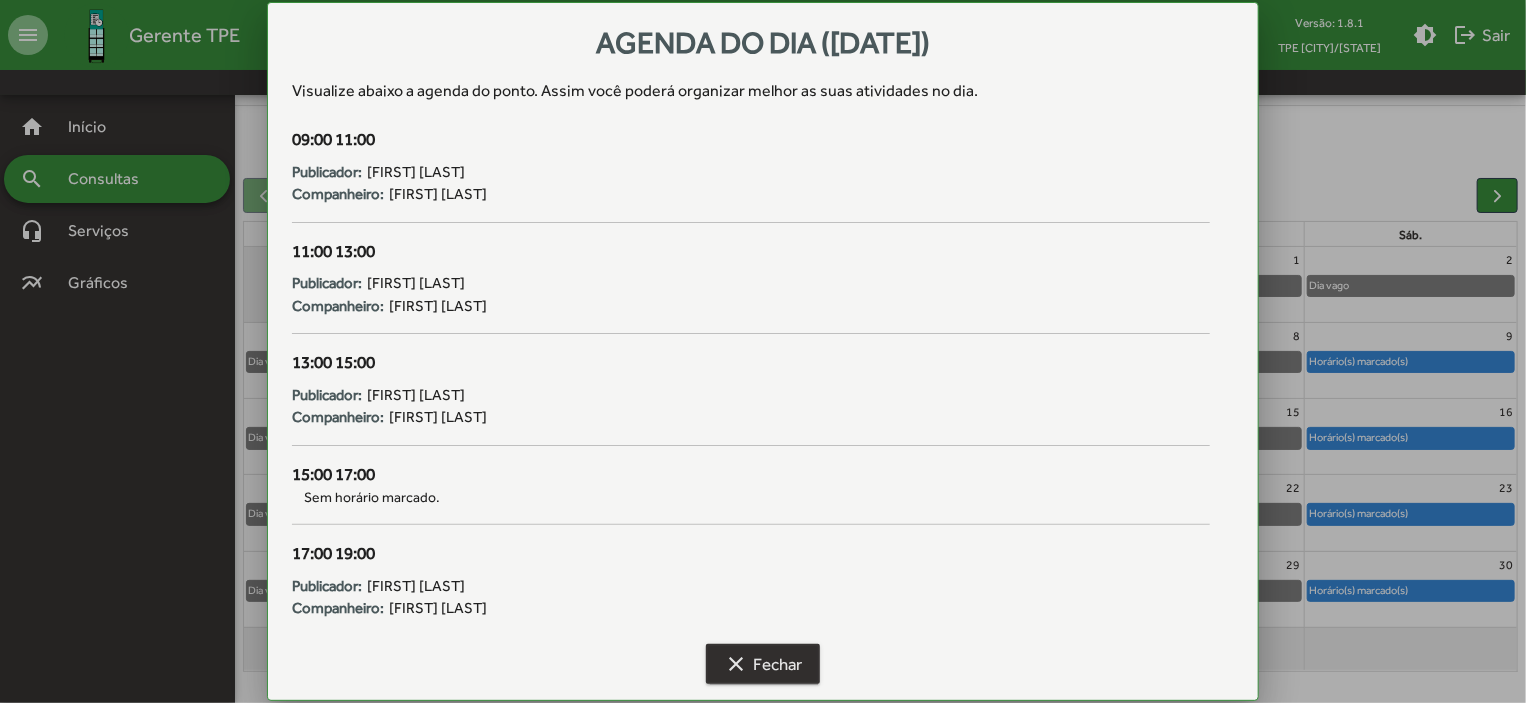 click on "clear  Fechar" at bounding box center (763, 664) 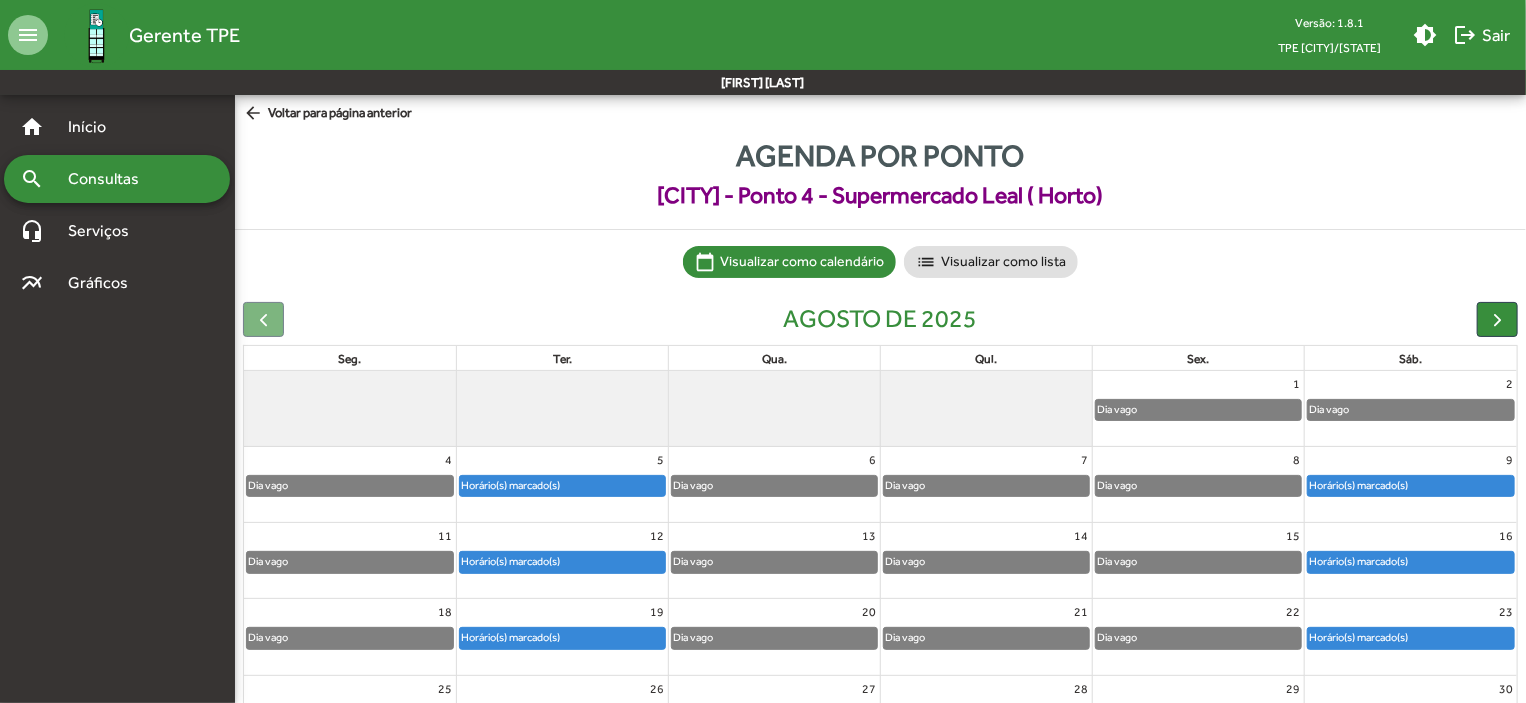 scroll, scrollTop: 124, scrollLeft: 0, axis: vertical 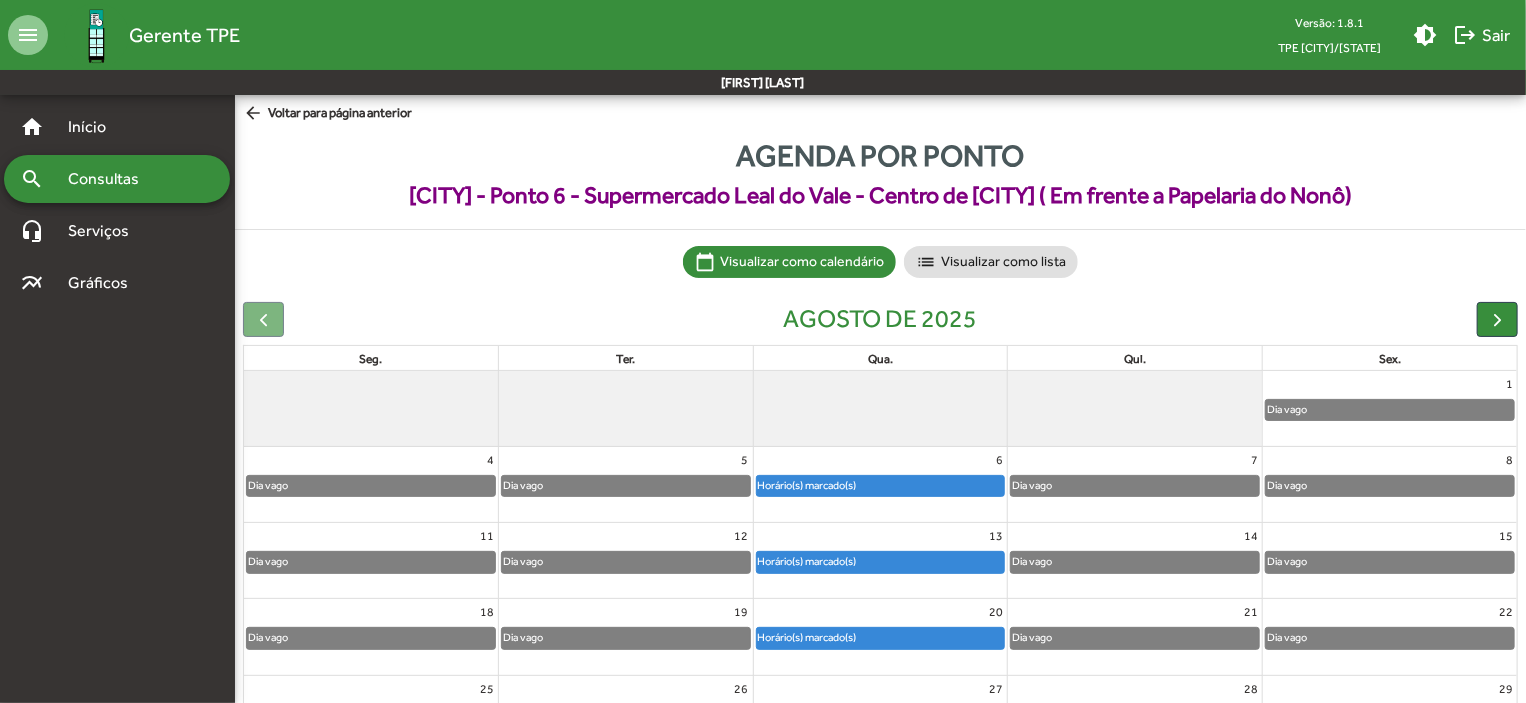 click on "arrow_back" 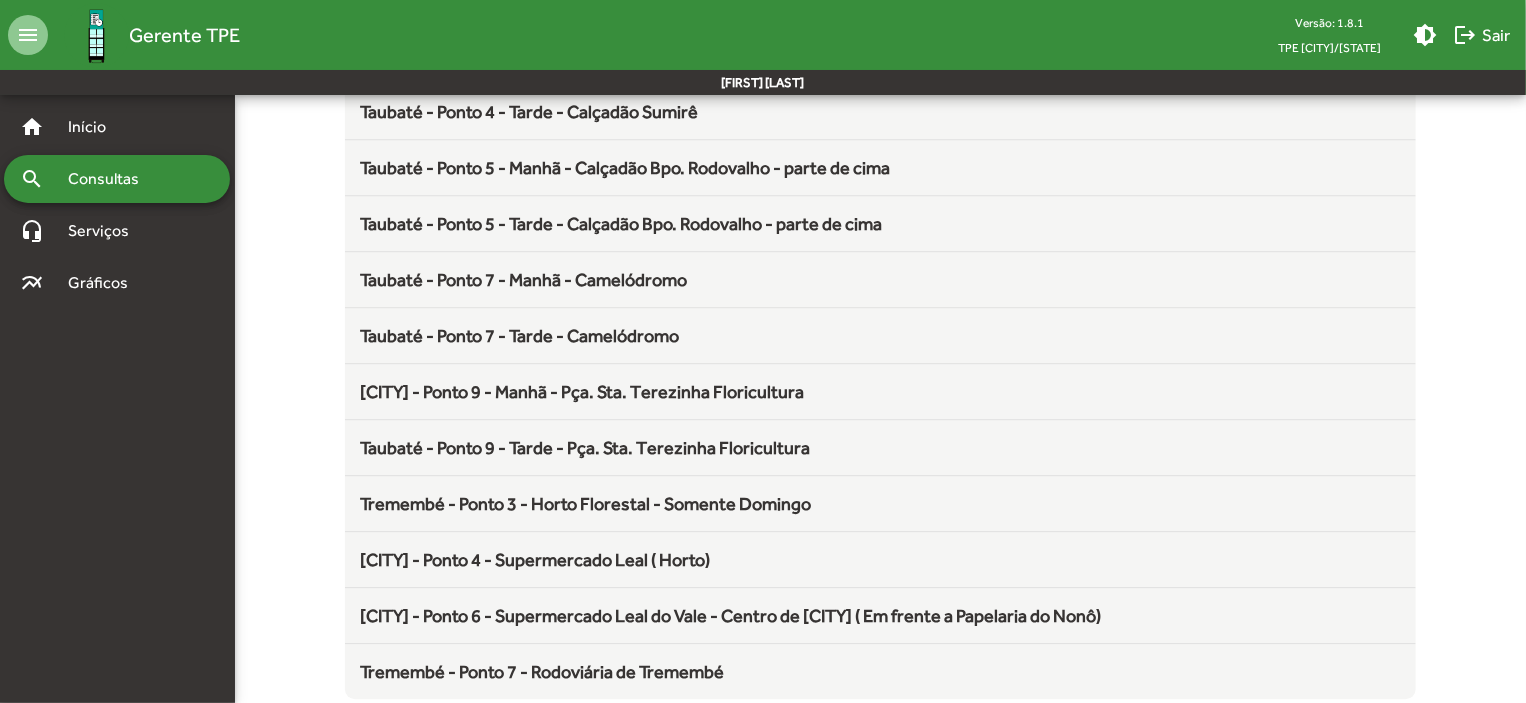 scroll, scrollTop: 2636, scrollLeft: 0, axis: vertical 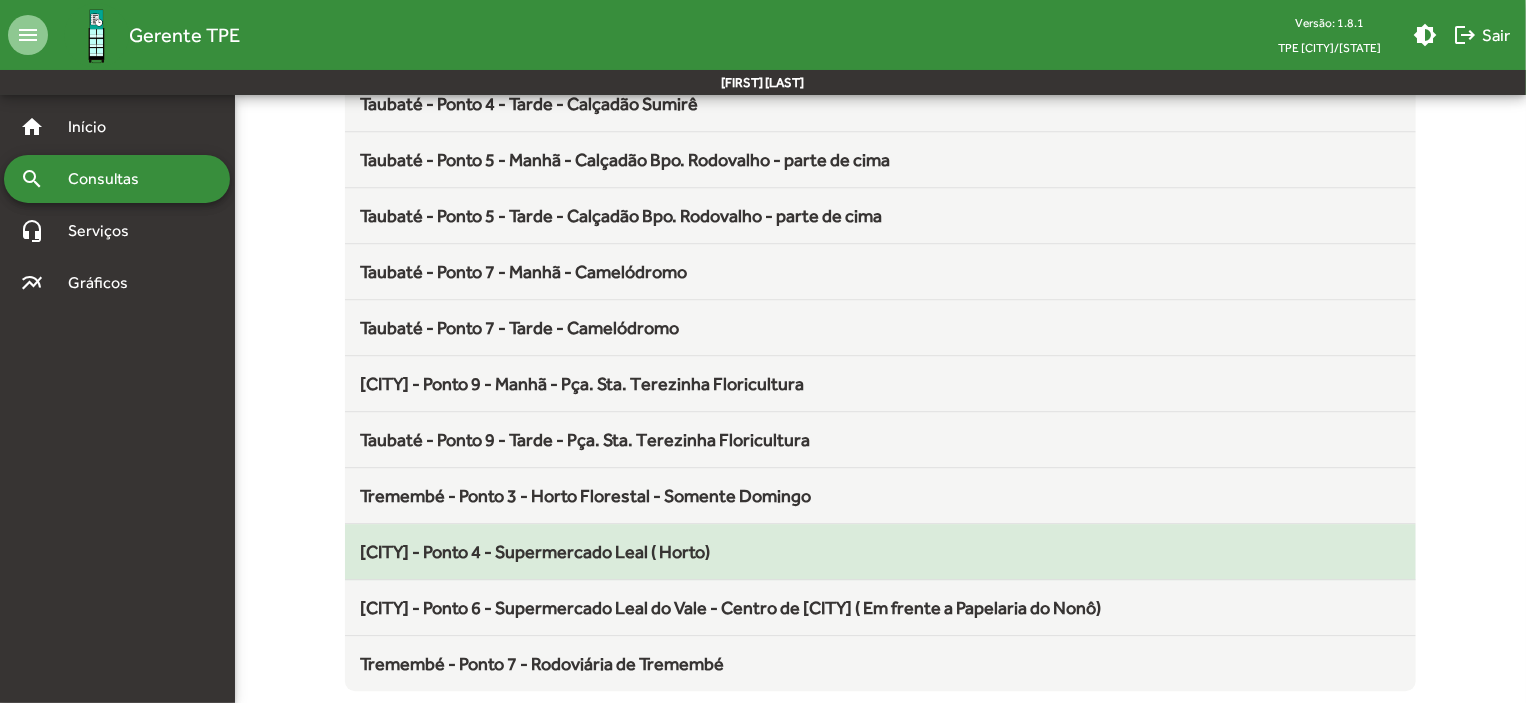 click on "[CITY] - Ponto 4 - Supermercado Leal ( Horto)" 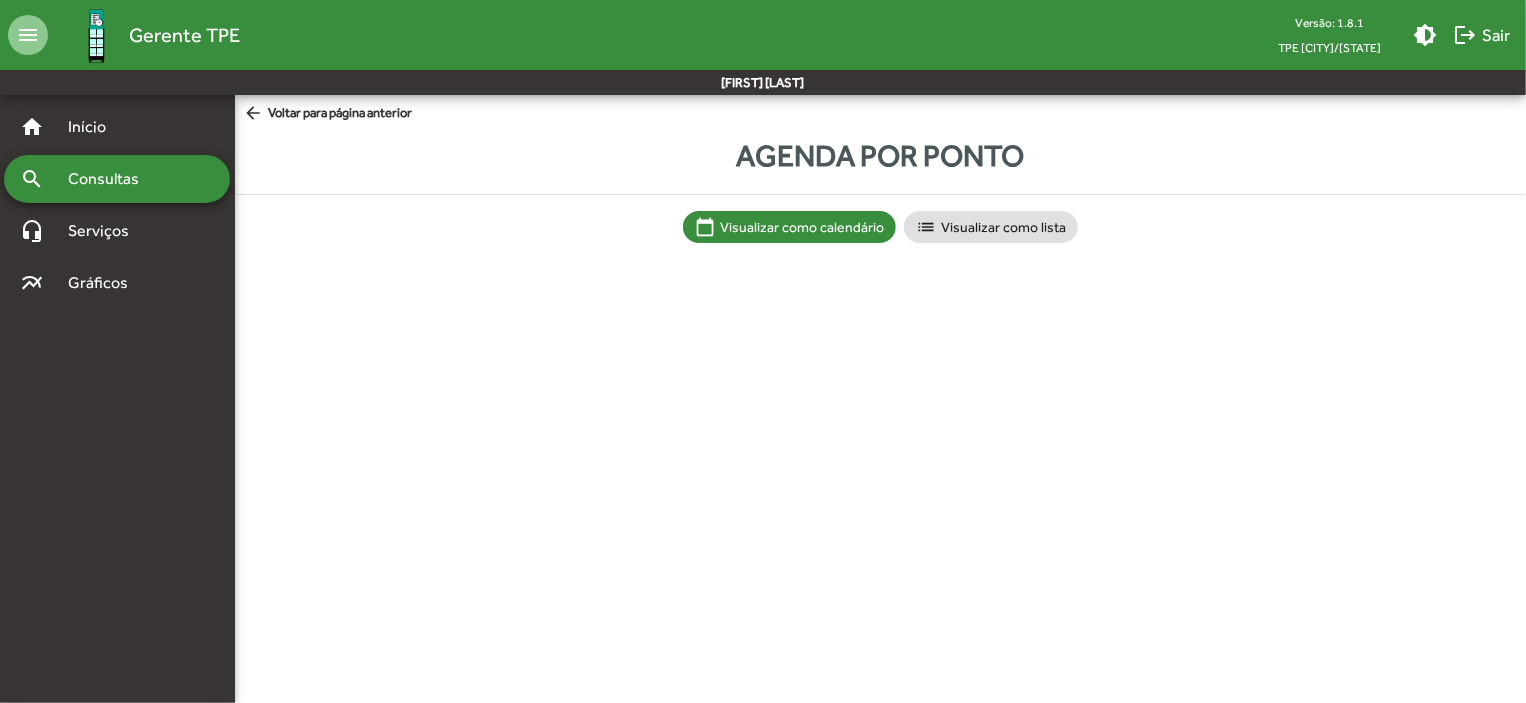 scroll, scrollTop: 0, scrollLeft: 0, axis: both 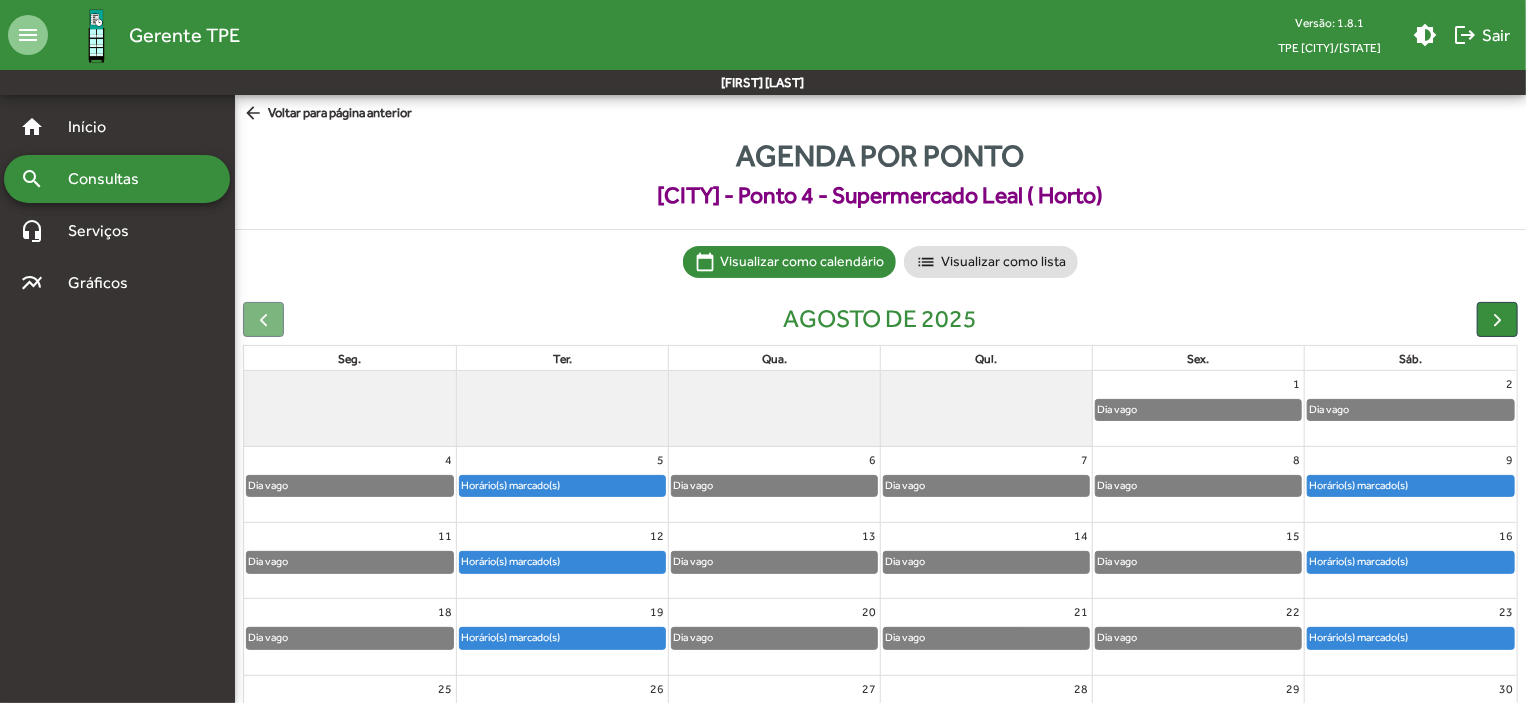 click on "Horário(s) marcado(s)" 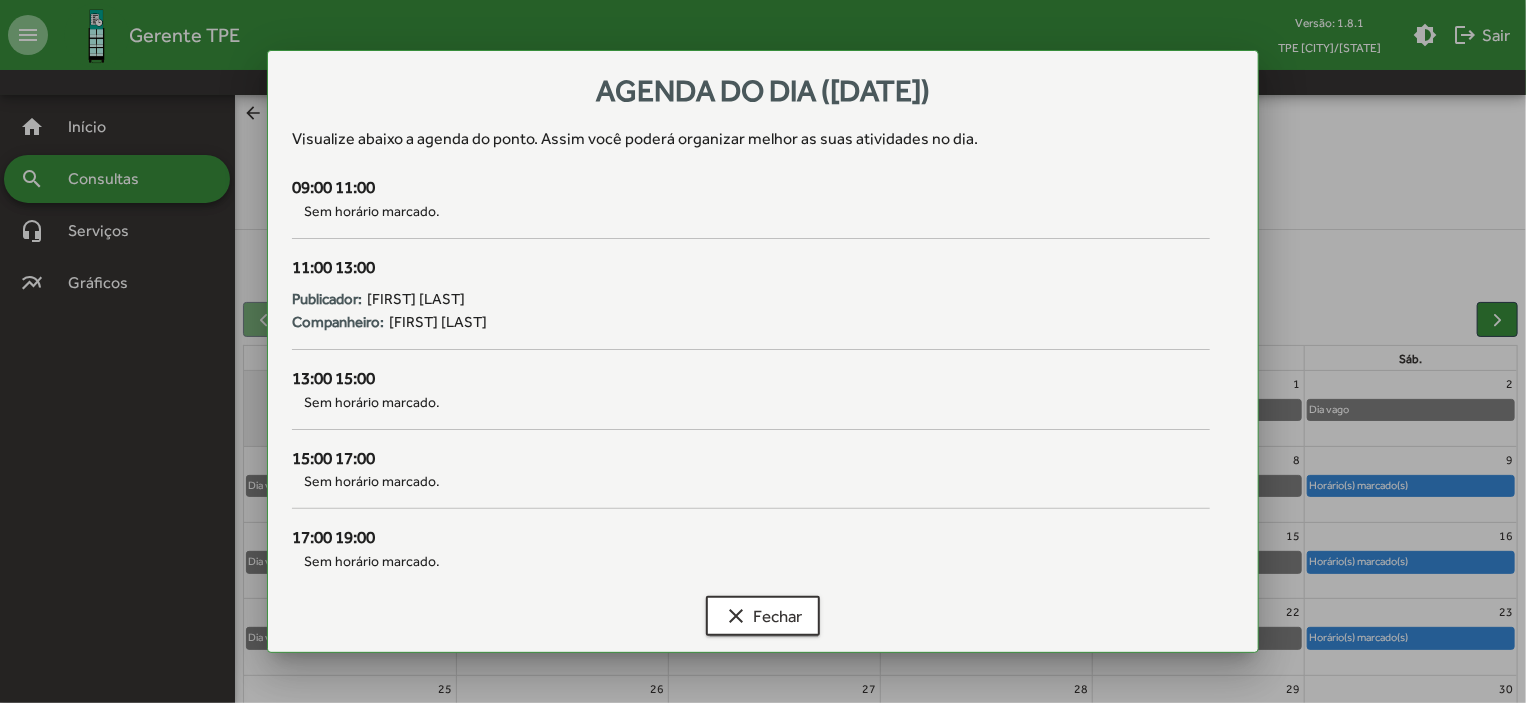 click at bounding box center (763, 351) 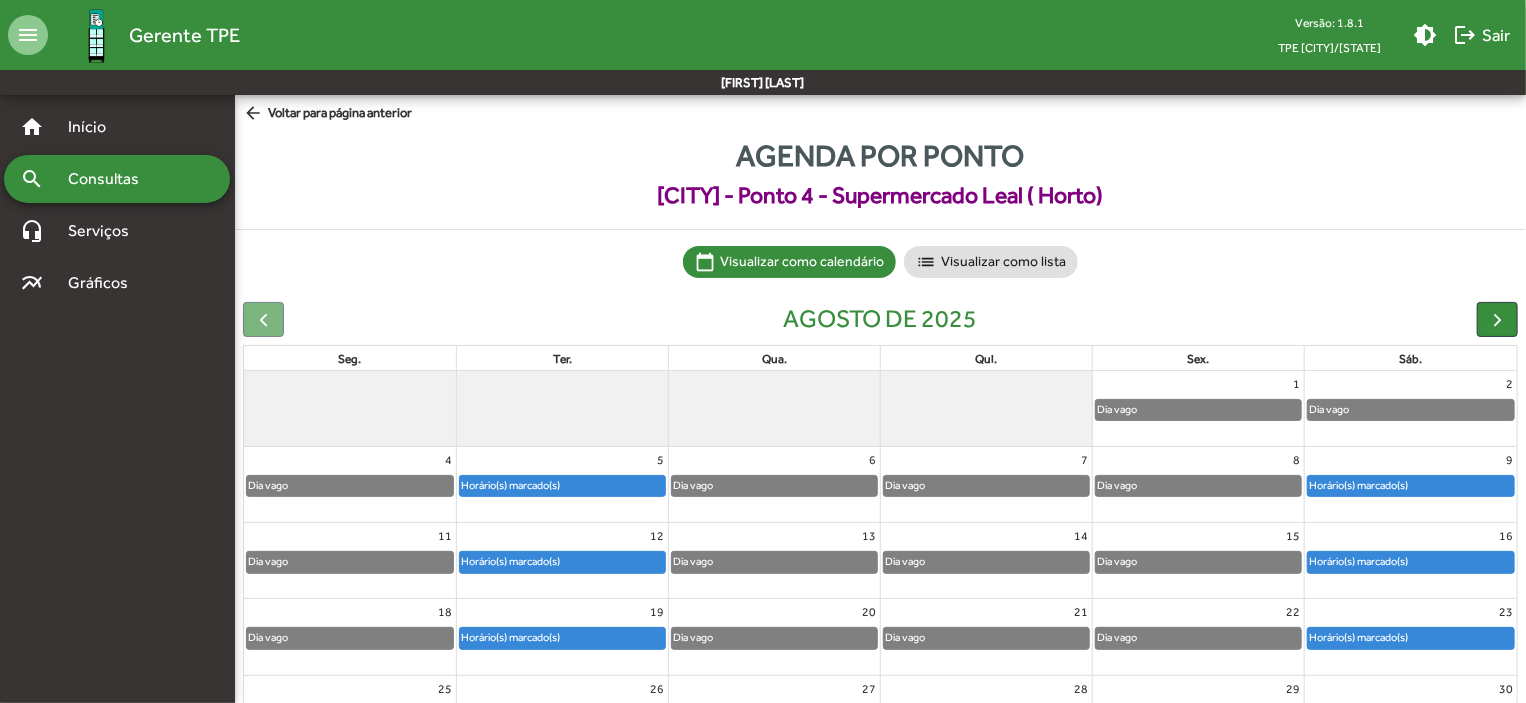 click on "Horário(s) marcado(s)" 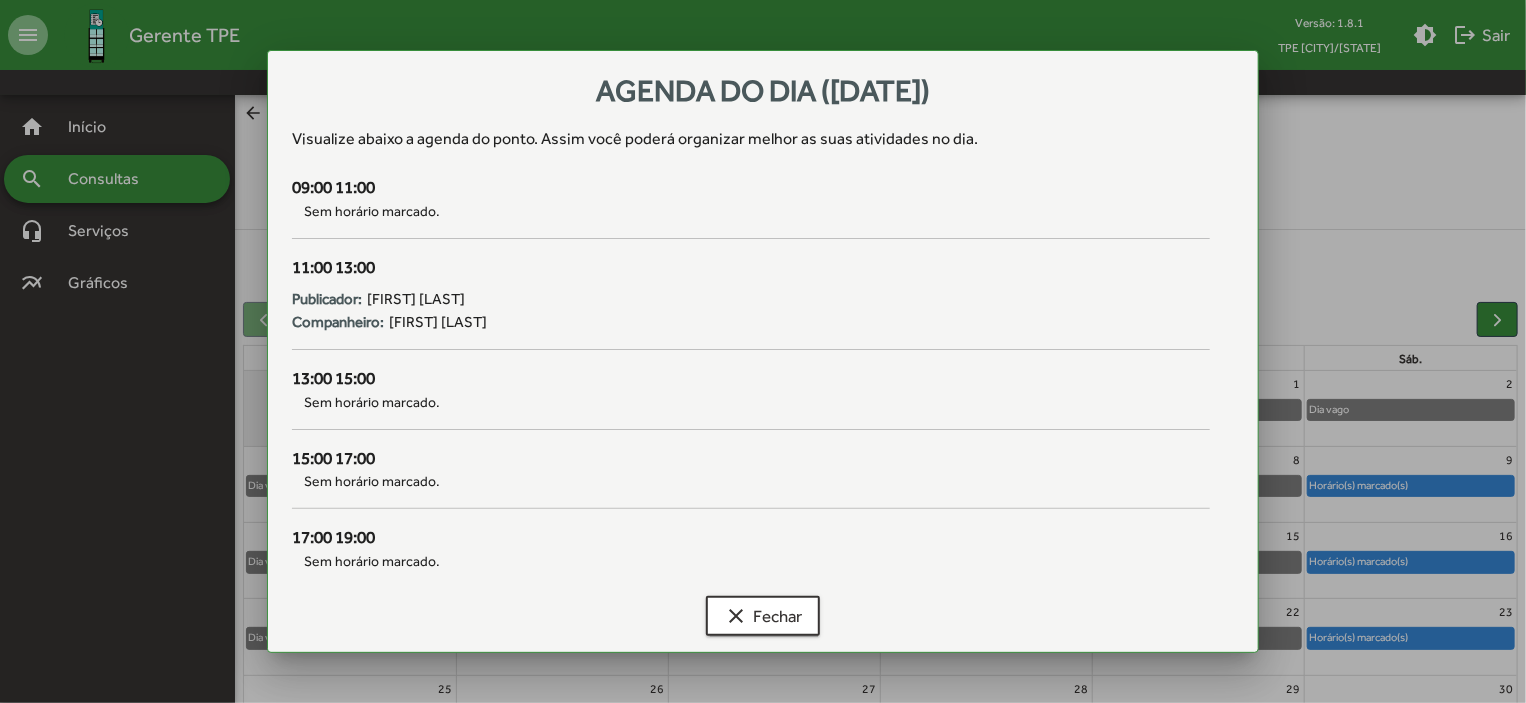 click at bounding box center [763, 351] 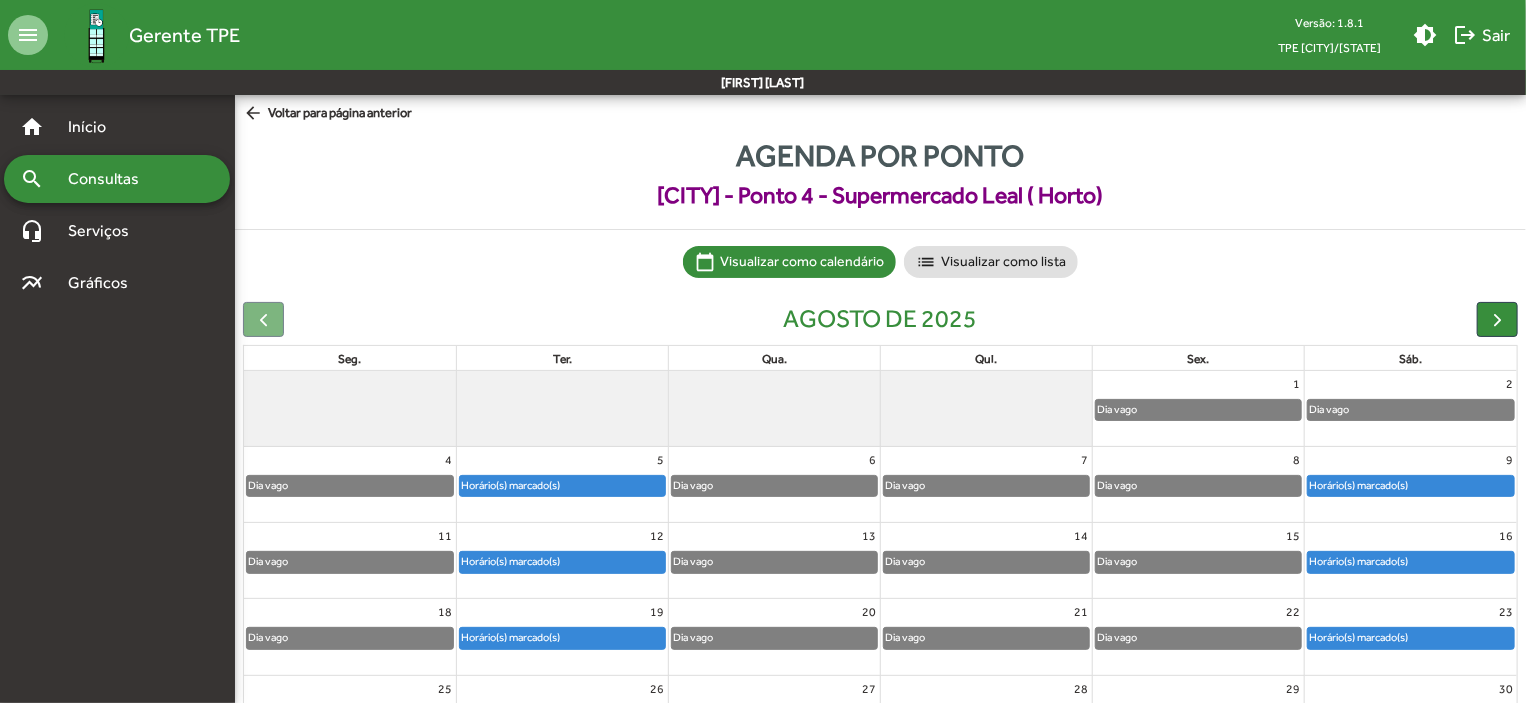 click on "Horário(s) marcado(s)" 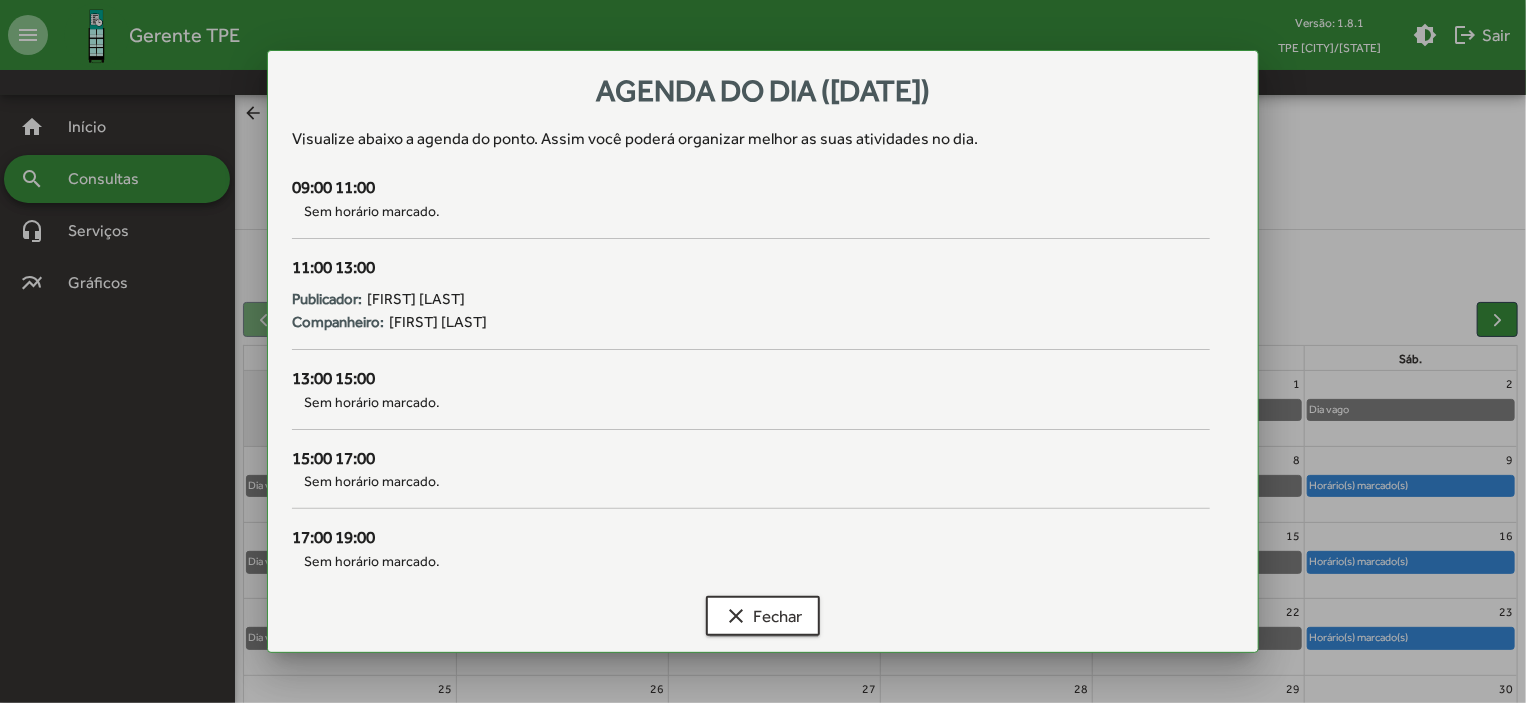 click at bounding box center [763, 351] 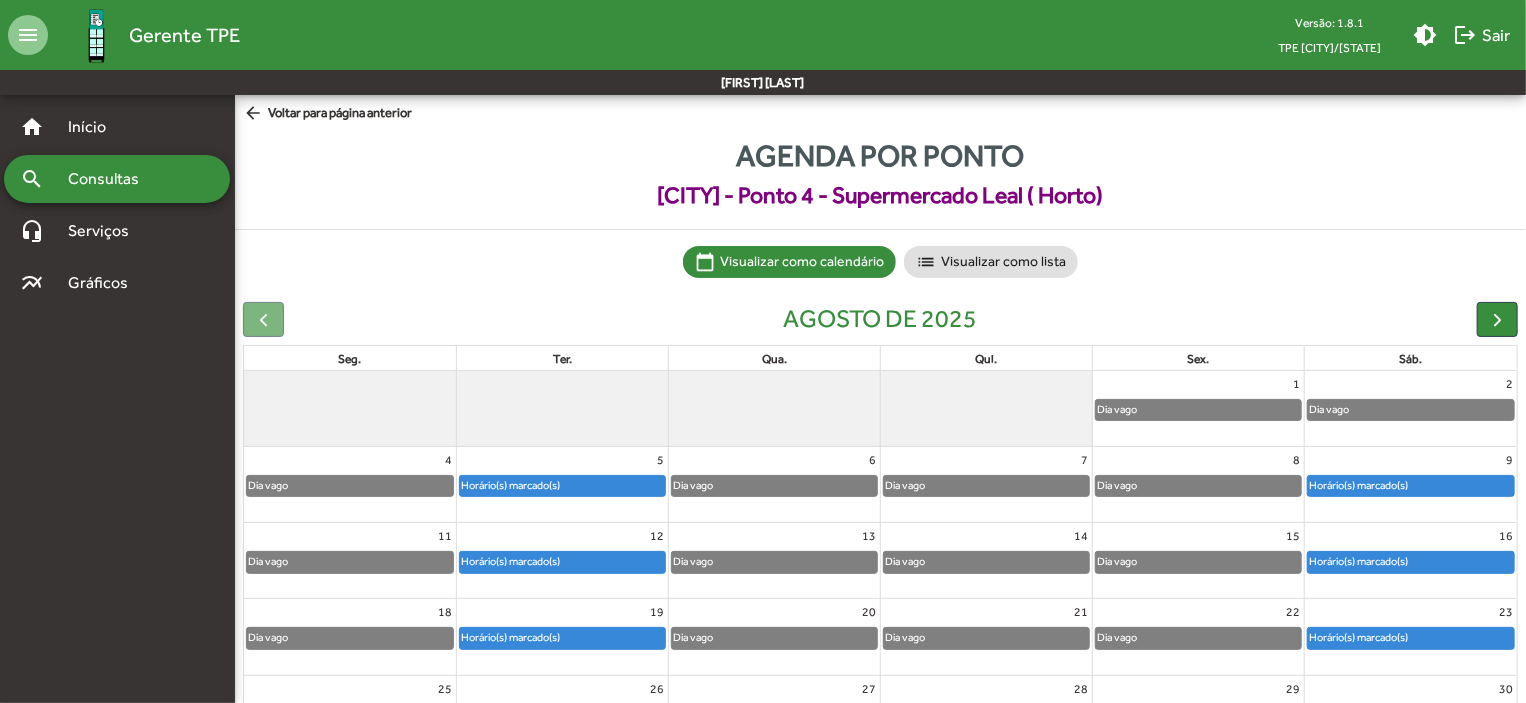 scroll, scrollTop: 124, scrollLeft: 0, axis: vertical 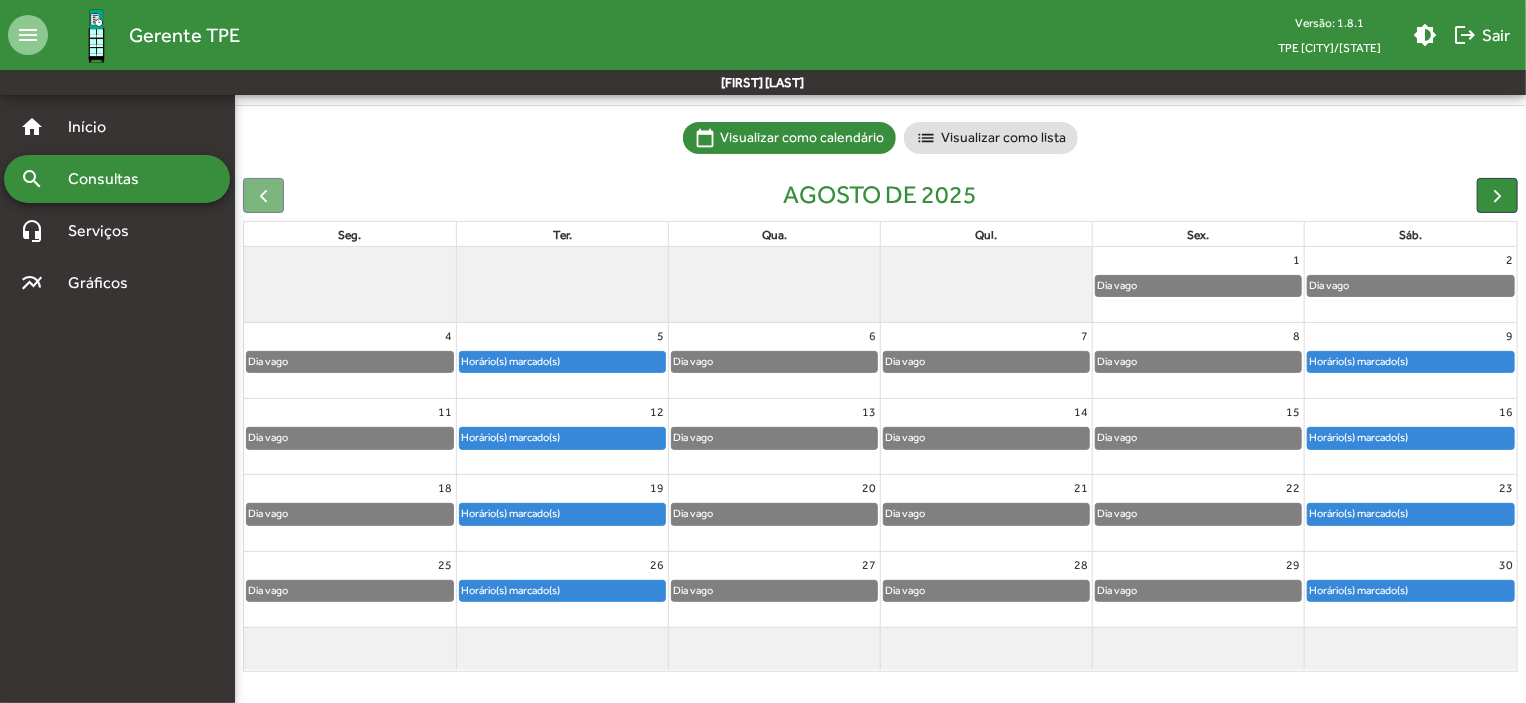 click on "Horário(s) marcado(s)" 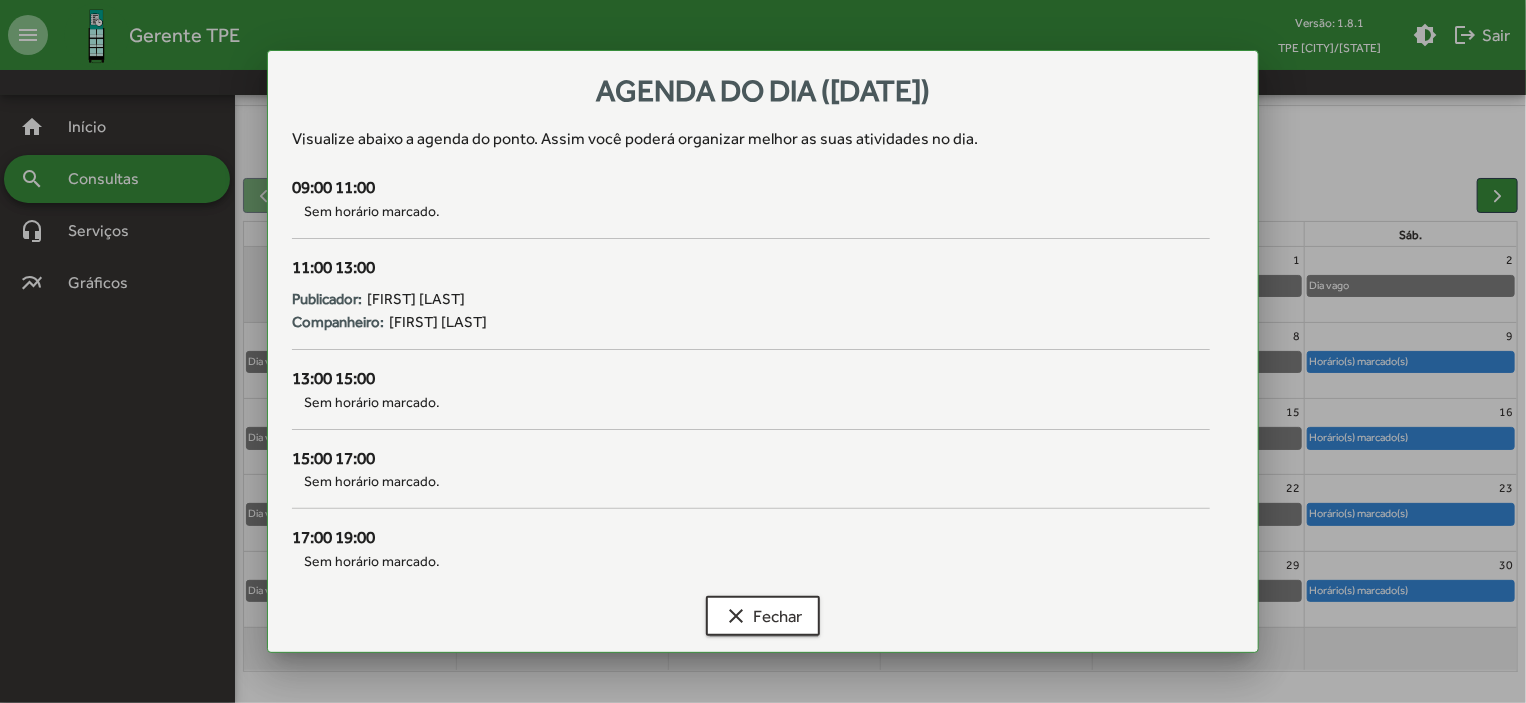 scroll, scrollTop: 0, scrollLeft: 0, axis: both 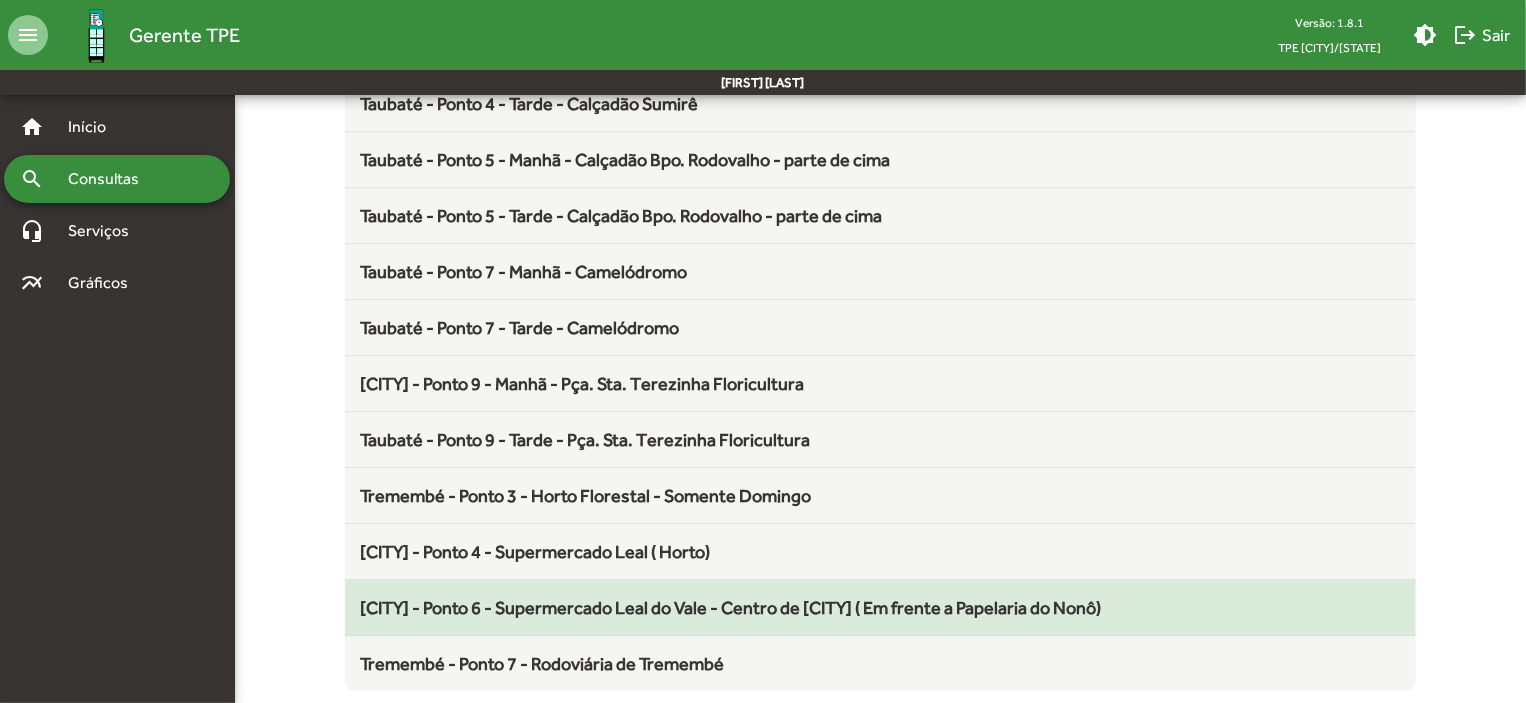 click on "[CITY] - Ponto 6 - Supermercado Leal do Vale - Centro de [CITY] ( Em frente a Papelaria do Nonô)" 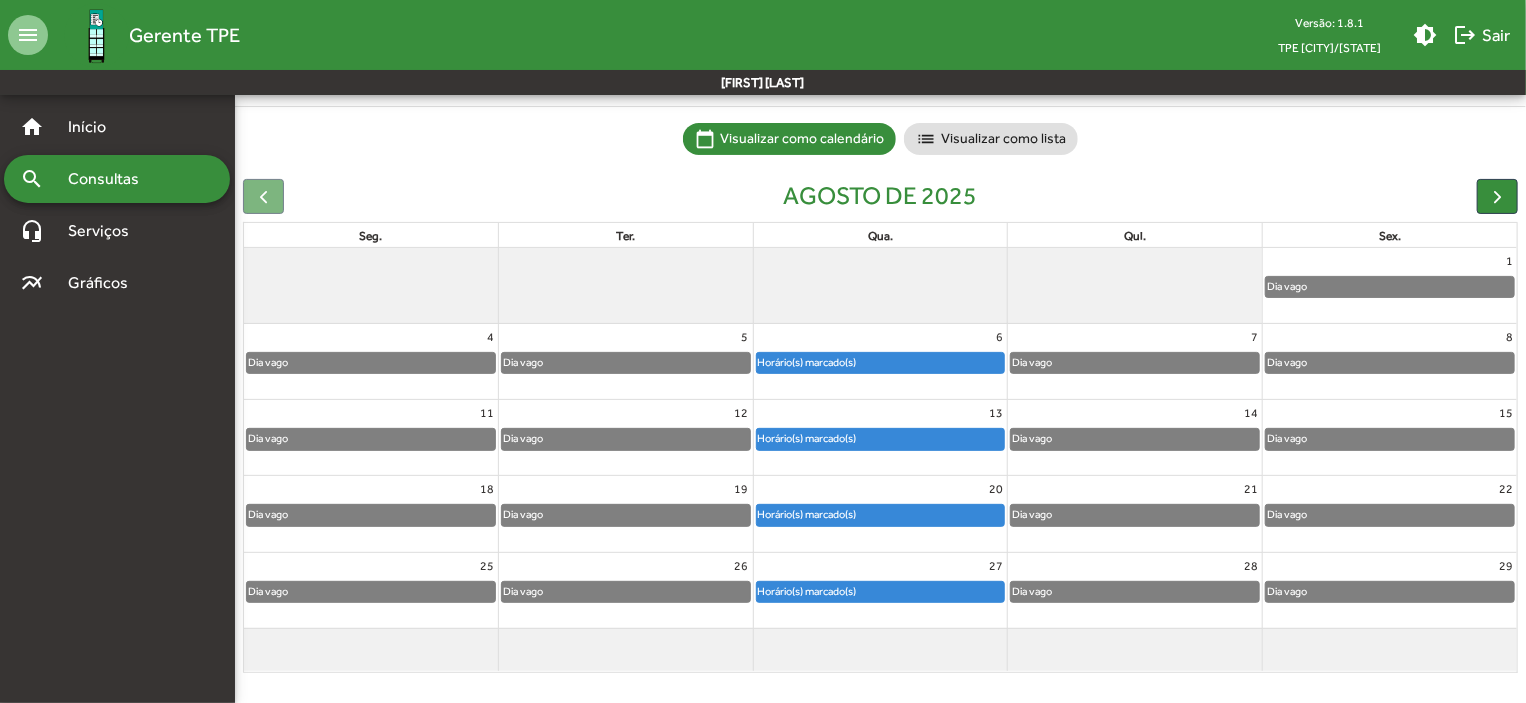 scroll, scrollTop: 124, scrollLeft: 0, axis: vertical 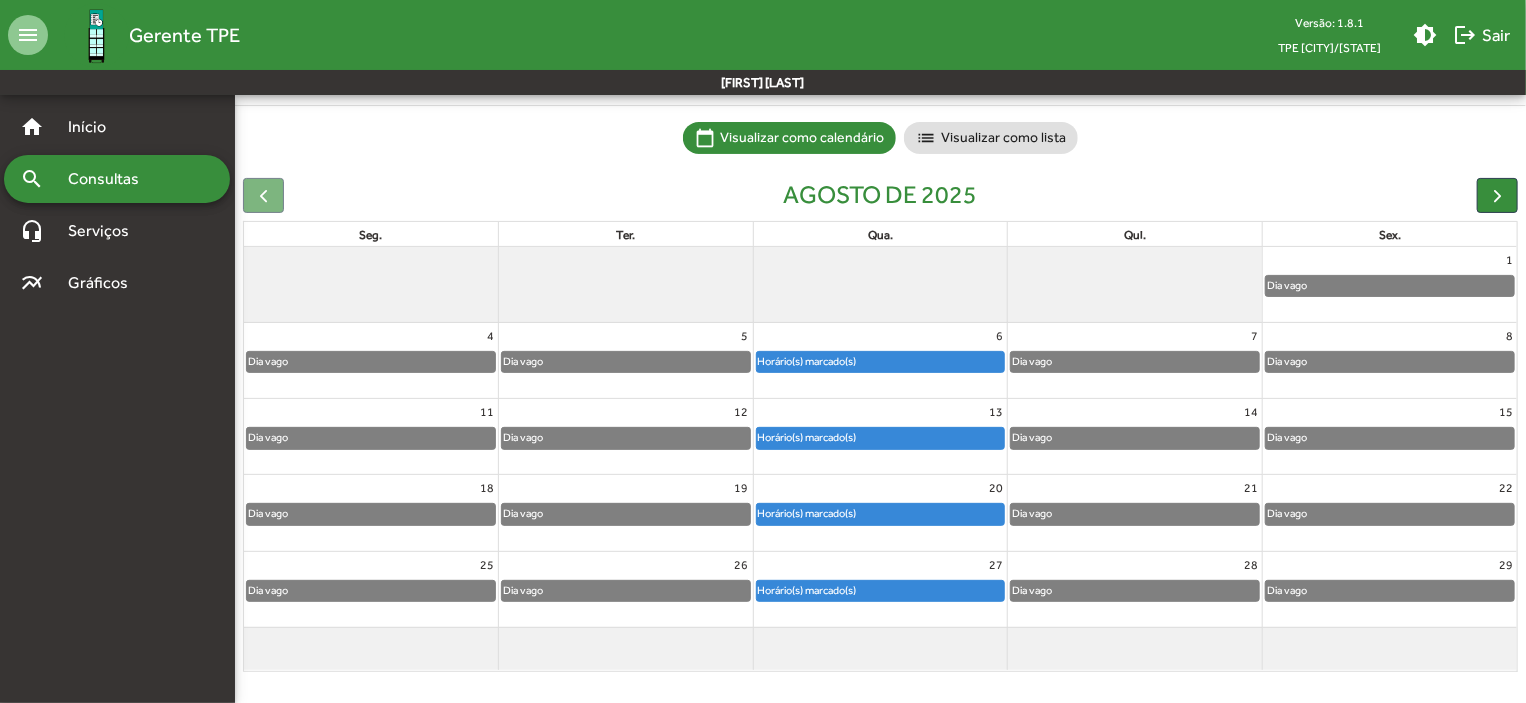 click on "Horário(s) marcado(s)" 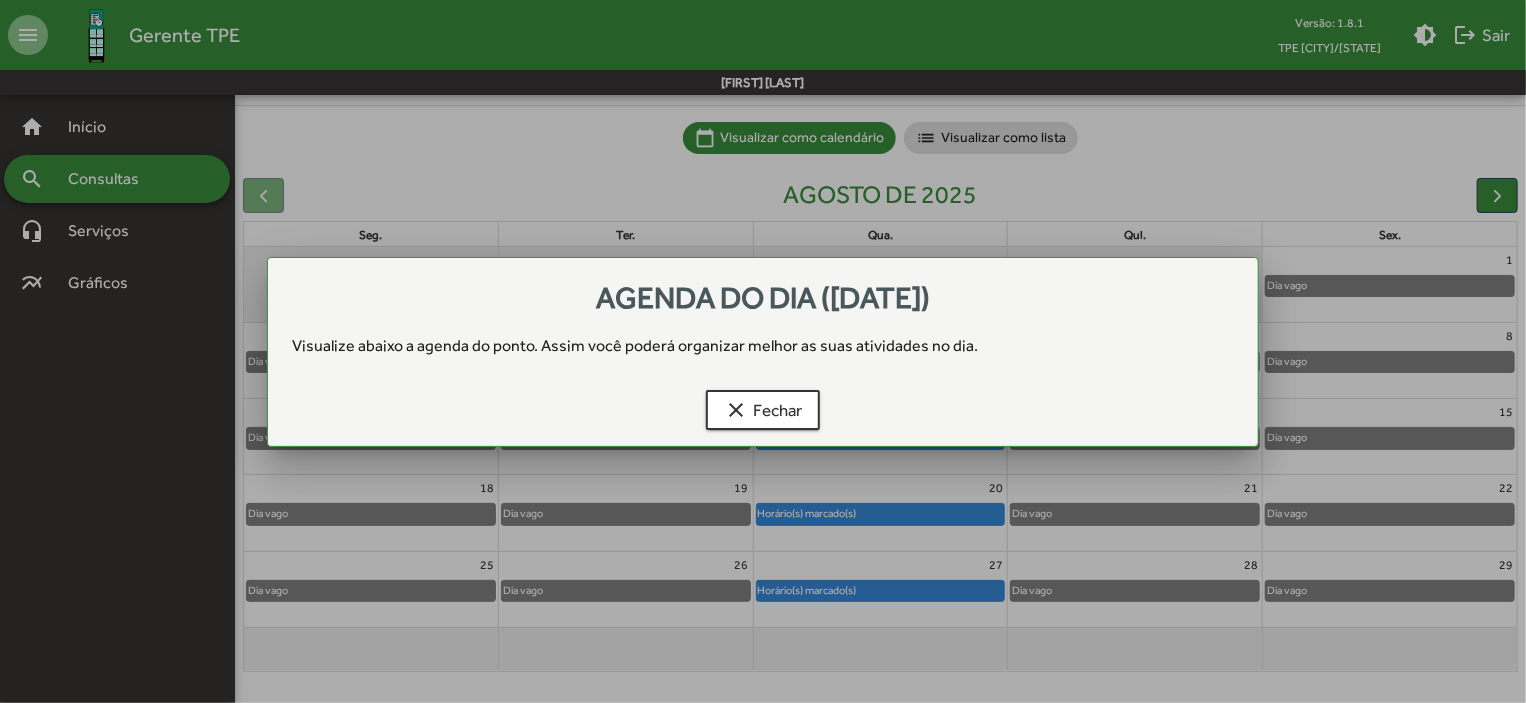 scroll, scrollTop: 0, scrollLeft: 0, axis: both 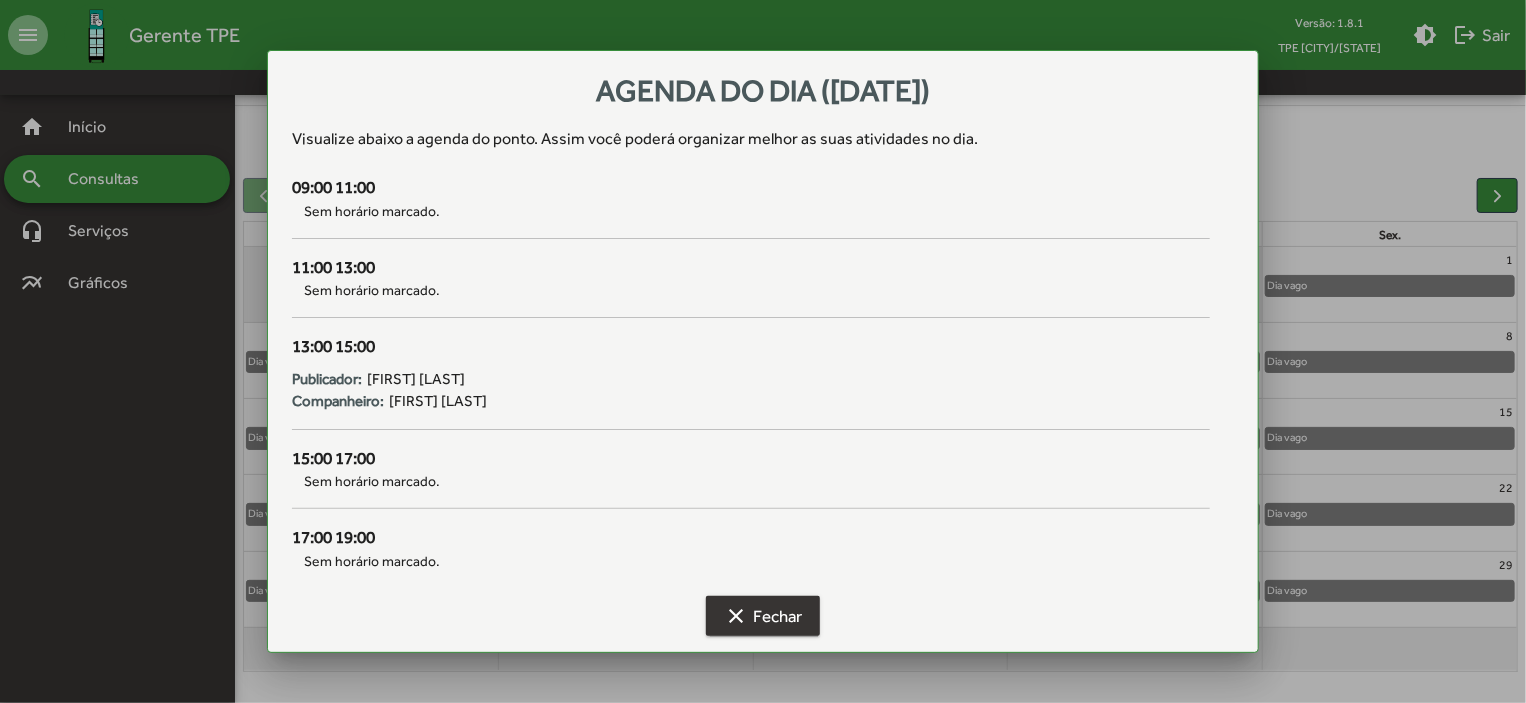 click on "clear  Fechar" at bounding box center [763, 616] 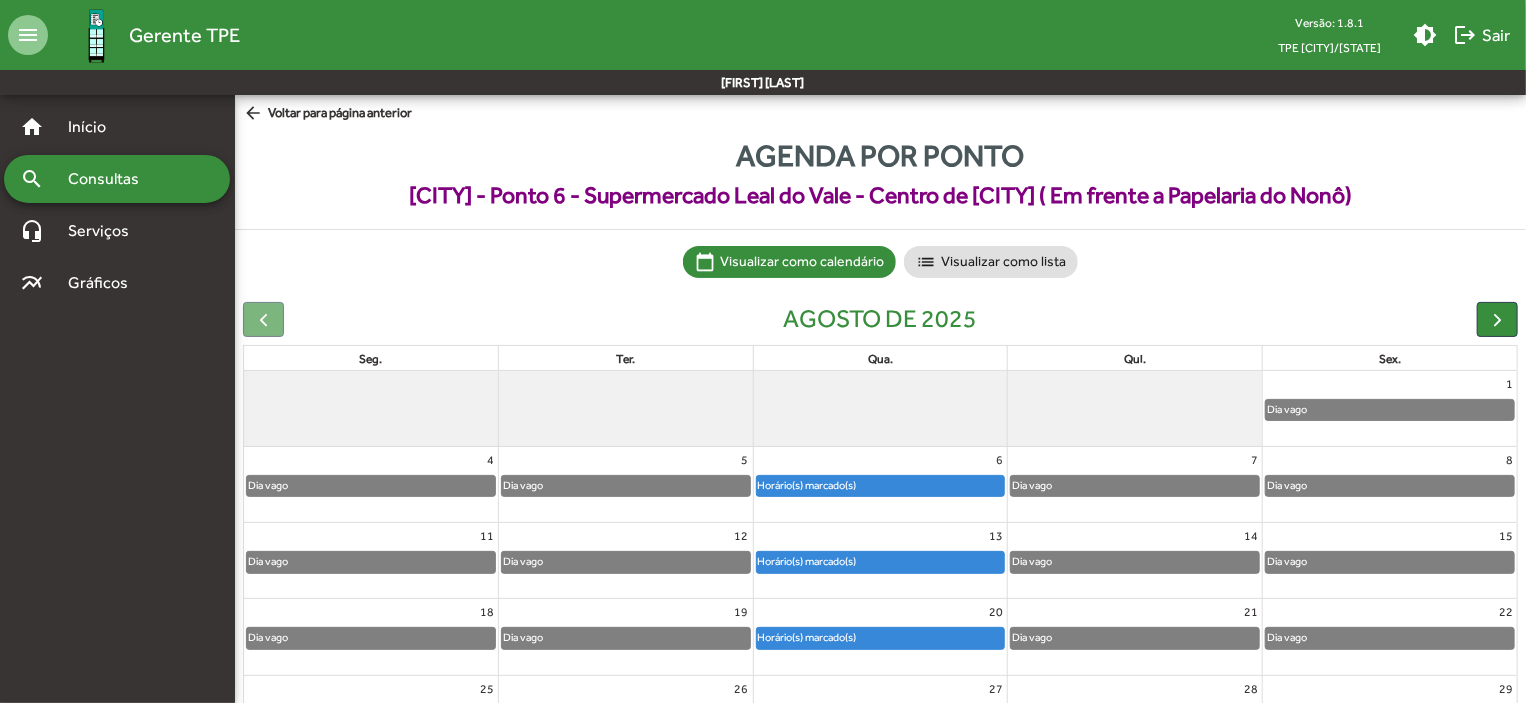 scroll, scrollTop: 124, scrollLeft: 0, axis: vertical 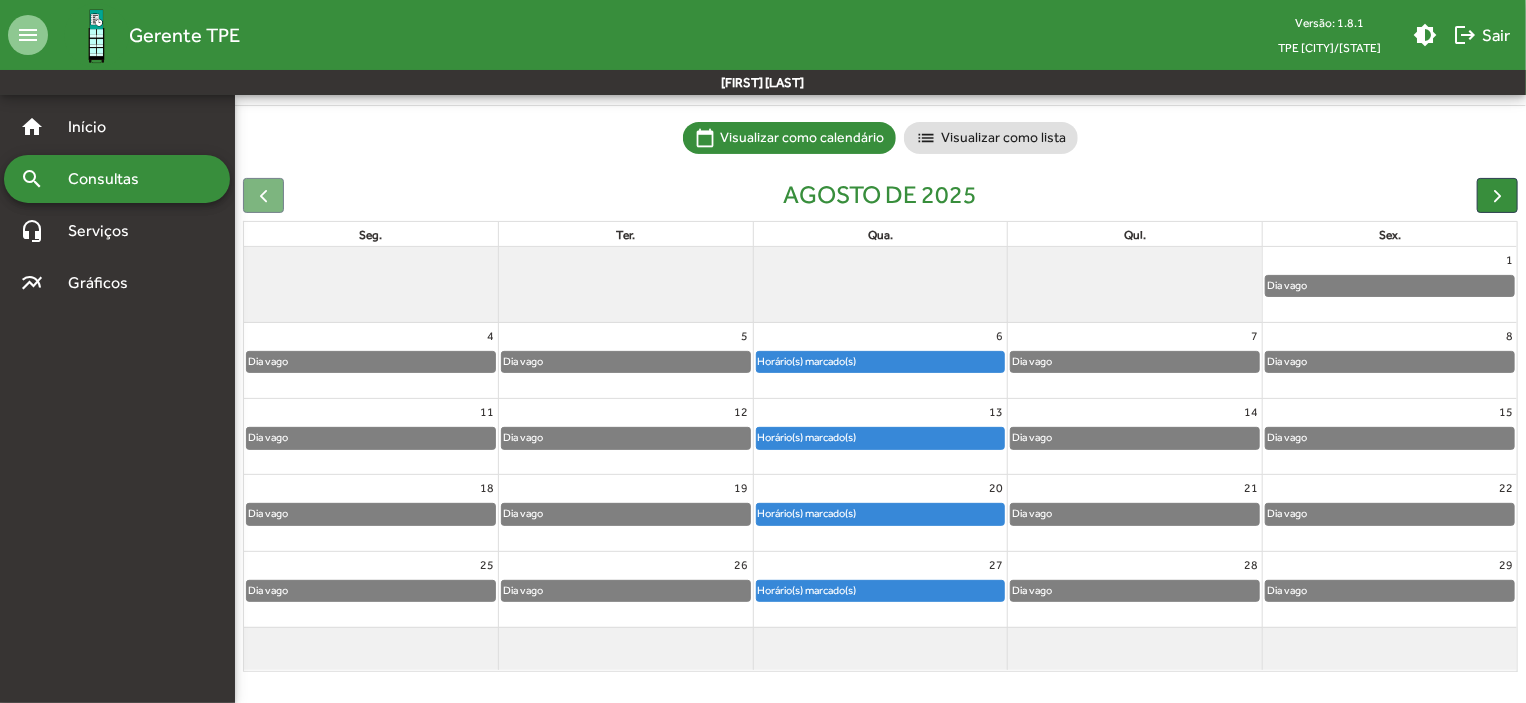 click on "Horário(s) marcado(s)" 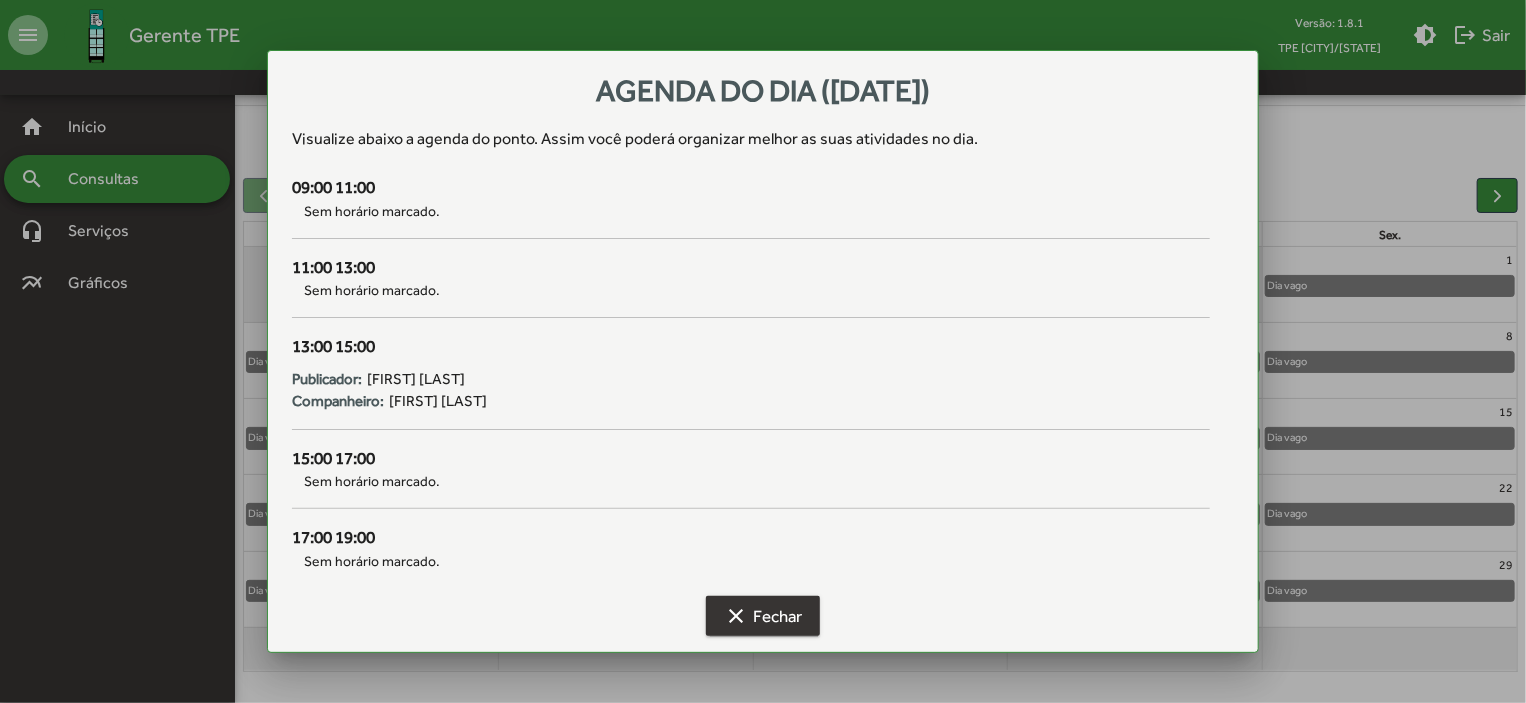 click on "clear  Fechar" at bounding box center [763, 616] 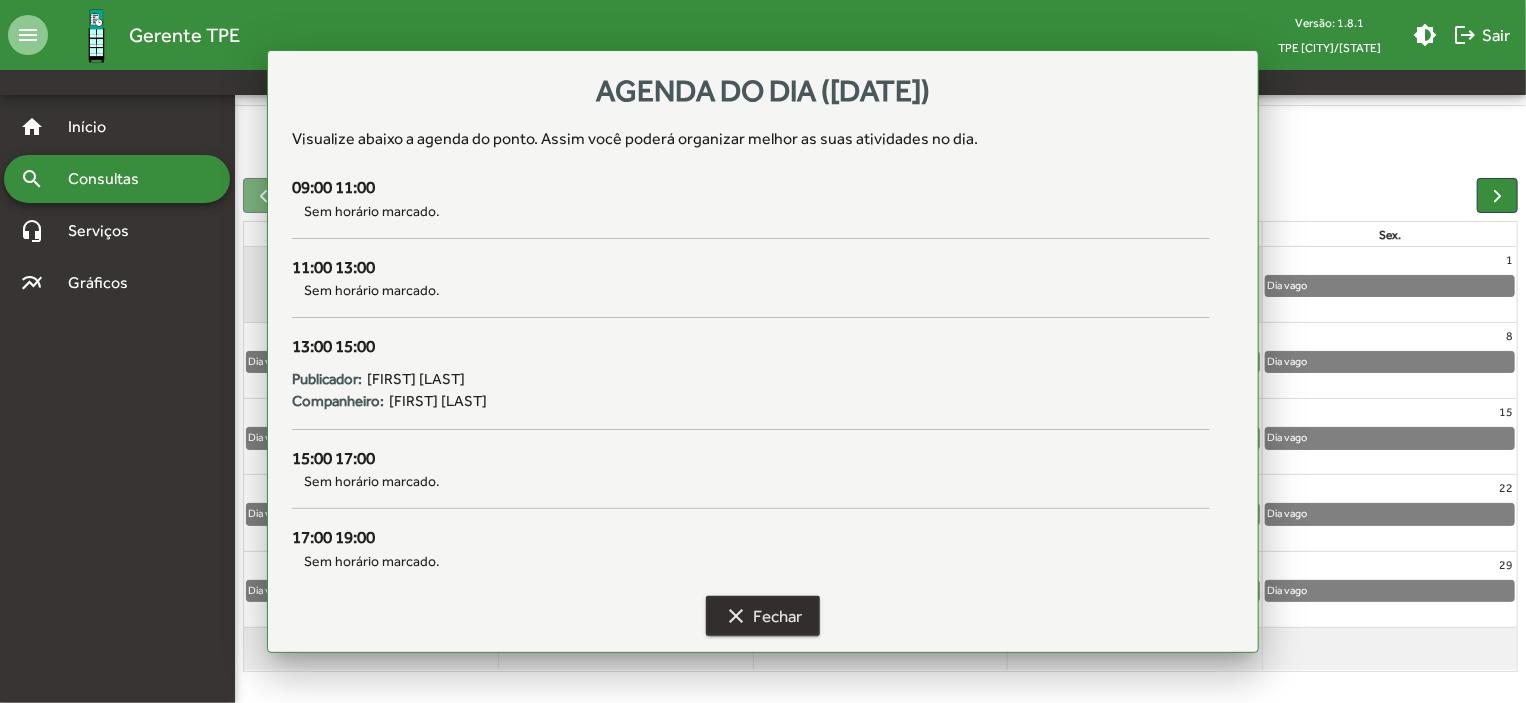 scroll, scrollTop: 124, scrollLeft: 0, axis: vertical 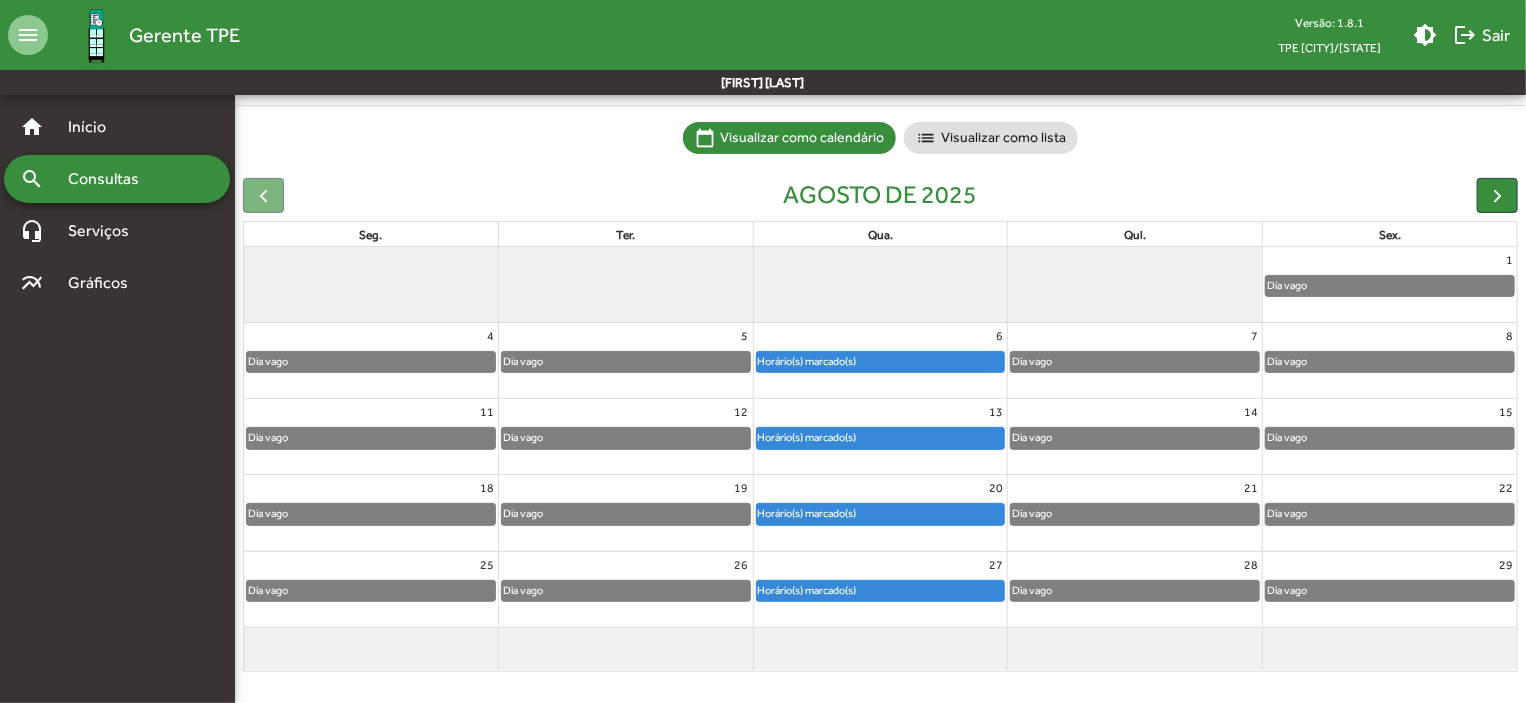 click on "Horário(s) marcado(s)" 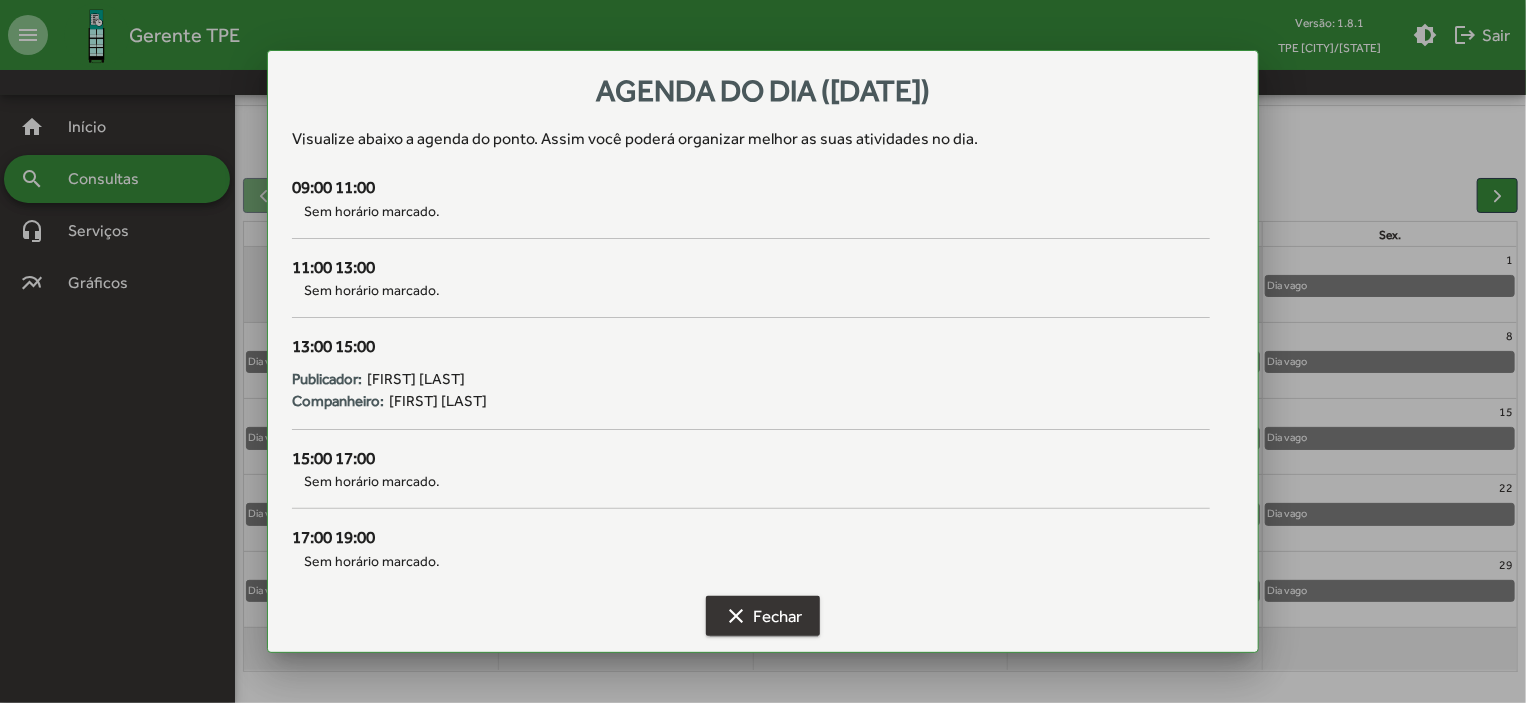 click on "clear  Fechar" at bounding box center (763, 616) 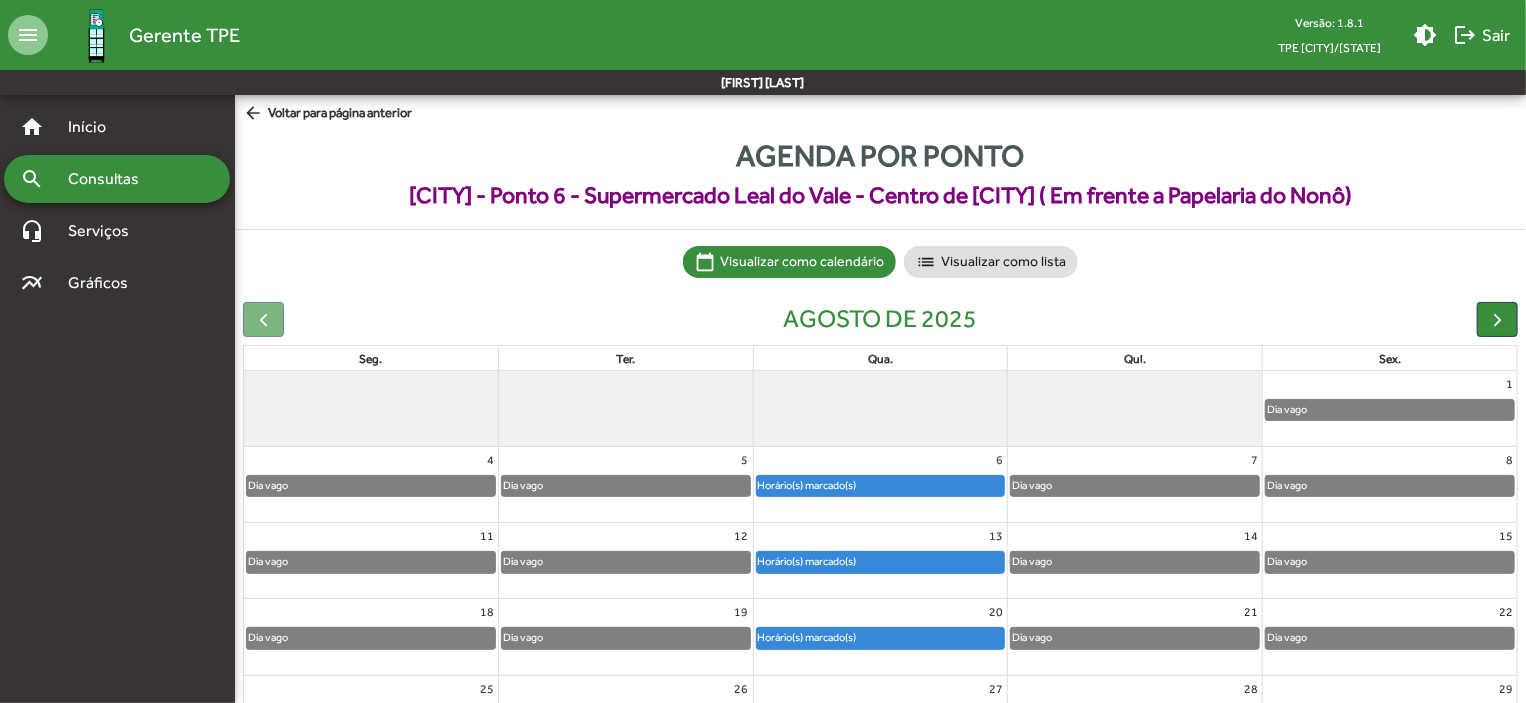 scroll, scrollTop: 124, scrollLeft: 0, axis: vertical 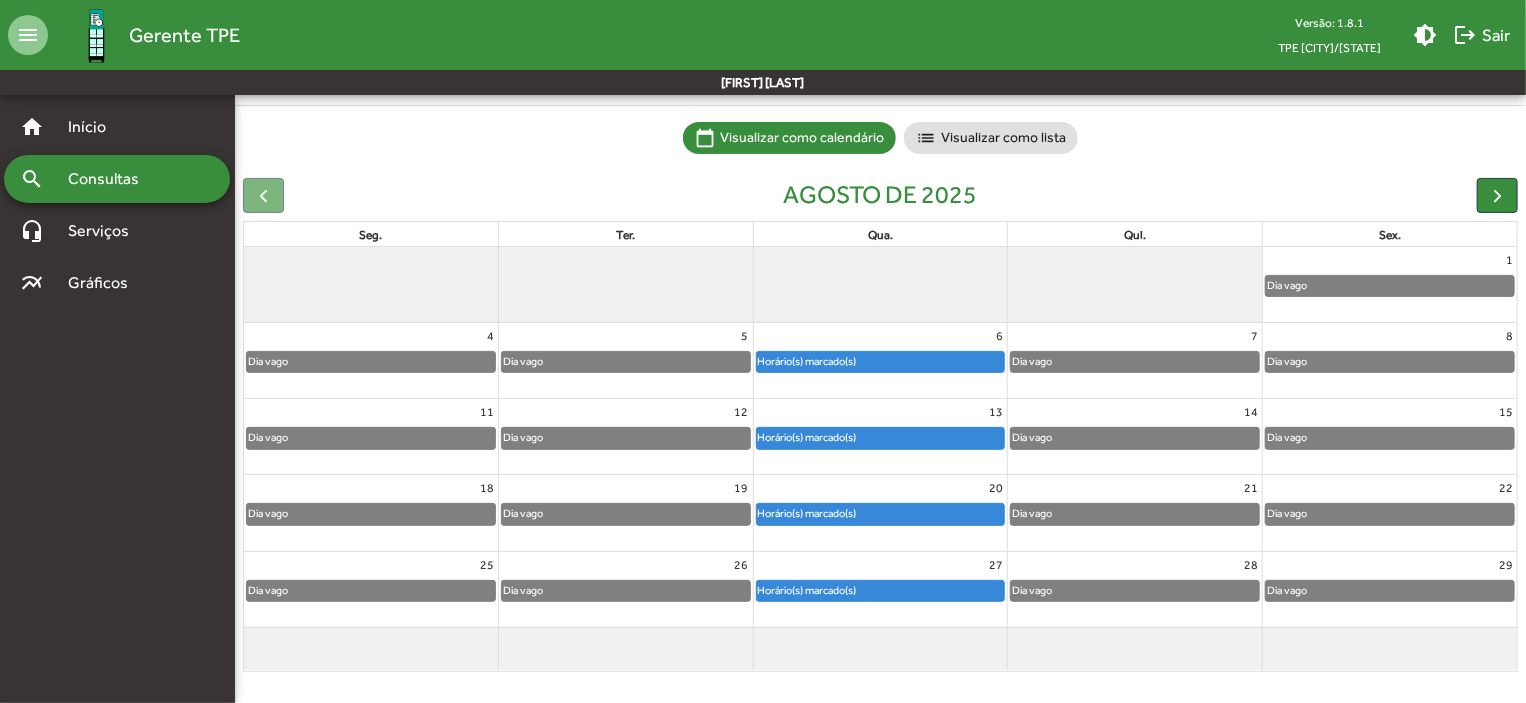 click on "Horário(s) marcado(s)" 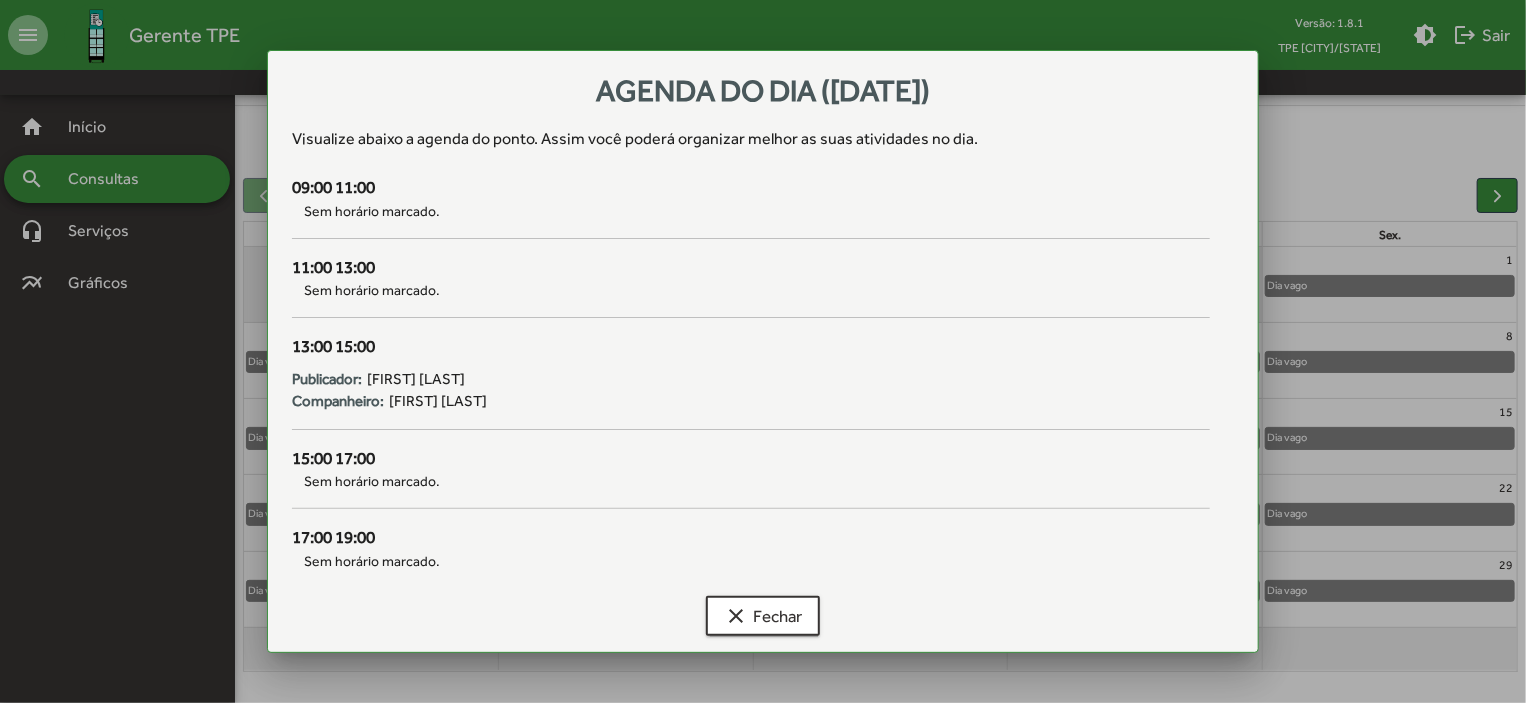 scroll, scrollTop: 0, scrollLeft: 0, axis: both 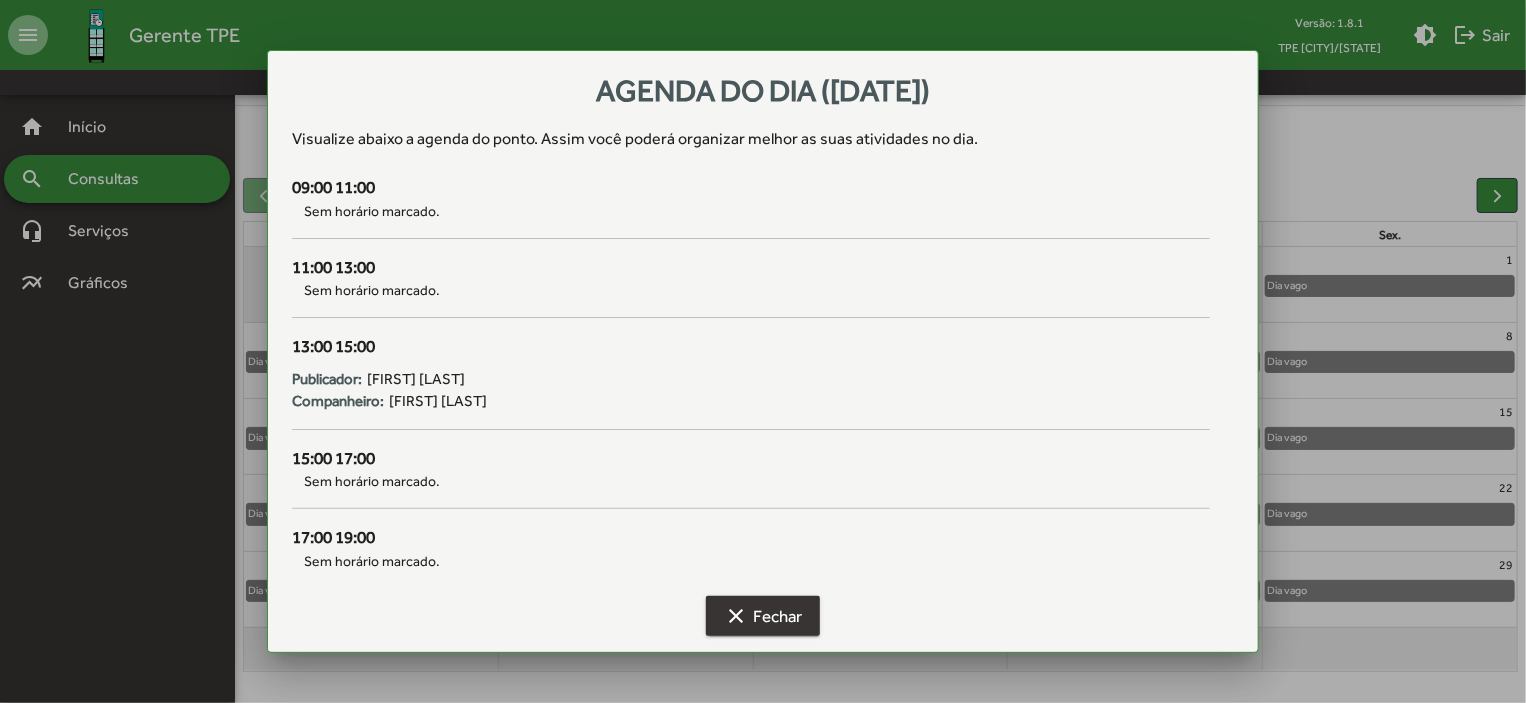 click on "clear  Fechar" at bounding box center [763, 616] 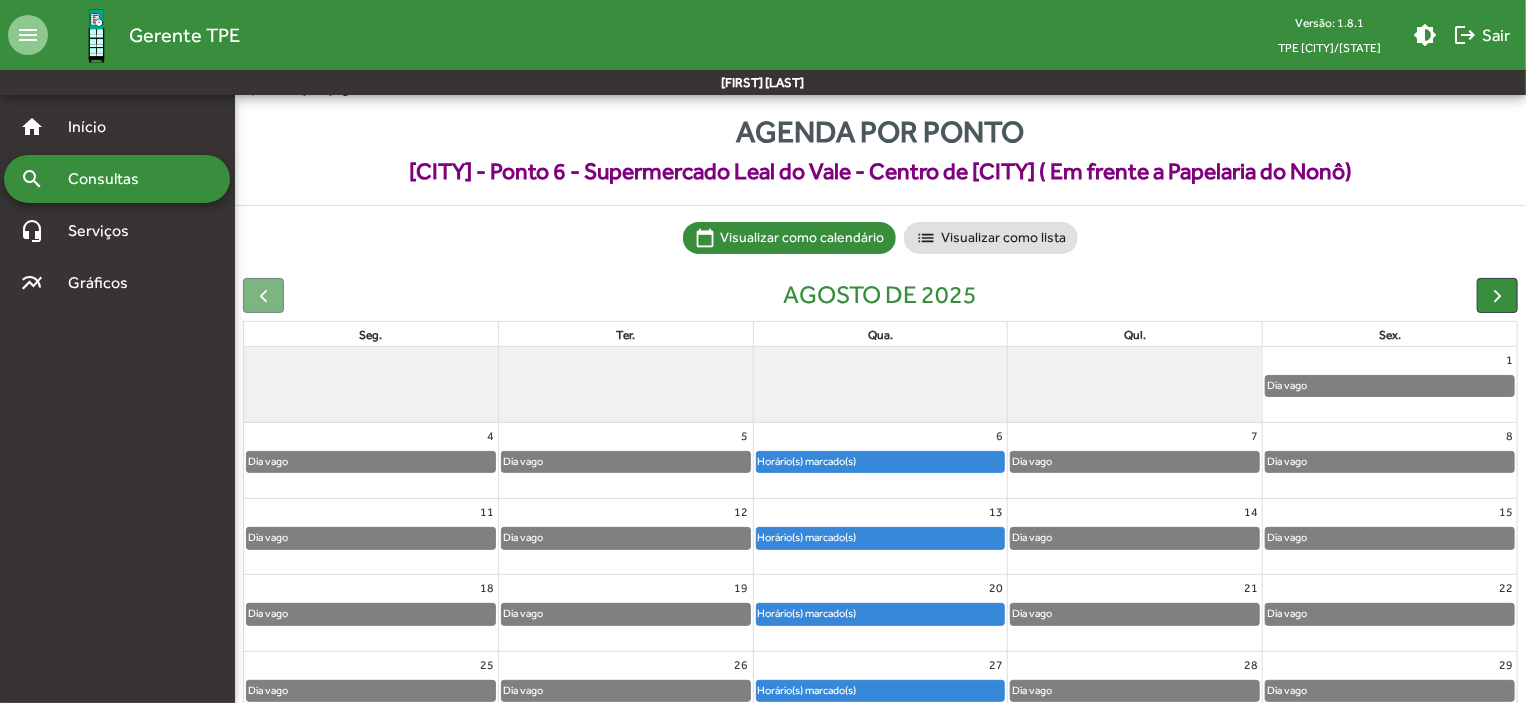 scroll, scrollTop: 124, scrollLeft: 0, axis: vertical 